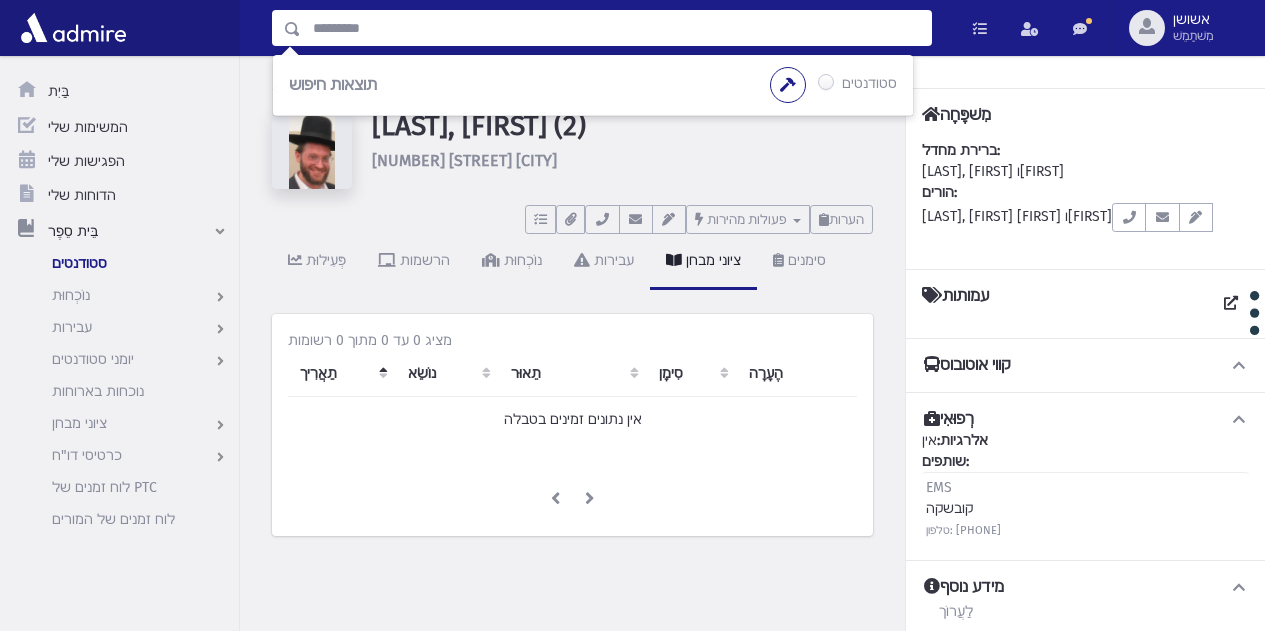 scroll, scrollTop: 0, scrollLeft: 0, axis: both 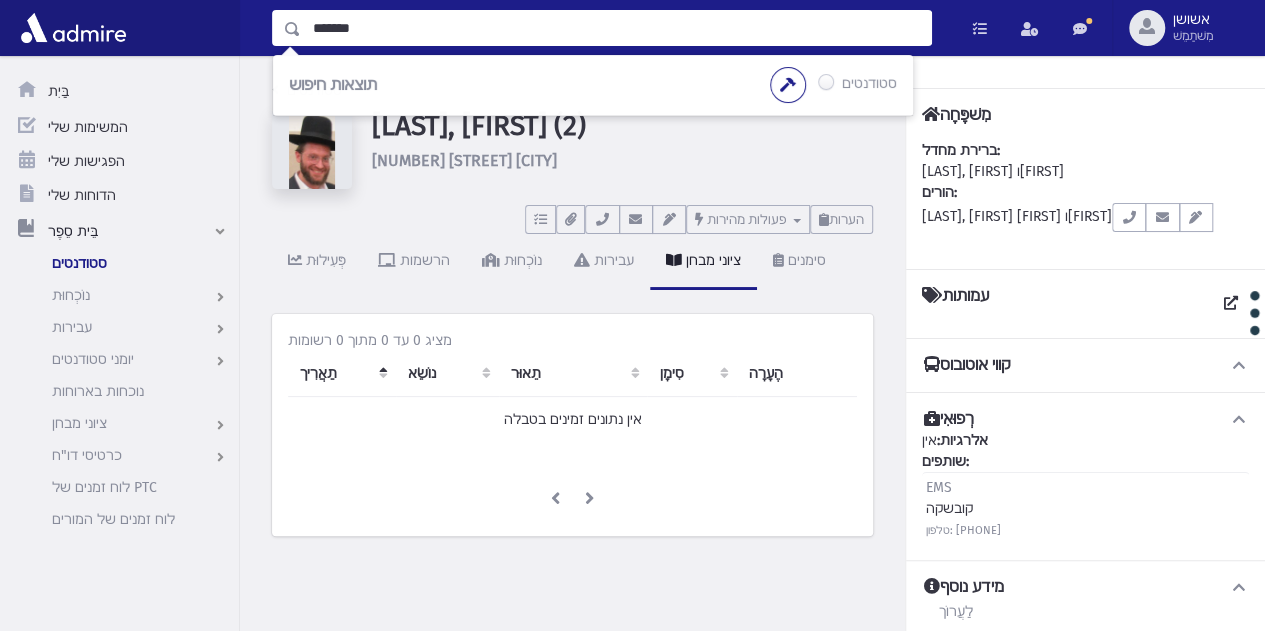 type on "*******" 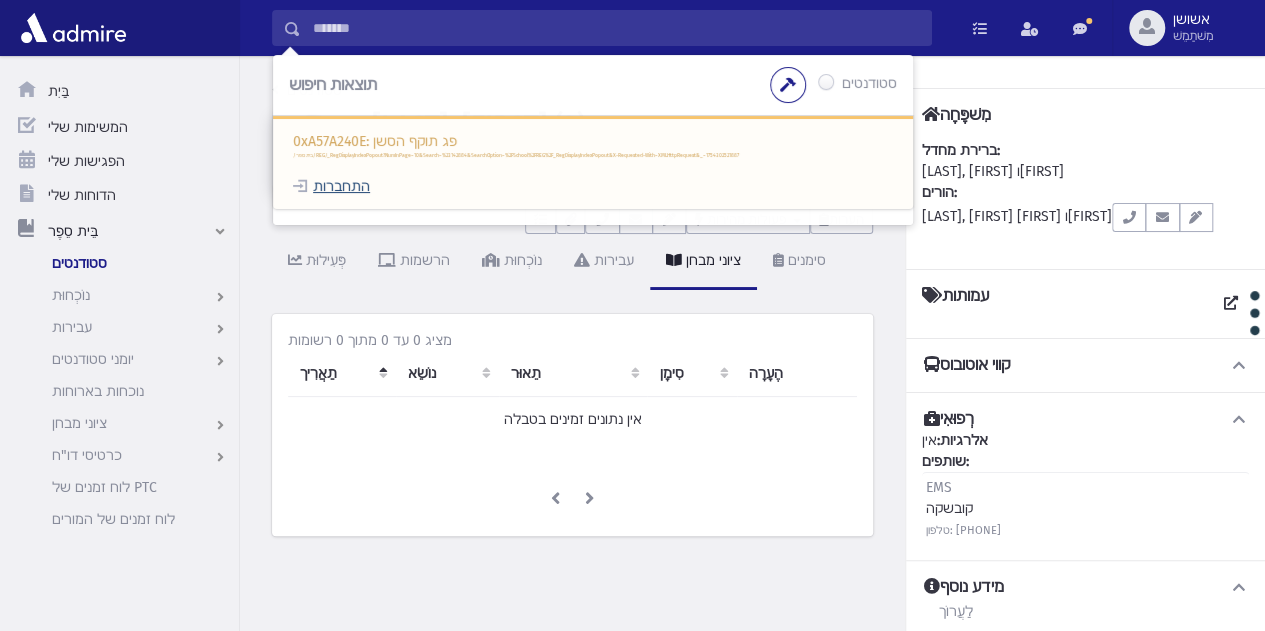 click on "התחברות" at bounding box center [341, 186] 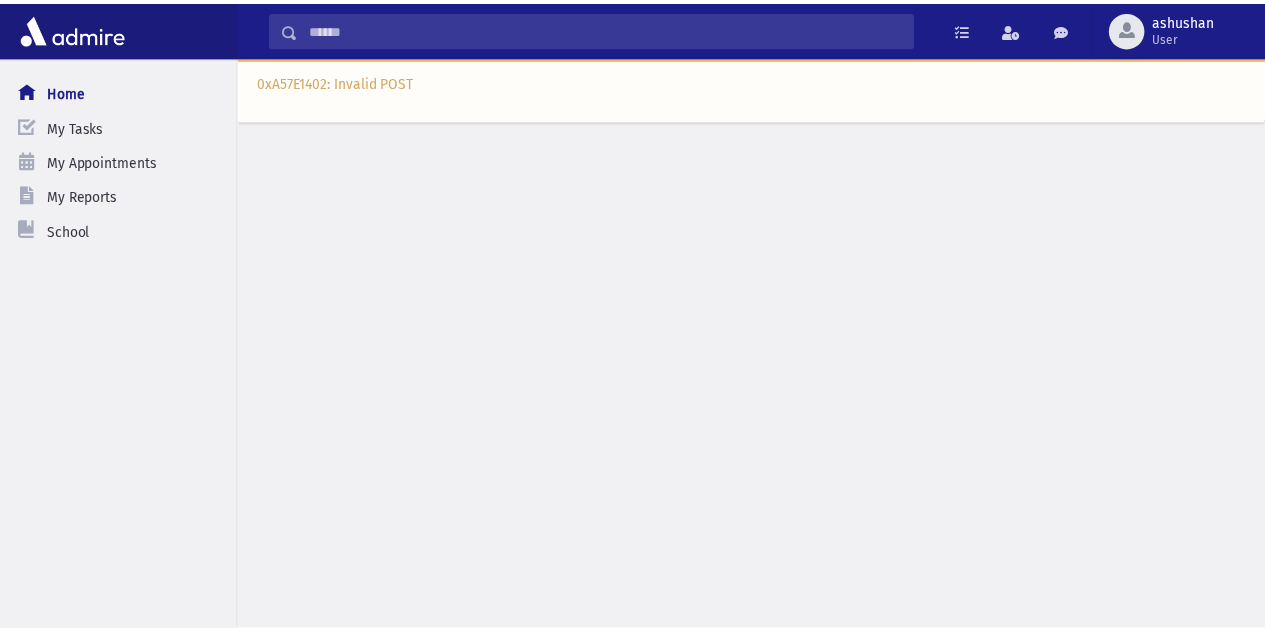 scroll, scrollTop: 0, scrollLeft: 0, axis: both 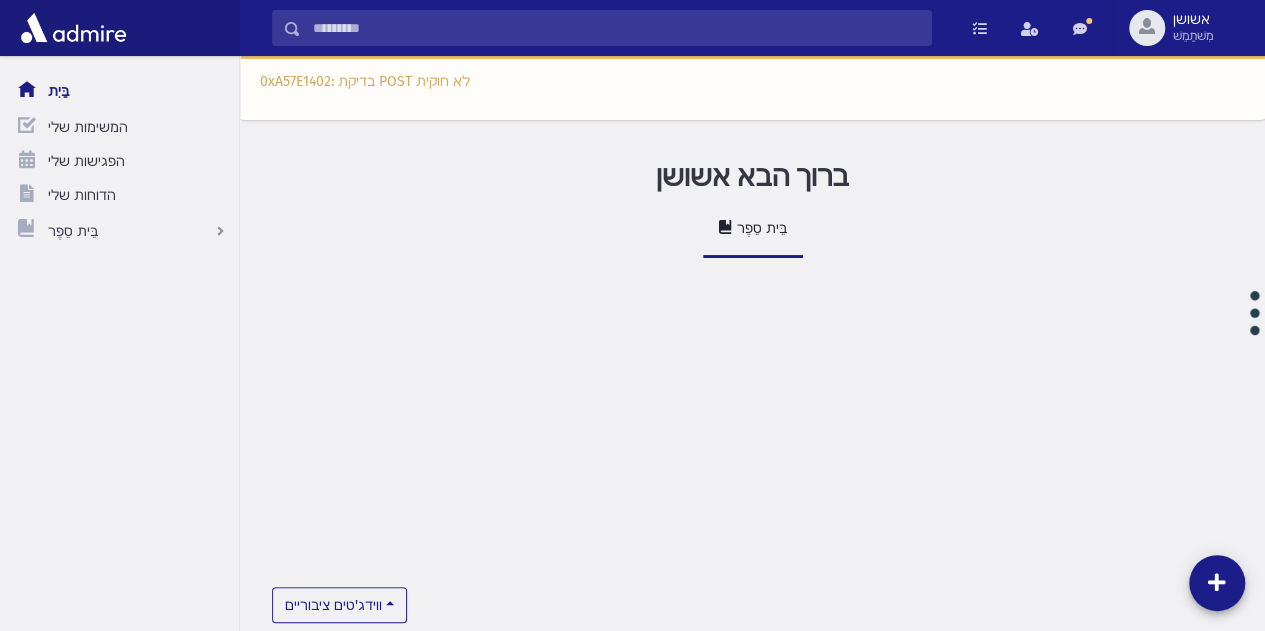 click at bounding box center (616, 28) 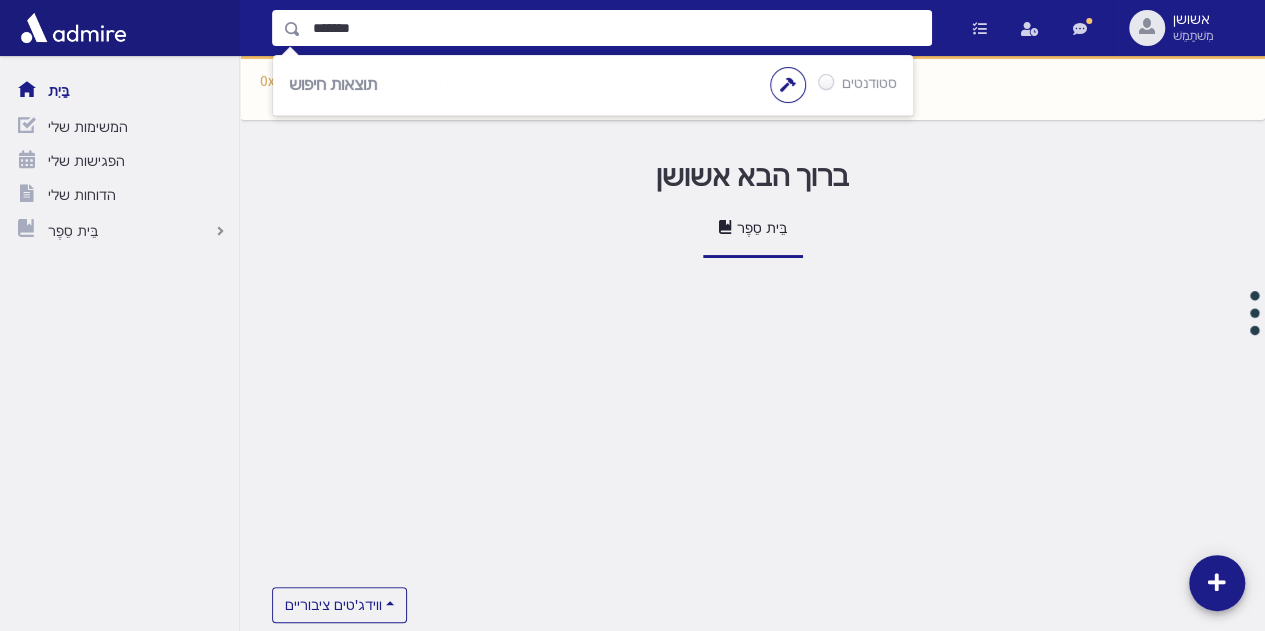 type on "*******" 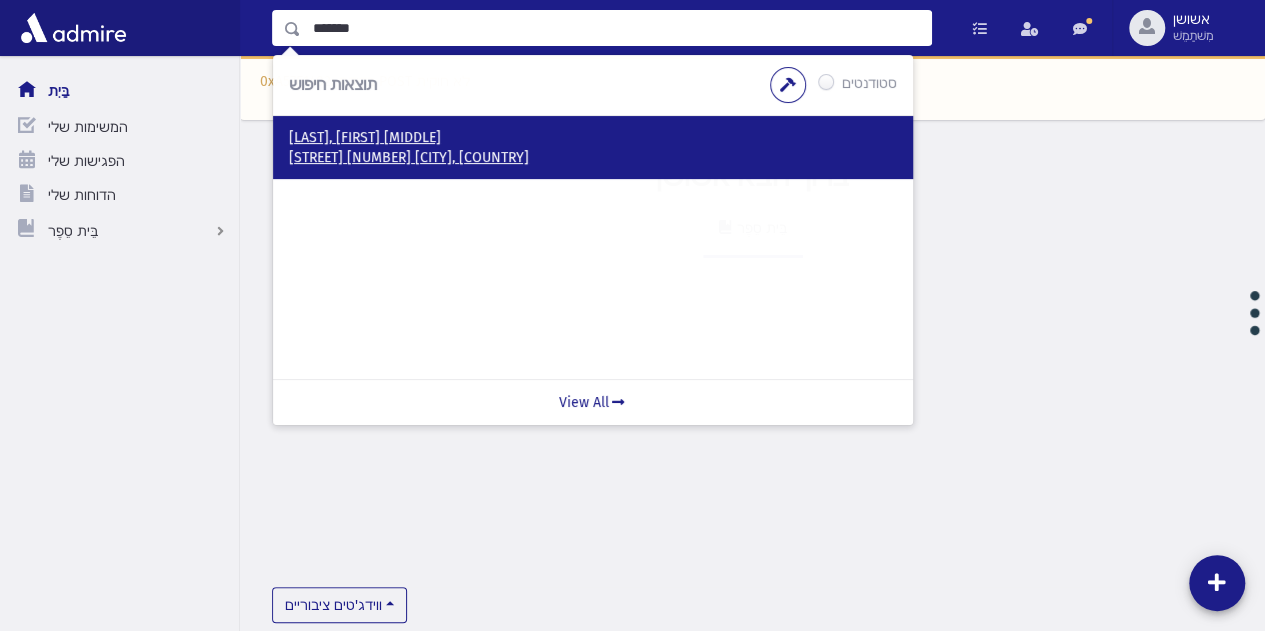 click on "מעגלות הרב פרדס 412 ירושלים,   ISRAEL" at bounding box center [593, 158] 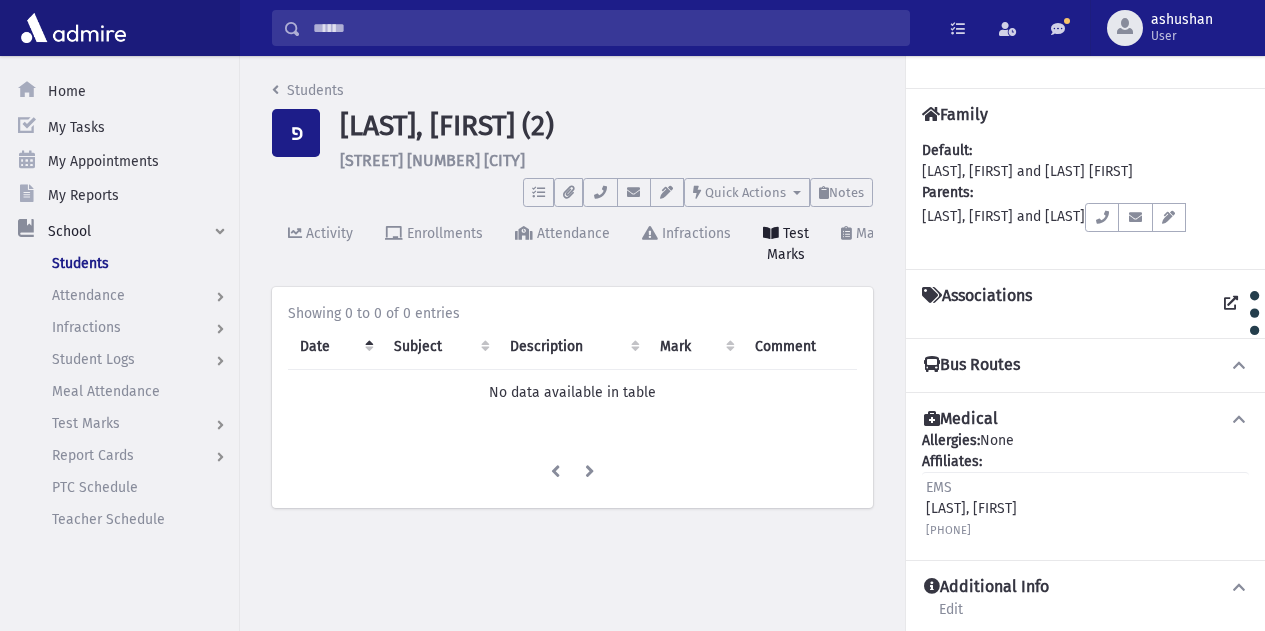 scroll, scrollTop: 0, scrollLeft: 0, axis: both 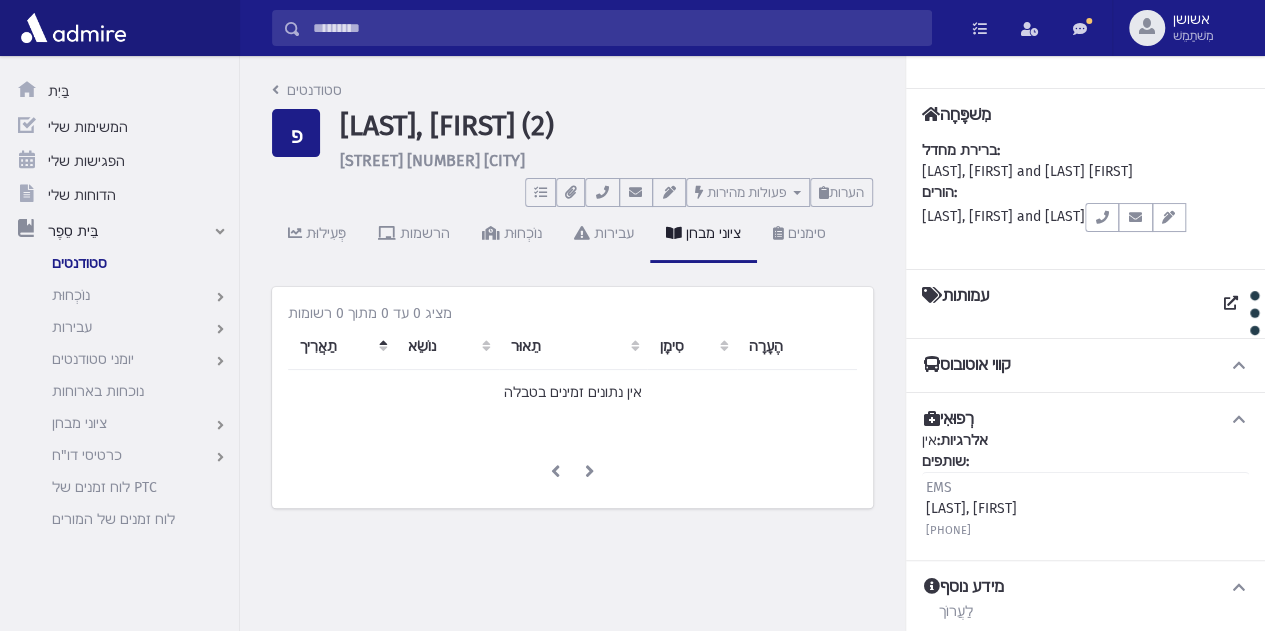 click at bounding box center [616, 28] 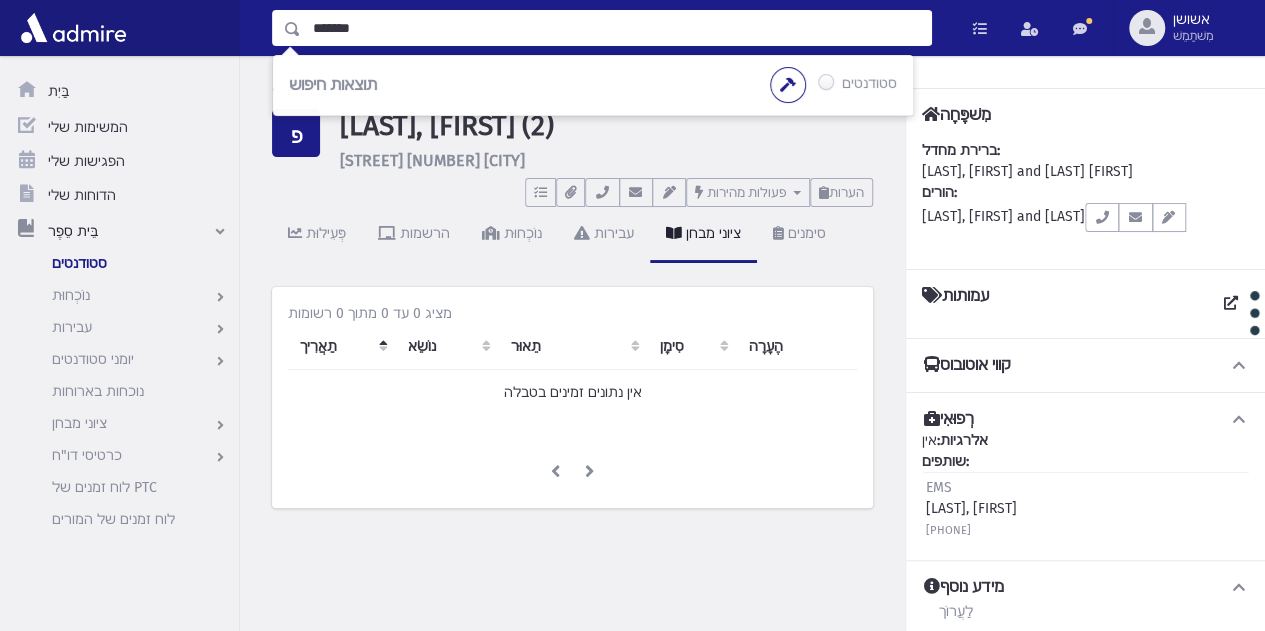 type on "*******" 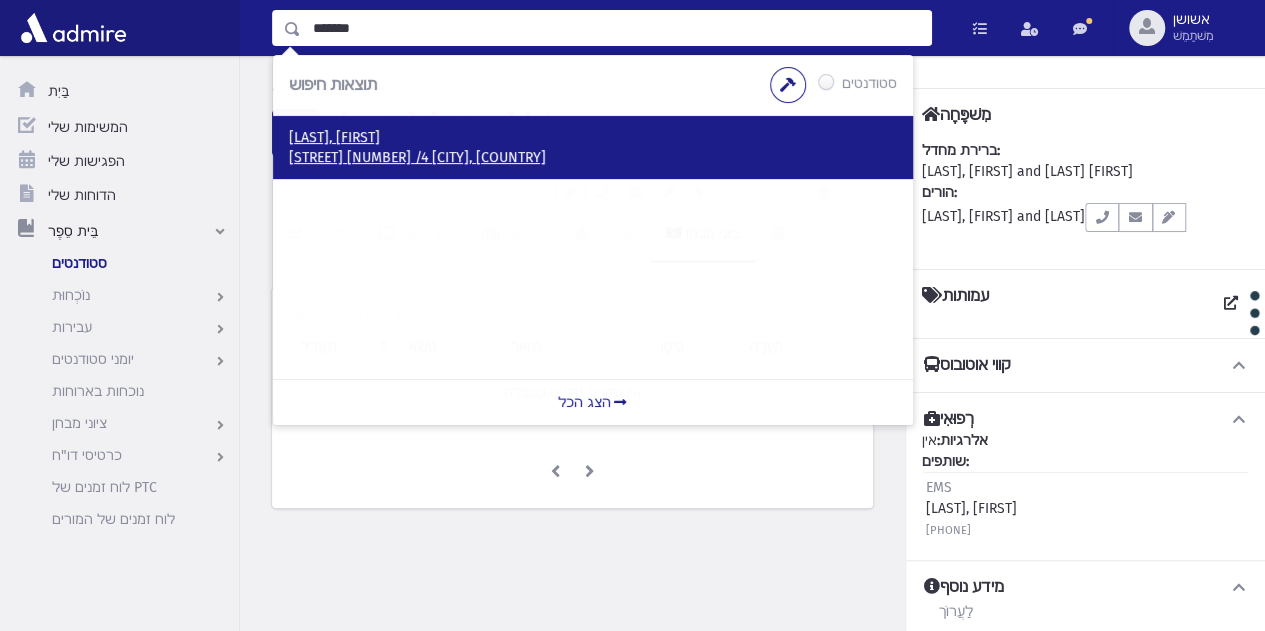 click on "נחל רביבים 23 /4 בית שמש, ישראל" at bounding box center (593, 158) 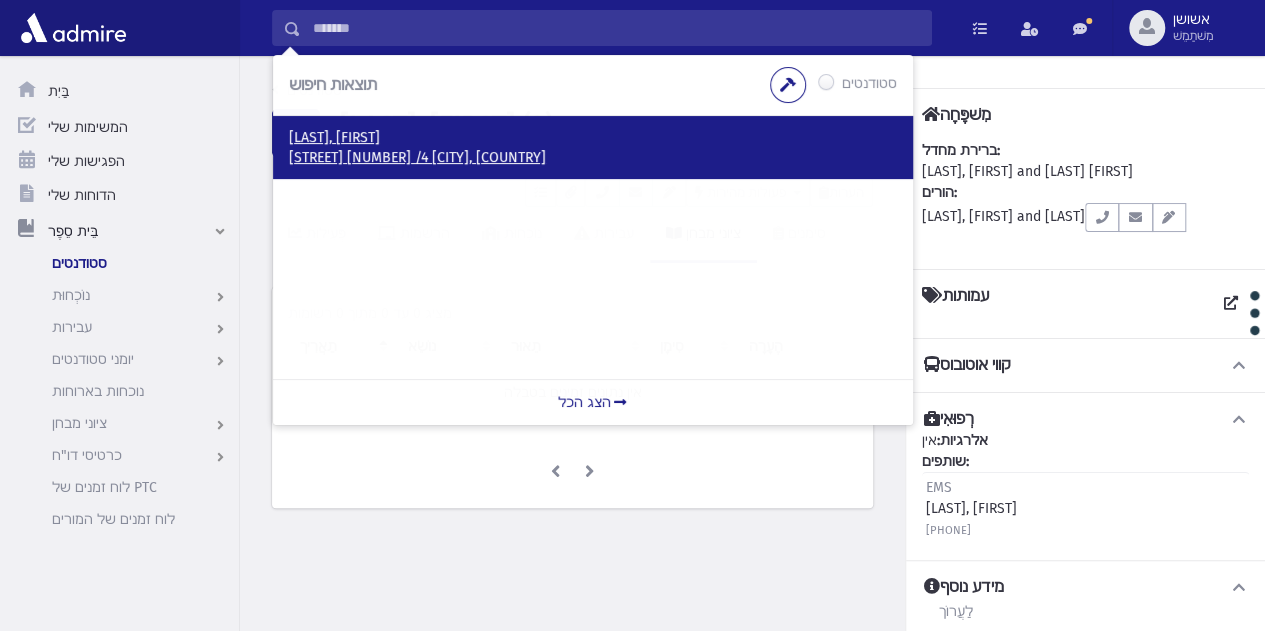 click on "נחל רביבים 23 /4 בית שמש, ישראל" at bounding box center (417, 157) 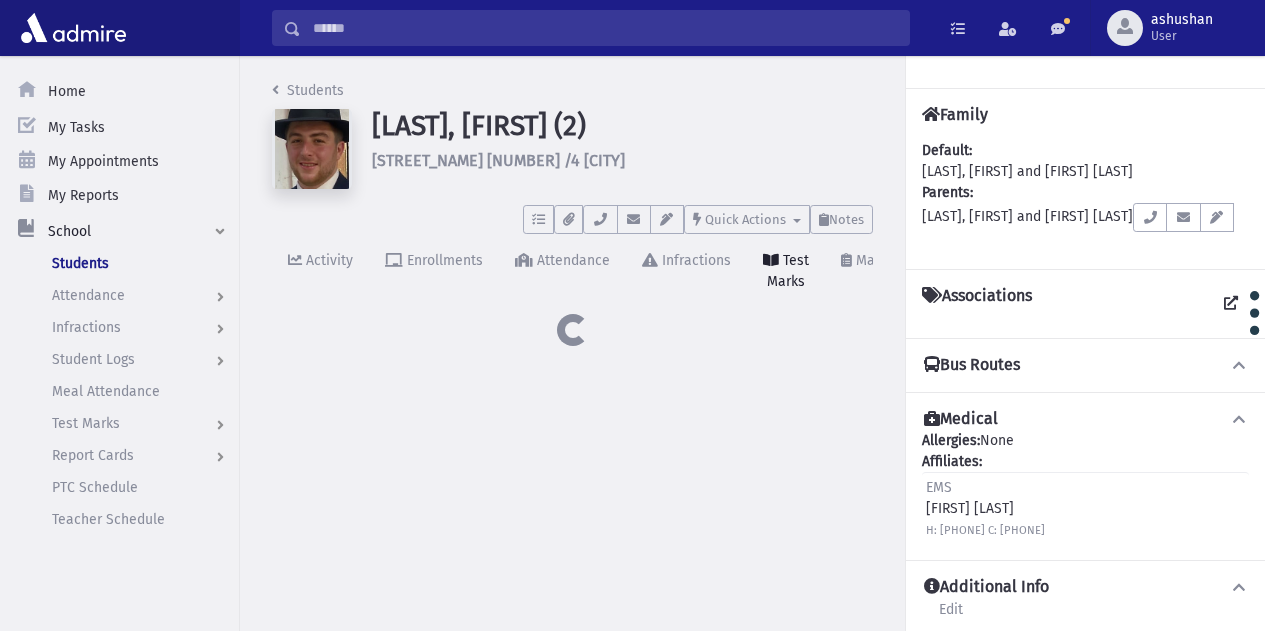 scroll, scrollTop: 0, scrollLeft: 0, axis: both 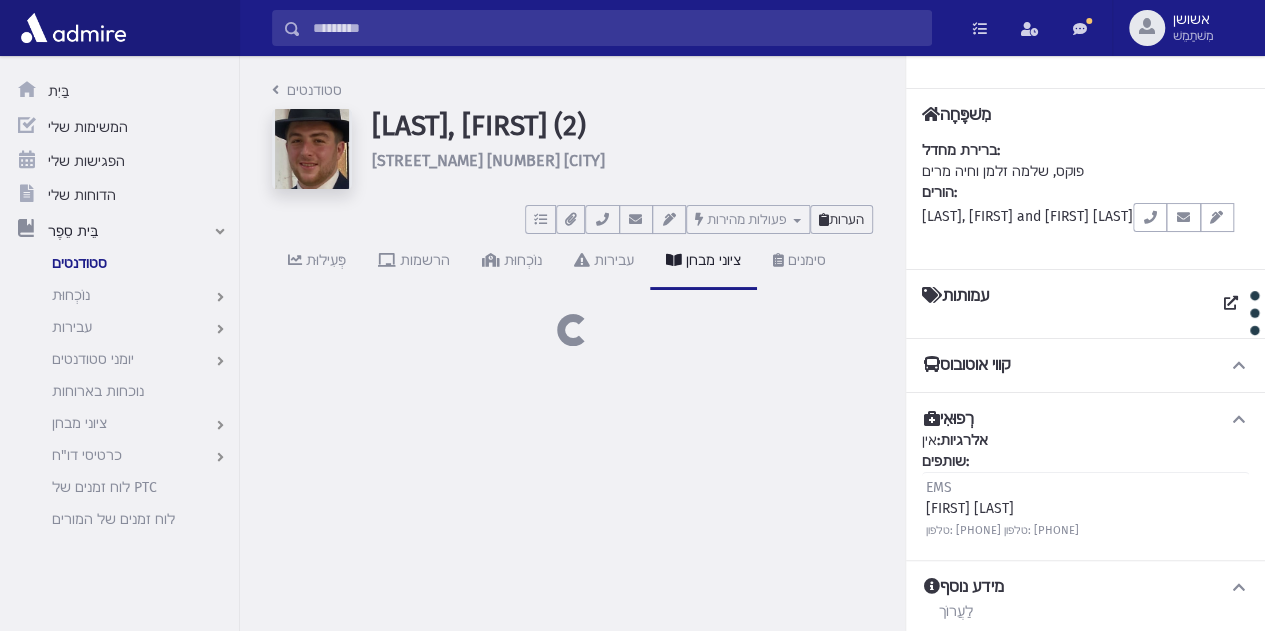 click on "הערות" at bounding box center (846, 219) 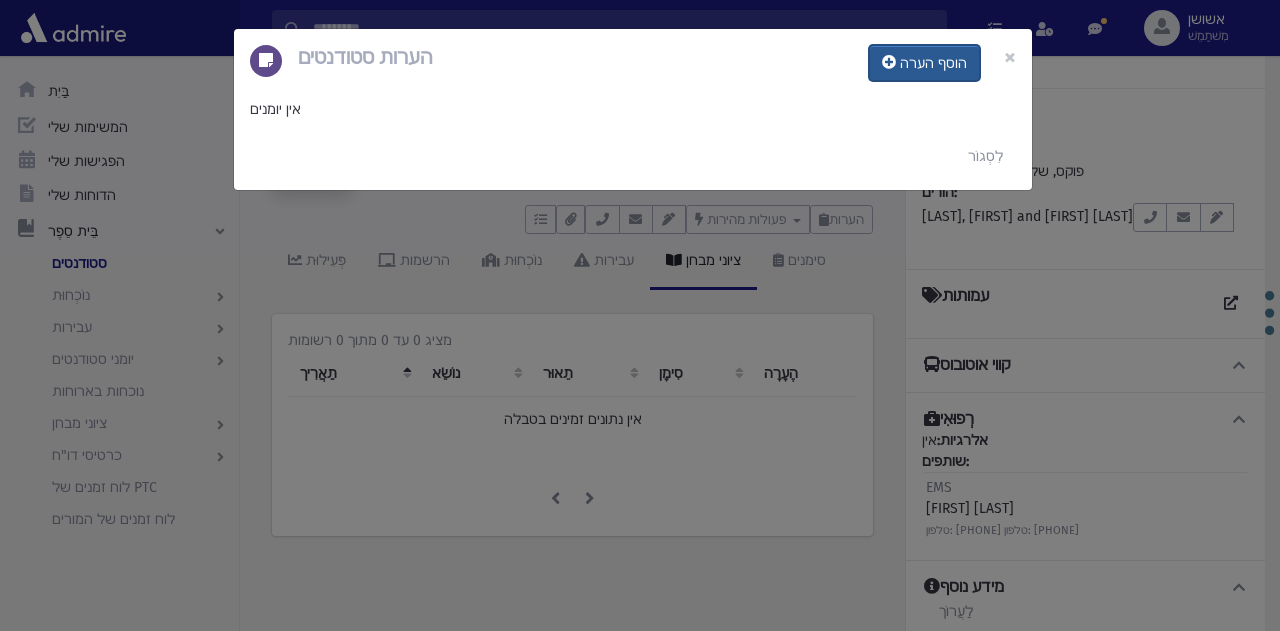 click on "הוסף הערה" at bounding box center [933, 63] 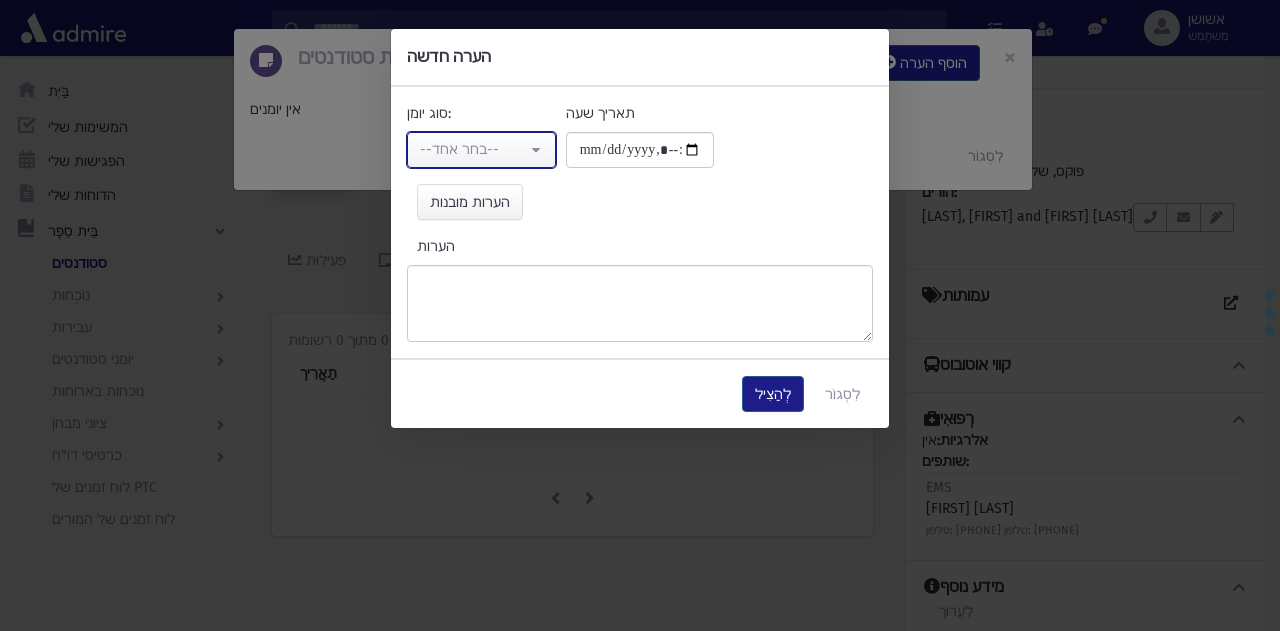 click on "--בחר אחד--" at bounding box center (481, 150) 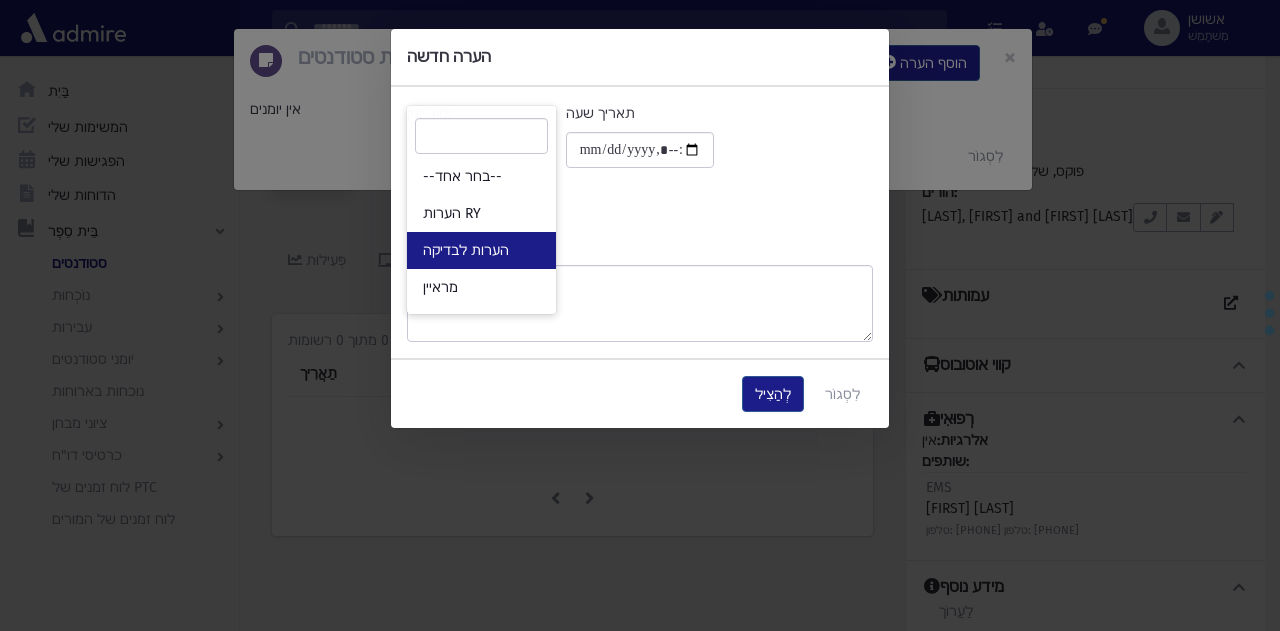 click on "הערות לבדיקה" at bounding box center [466, 250] 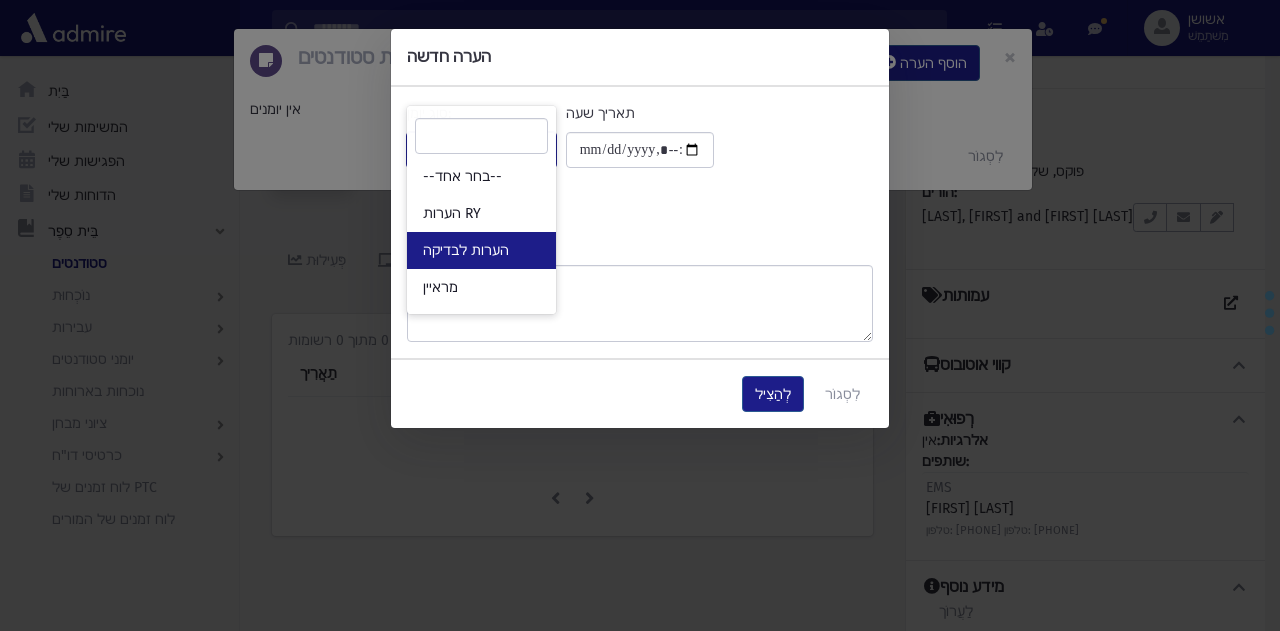 select on "*" 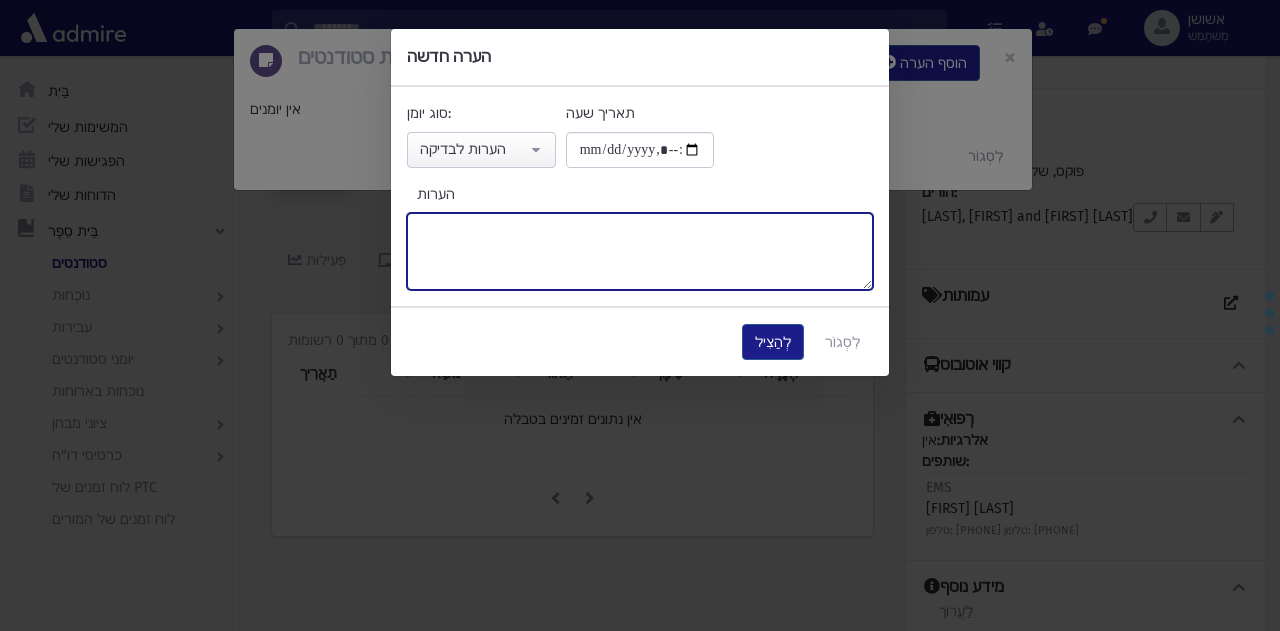 click on "הערות" at bounding box center (640, 251) 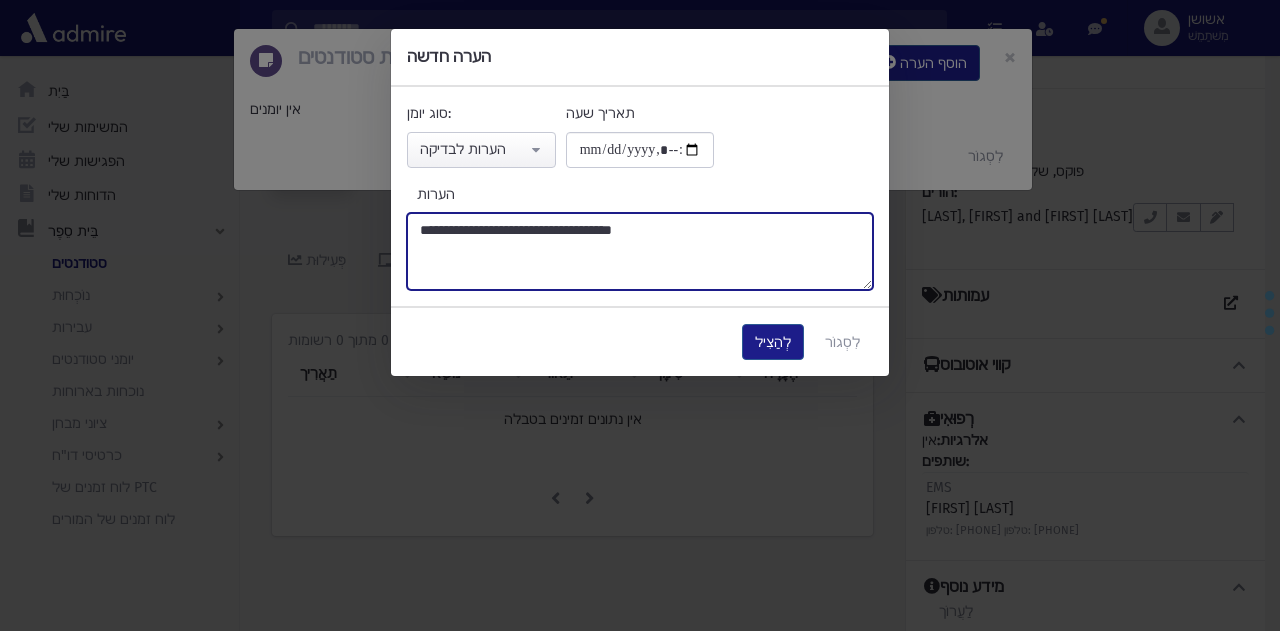 type on "**********" 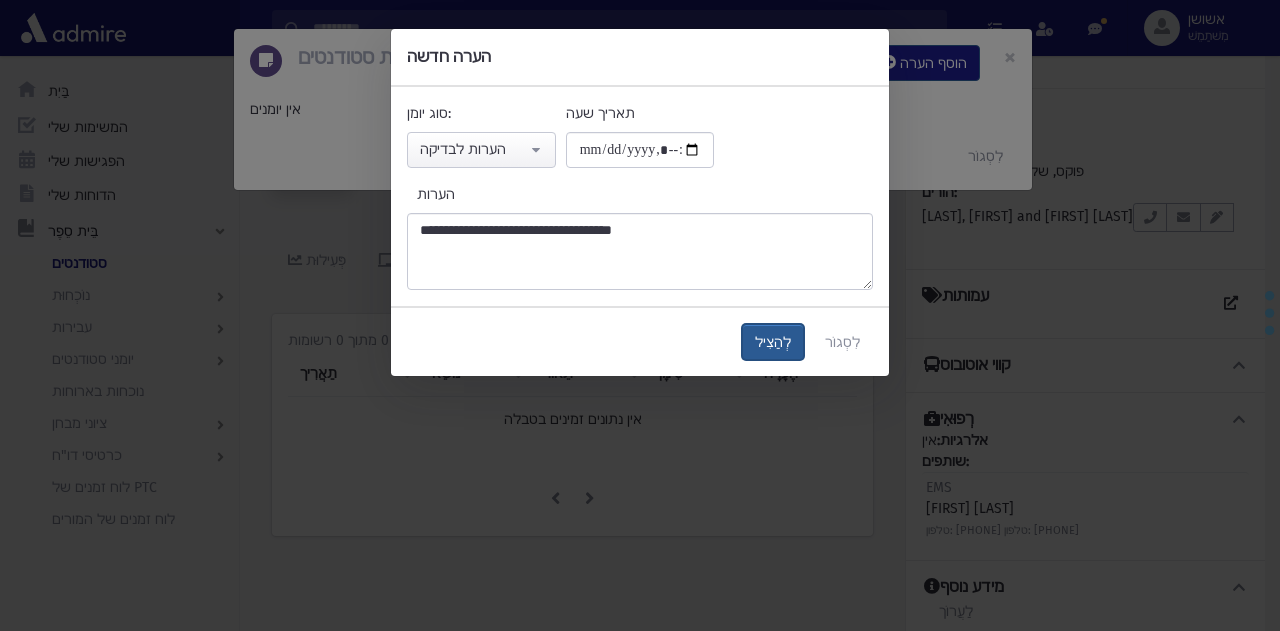 click on "לְהַצִיל" at bounding box center [773, 342] 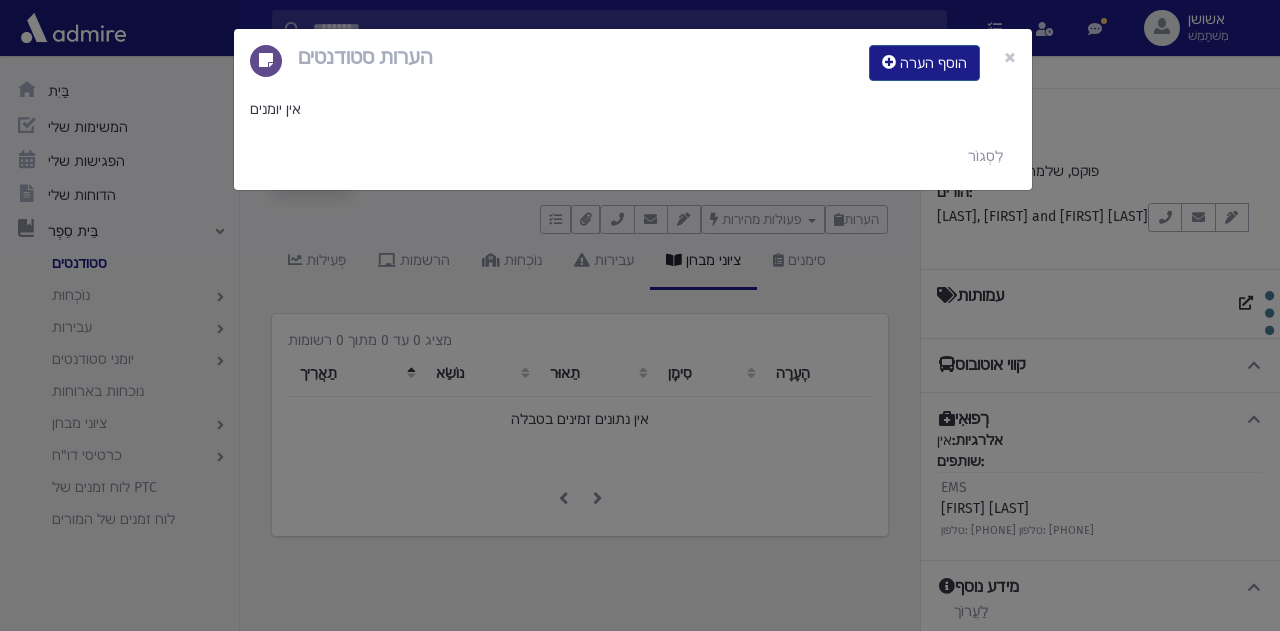 click on "הערות סטודנטים
הוסף הערה
×
אין יומנים
לִסְגוֹר" at bounding box center [640, 315] 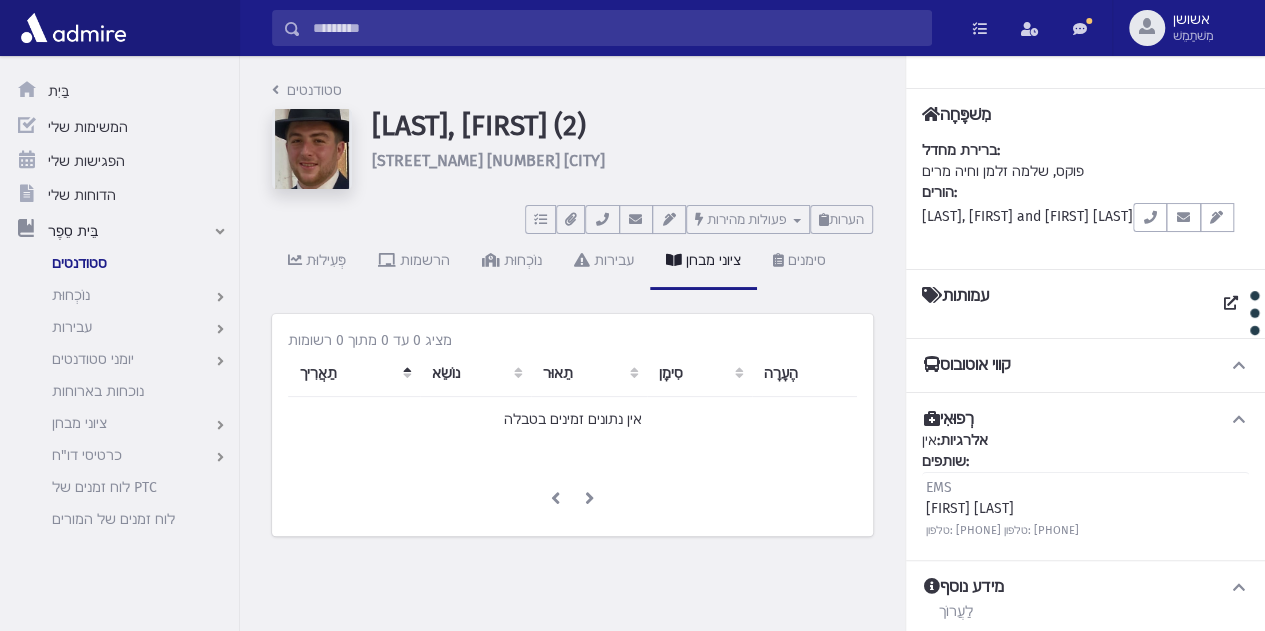 click at bounding box center (616, 28) 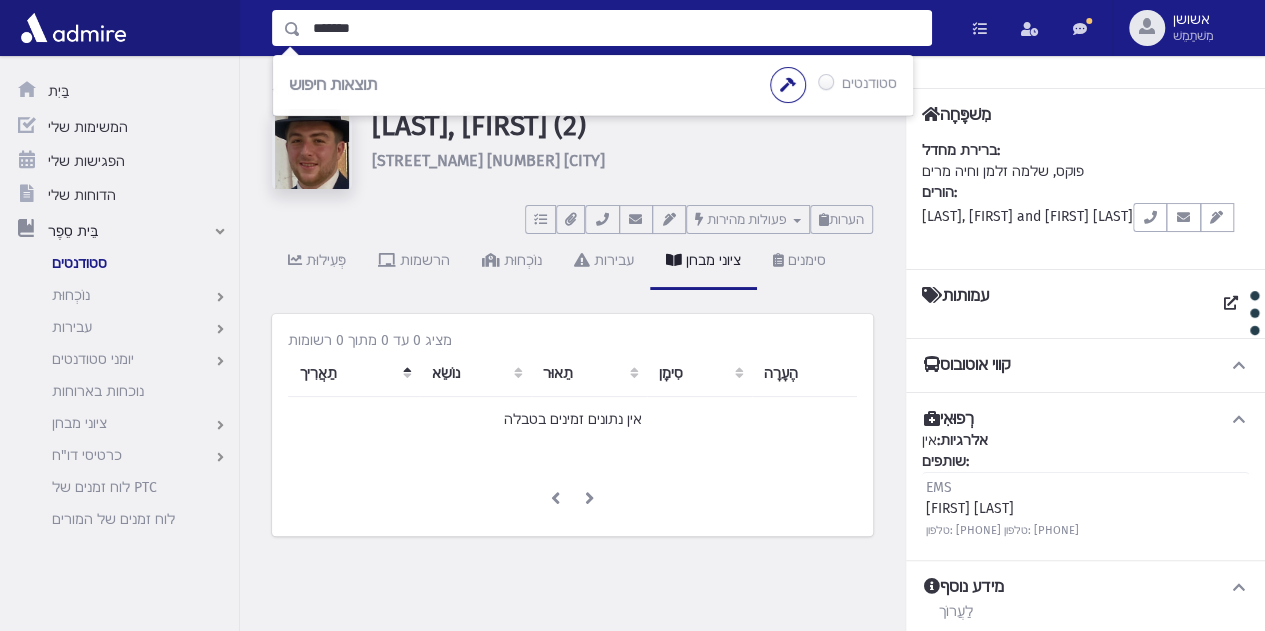 type on "*******" 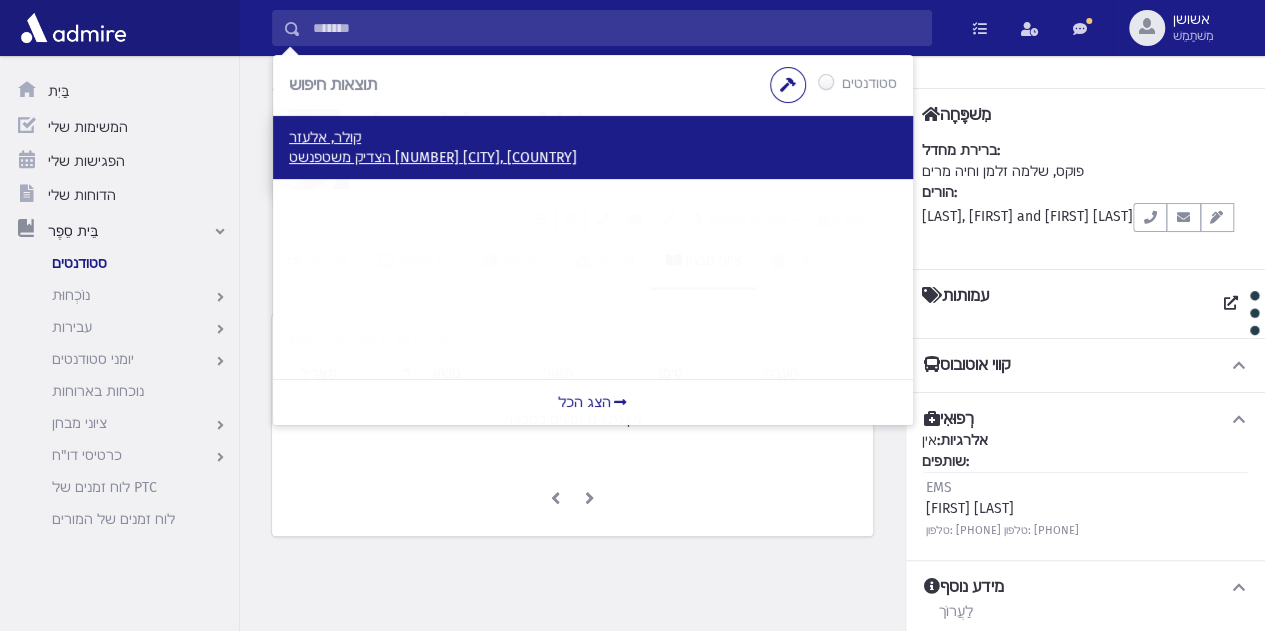 click on "קולר, אלעזר" at bounding box center (593, 138) 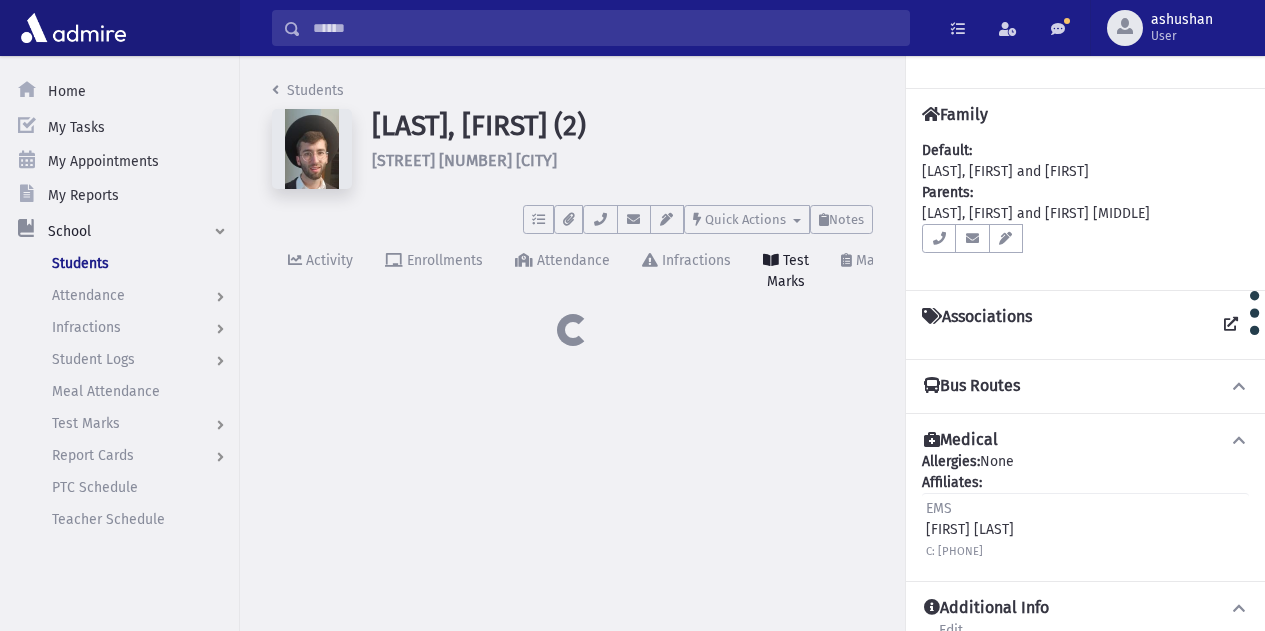 scroll, scrollTop: 0, scrollLeft: 0, axis: both 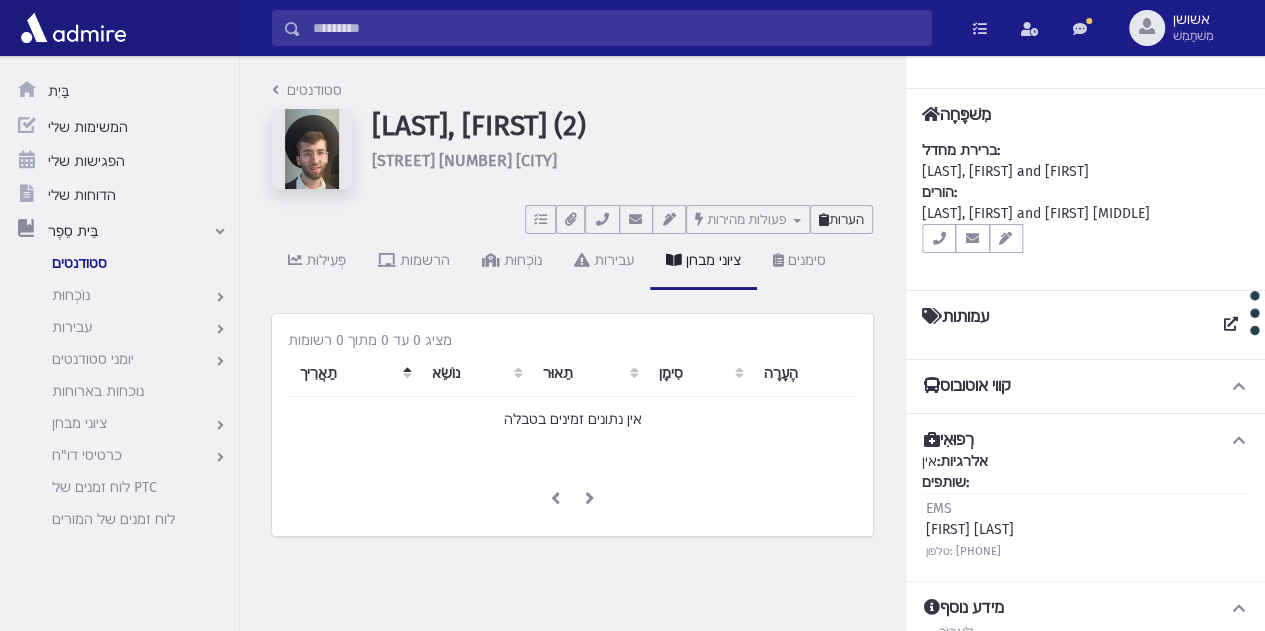 click on "הערות" at bounding box center [846, 219] 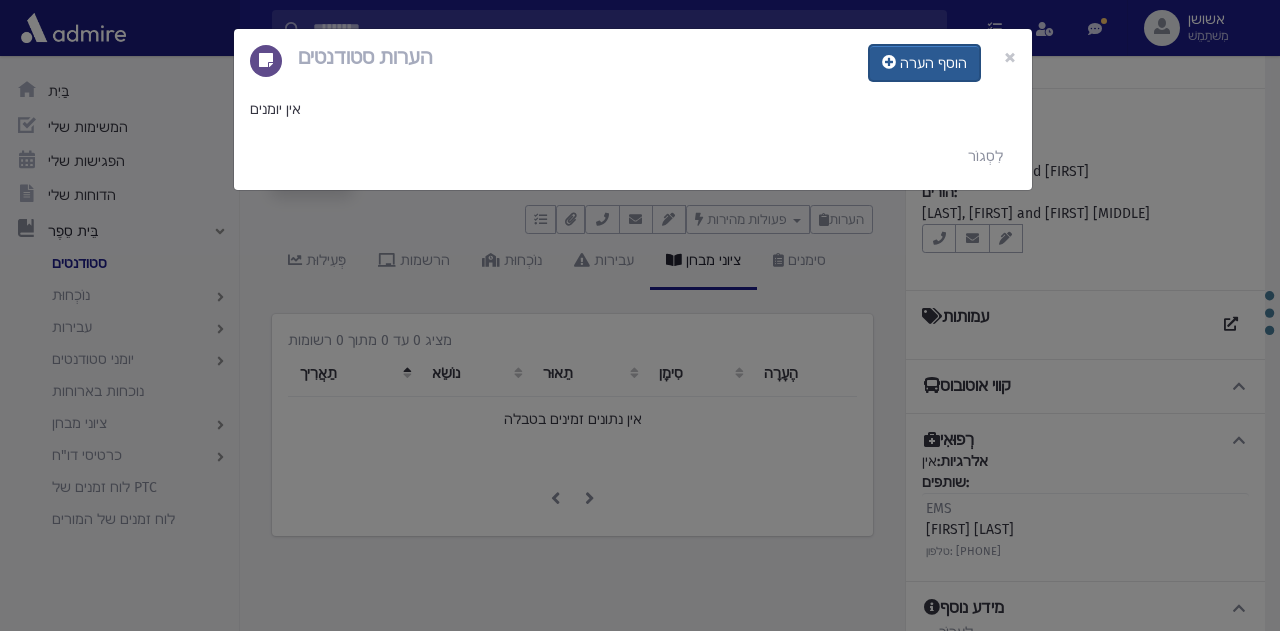 click on "הוסף הערה" at bounding box center (924, 63) 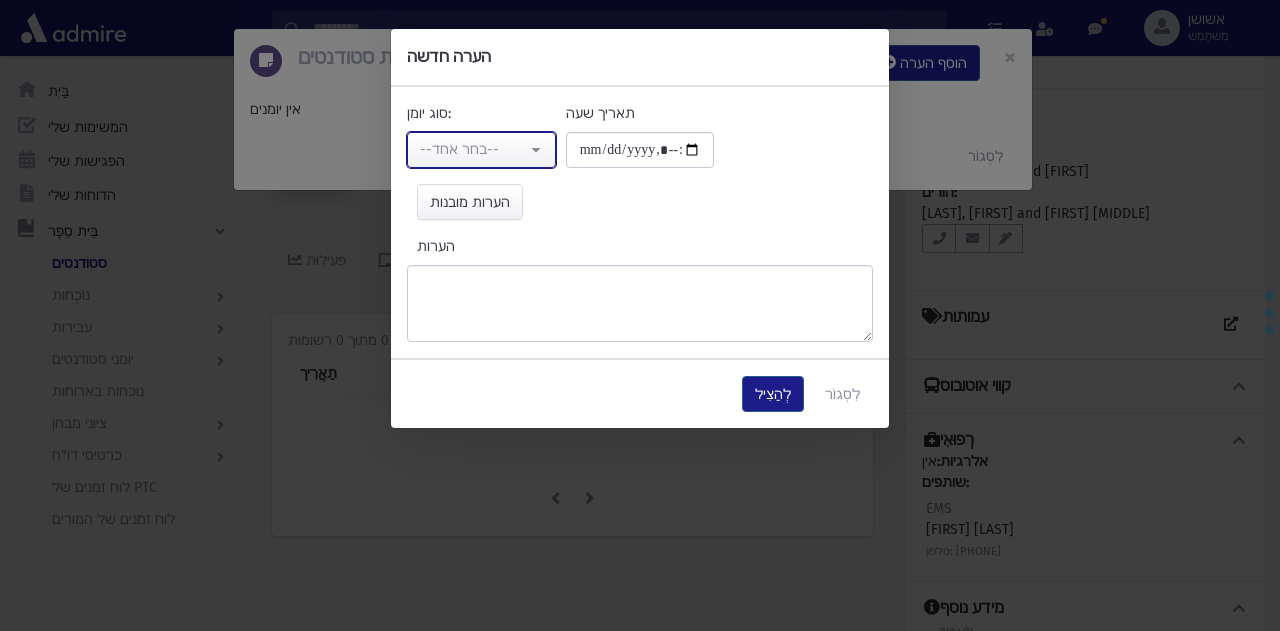 click on "--בחר אחד--" at bounding box center [473, 149] 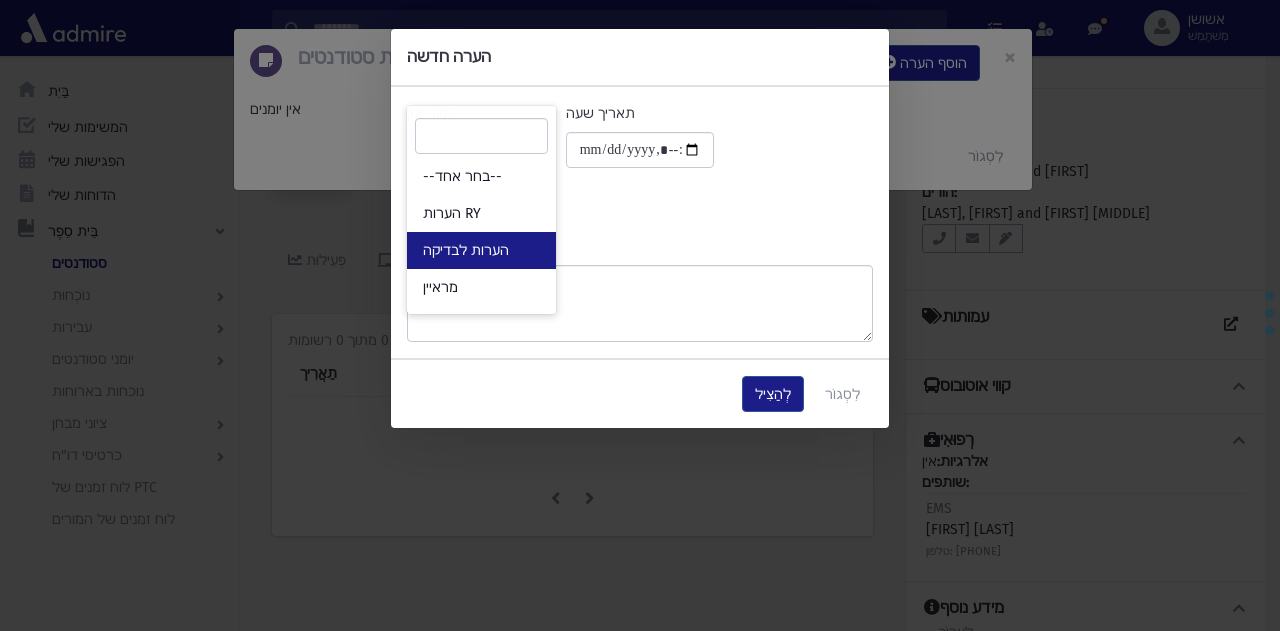 click on "הערות לבדיקה" at bounding box center [481, 250] 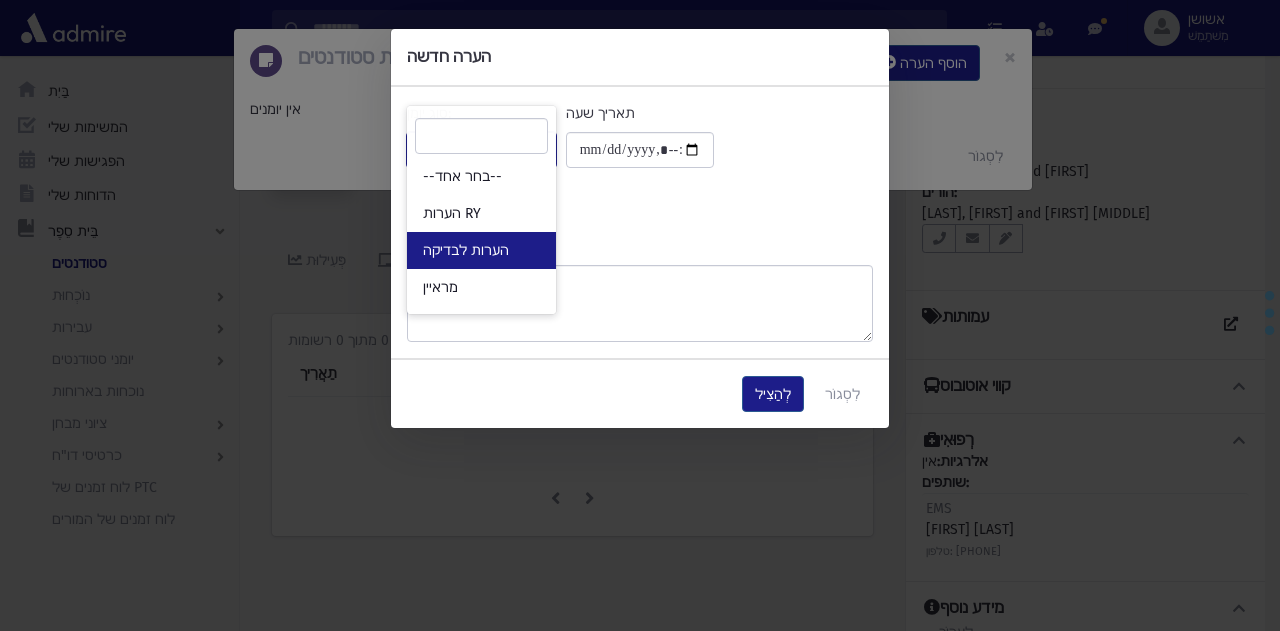 select on "*" 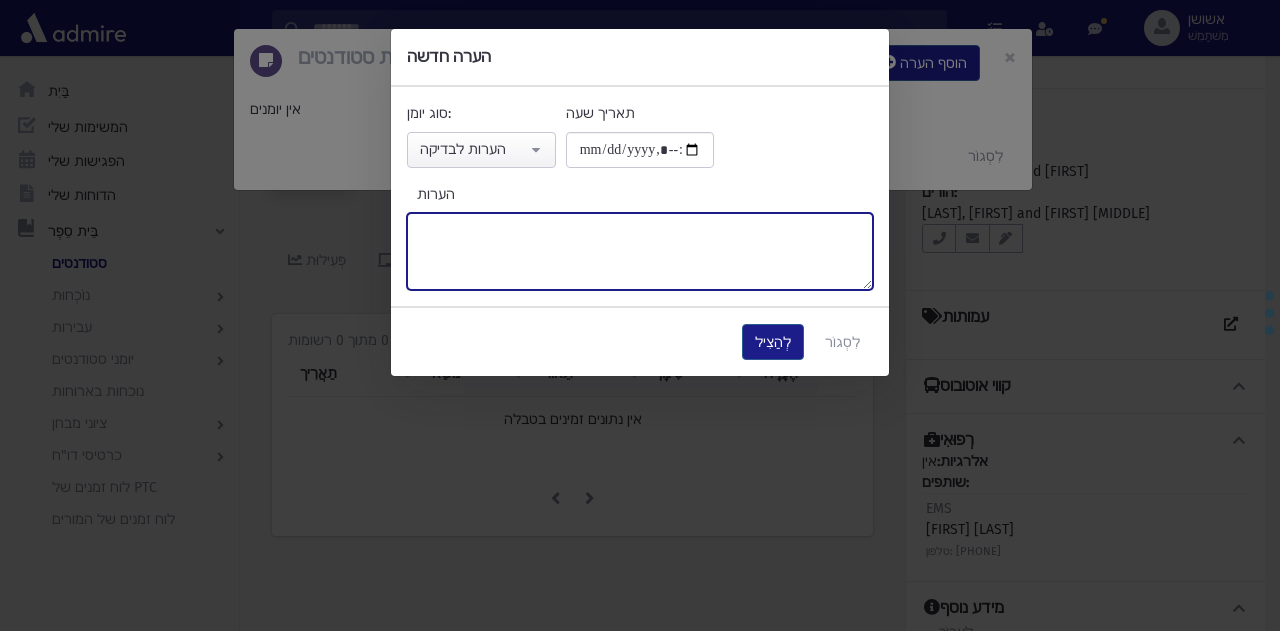 click on "הערות" at bounding box center [640, 251] 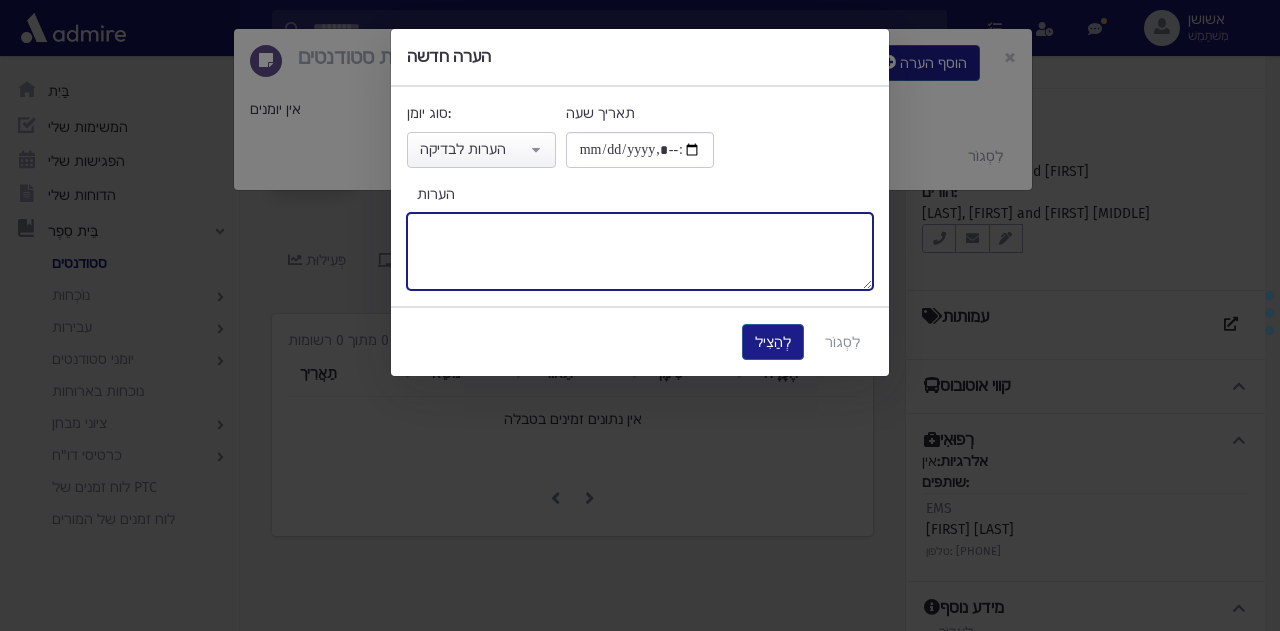 paste on "**********" 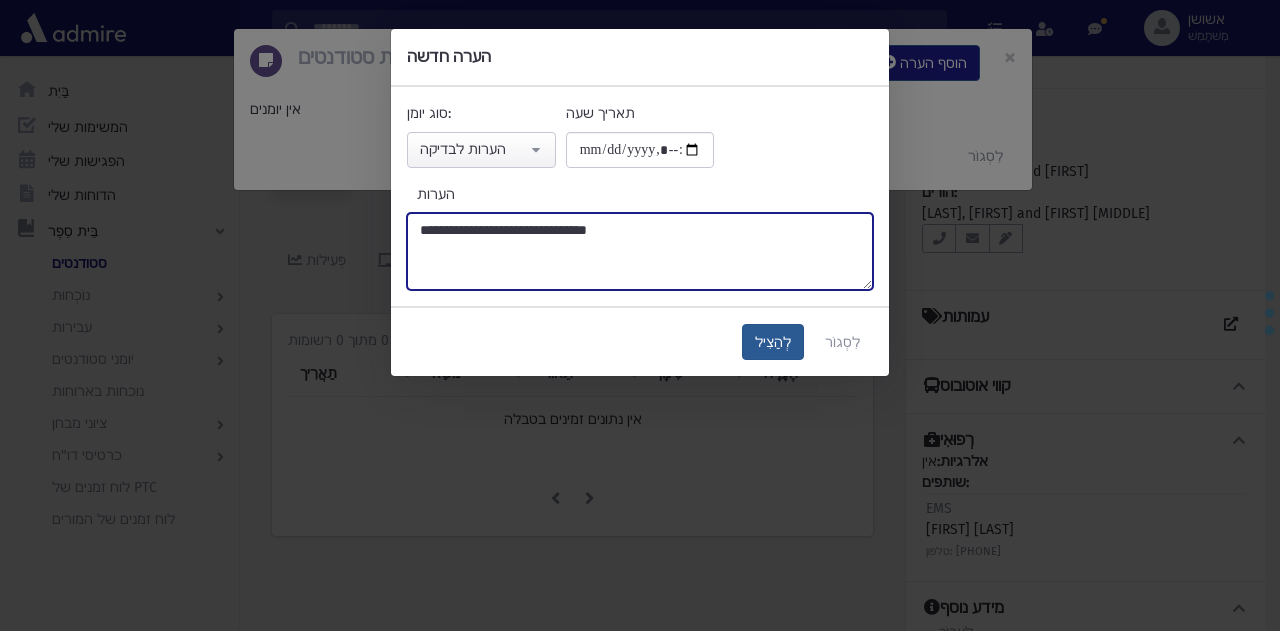 type on "**********" 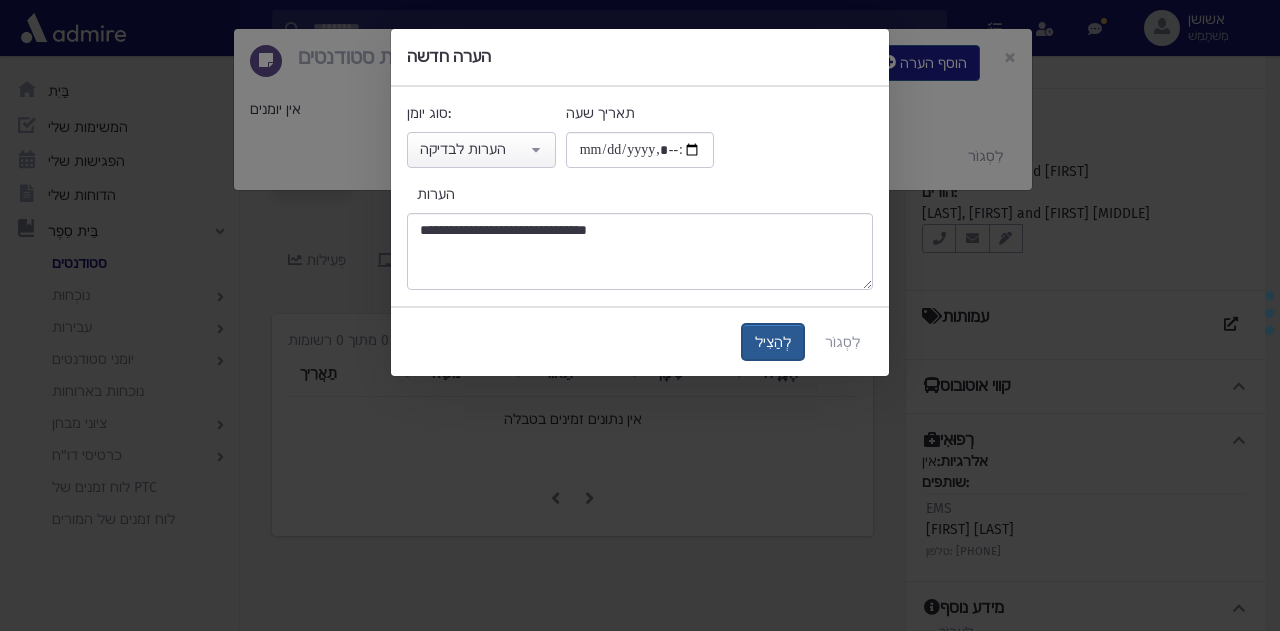 click on "לְהַצִיל" at bounding box center [773, 342] 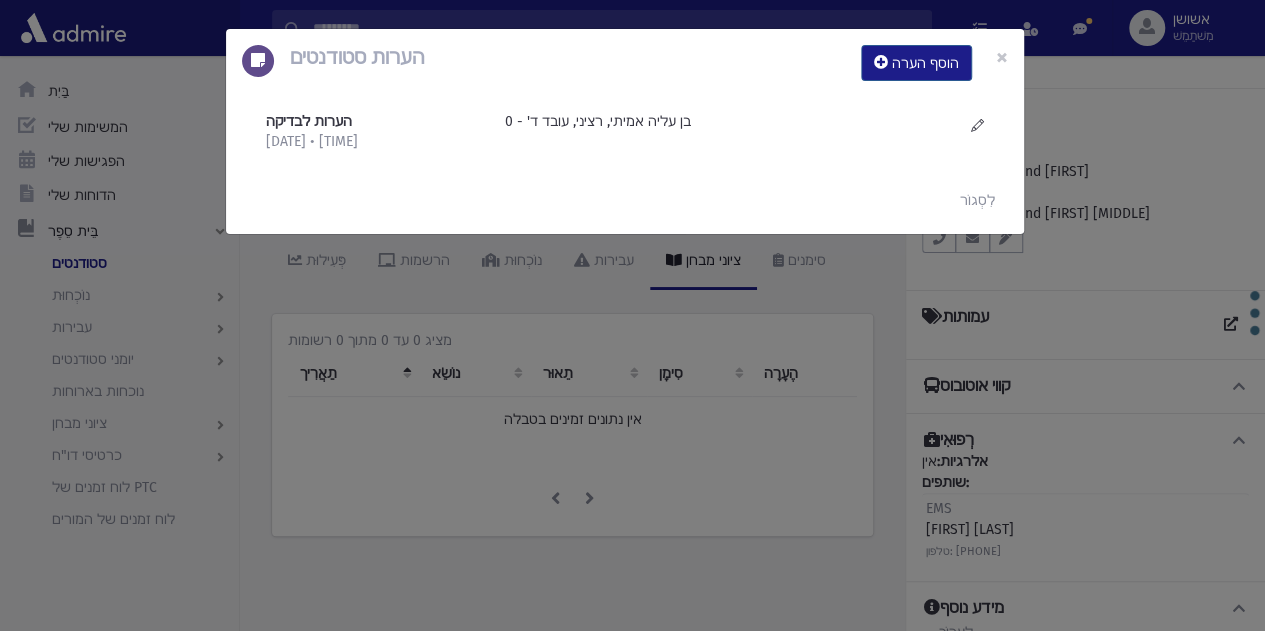 click on "הערות סטודנטים
הוסף הערה
×
הערות לבדיקה
8/4/2025 • 18:27" at bounding box center [632, 315] 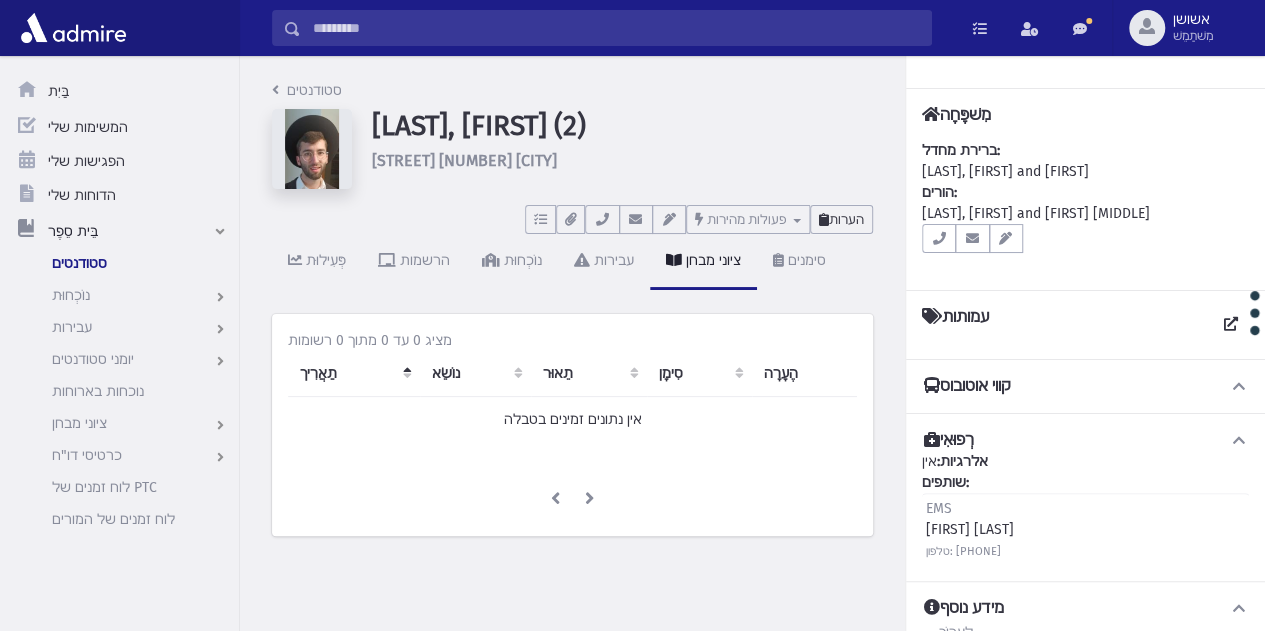 click on "הערות" at bounding box center (846, 219) 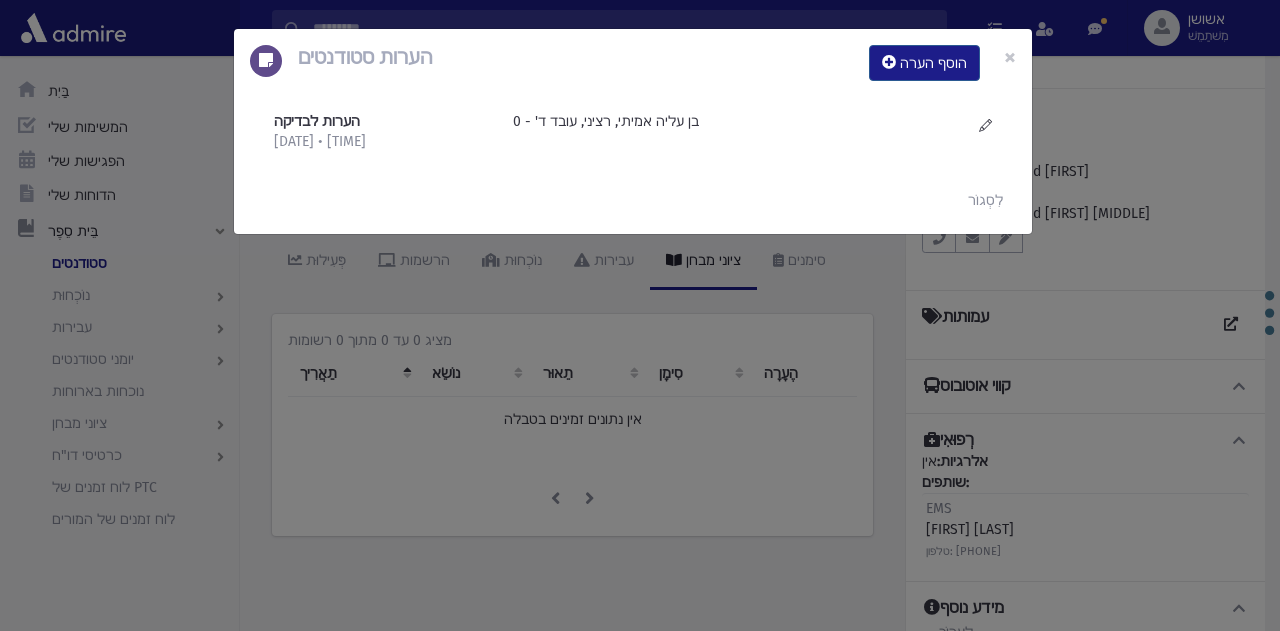 click on "הערות סטודנטים
הוסף הערה
×
הערות לבדיקה
8/4/2025 • 18:27" at bounding box center [640, 315] 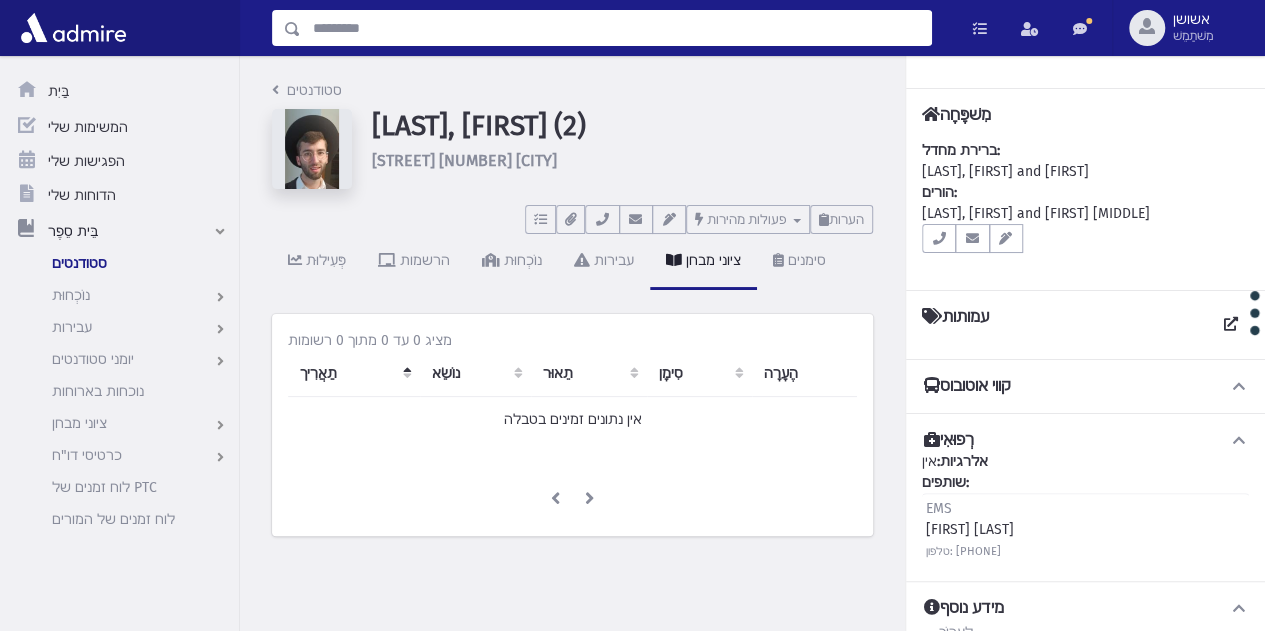 click at bounding box center (616, 28) 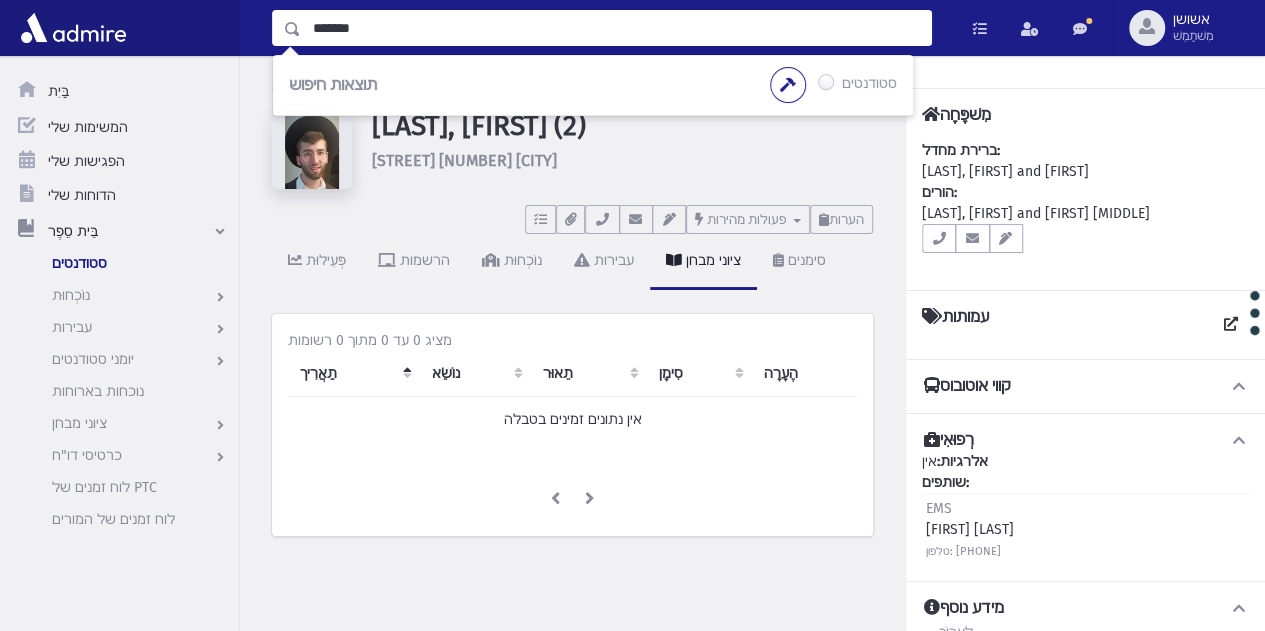type on "*******" 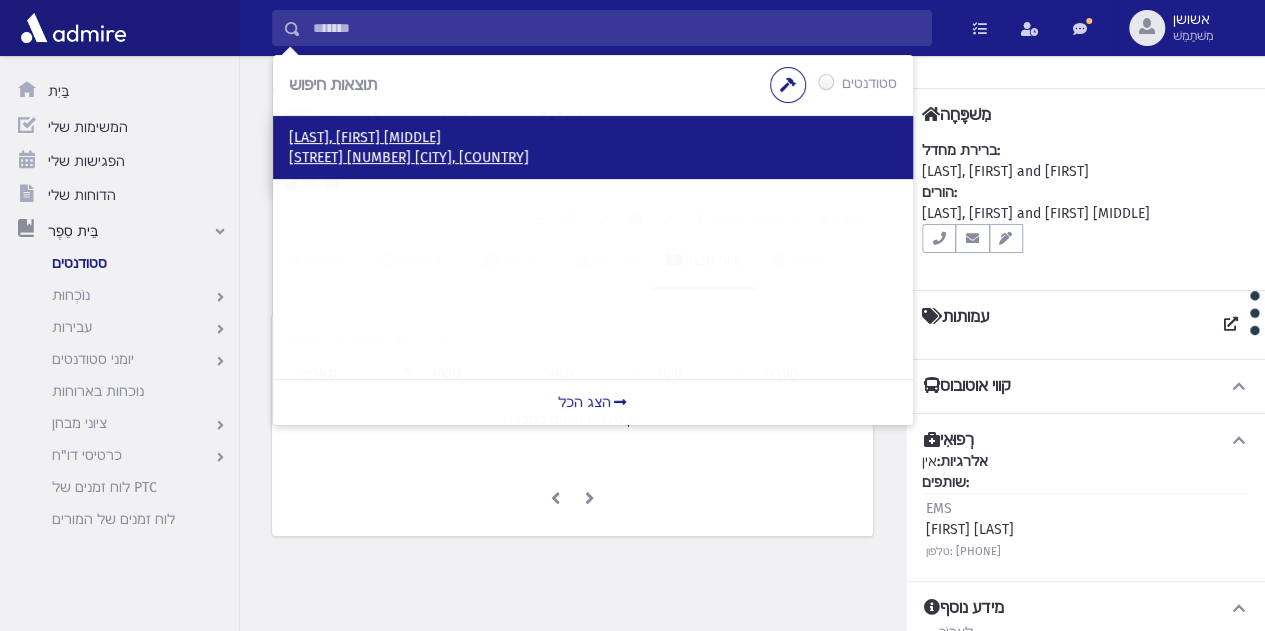click on "האיילות 15 גבעת זאב, ישראל" at bounding box center (409, 157) 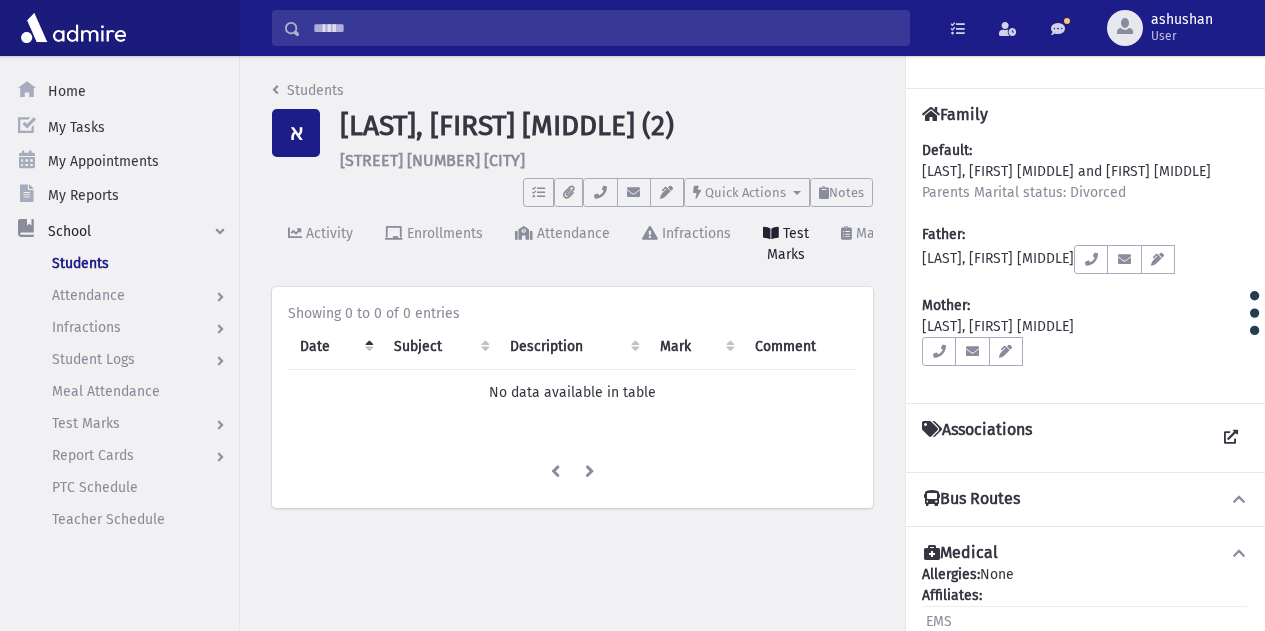 scroll, scrollTop: 0, scrollLeft: 0, axis: both 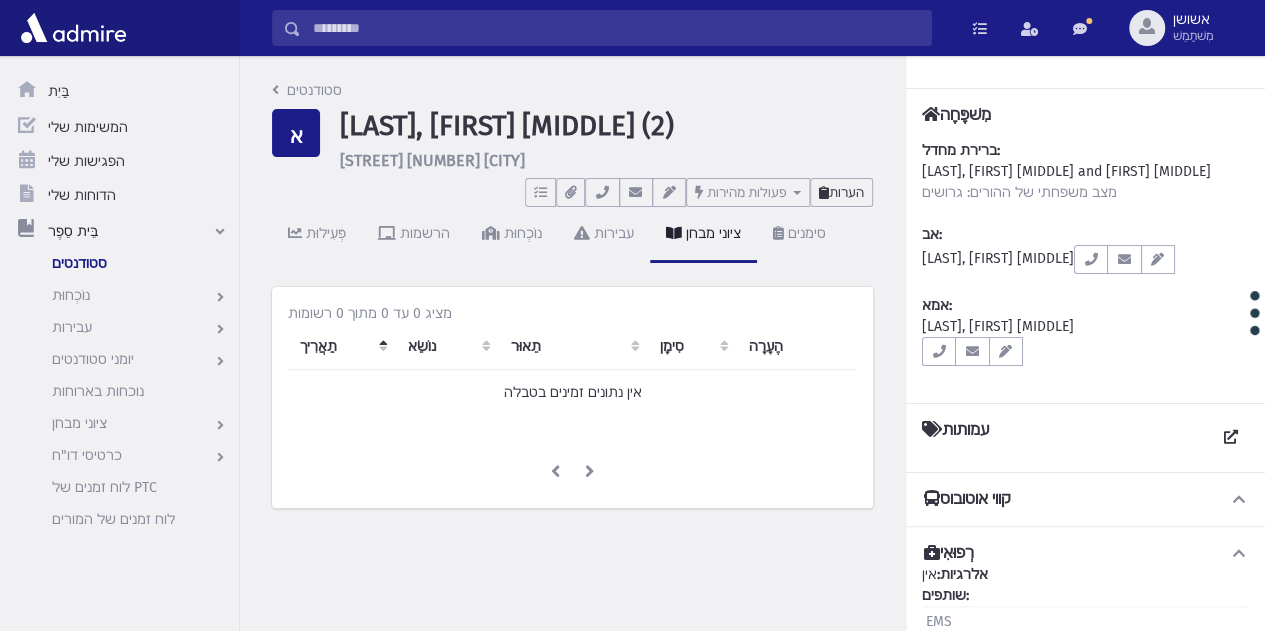 click at bounding box center (824, 192) 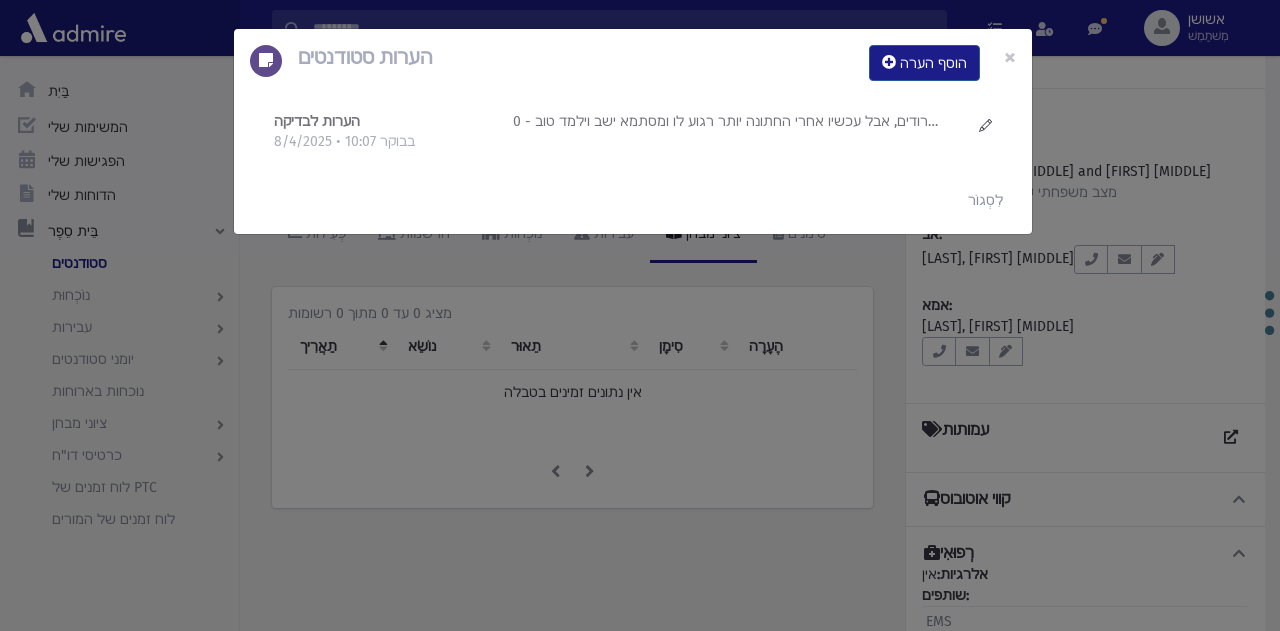 click on "מוכשר מאד, התחתן לפני כחצי שנה, יושב ולומד, בתור בחור מבוגר למד אבל היה מוטרד, והמשפחה ההורים פרודים, אבל עכשיו אחרי החתונה יותר רגוע לו ומסתמא ישב וילמד טוב - 0" at bounding box center [742, 131] 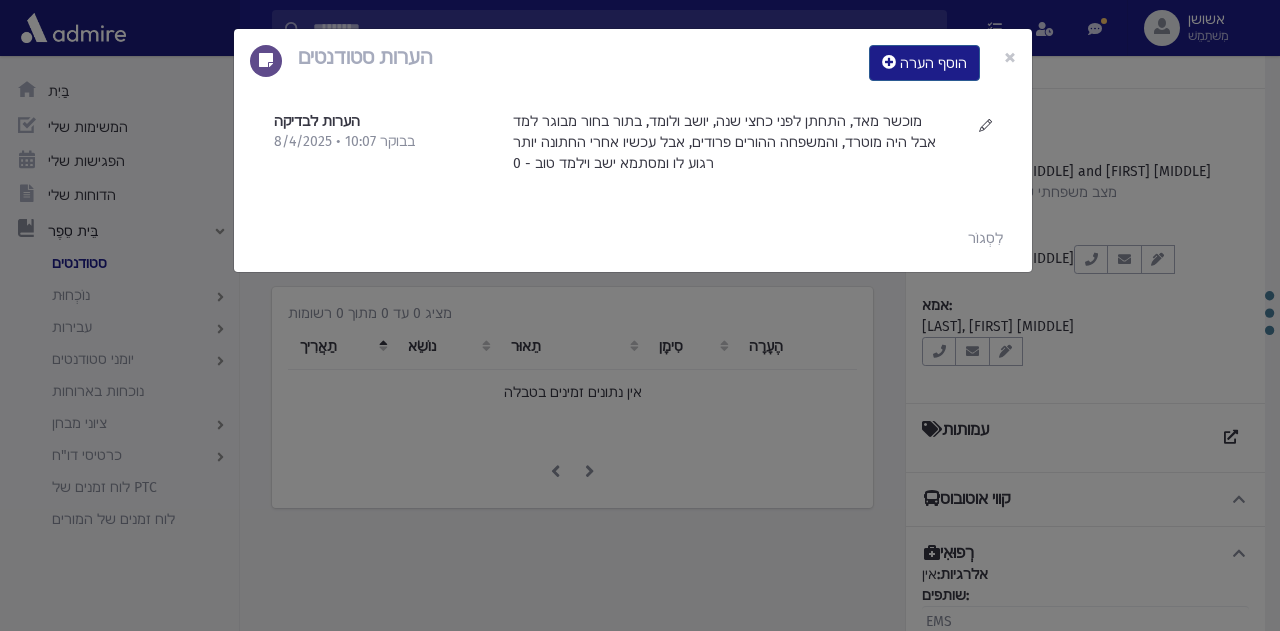 click on "הערות סטודנטים
הוסף הערה
×
הערות לבדיקה
8/4/2025 • 10:07 בבוקר" at bounding box center (640, 315) 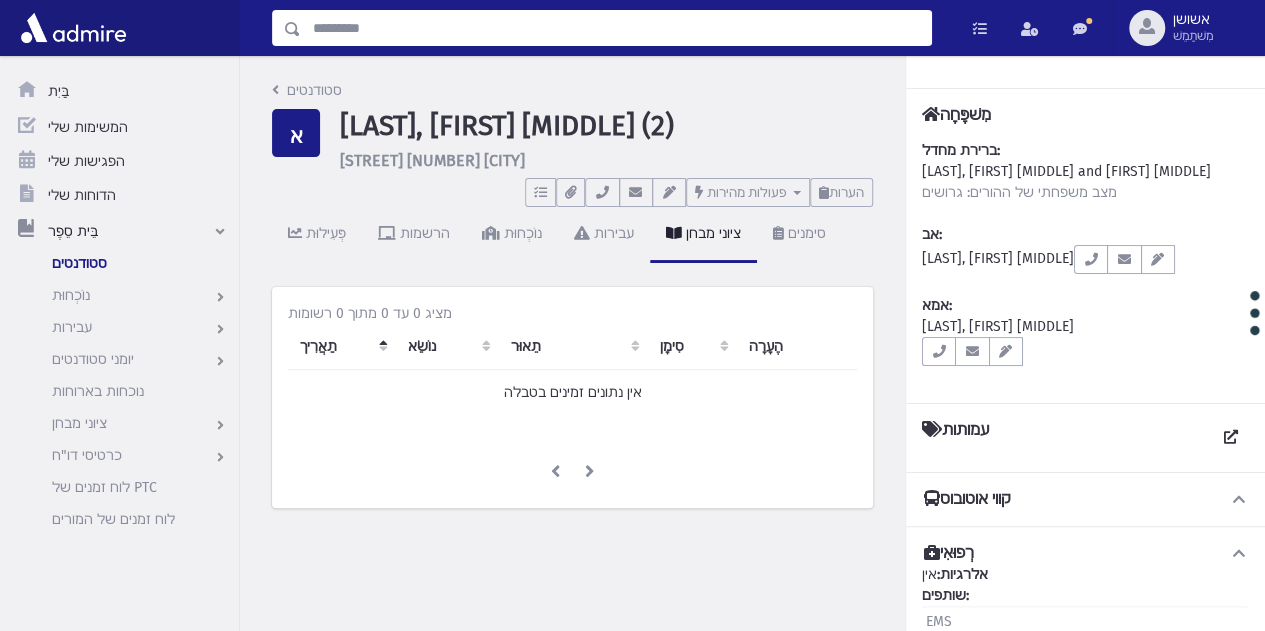click at bounding box center (616, 28) 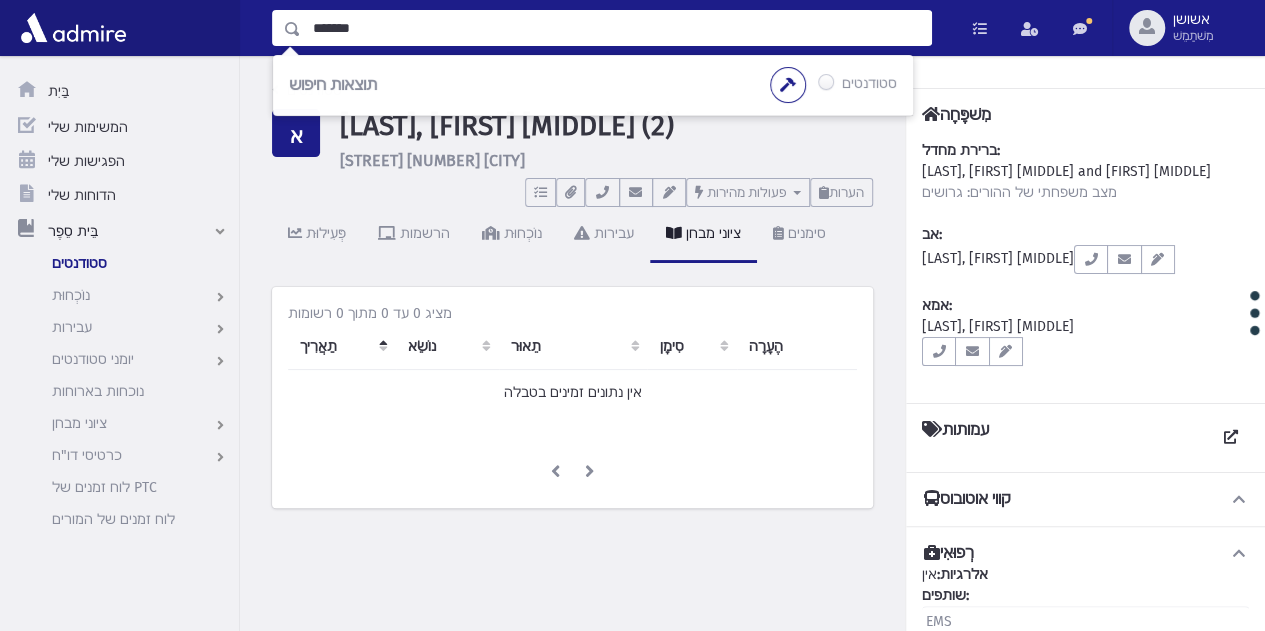 type on "*******" 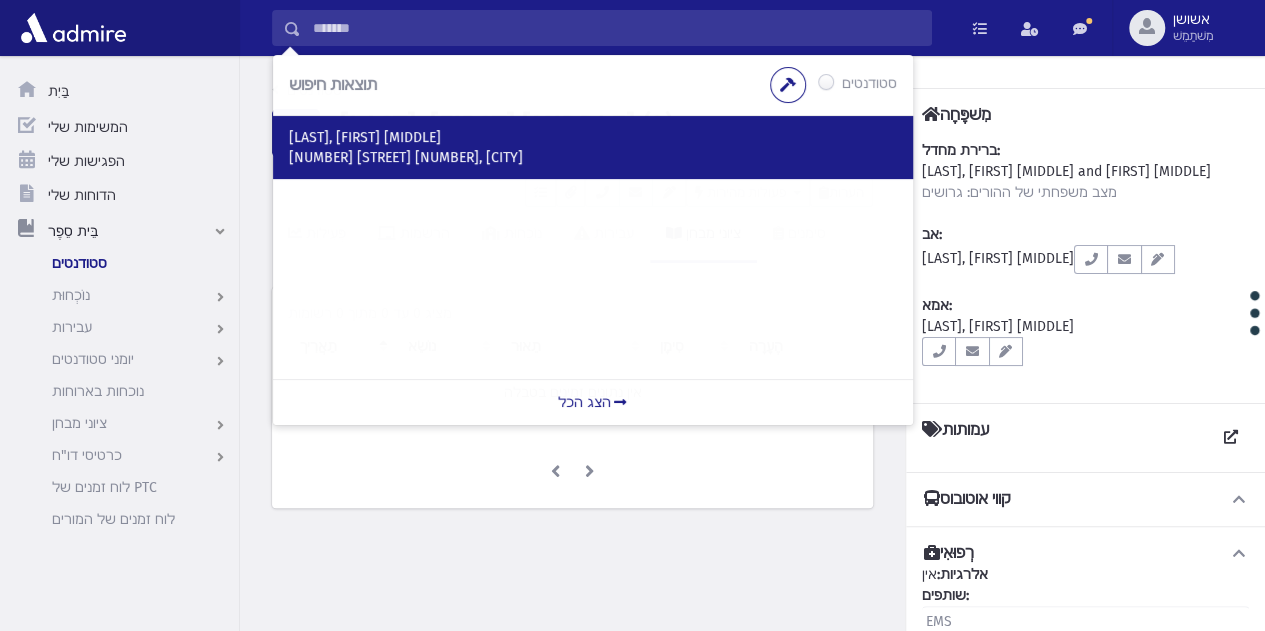 click on "[LAST], [FIRST] [MIDDLE]" at bounding box center [365, 137] 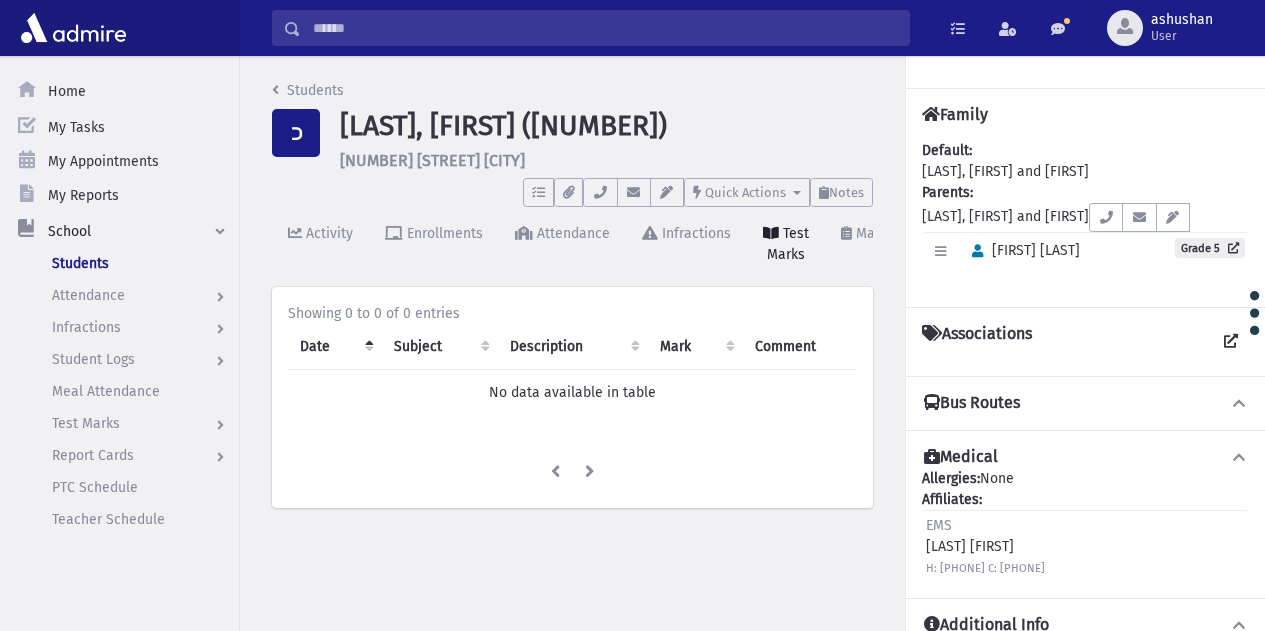 scroll, scrollTop: 0, scrollLeft: 0, axis: both 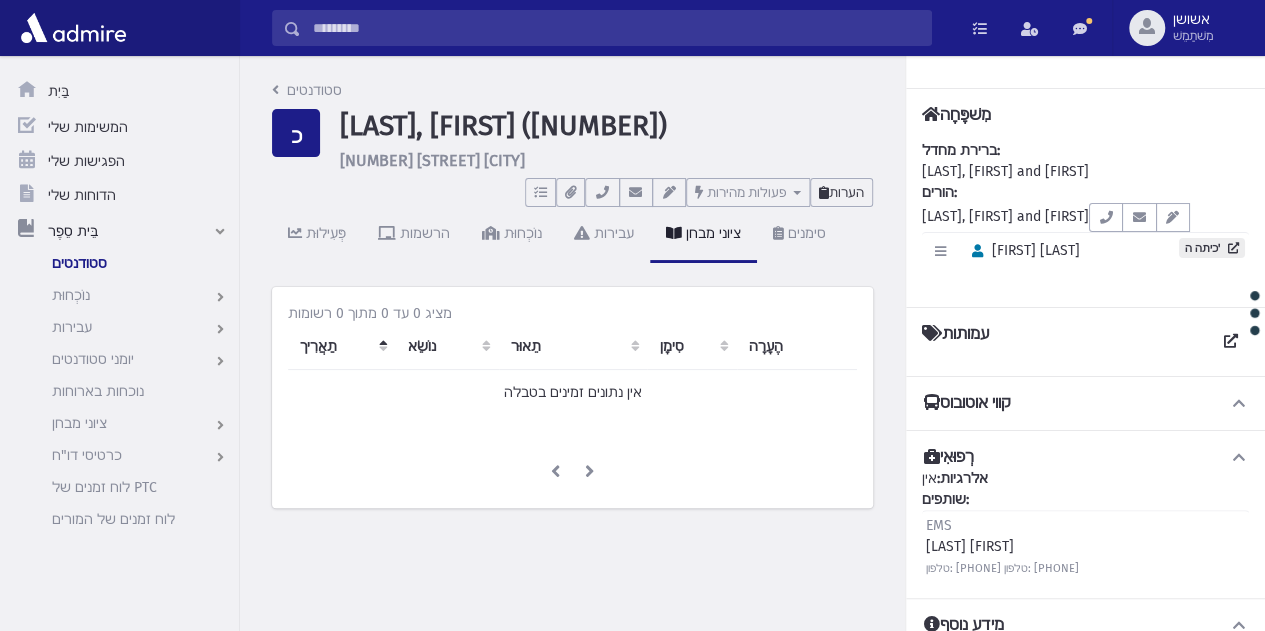 click on "הערות" at bounding box center (846, 192) 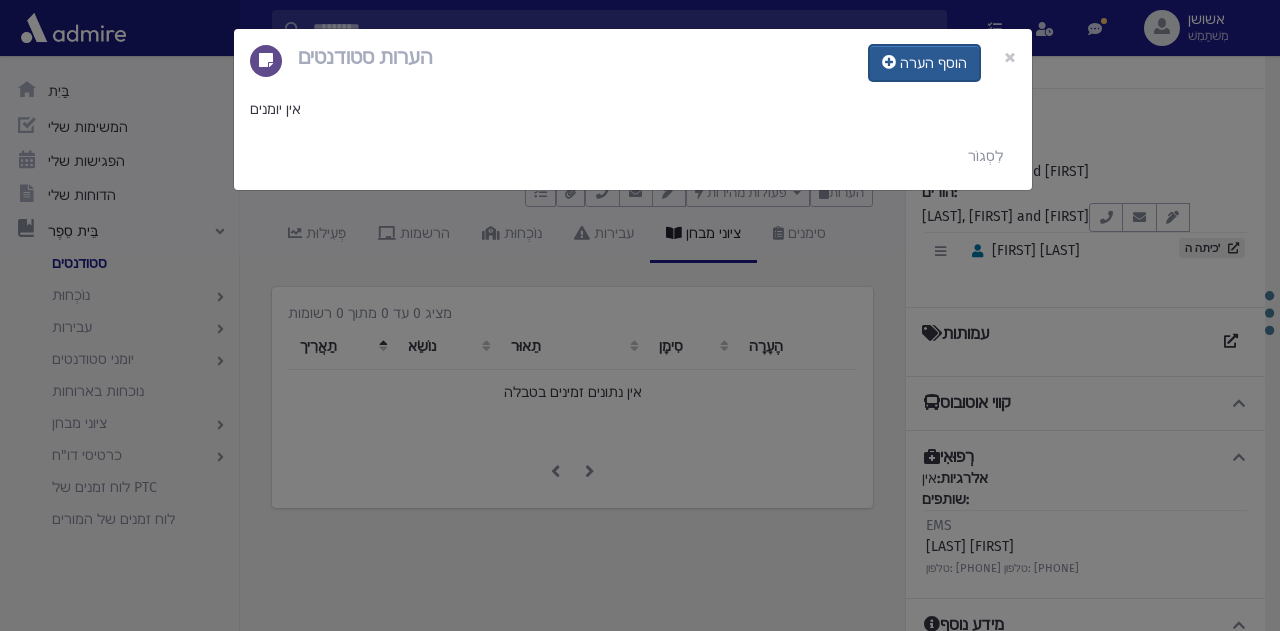 click on "הוסף הערה" at bounding box center (924, 63) 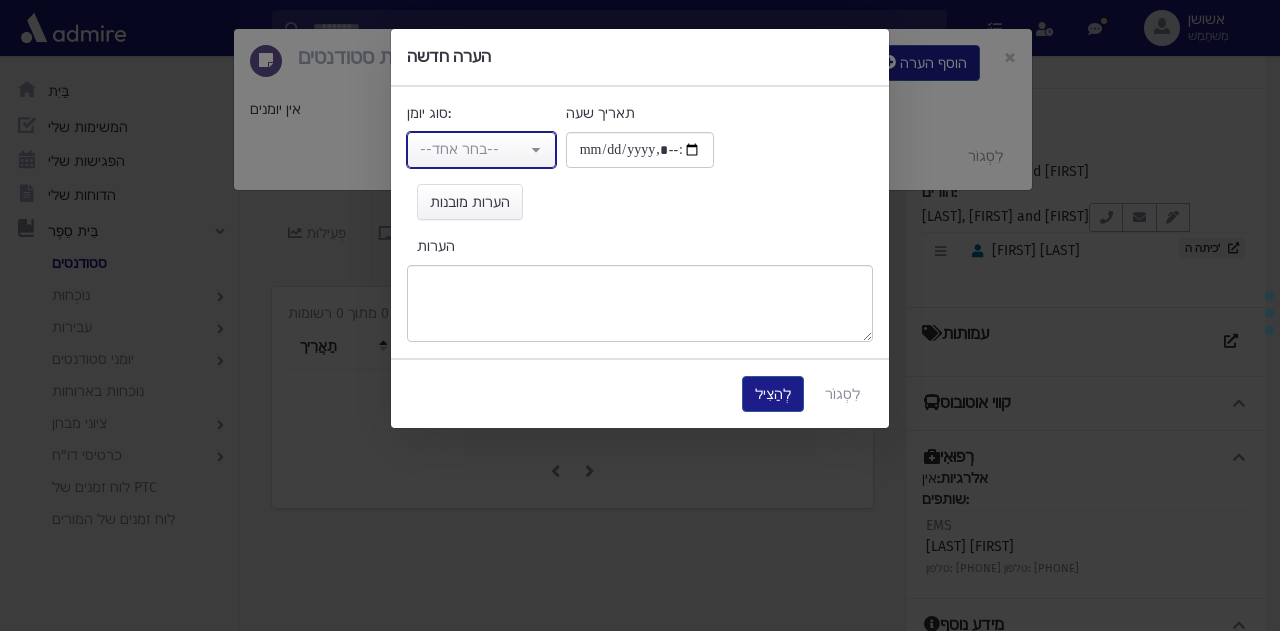 click on "--בחר אחד--" at bounding box center [481, 150] 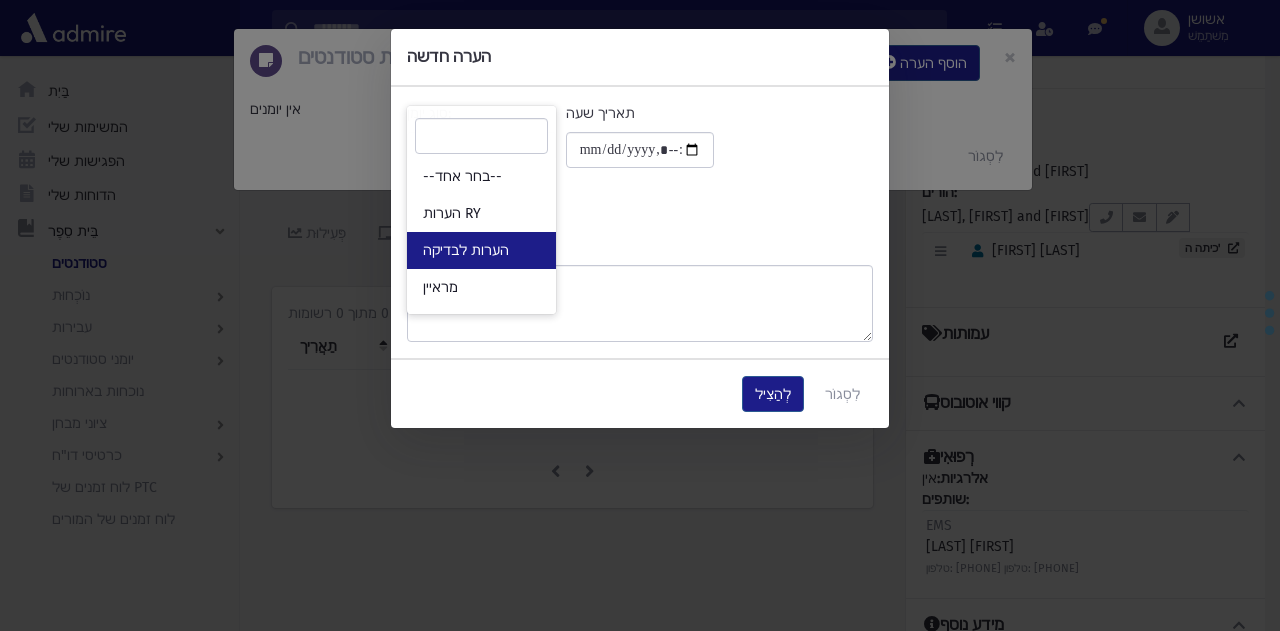 click on "הערות לבדיקה" at bounding box center [481, 250] 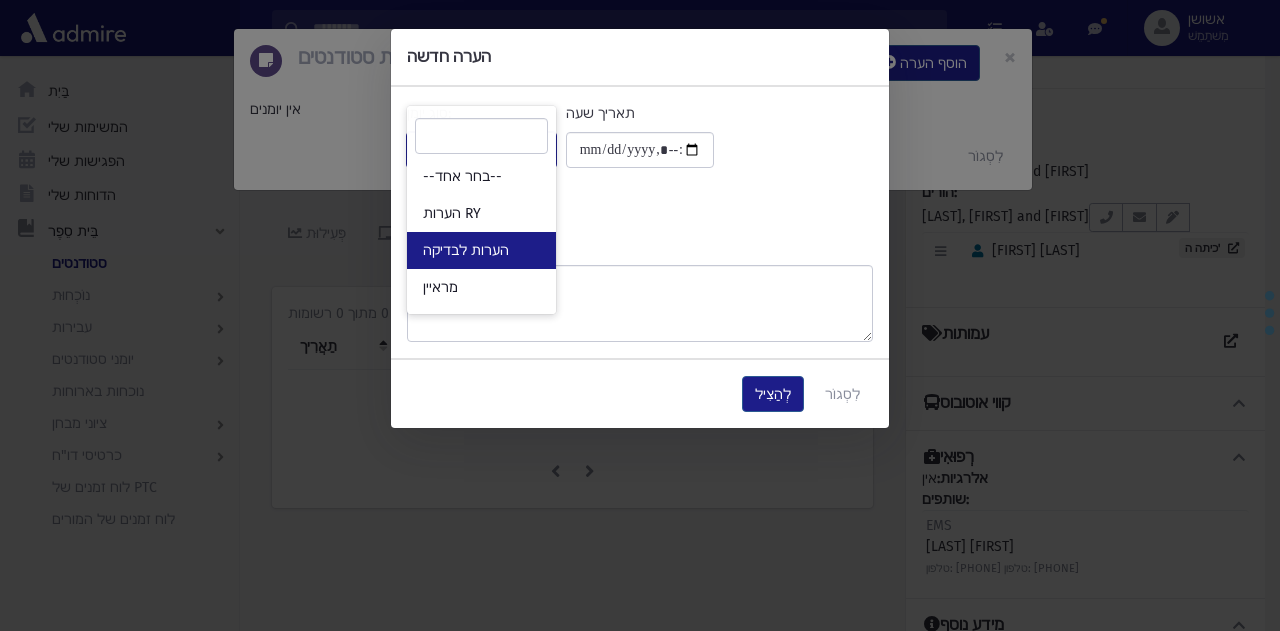 select on "*" 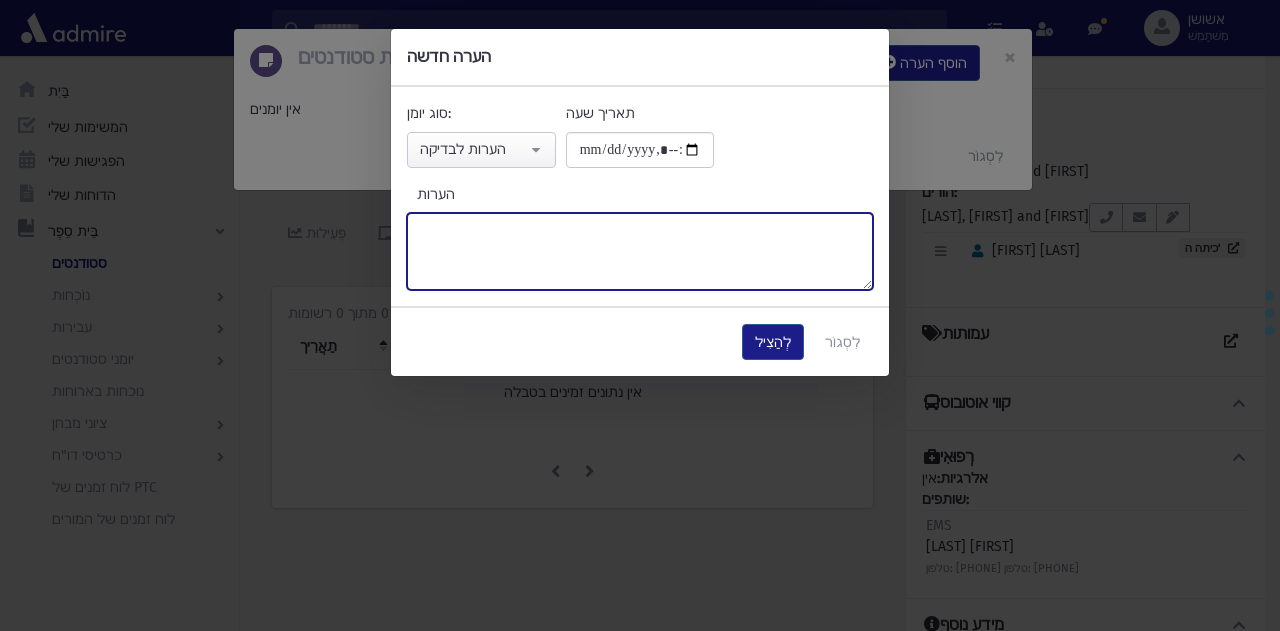 click on "הערות" at bounding box center [640, 251] 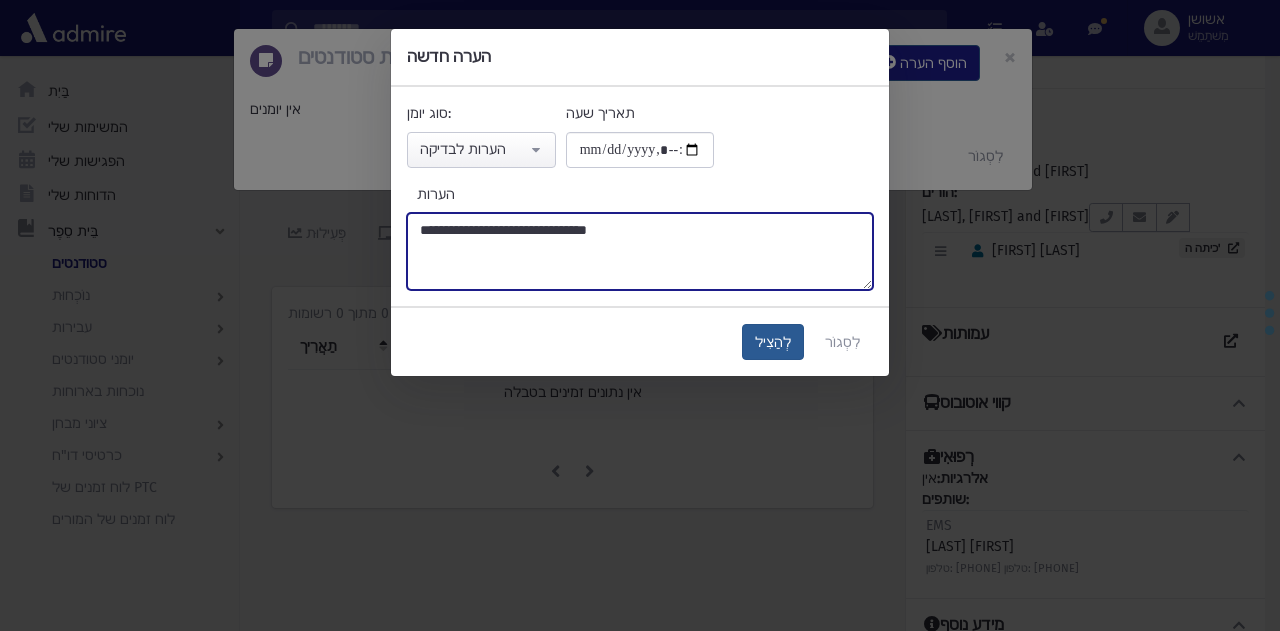 type on "**********" 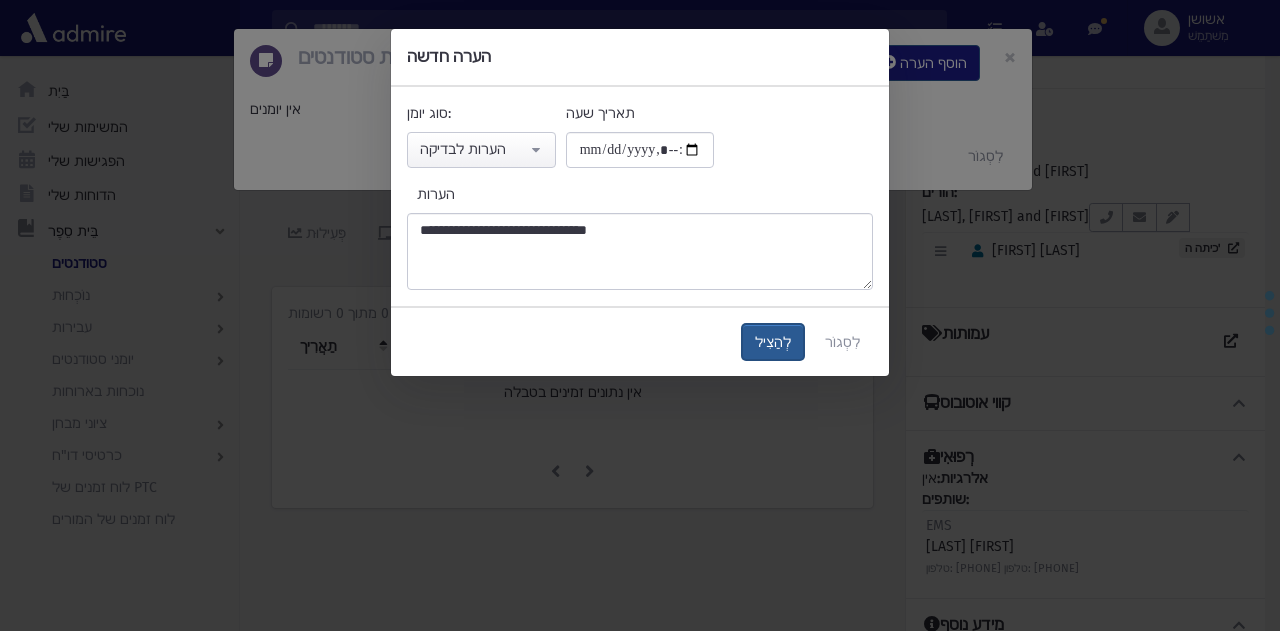 click on "לְהַצִיל" at bounding box center [773, 342] 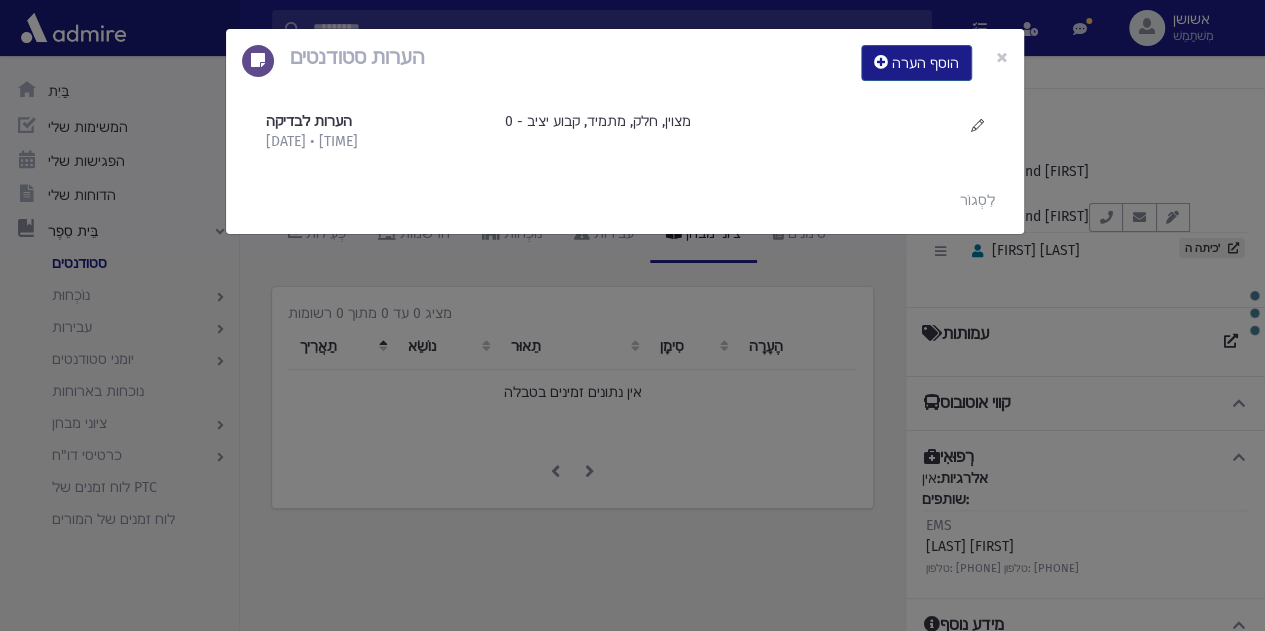 click on "הערות סטודנטים
הוסף הערה
×
הערות לבדיקה
8/4/2025 • 18:31" at bounding box center (632, 315) 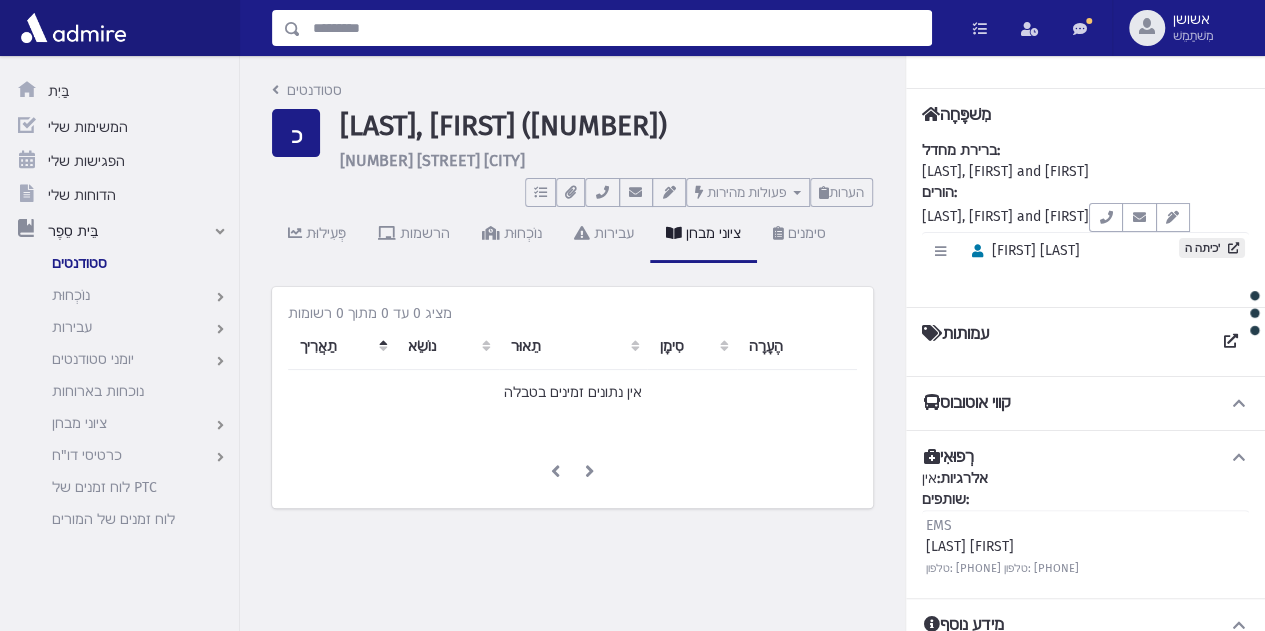 click at bounding box center [616, 28] 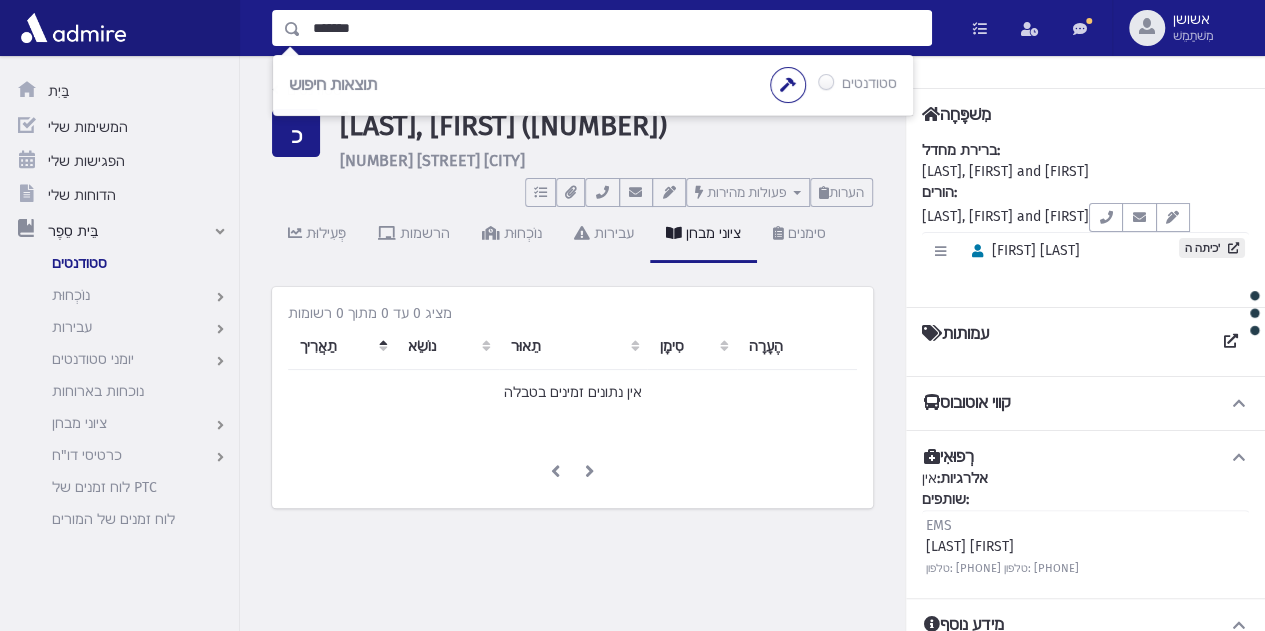 type on "*******" 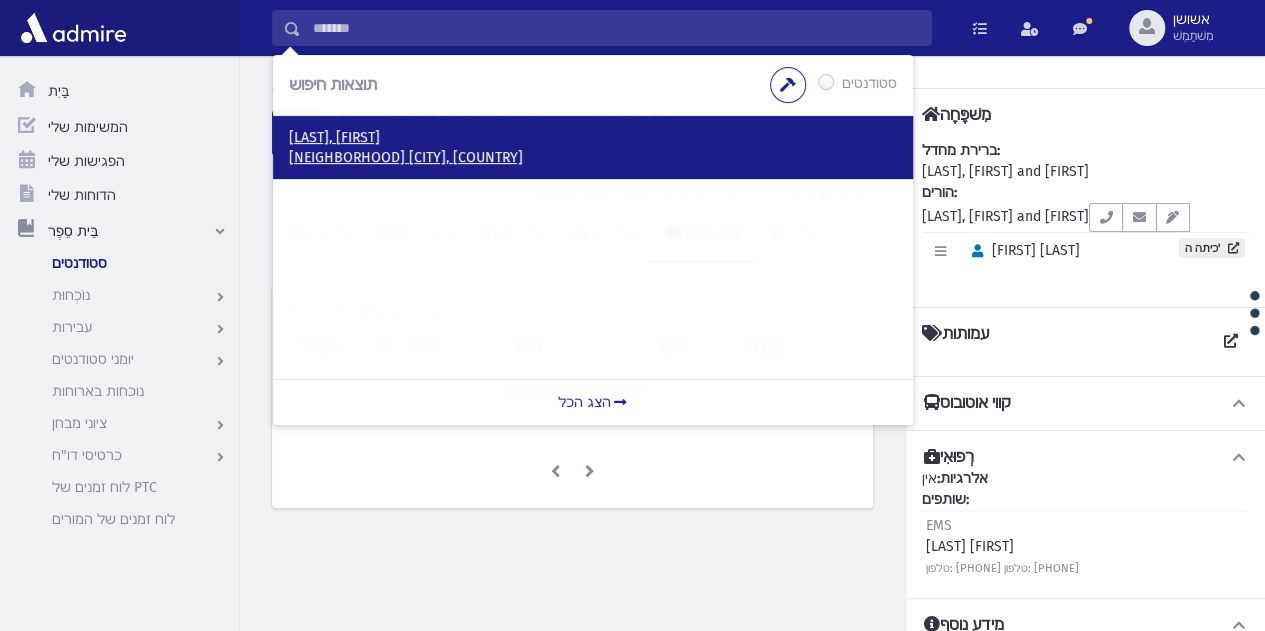 click on "סטארק, חיים שלמה" at bounding box center [593, 138] 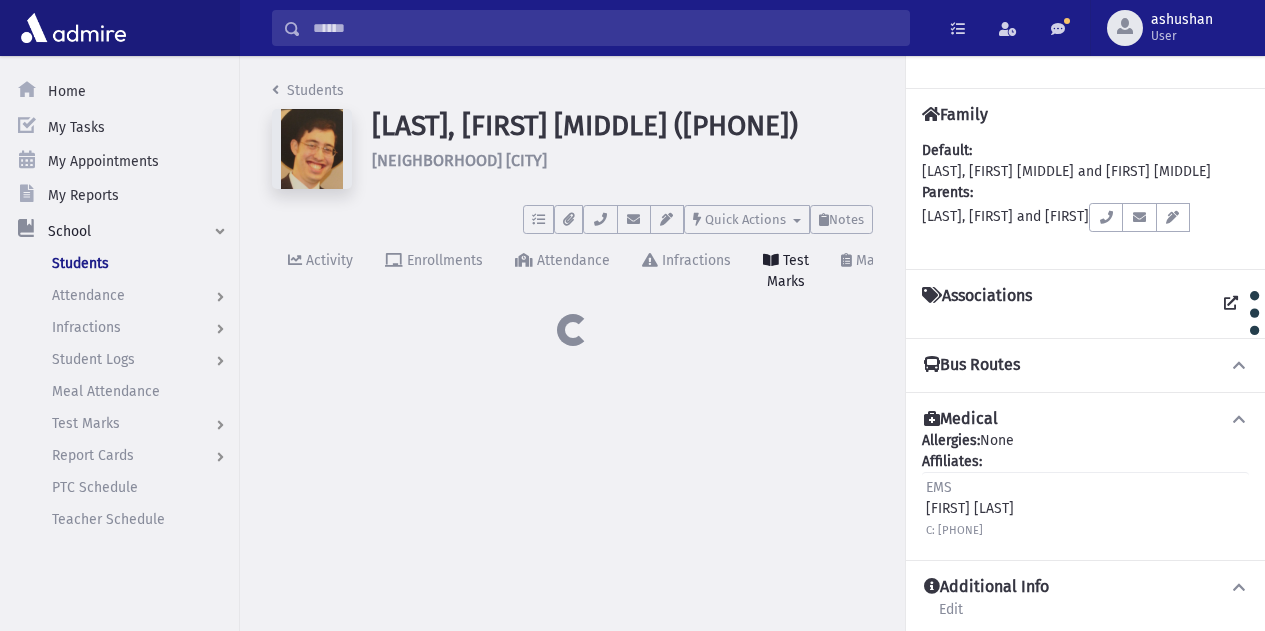 scroll, scrollTop: 0, scrollLeft: 0, axis: both 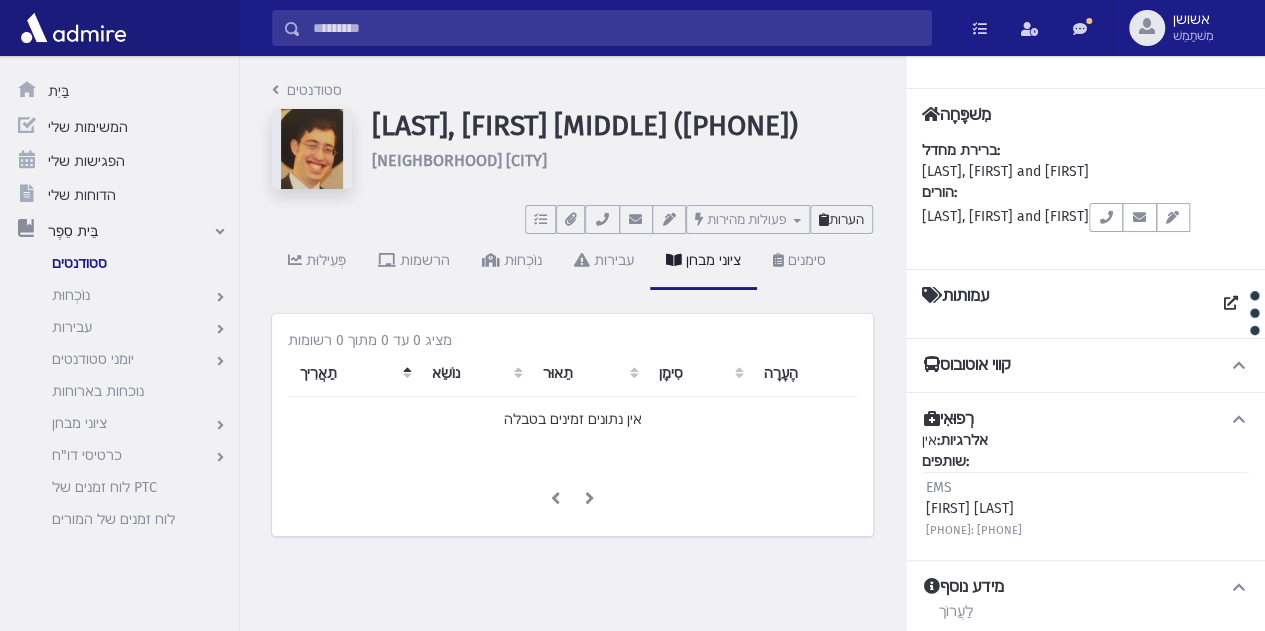 click on "הערות" at bounding box center (846, 219) 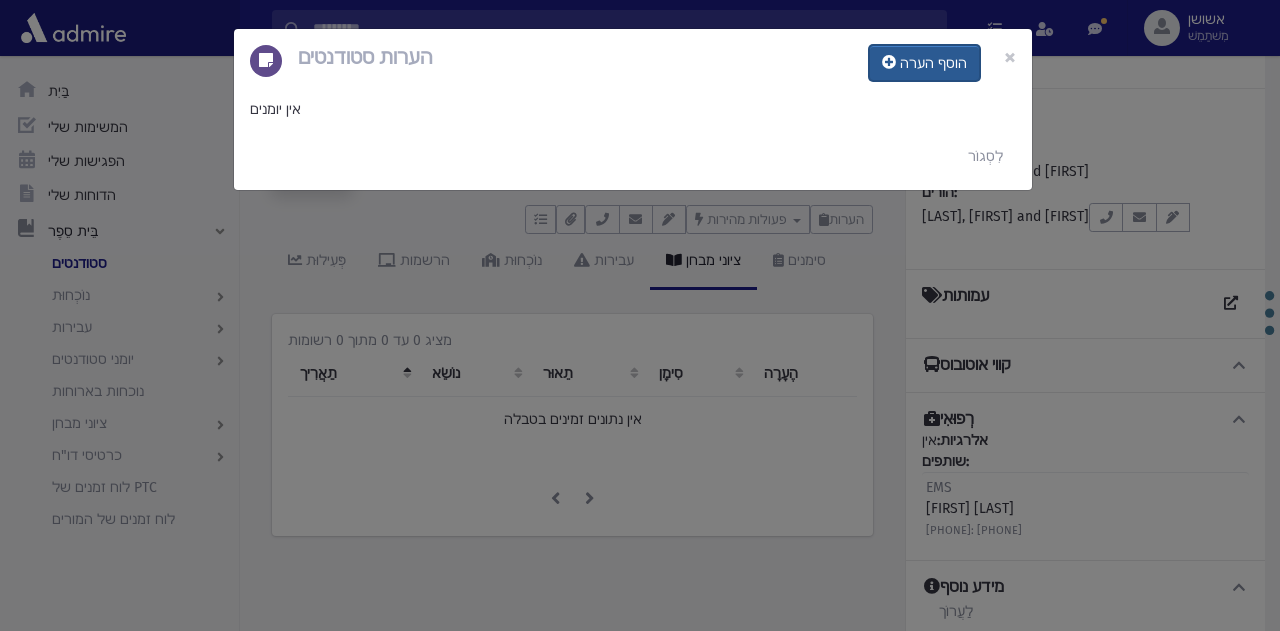 click on "הוסף הערה" at bounding box center (924, 63) 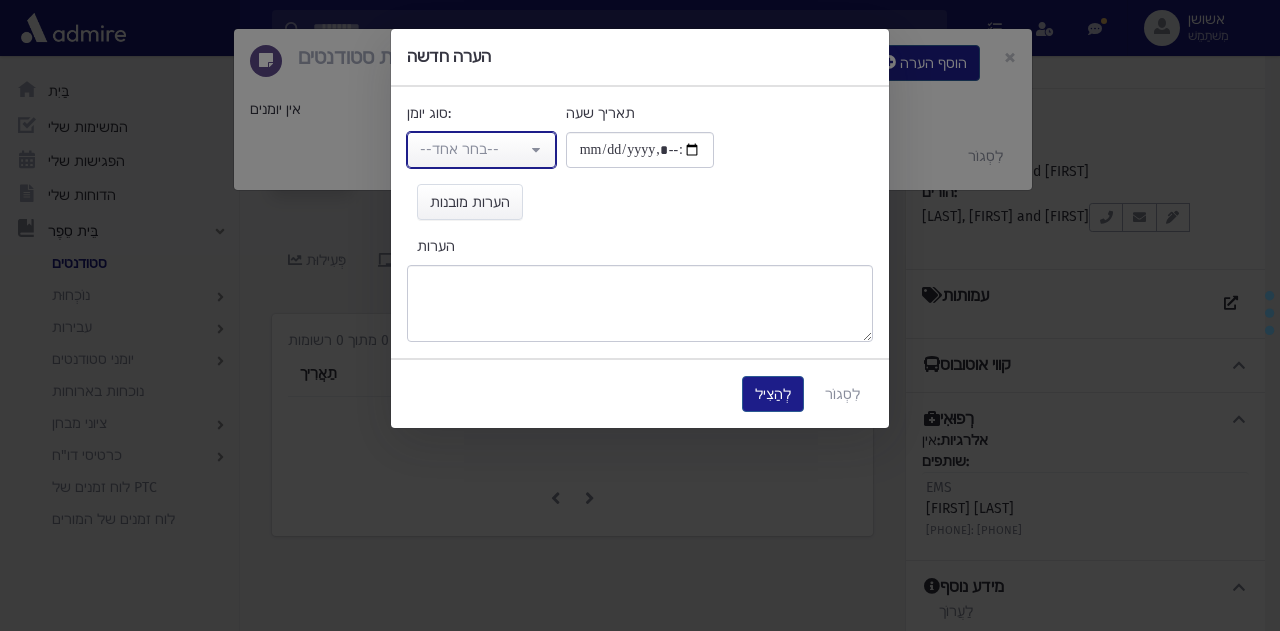 click on "--בחר אחד--" at bounding box center (473, 149) 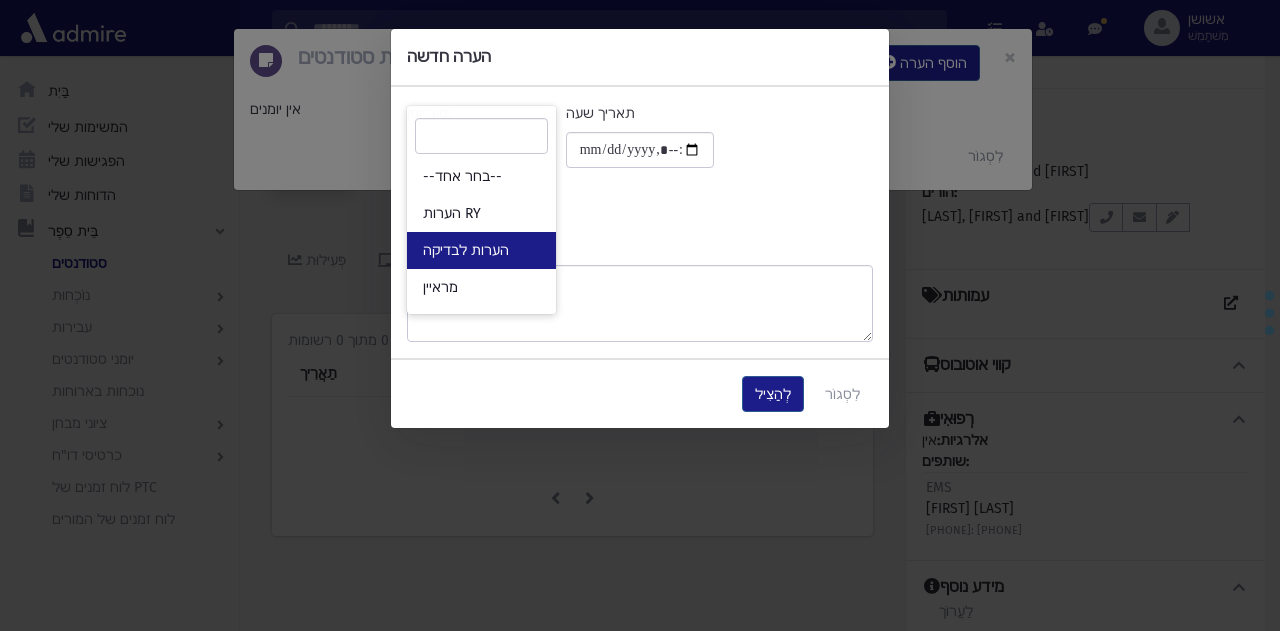 click on "הערות לבדיקה" at bounding box center [481, 250] 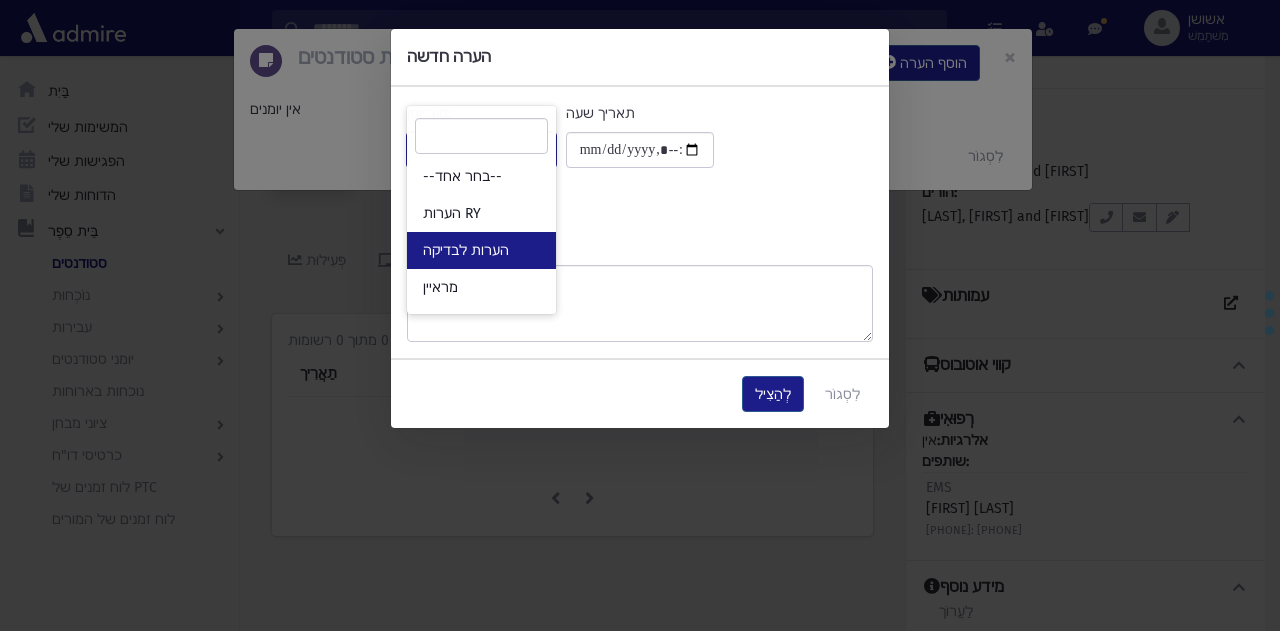 select on "*" 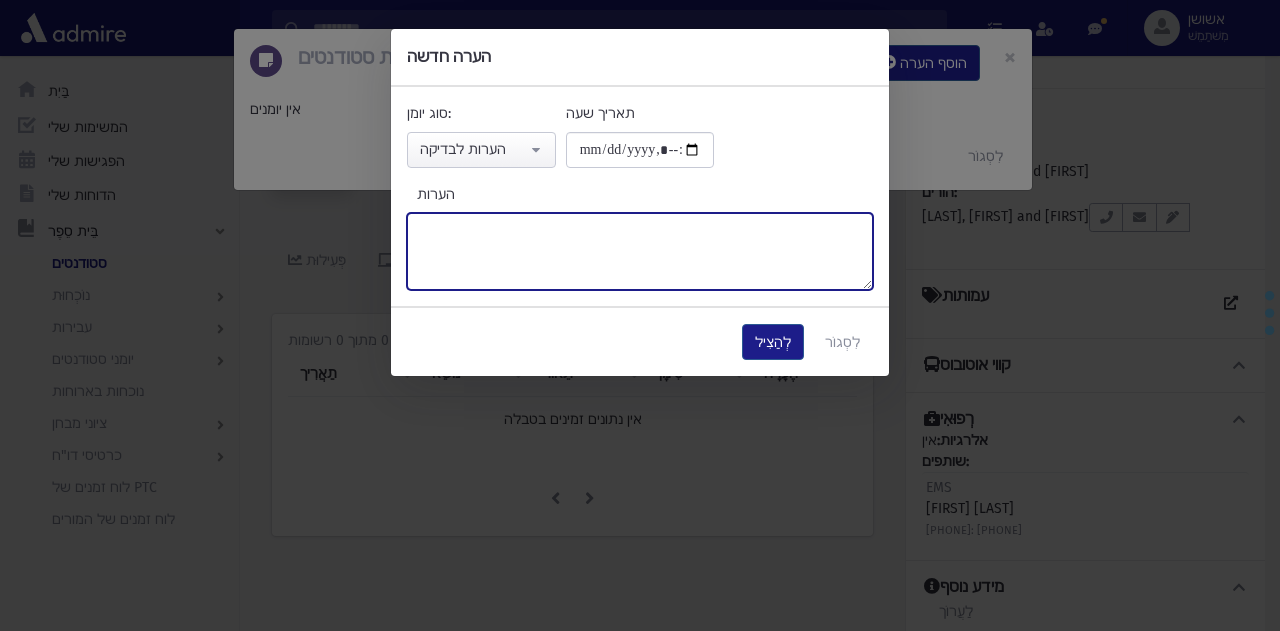 click on "הערות" at bounding box center (640, 251) 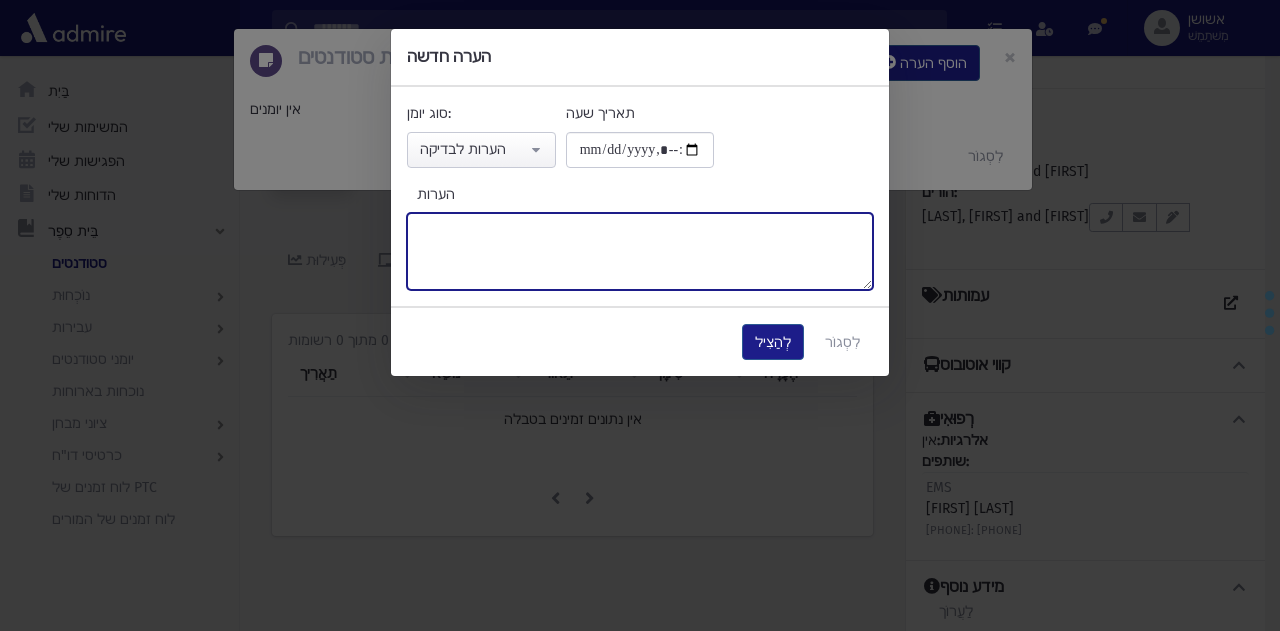 paste on "**********" 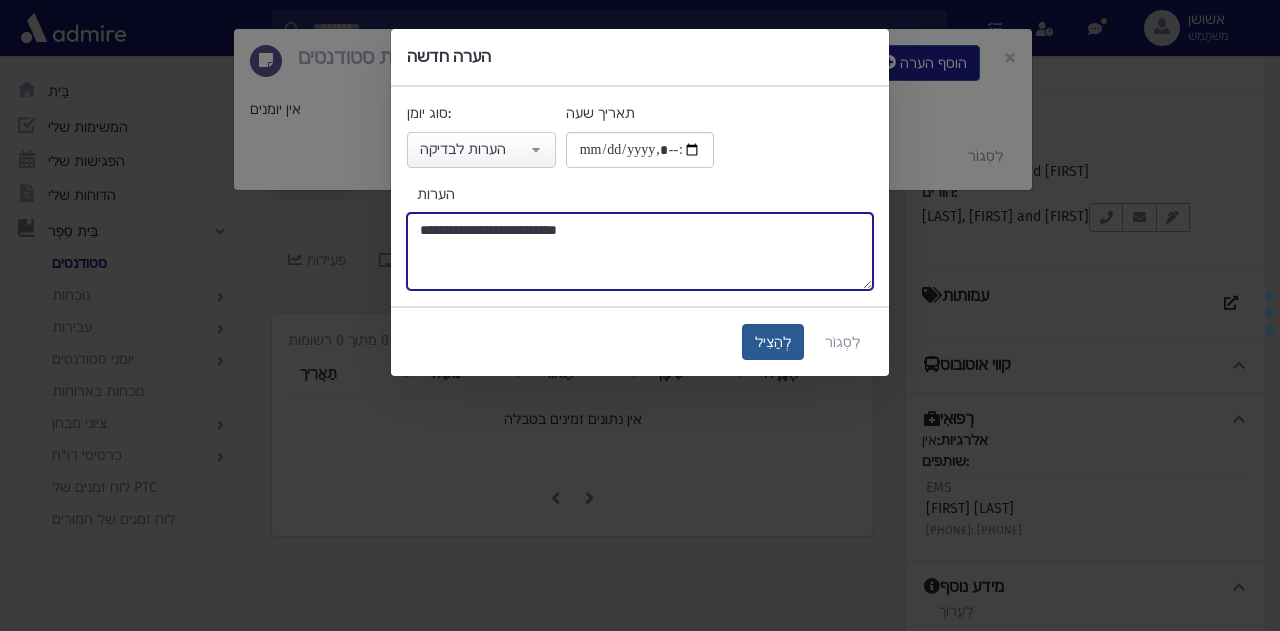 type on "**********" 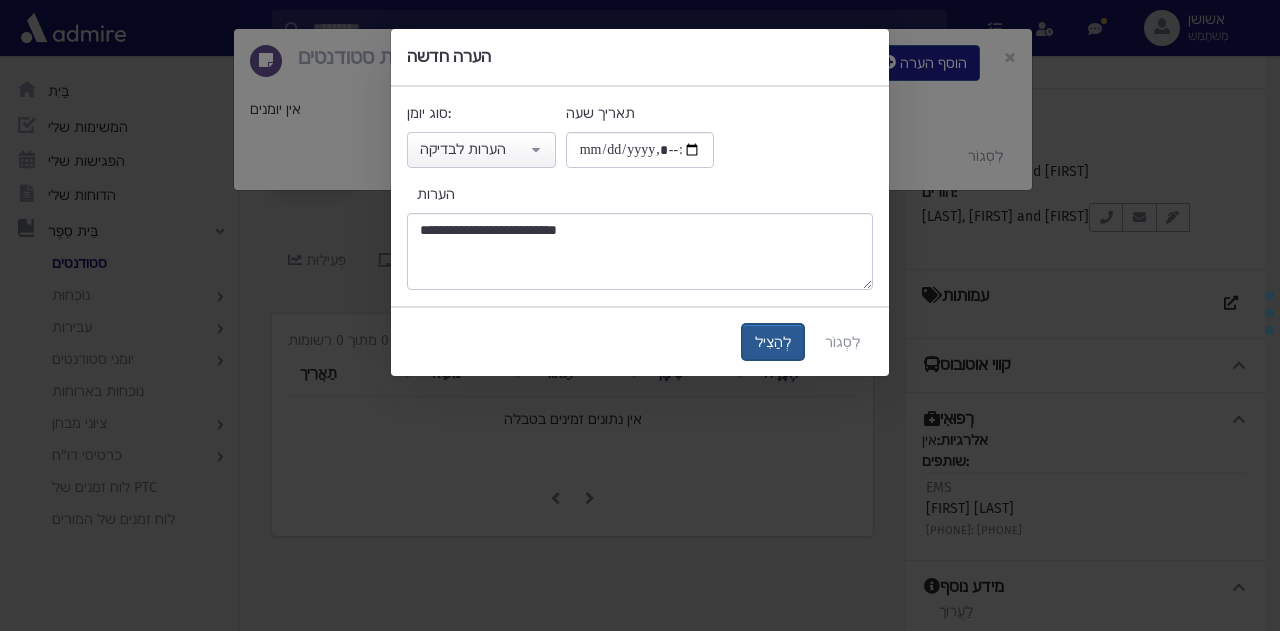 click on "לְהַצִיל" at bounding box center [773, 342] 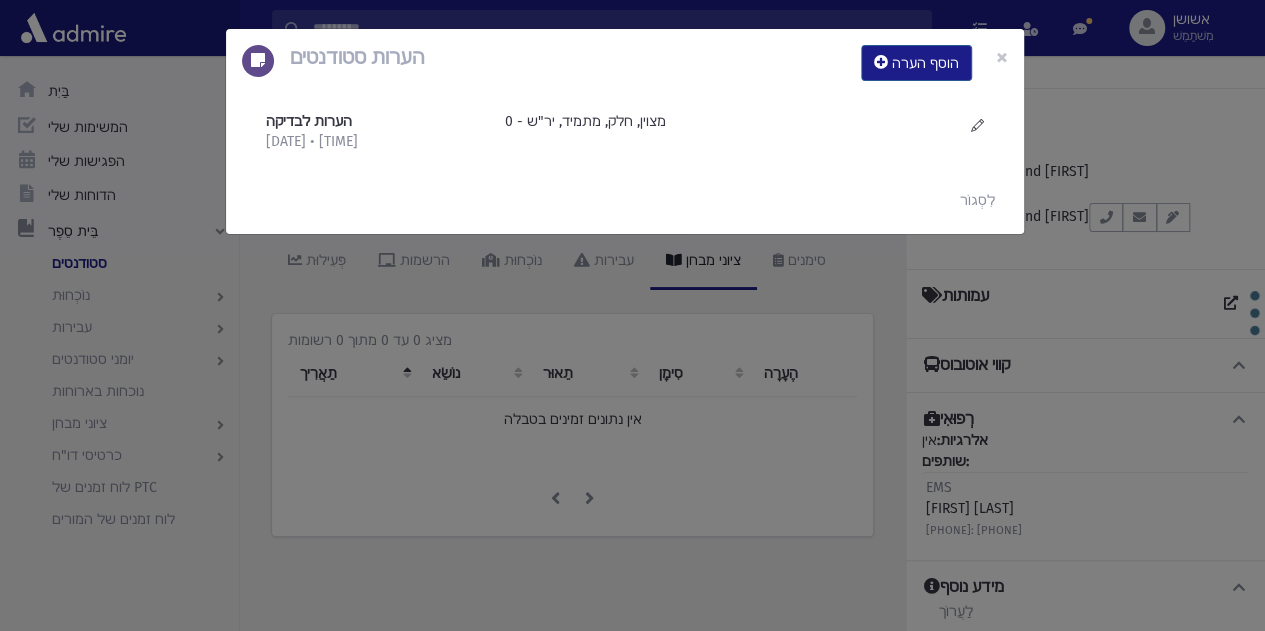 click on "הערות סטודנטים
הוסף הערה
×
הערות לבדיקה
8/4/2025 • 18:32" at bounding box center [632, 315] 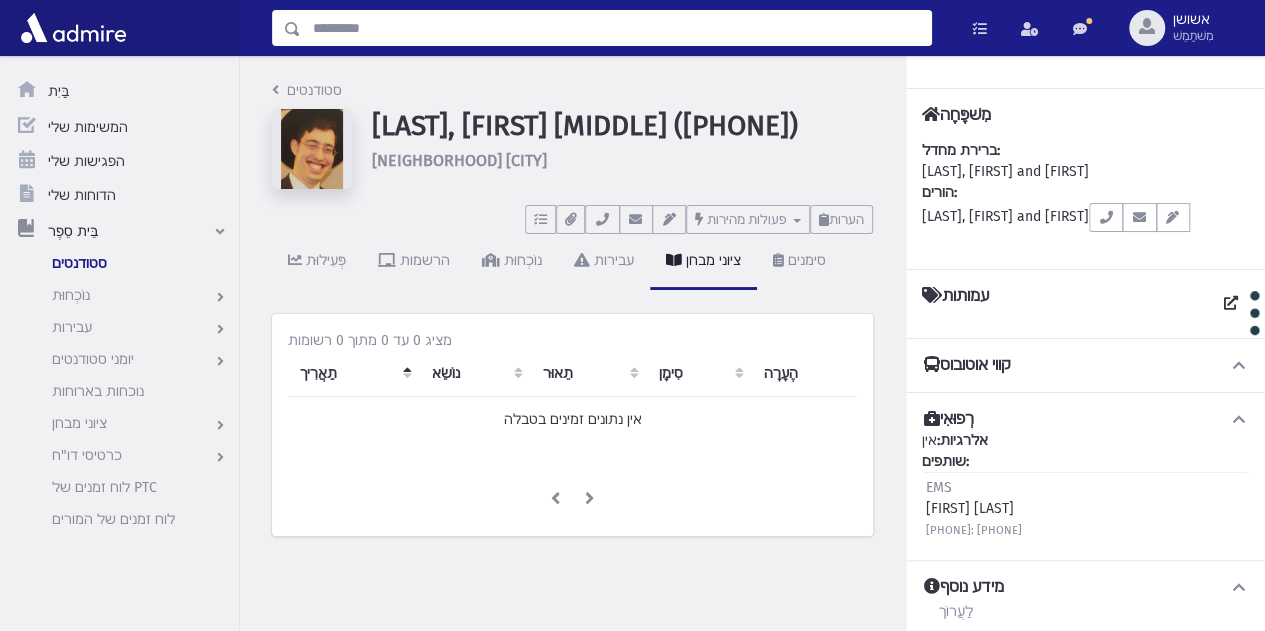 click at bounding box center [616, 28] 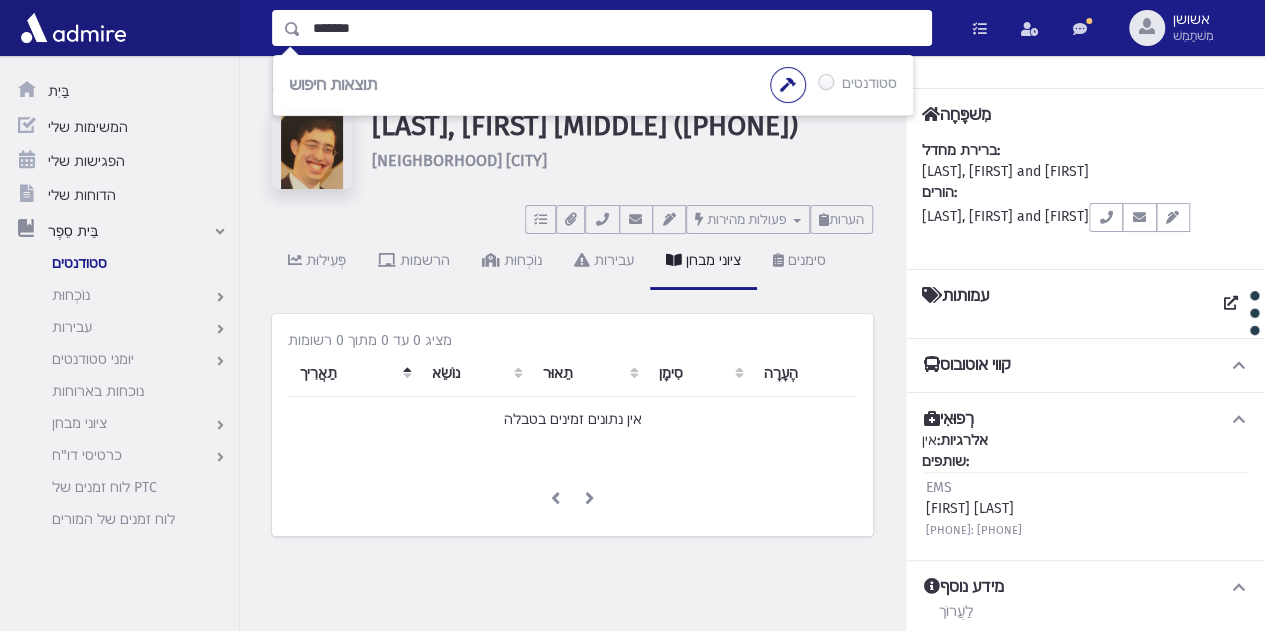 type on "*******" 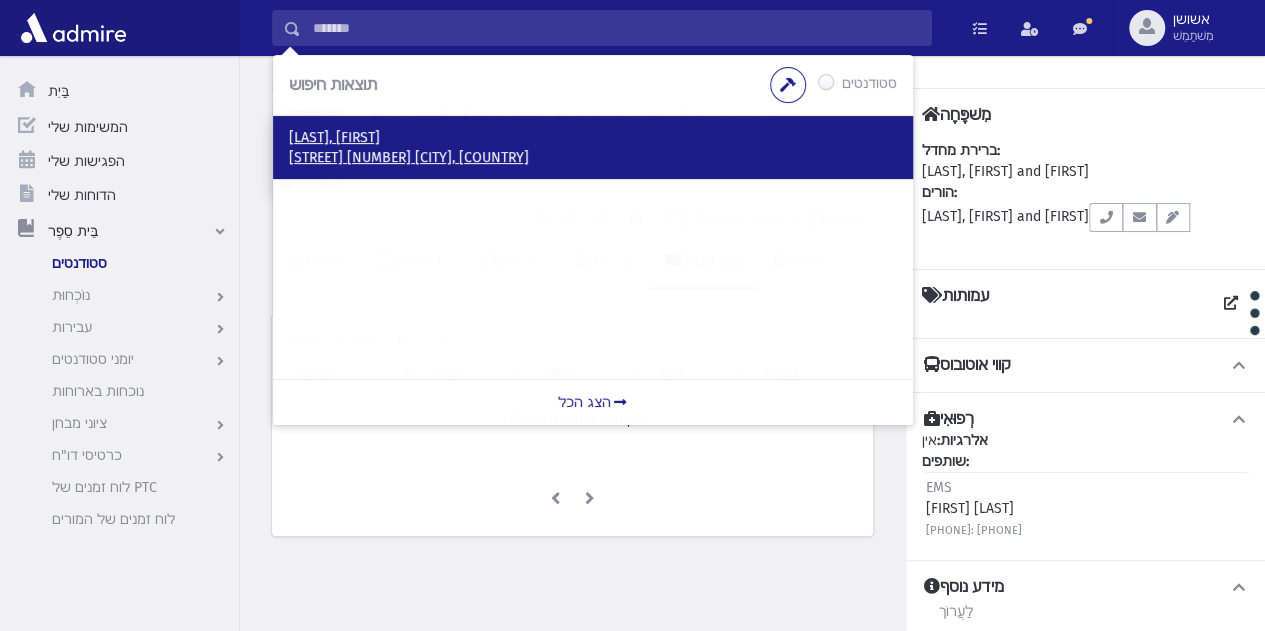 click on "ריינס 4 ירושלים, ישראל" at bounding box center (409, 157) 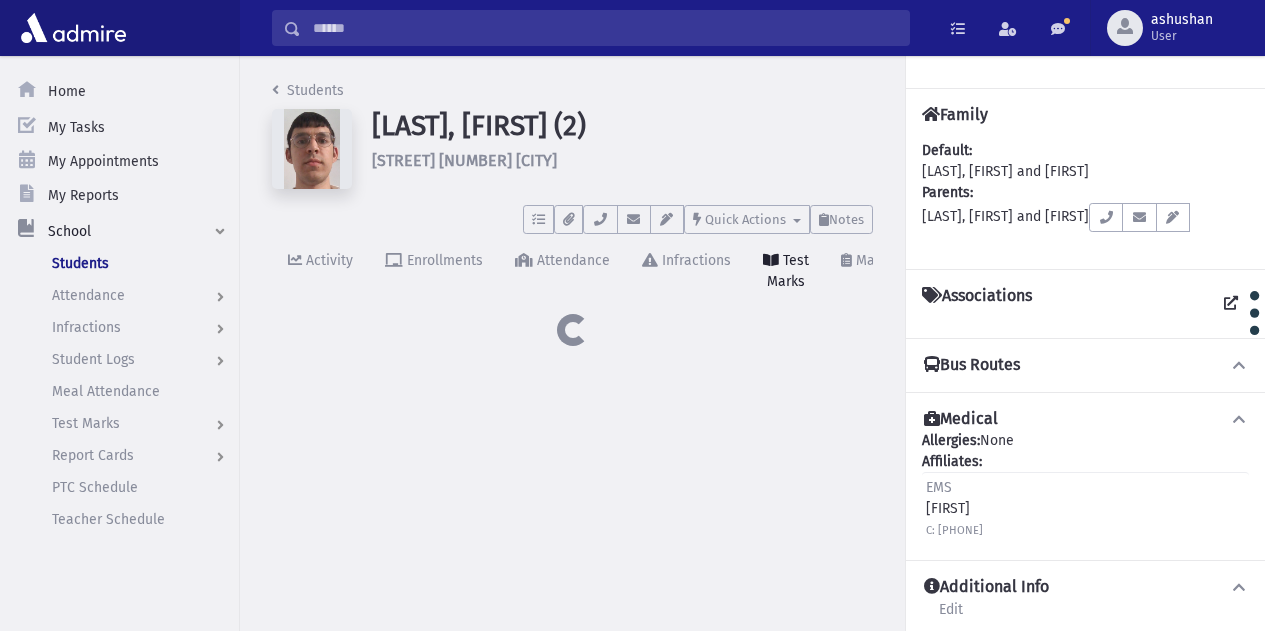 scroll, scrollTop: 0, scrollLeft: 0, axis: both 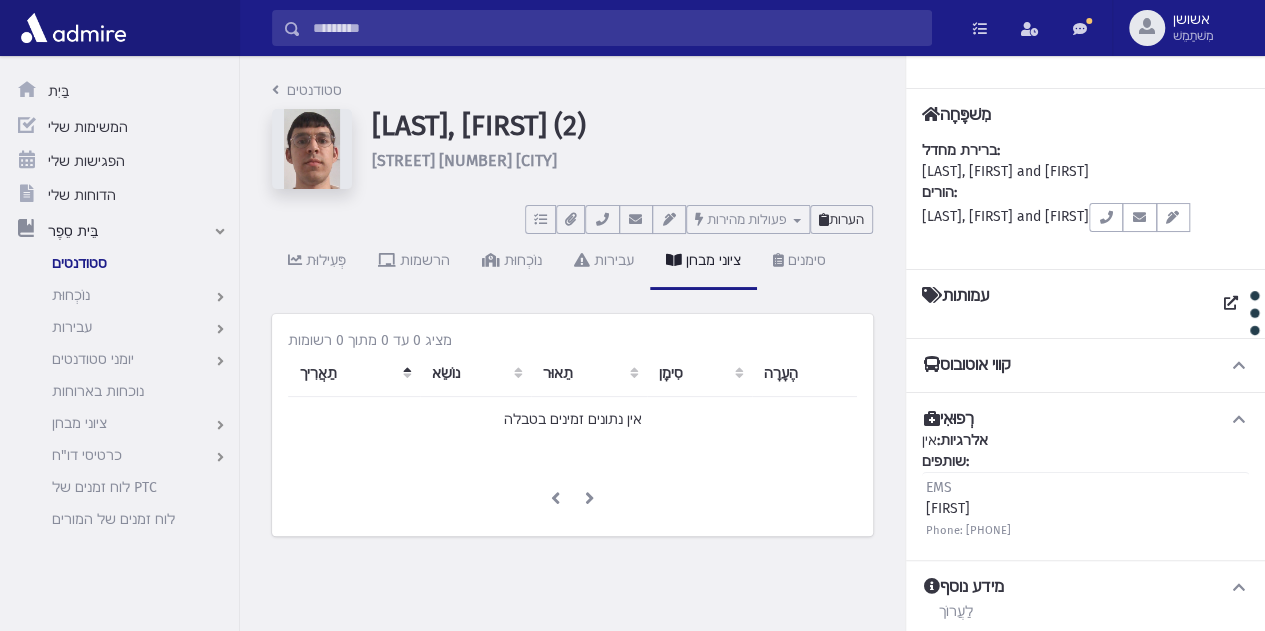 click on "הערות" at bounding box center [846, 219] 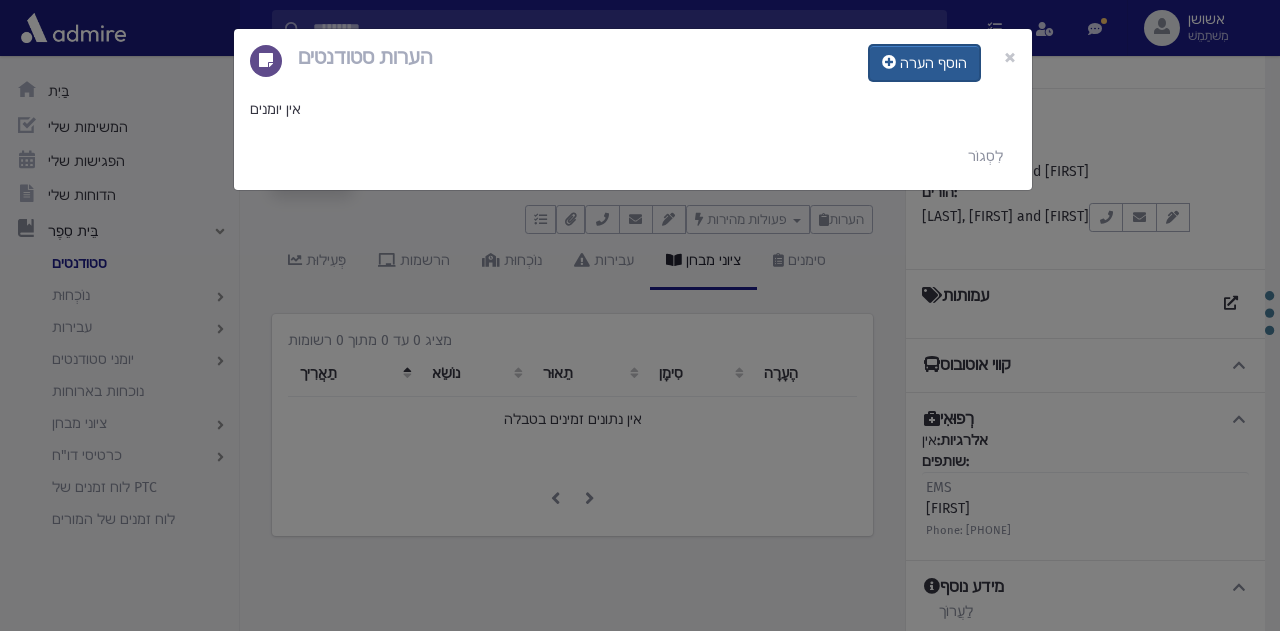 click on "הוסף הערה" at bounding box center [924, 63] 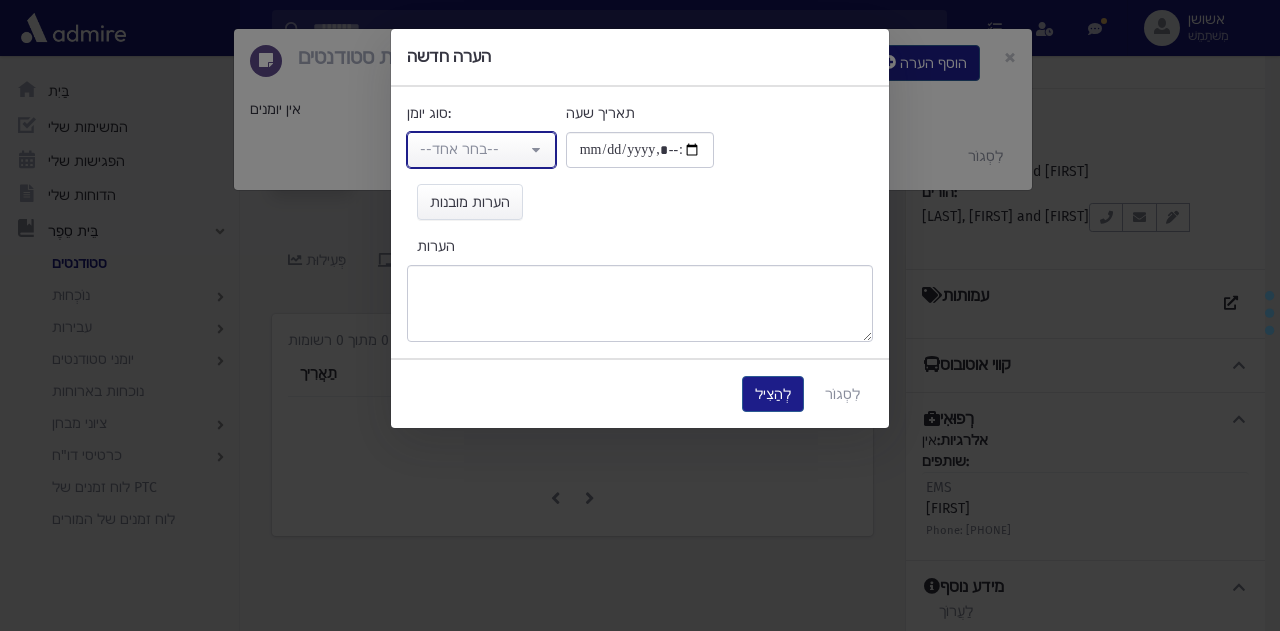 click on "--בחר אחד--" at bounding box center (473, 149) 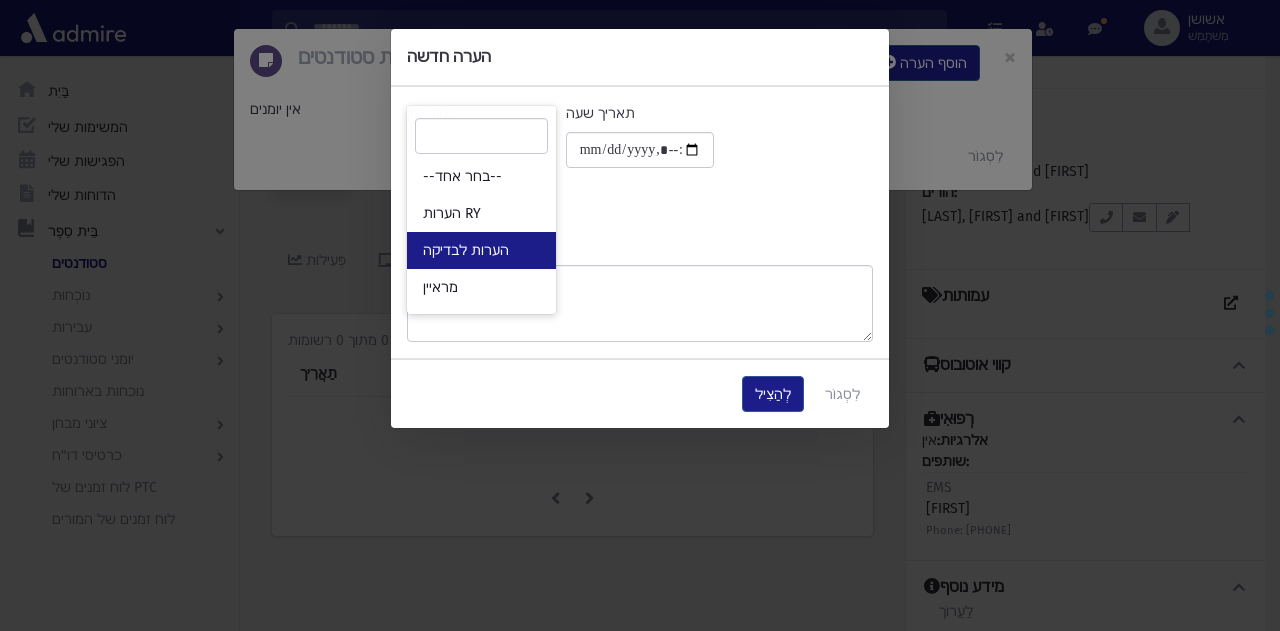 click on "הערות לבדיקה" at bounding box center [481, 250] 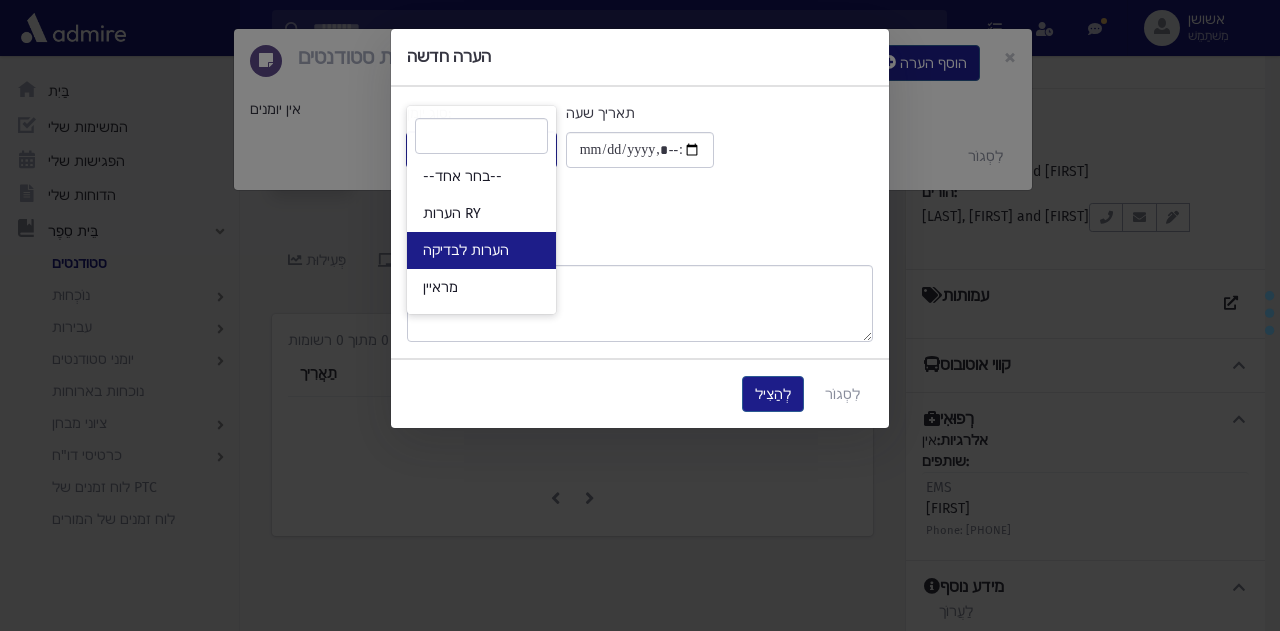 select on "*" 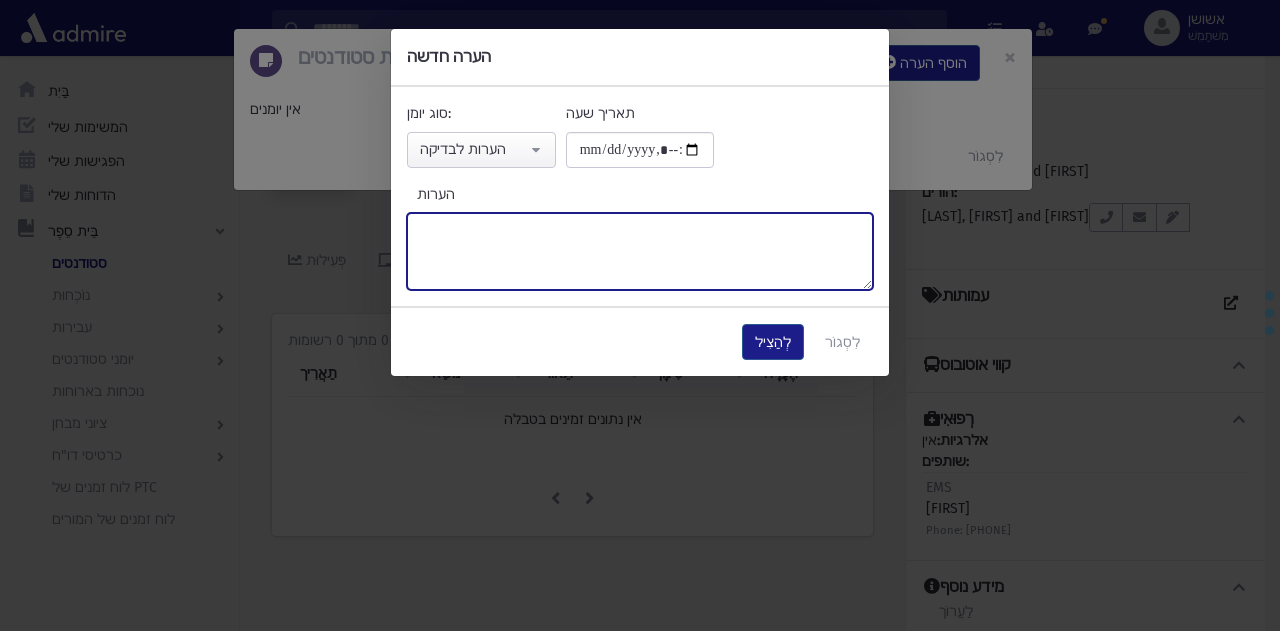 click on "הערות" at bounding box center (640, 251) 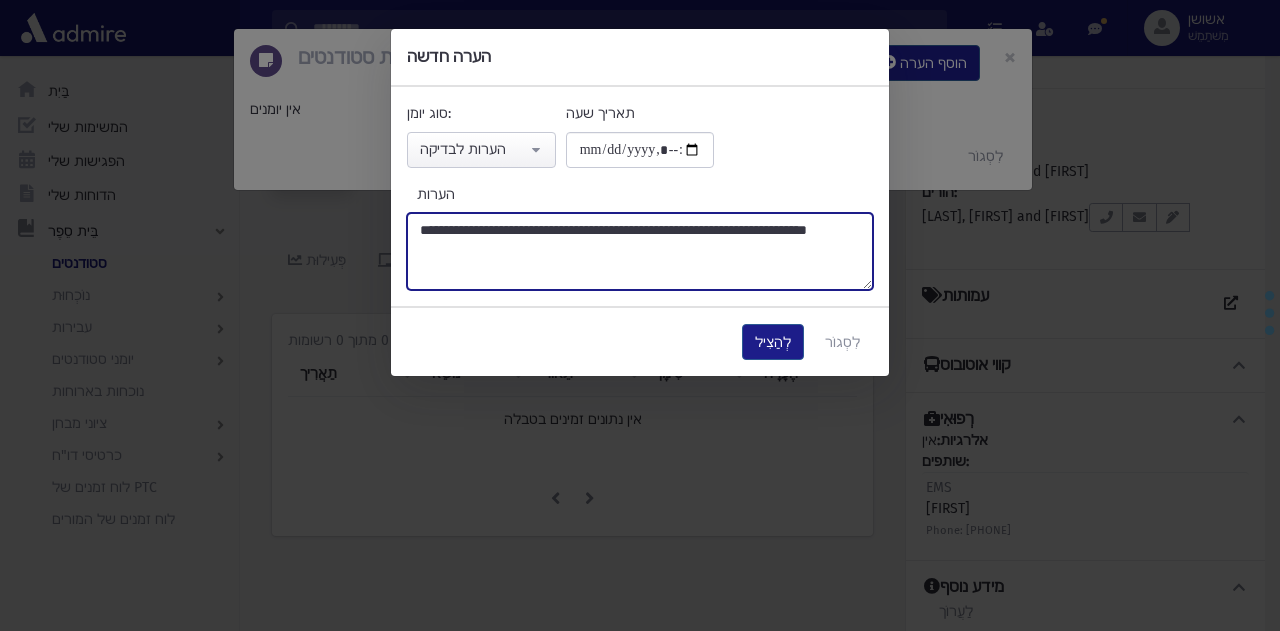 type on "**********" 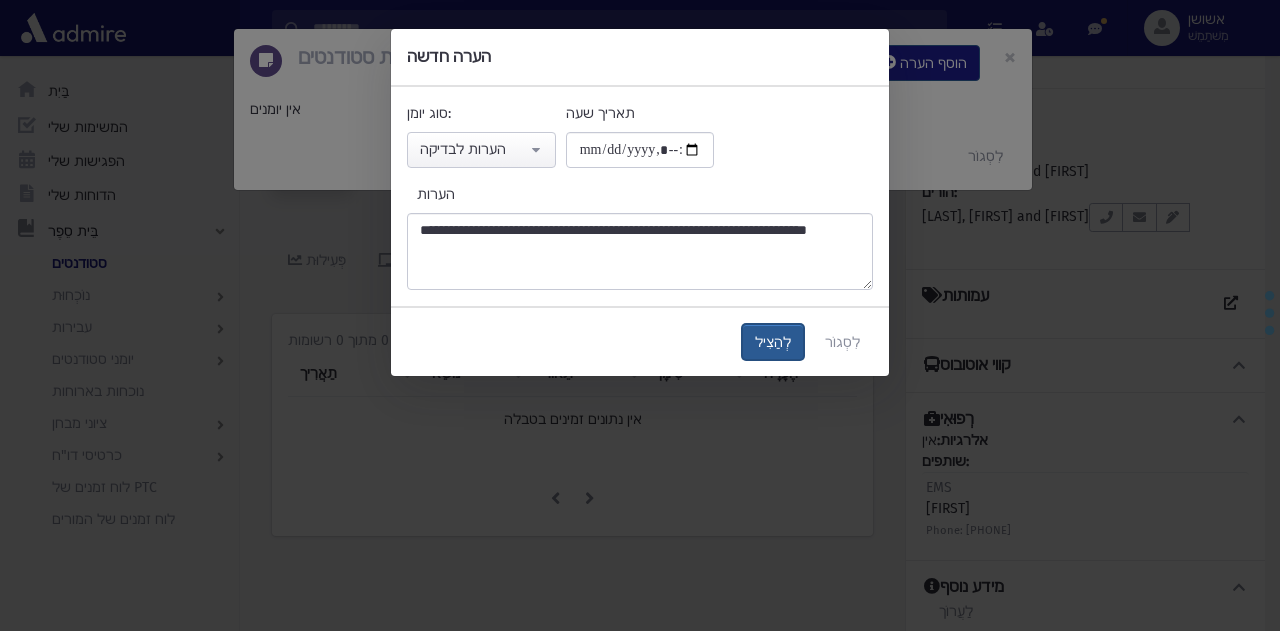 click on "לְהַצִיל" at bounding box center (773, 342) 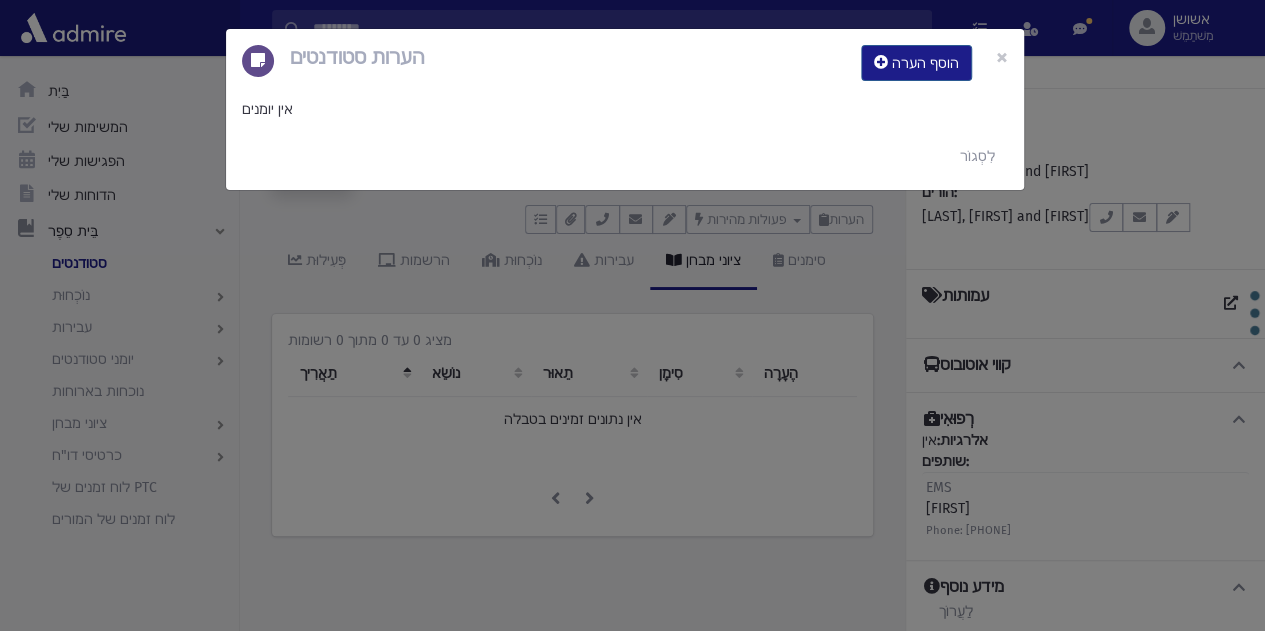 click on "הערות סטודנטים
הוסף הערה
×
אין יומנים
לִסְגוֹר" at bounding box center (632, 315) 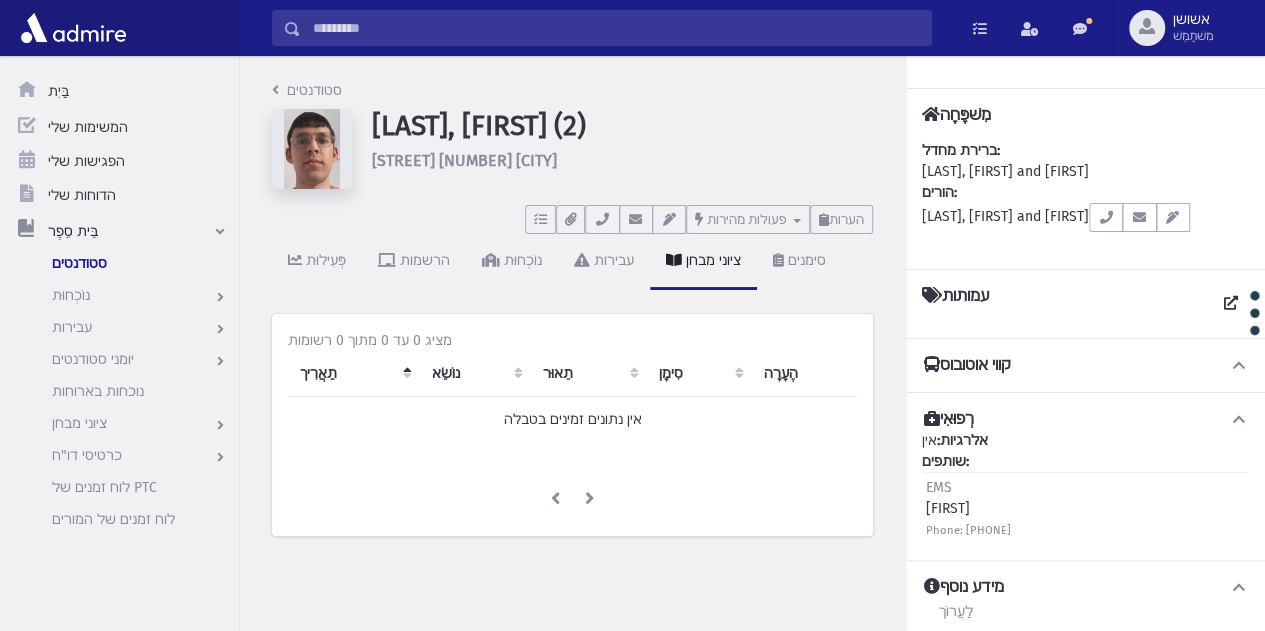 click on "פְּעִילוּת
הרשמות
נוֹכְחוּת
עבירות
ציוני מבחן
סימנים" at bounding box center [572, 270] 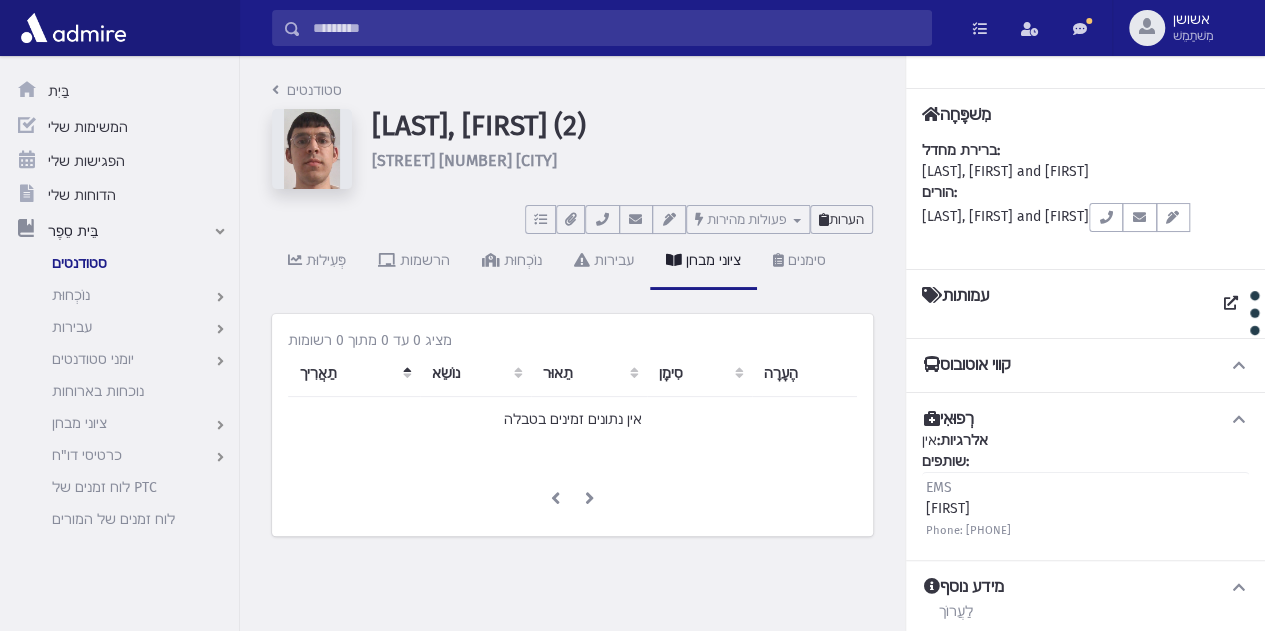 click on "הערות" at bounding box center [846, 219] 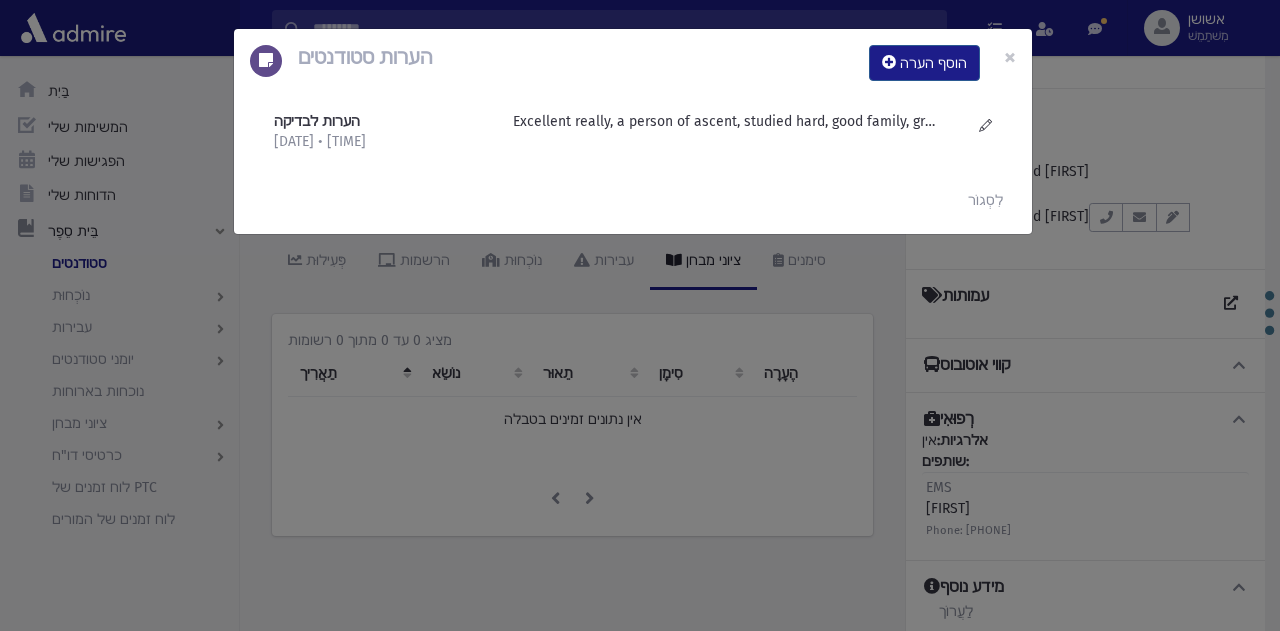 click on "הערות סטודנטים
הוסף הערה
×
הערות לבדיקה
8/4/2025 • 18:33" at bounding box center [640, 315] 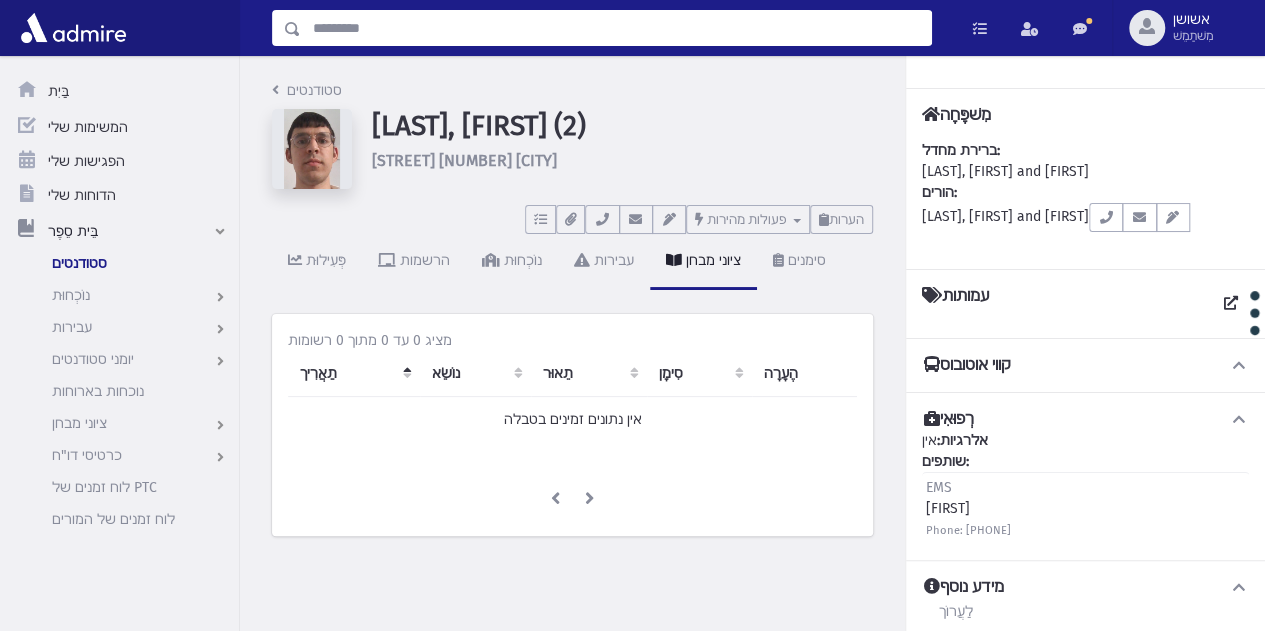 click at bounding box center (616, 28) 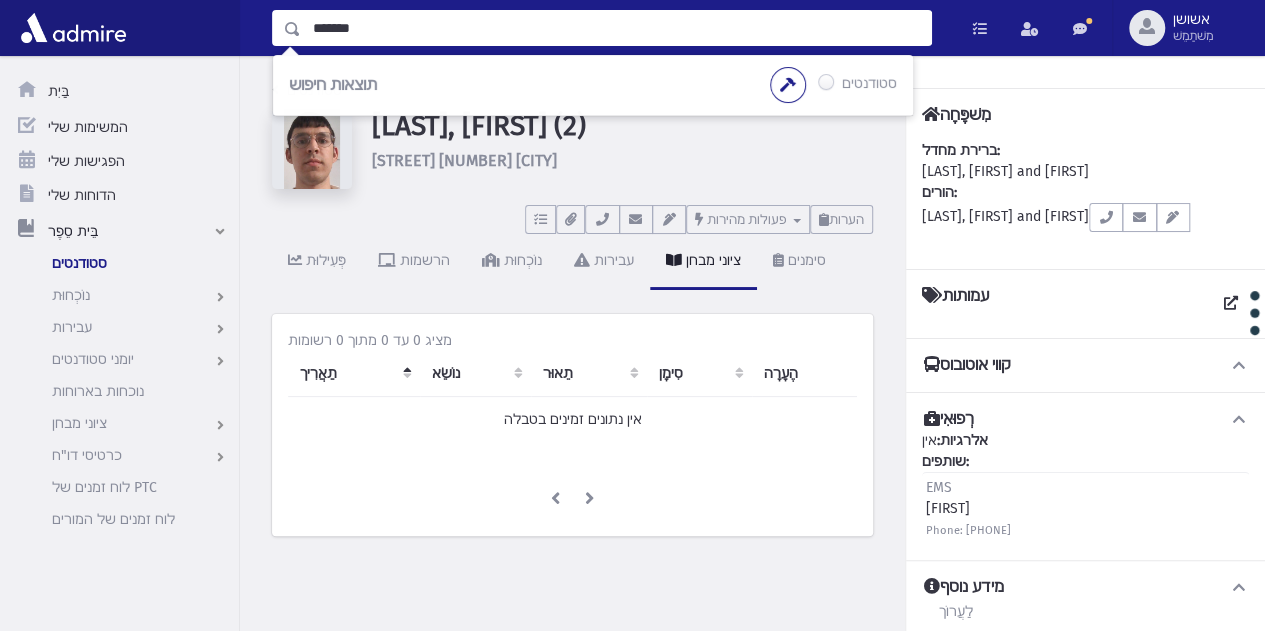 type on "*******" 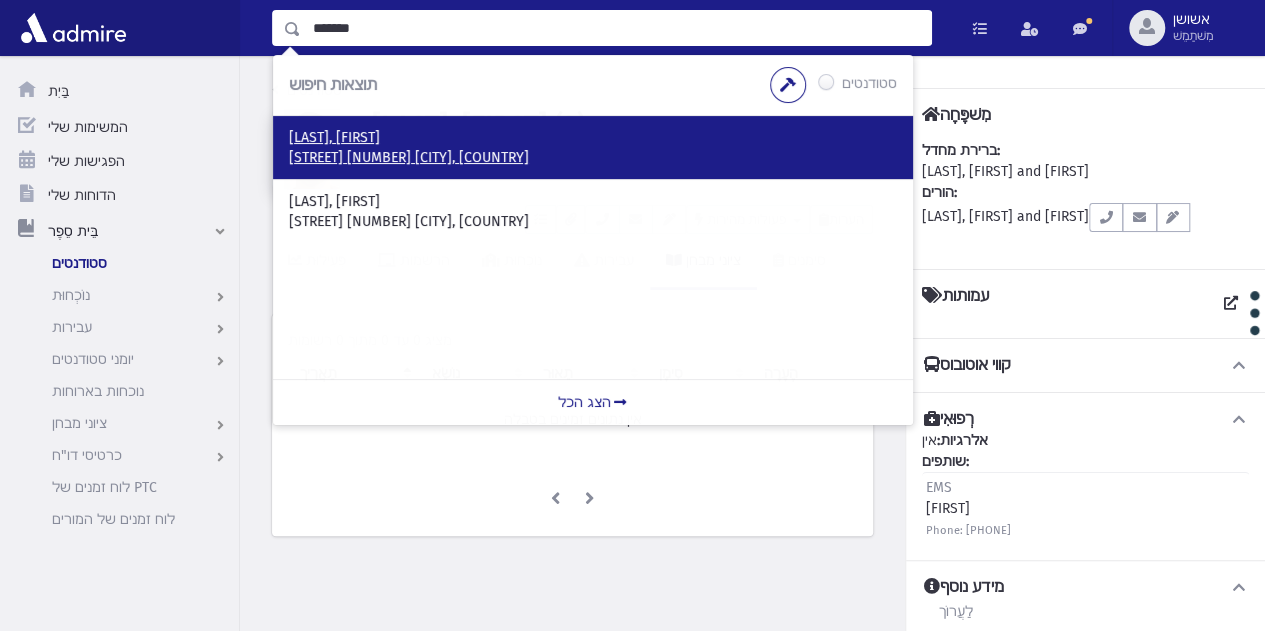 click on "עוזיאל 60 בית וגן ירושלים, ISRAEL" at bounding box center (409, 157) 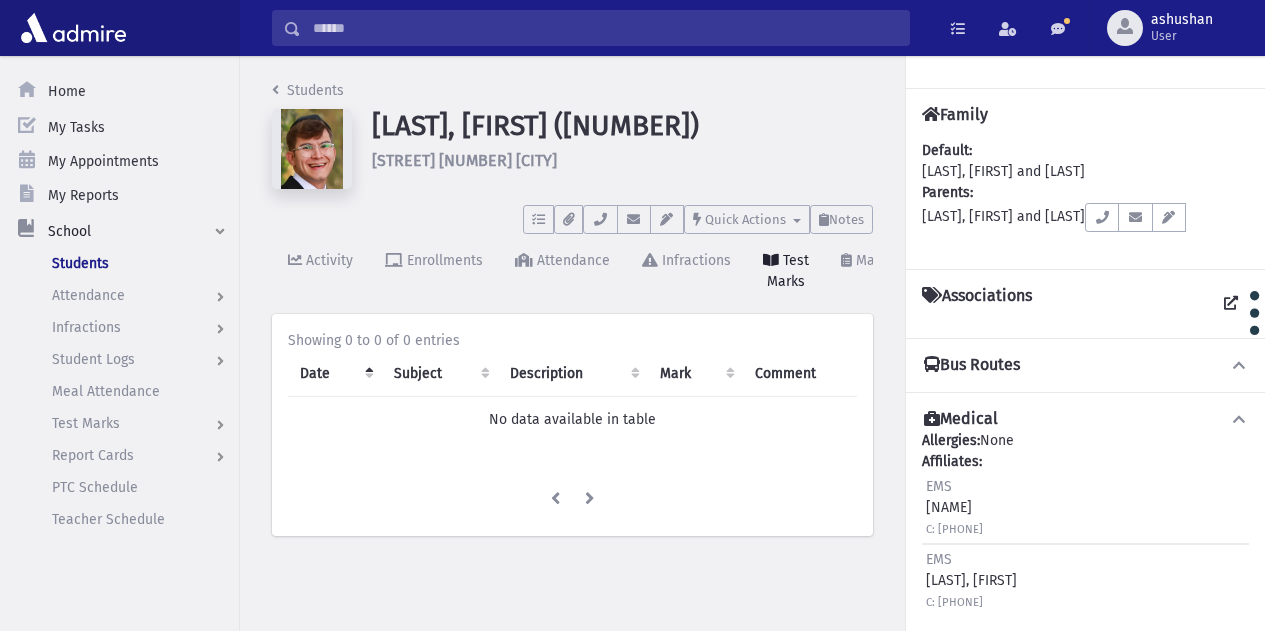 scroll, scrollTop: 0, scrollLeft: 0, axis: both 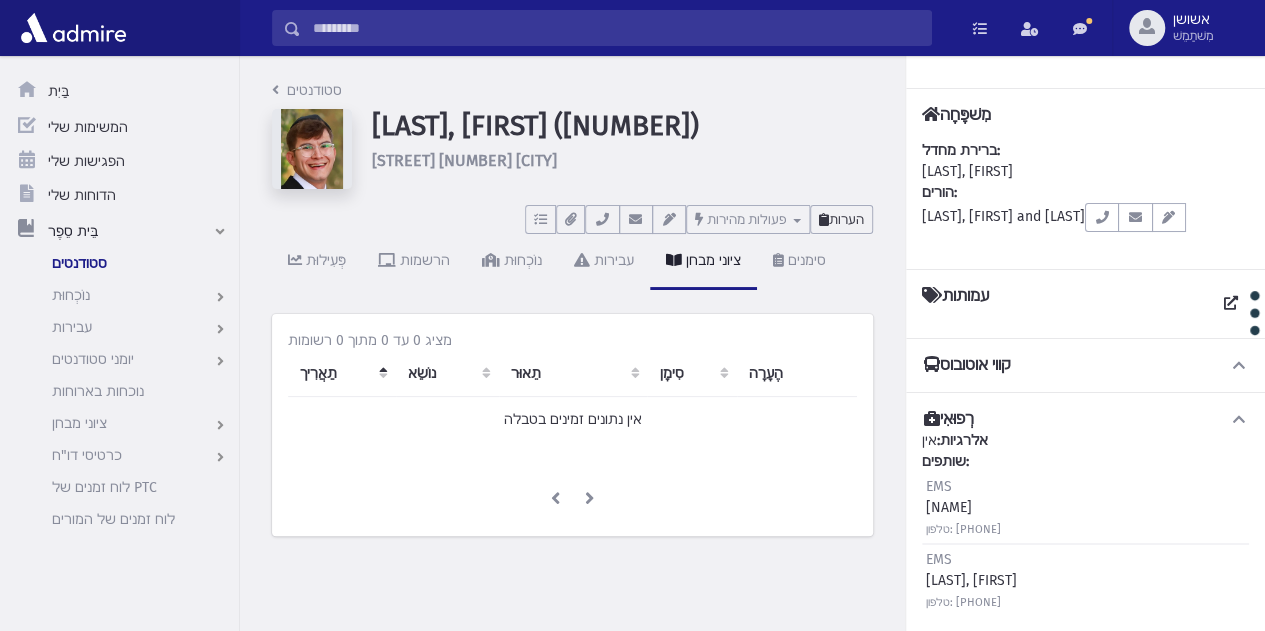 click at bounding box center [824, 219] 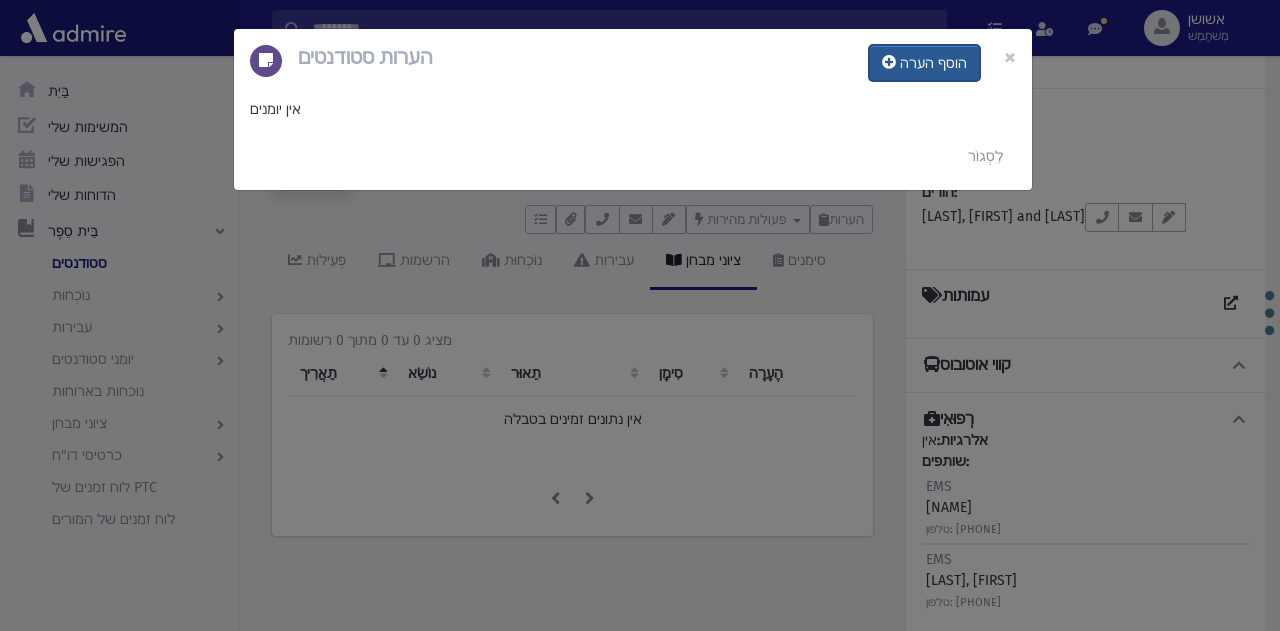click on "הוסף הערה" at bounding box center (933, 63) 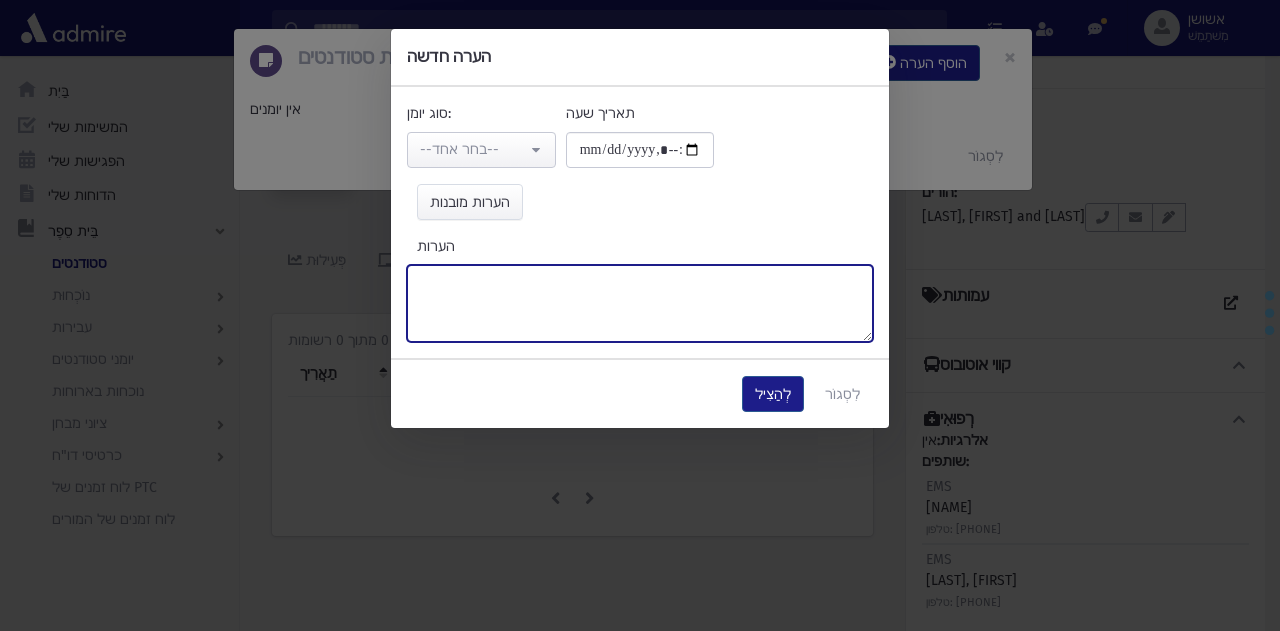 click on "הערות" at bounding box center (640, 303) 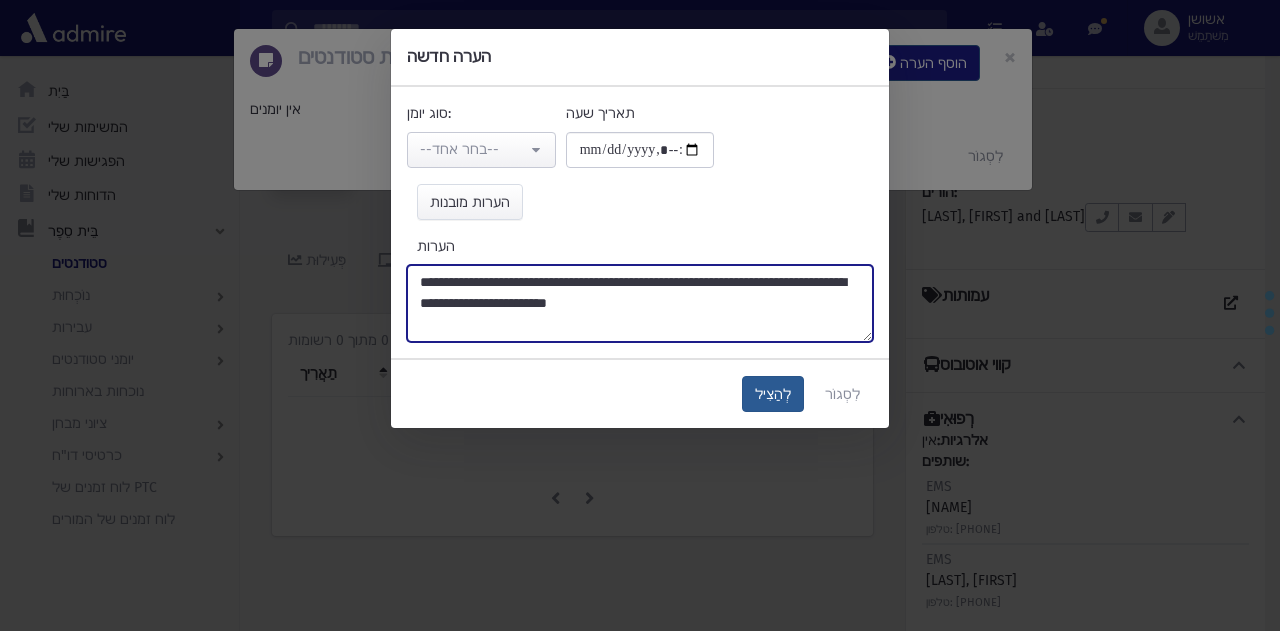 type on "**********" 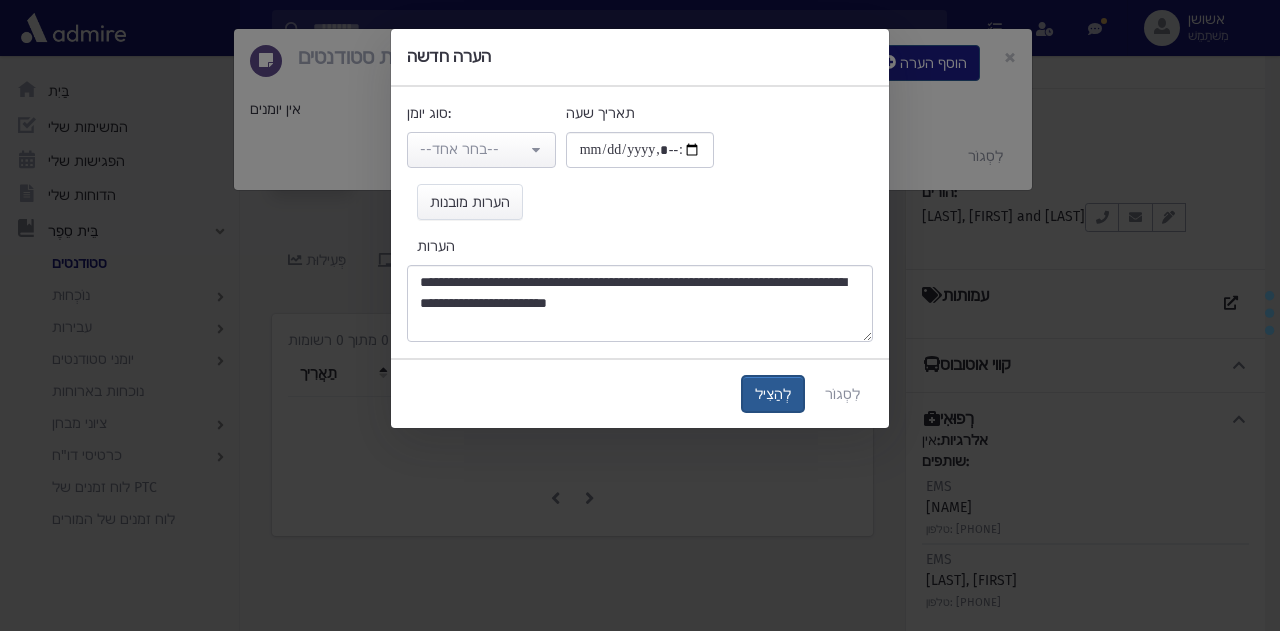click on "לְהַצִיל" at bounding box center (773, 394) 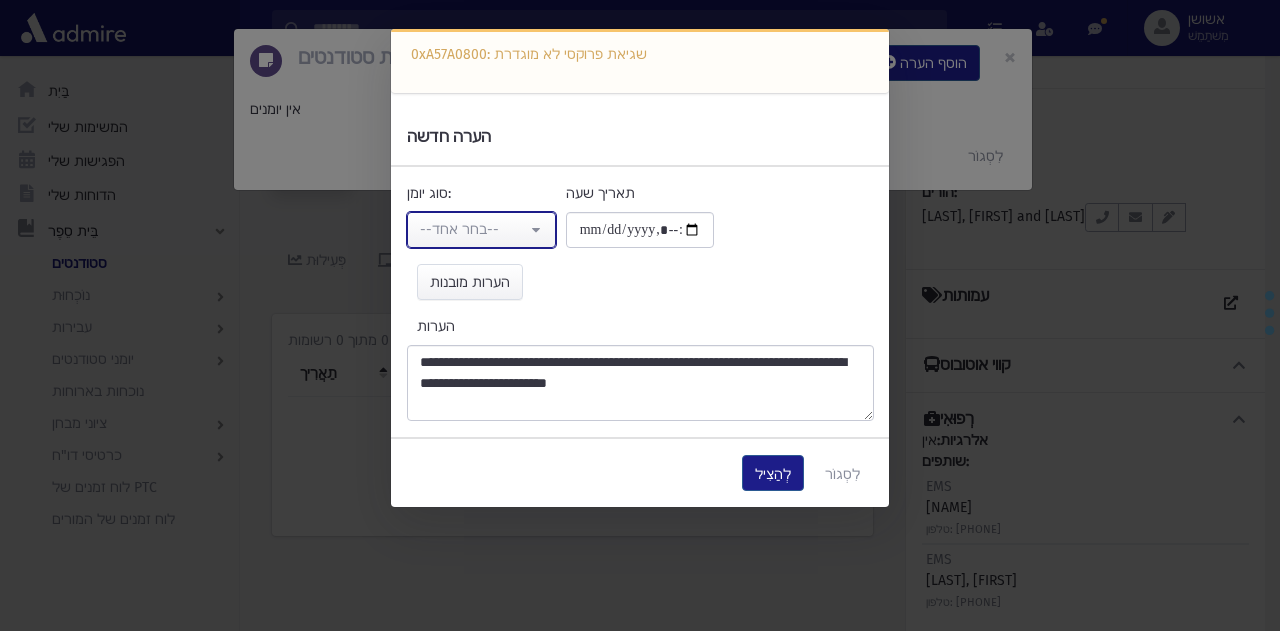 click on "--בחר אחד--" at bounding box center [481, 230] 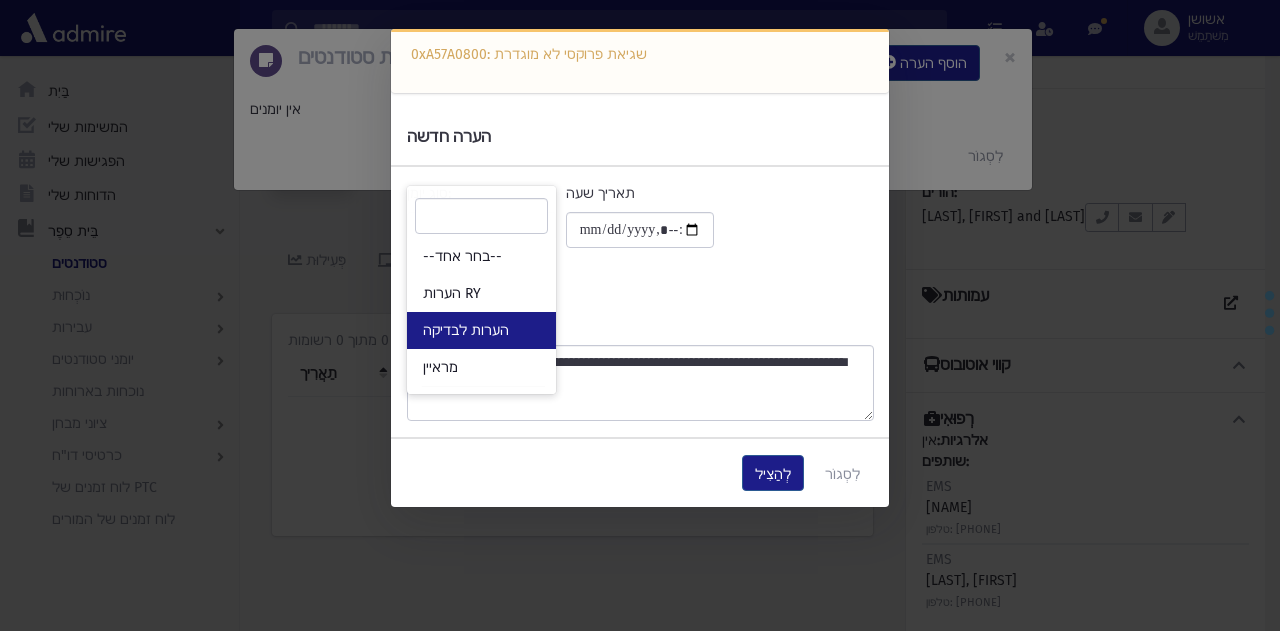 click on "הערות לבדיקה" at bounding box center [481, 330] 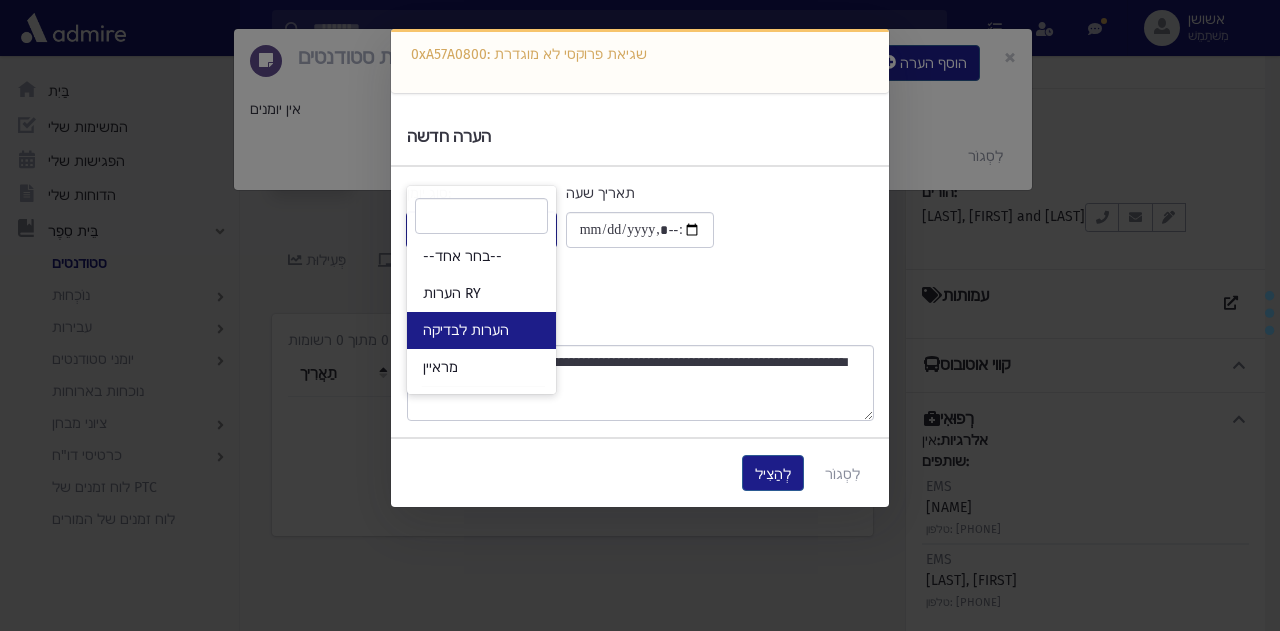 select on "*" 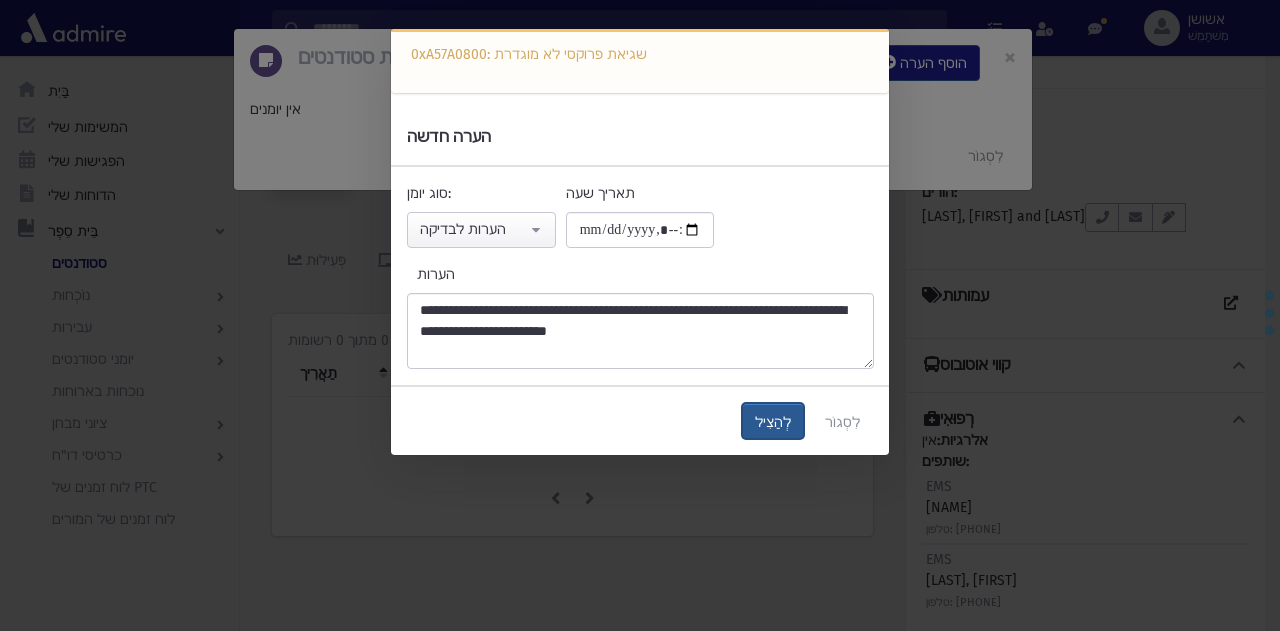 click on "לְהַצִיל" at bounding box center [773, 422] 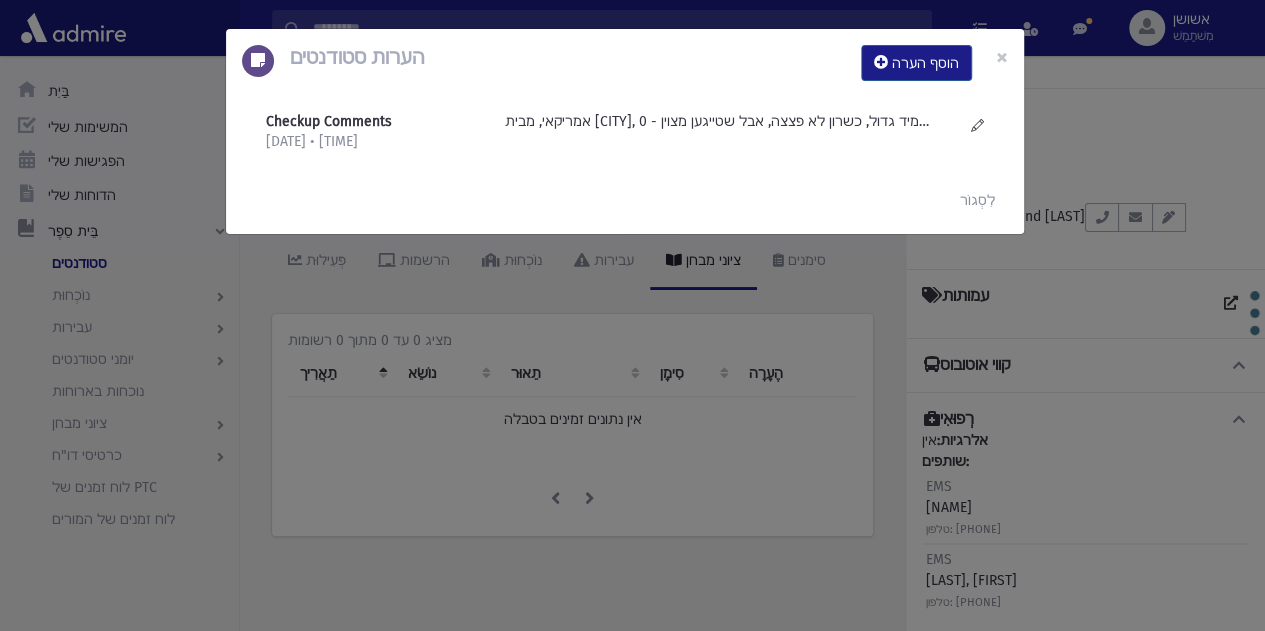 click on "הערות סטודנטים
הוסף הערה
×
Checkup Comments
8/4/2025 • 6:36 PM" at bounding box center (632, 315) 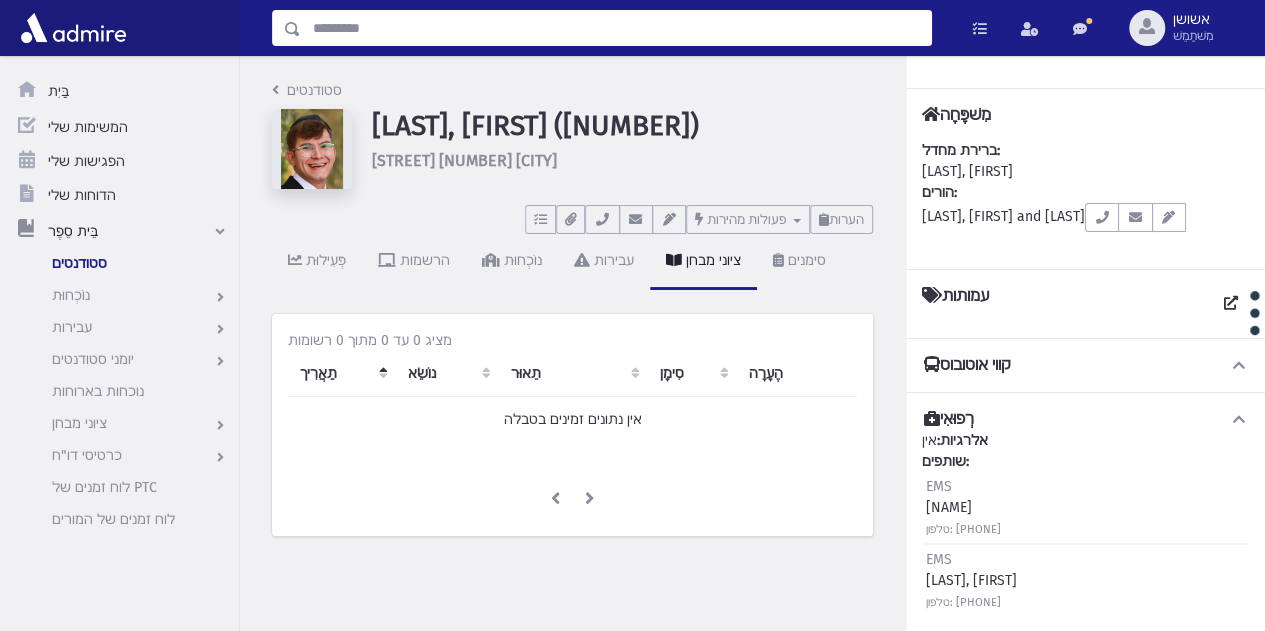 click at bounding box center (616, 28) 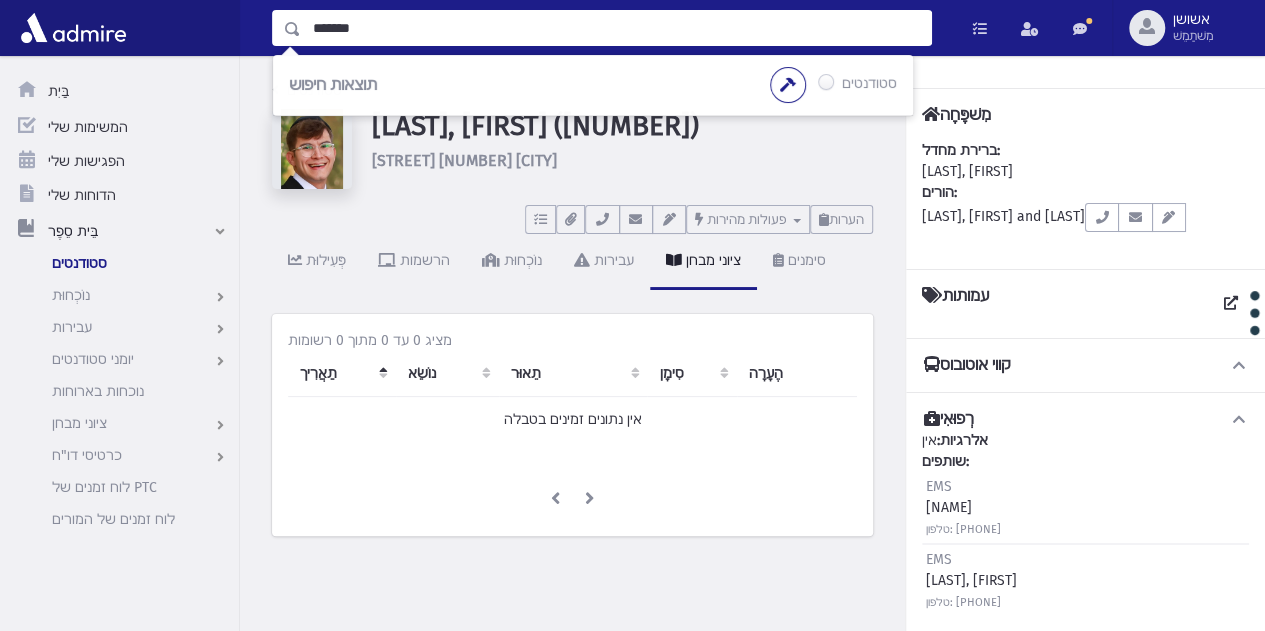type on "*******" 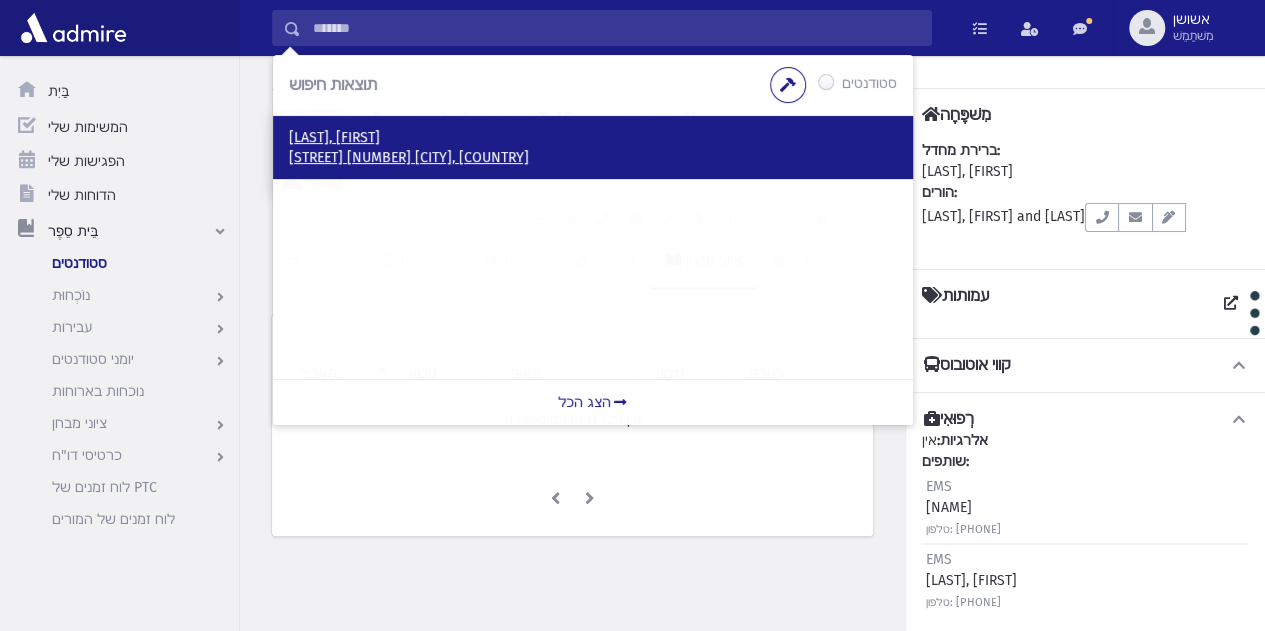 click on "אהבת ישראל 9 תל ציון, ISRAEL" at bounding box center (409, 157) 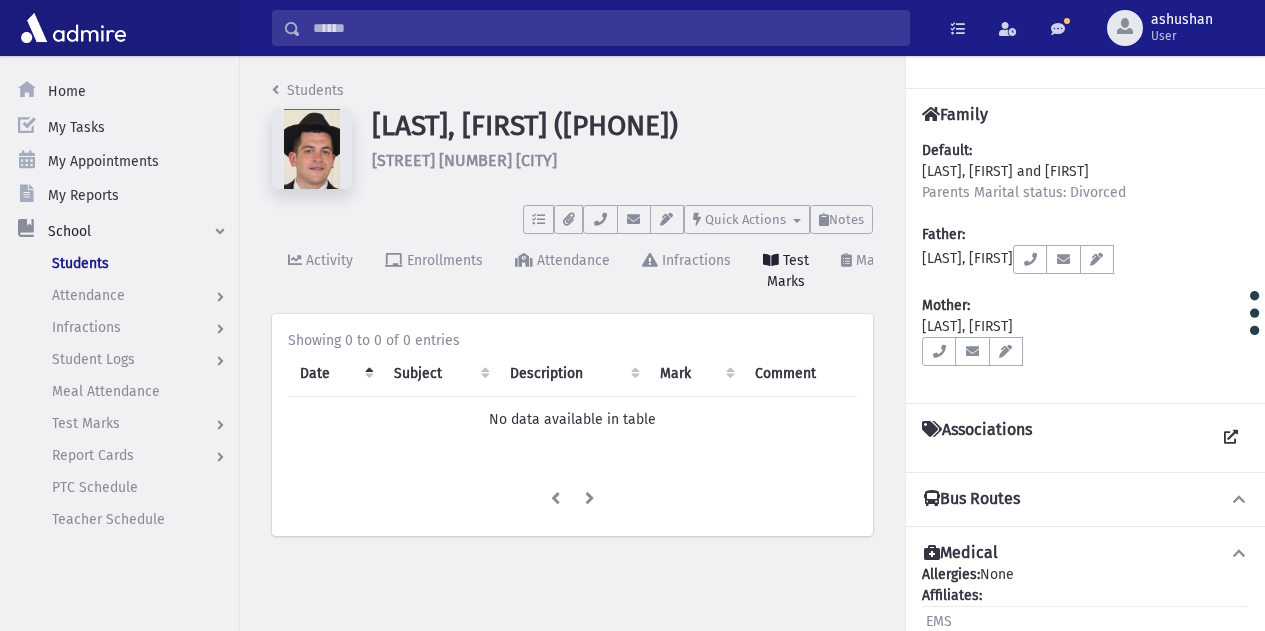 scroll, scrollTop: 0, scrollLeft: 0, axis: both 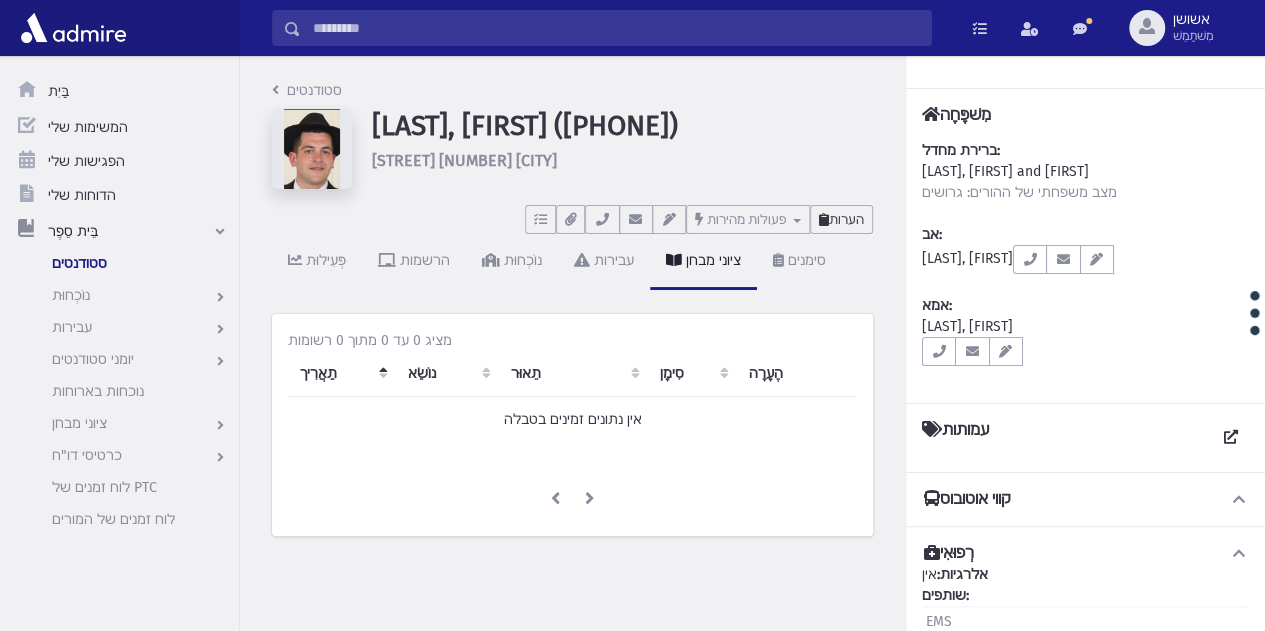 click on "הערות" at bounding box center [846, 219] 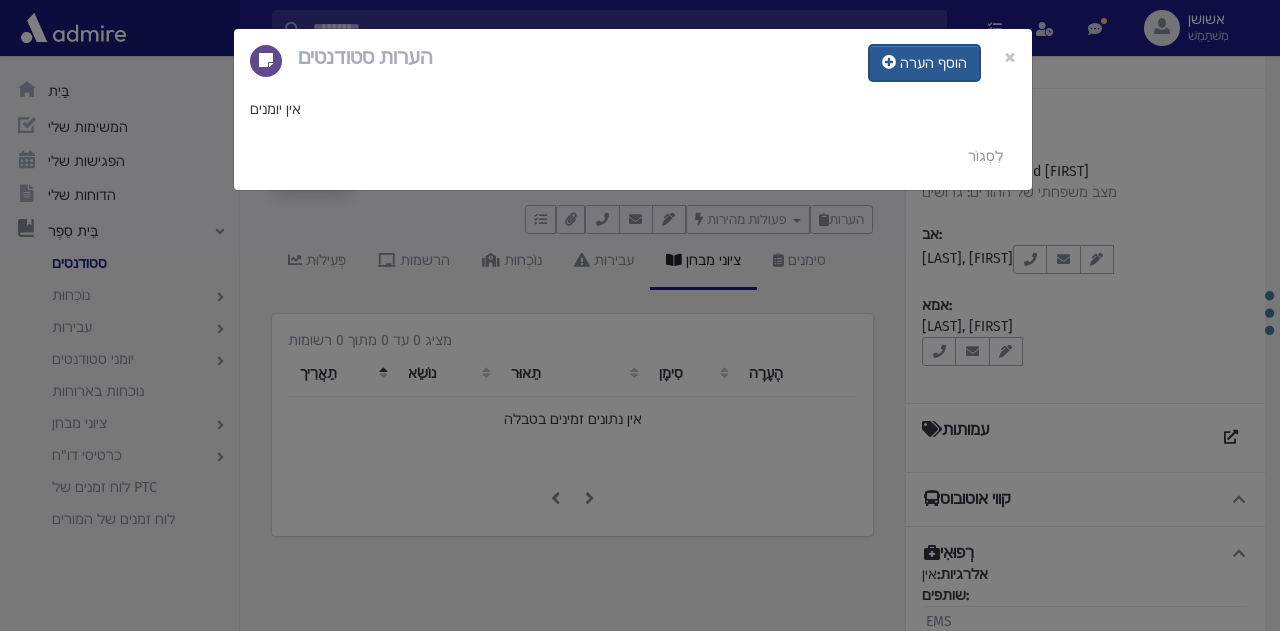click on "הוסף הערה" at bounding box center (924, 63) 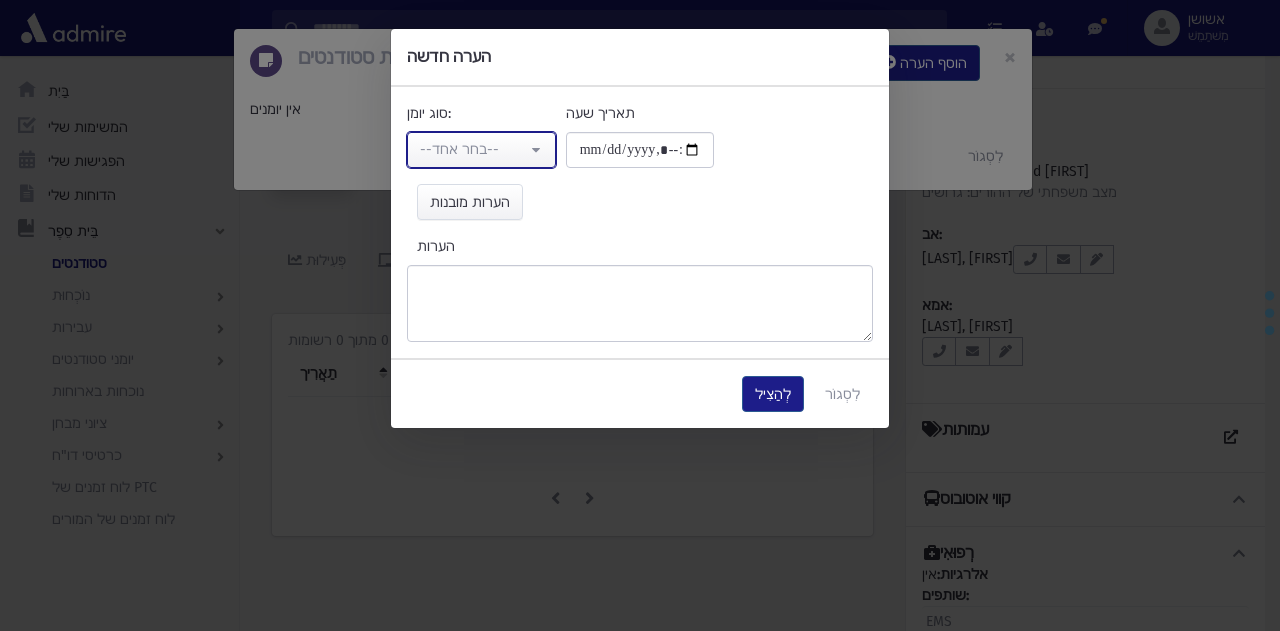 click on "--בחר אחד--" at bounding box center (473, 149) 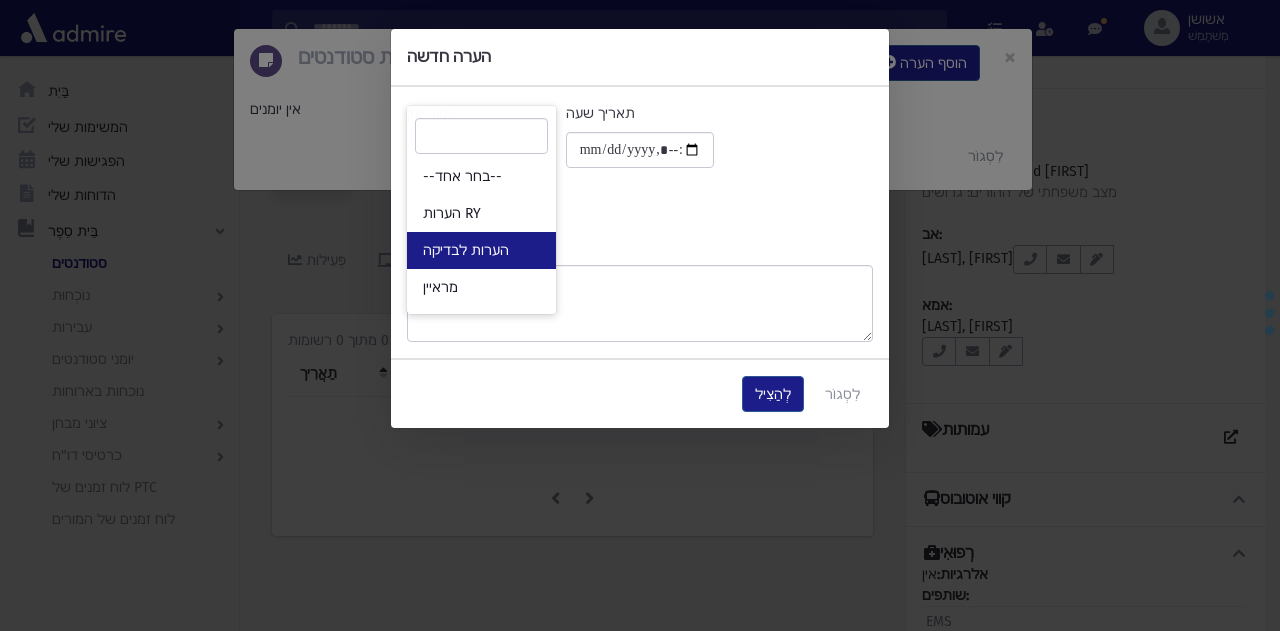 click on "הערות לבדיקה" at bounding box center (481, 250) 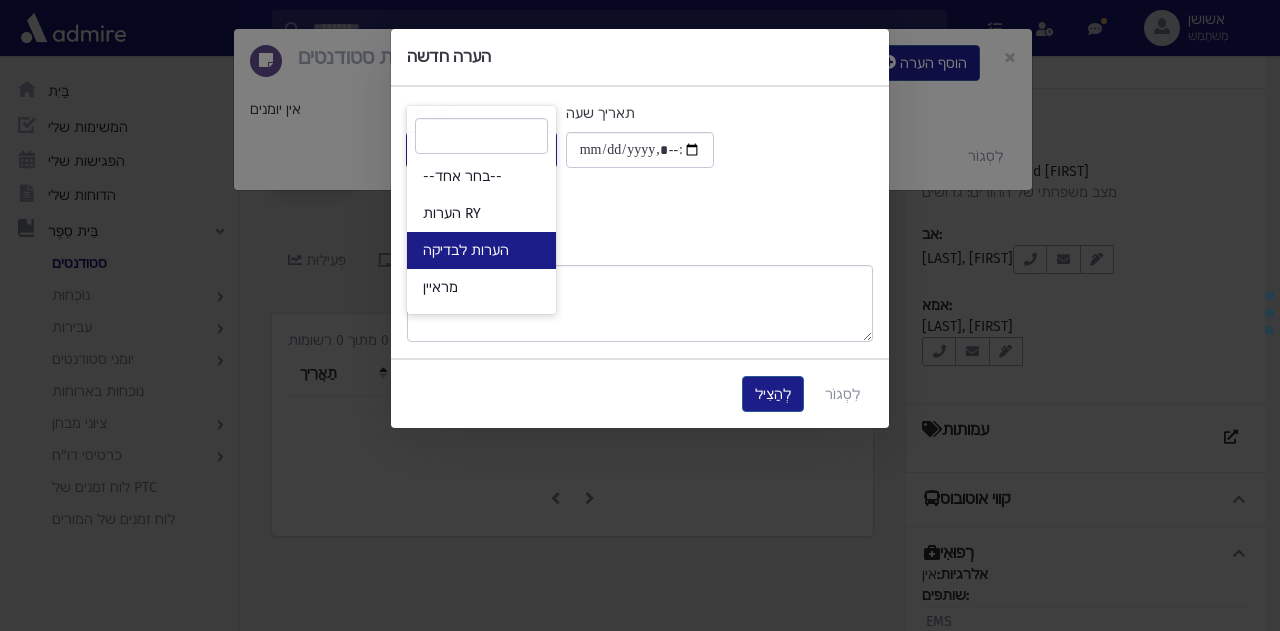 select on "*" 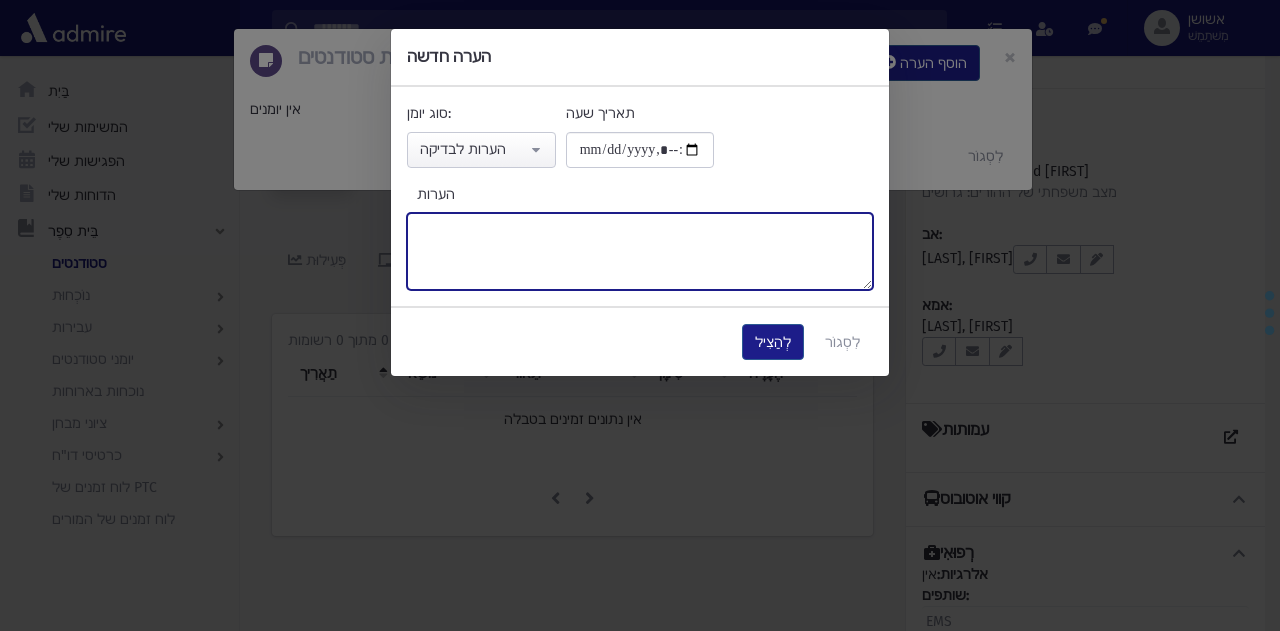 click on "הערות" at bounding box center [640, 251] 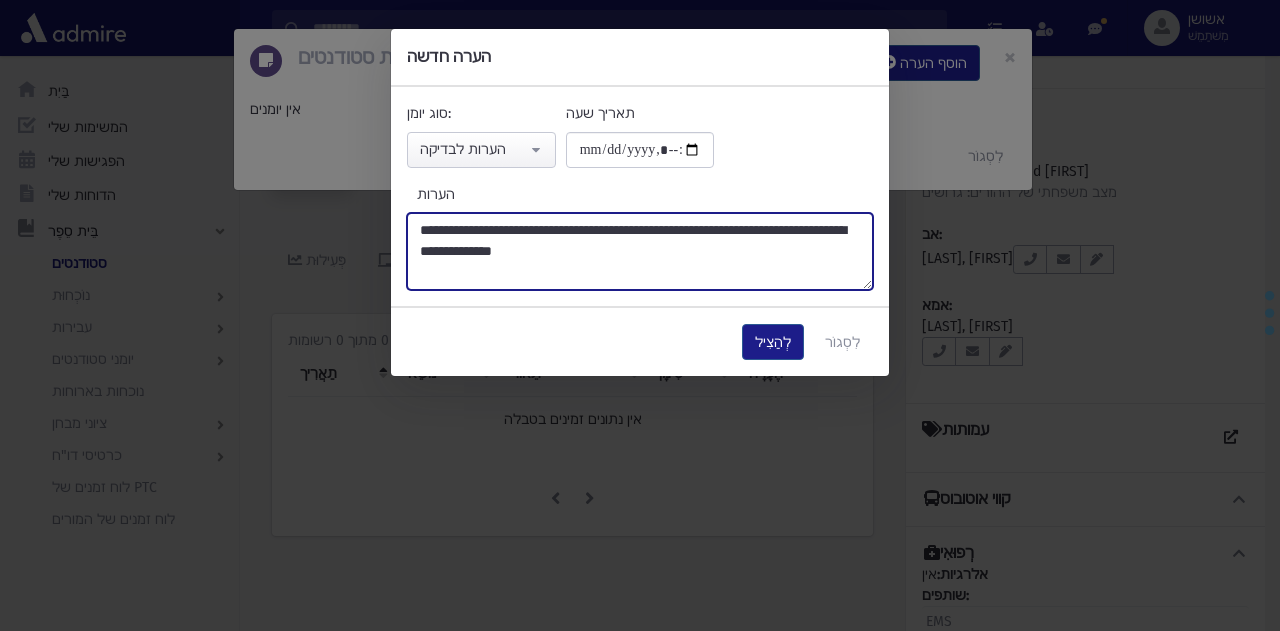 type on "**********" 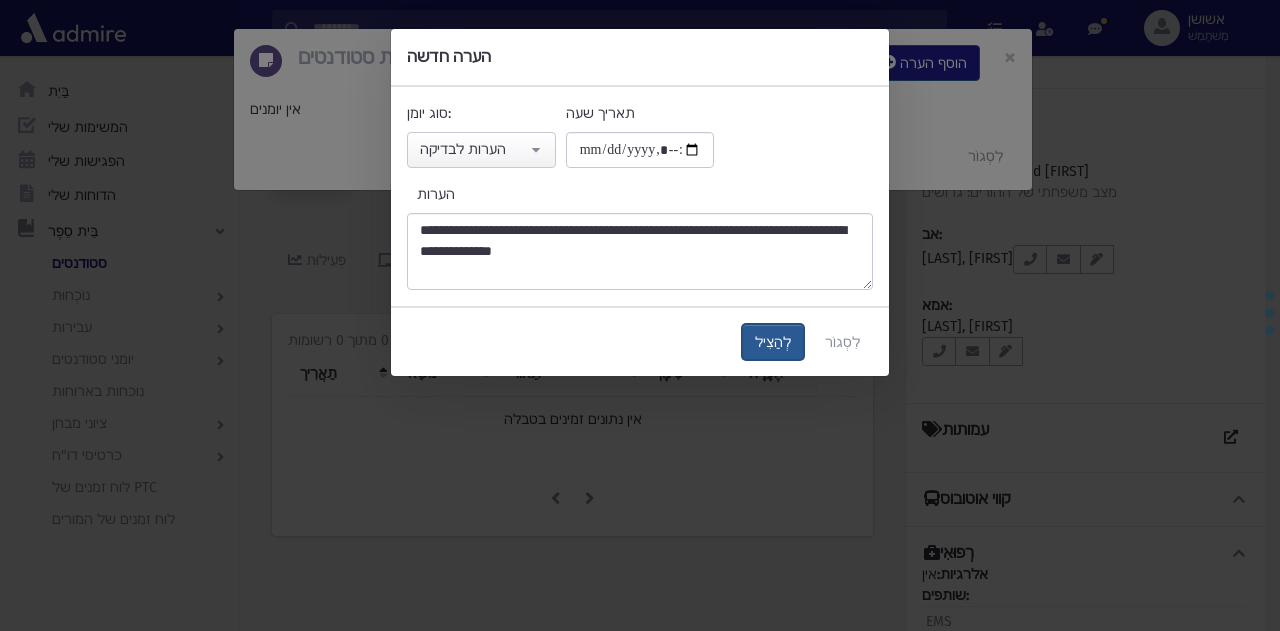 click on "לְהַצִיל" at bounding box center (773, 342) 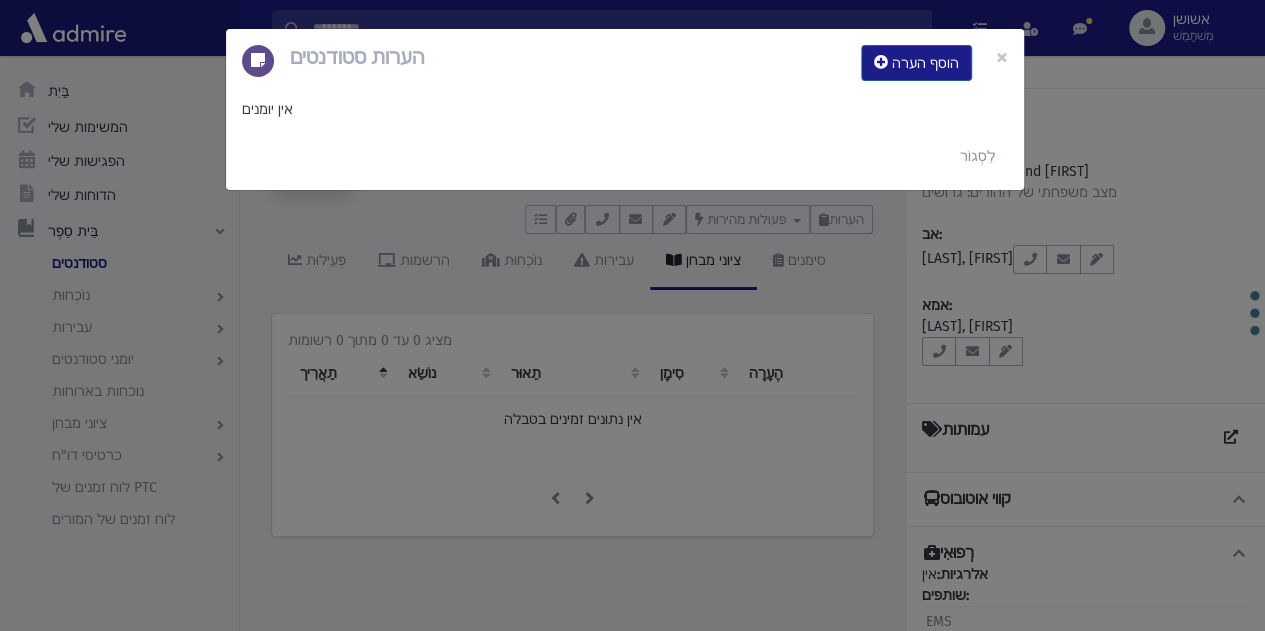 click on "הערות סטודנטים
הוסף הערה
×
אין יומנים
לִסְגוֹר" at bounding box center (632, 315) 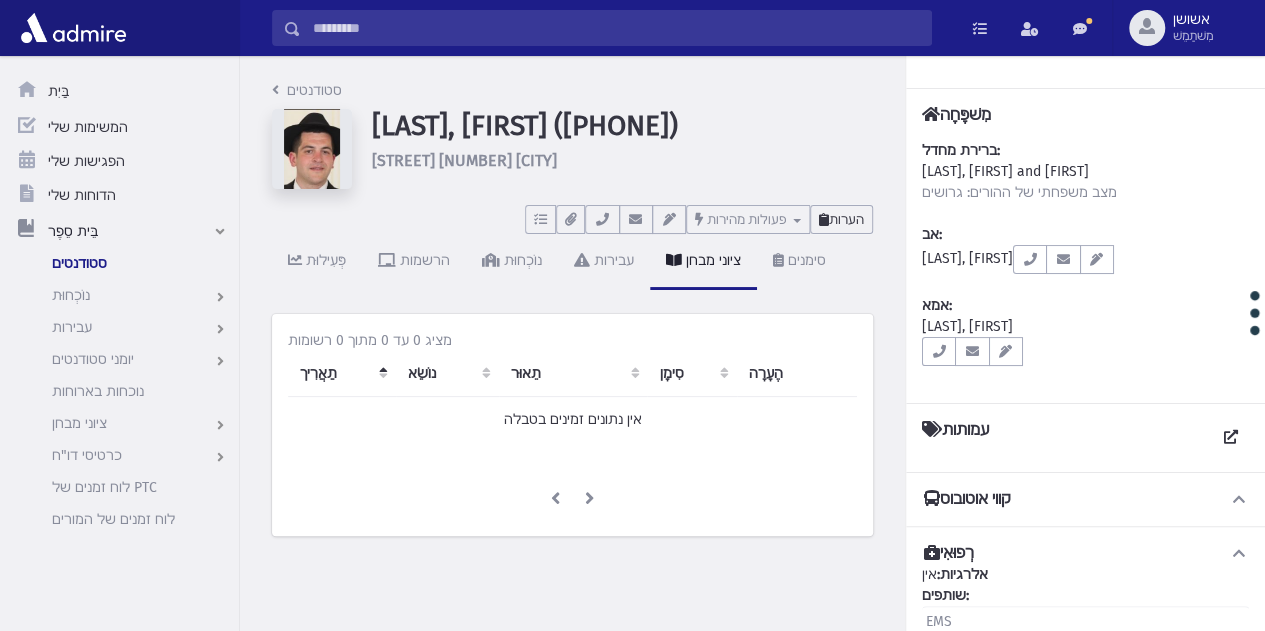 click on "הערות" at bounding box center (846, 219) 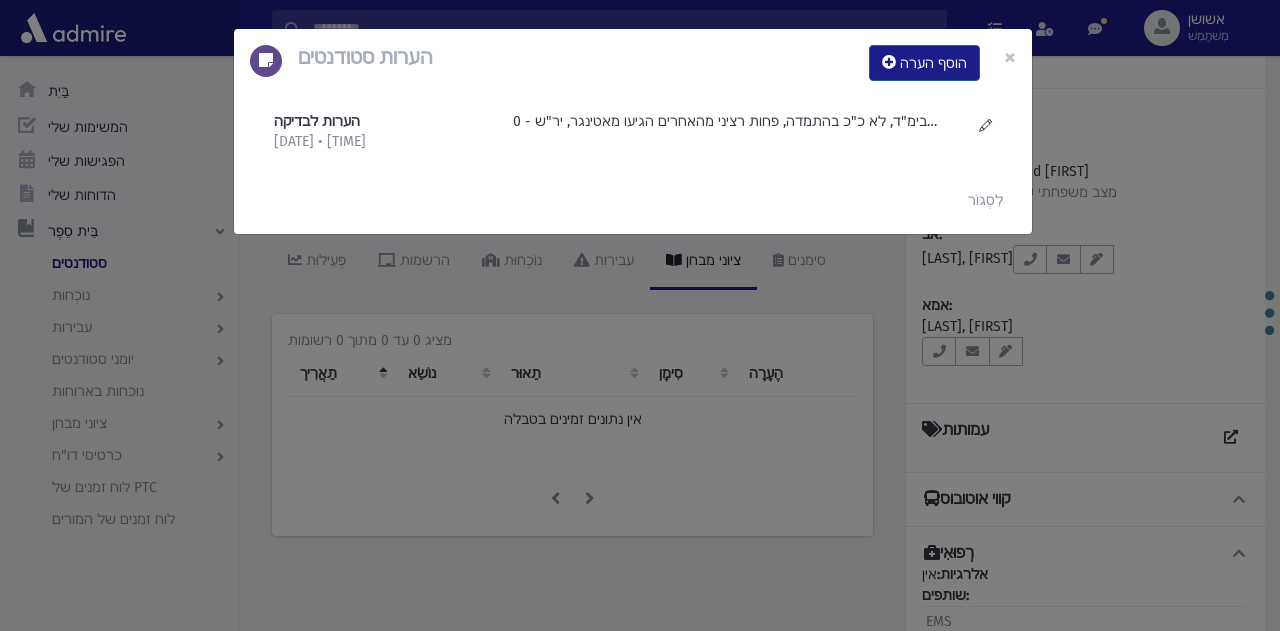 click on "הערות סטודנטים
הוסף הערה
×
הערות לבדיקה
8/4/2025 • 18:38" at bounding box center (640, 315) 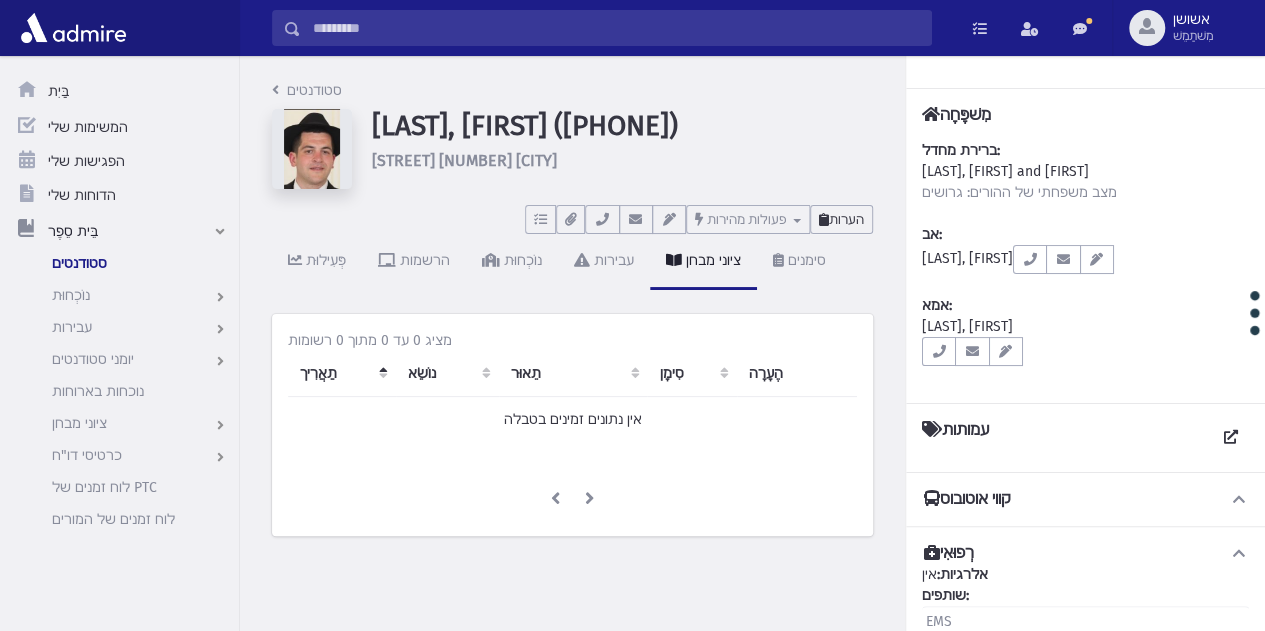 click on "הערות" at bounding box center (846, 219) 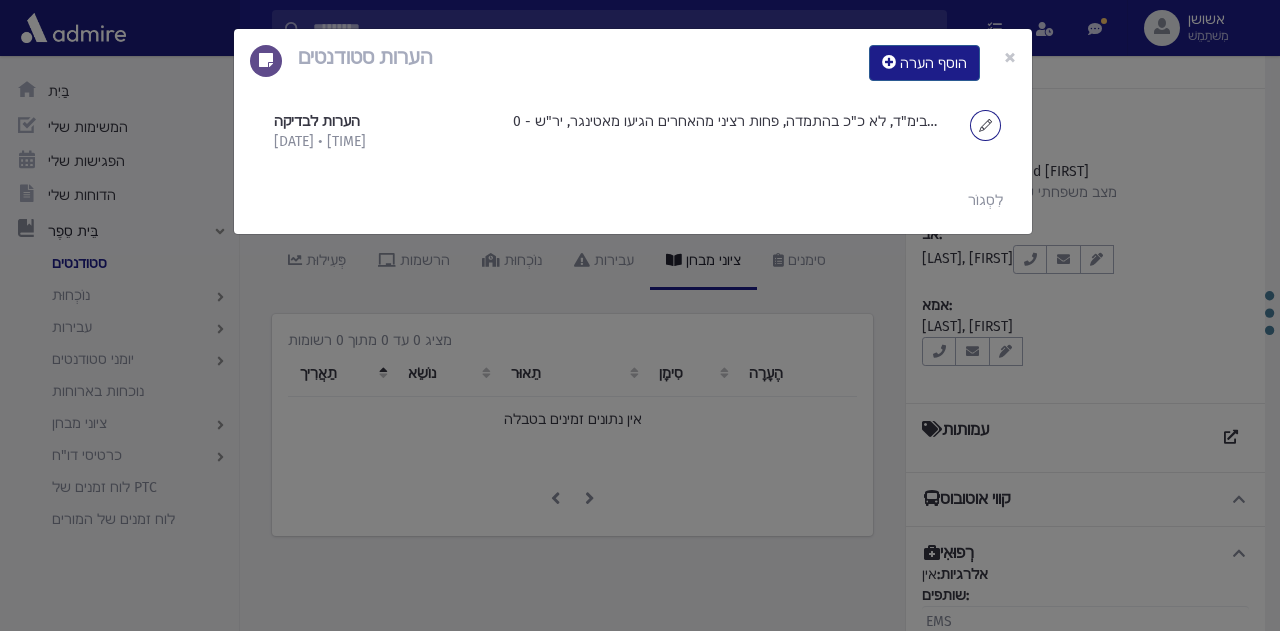 click at bounding box center [985, 125] 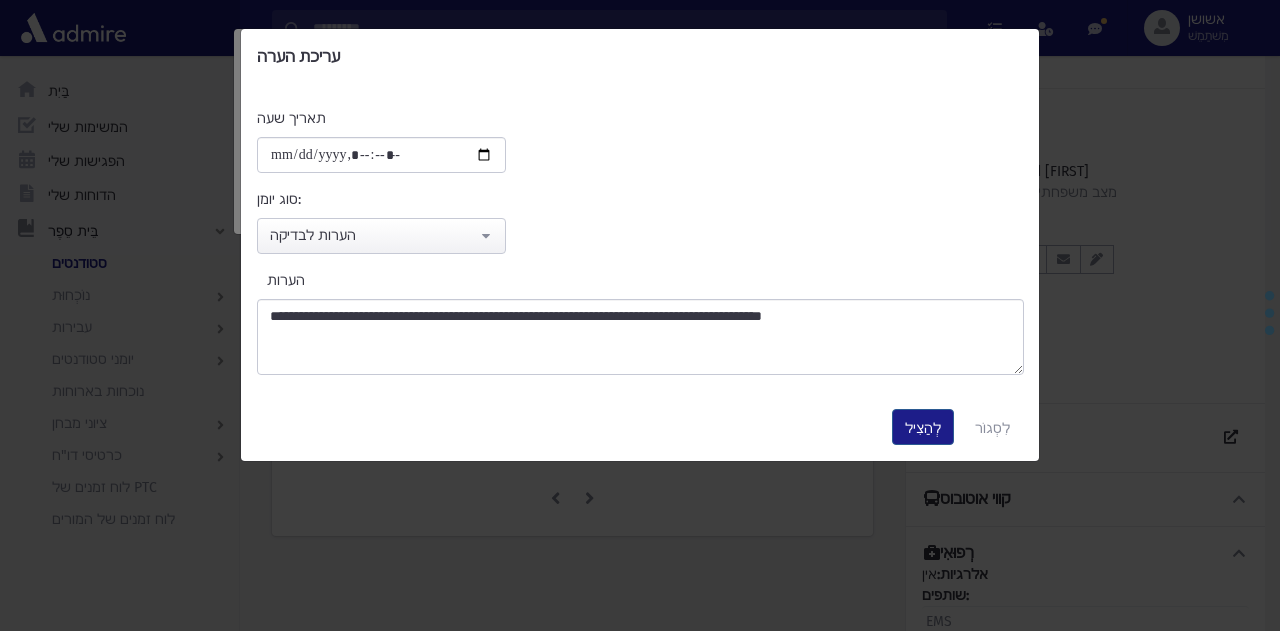 click on "**********" at bounding box center (640, 315) 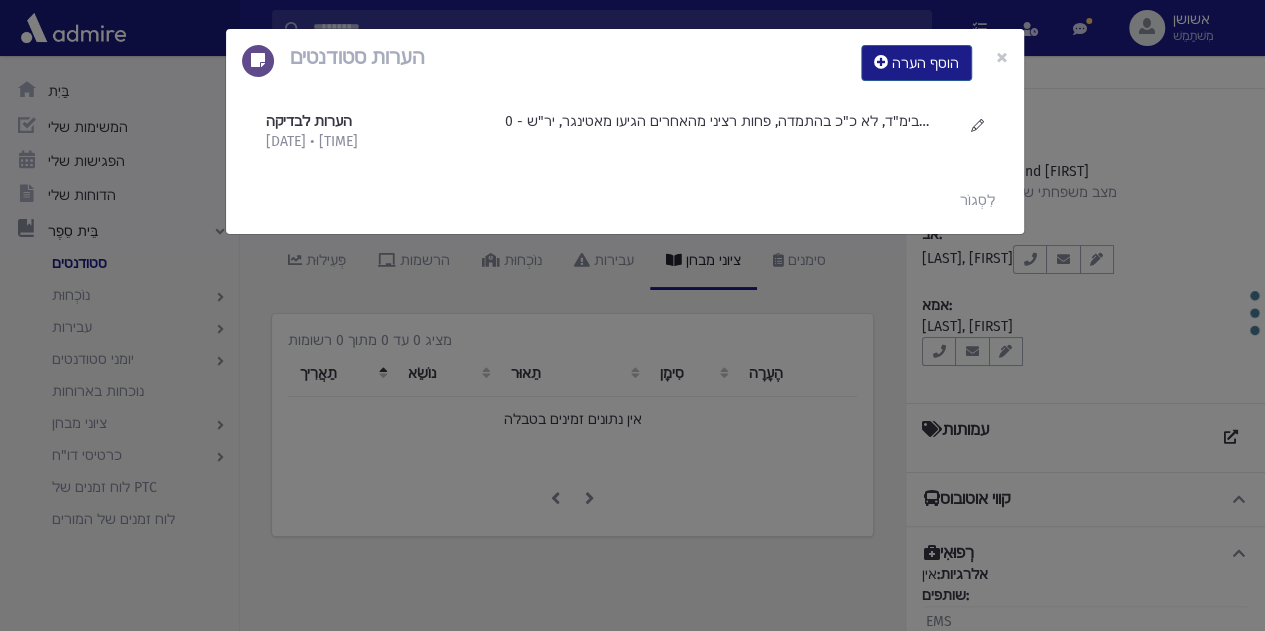click on "הערות סטודנטים
הוסף הערה
×
הערות לבדיקה
8/4/2025 • 18:38" at bounding box center (632, 315) 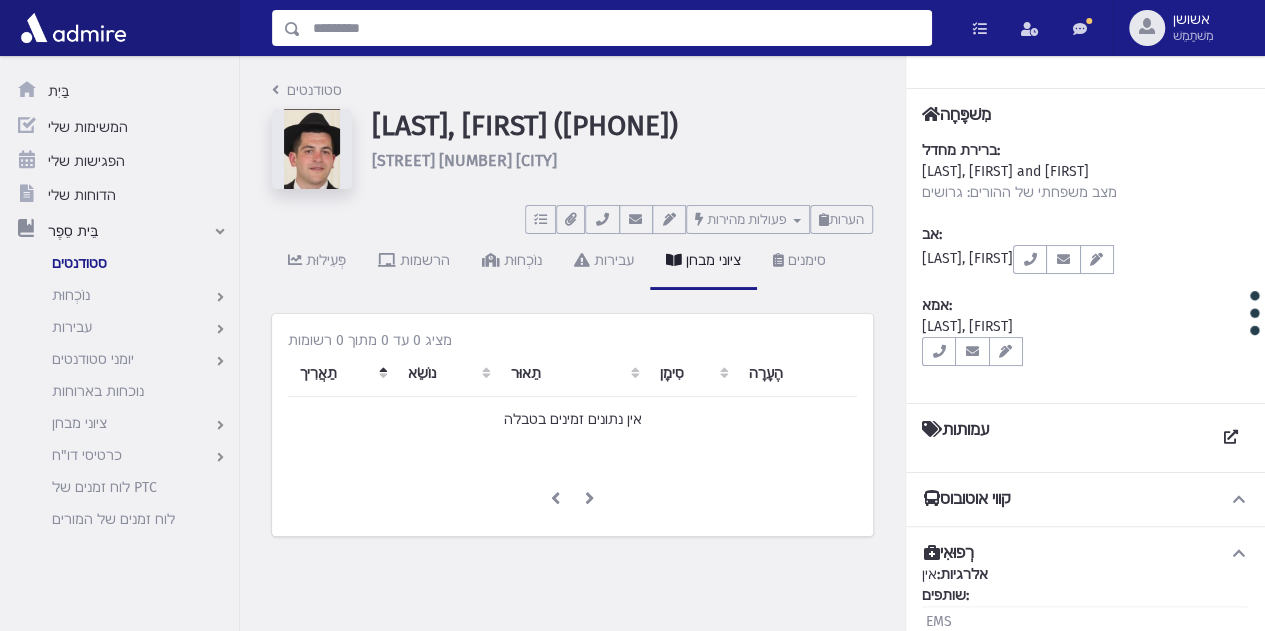 click at bounding box center (616, 28) 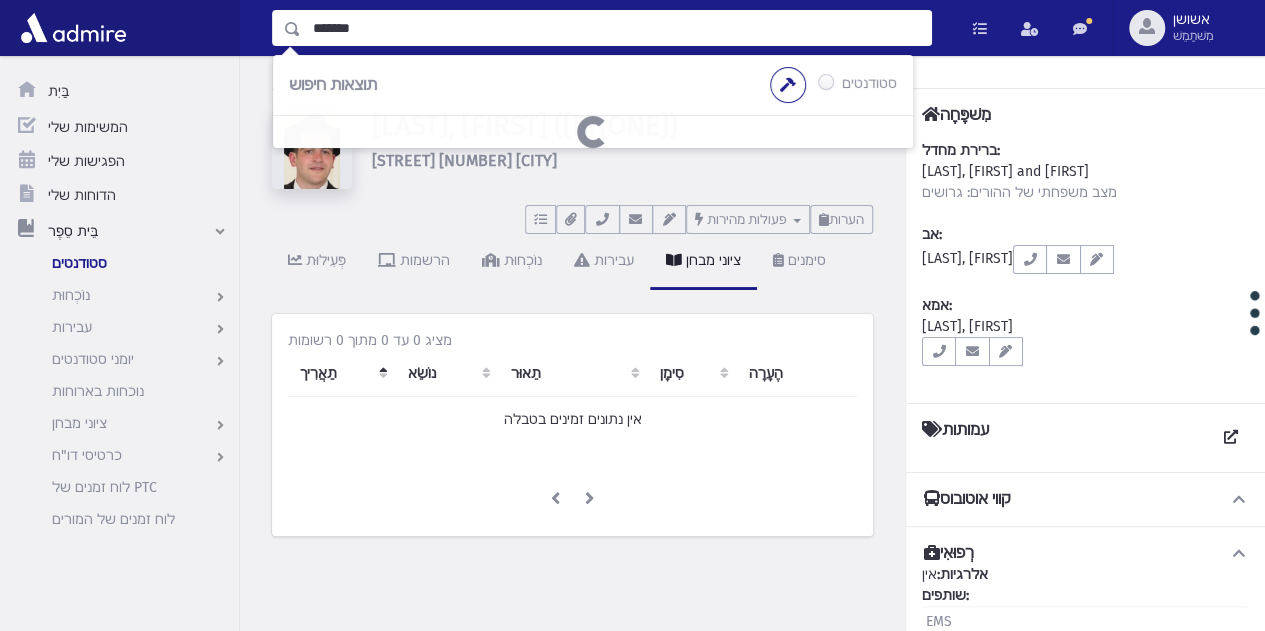 type on "*******" 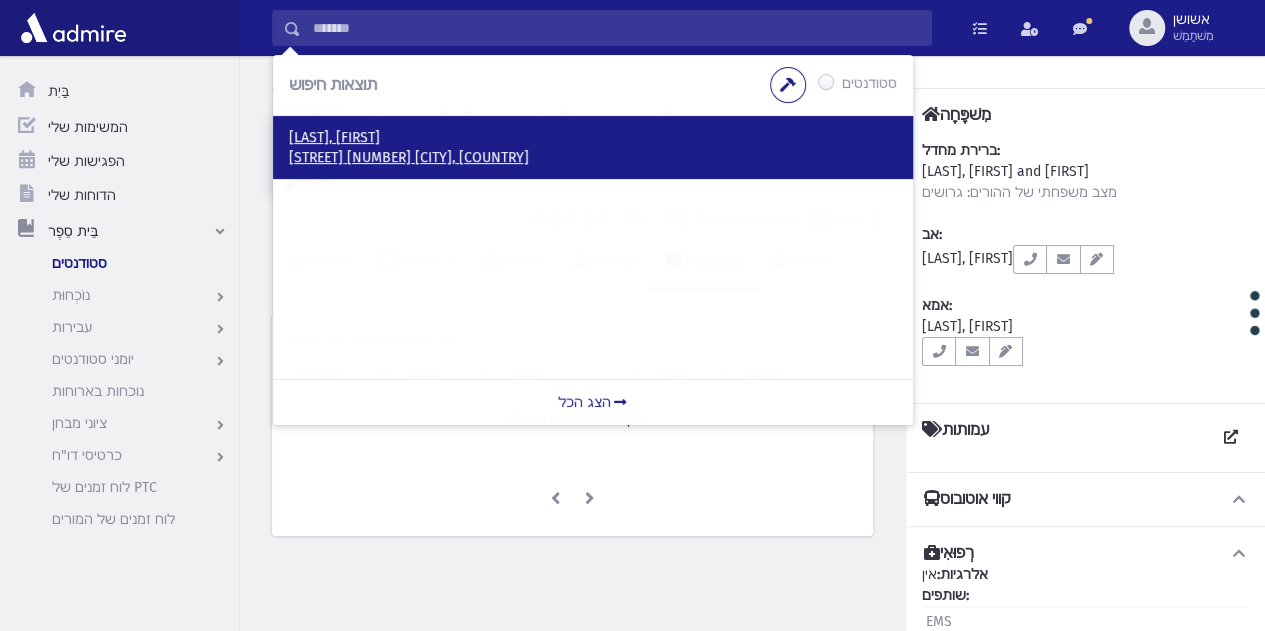 click on "הרב ברים 9 ירושלים, ISRAEL" at bounding box center [409, 157] 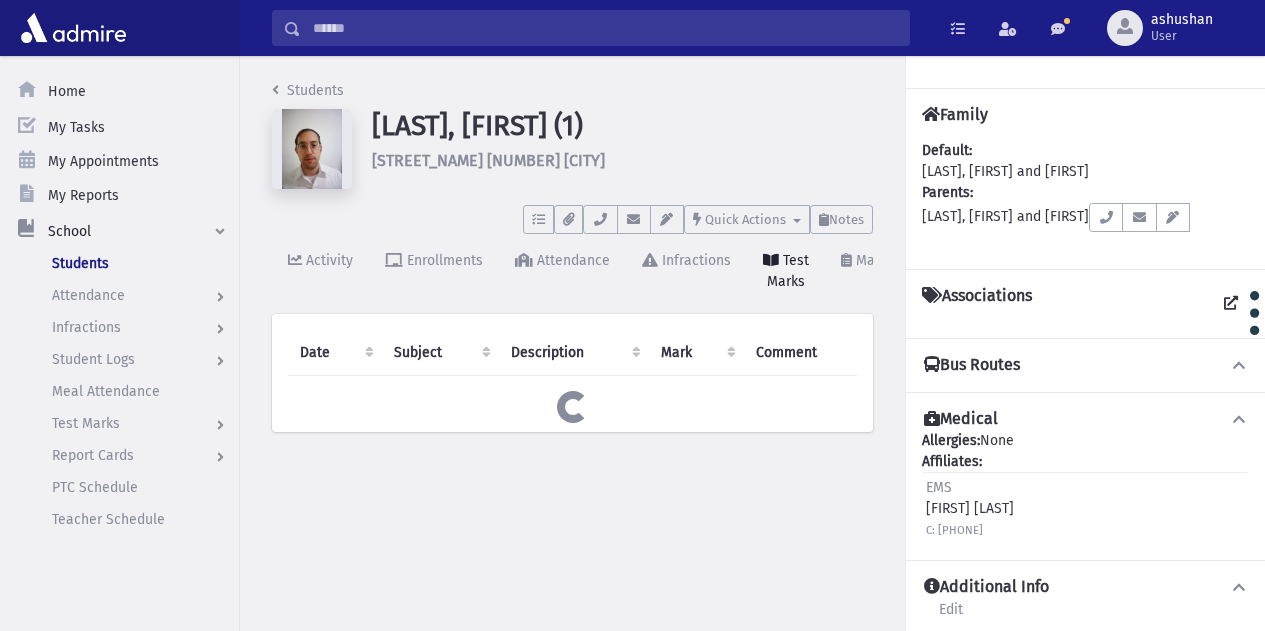 scroll, scrollTop: 0, scrollLeft: 0, axis: both 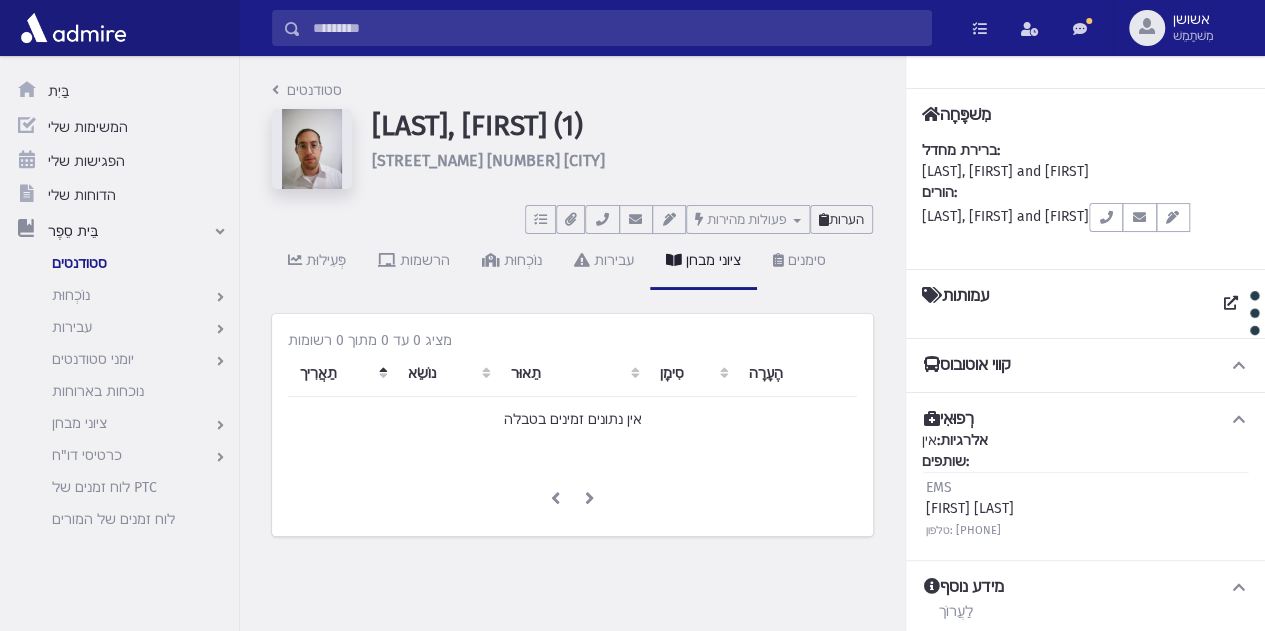 click on "הערות" at bounding box center [841, 219] 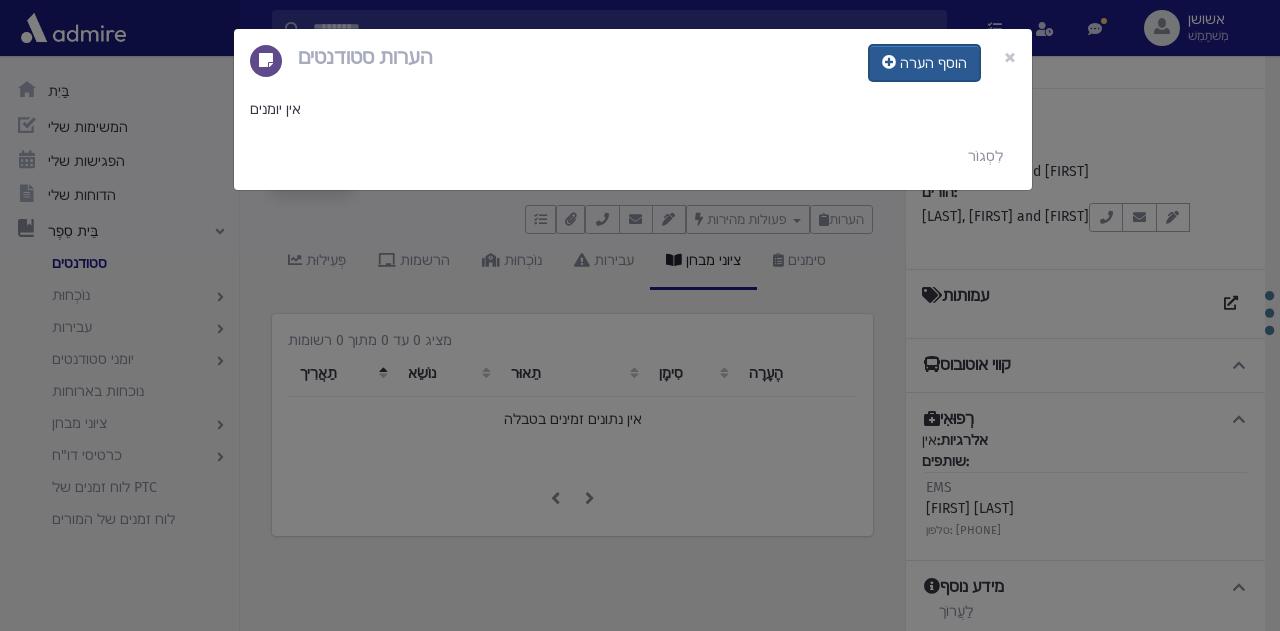 click on "הוסף הערה" at bounding box center [933, 63] 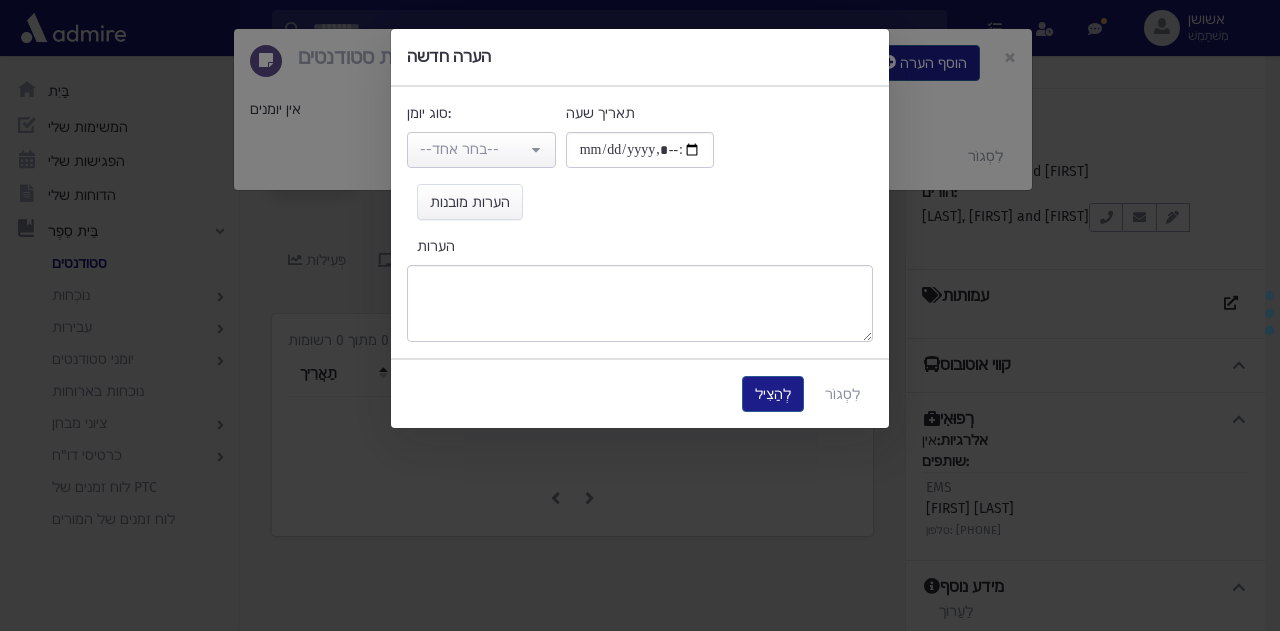 click on "**********" at bounding box center [481, 135] 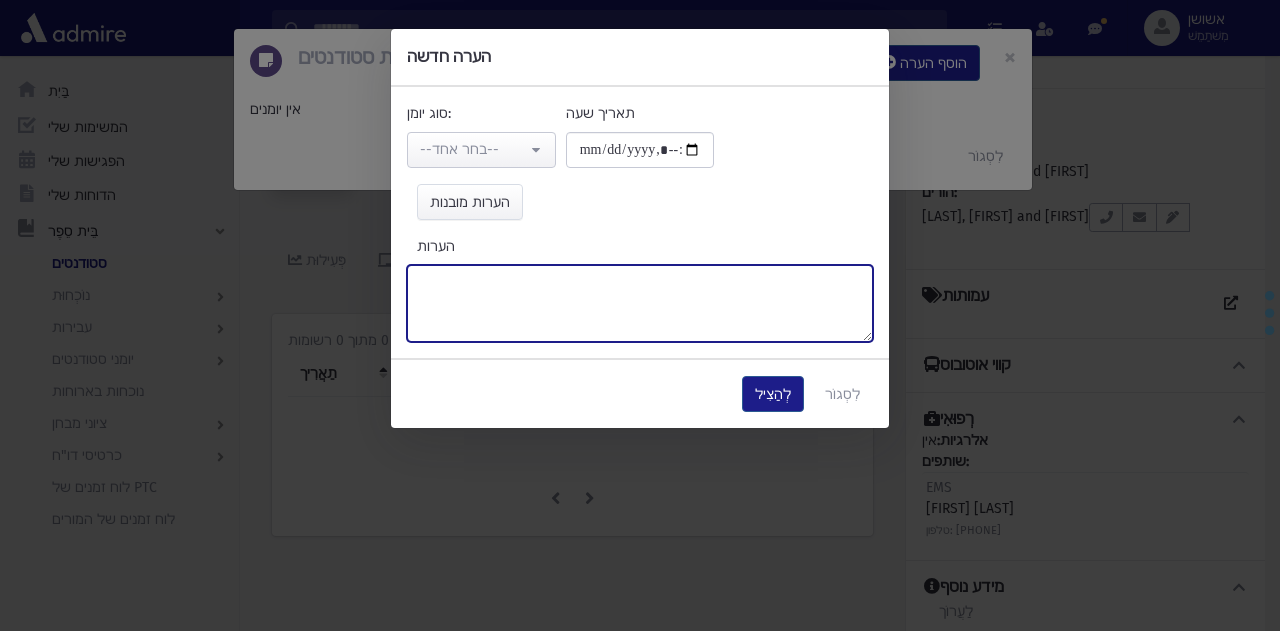 click on "הערות" at bounding box center [640, 303] 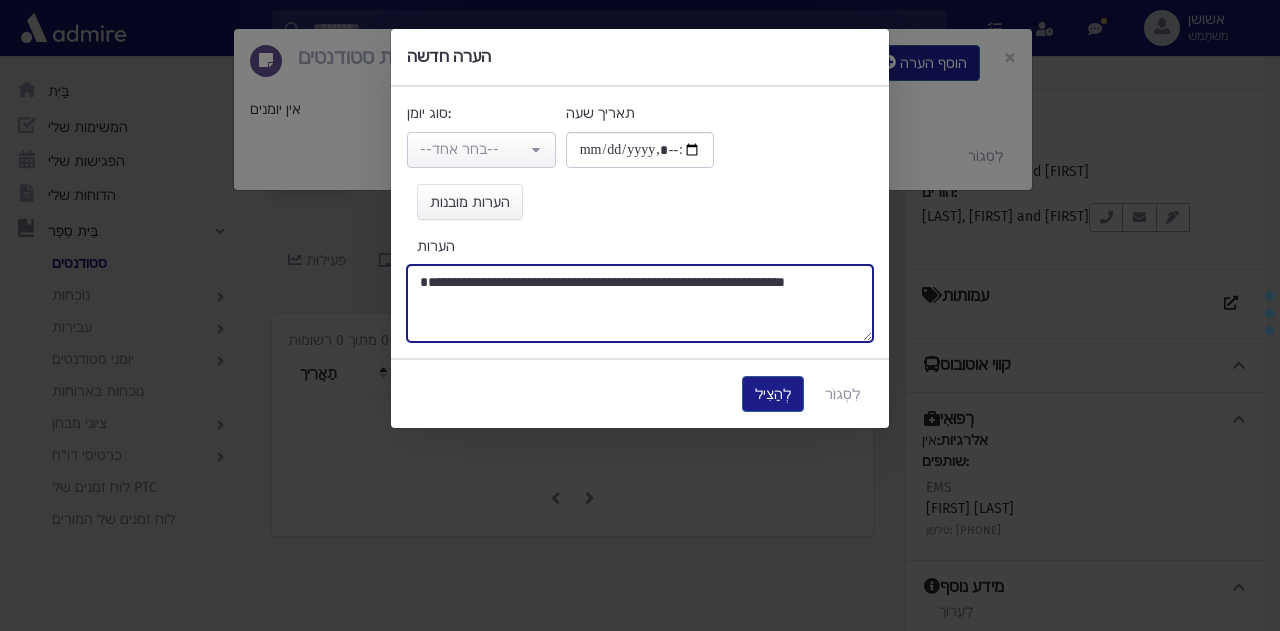 type on "**********" 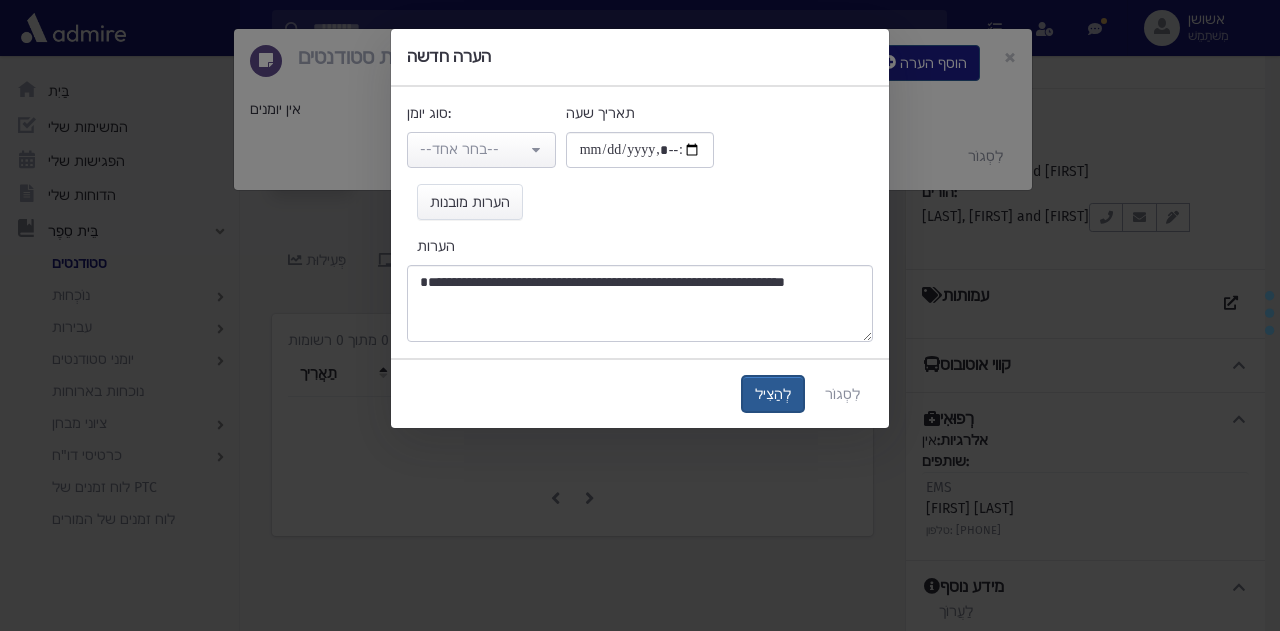 click on "לְהַצִיל" at bounding box center [773, 394] 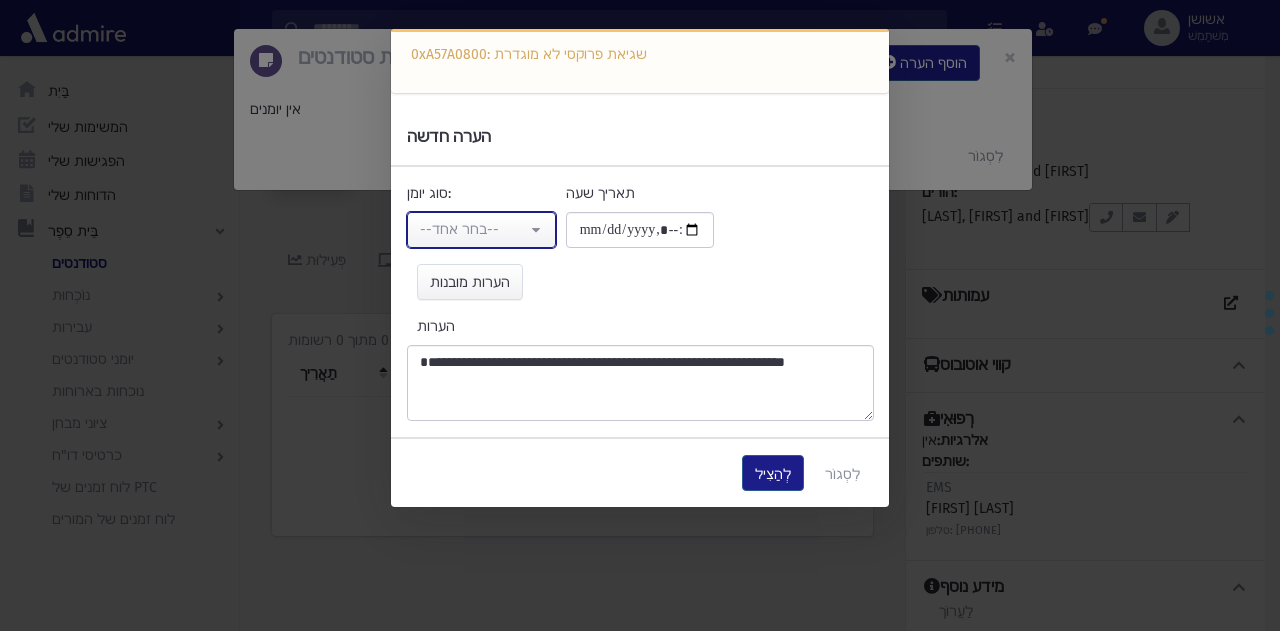 click on "--בחר אחד--" at bounding box center (473, 229) 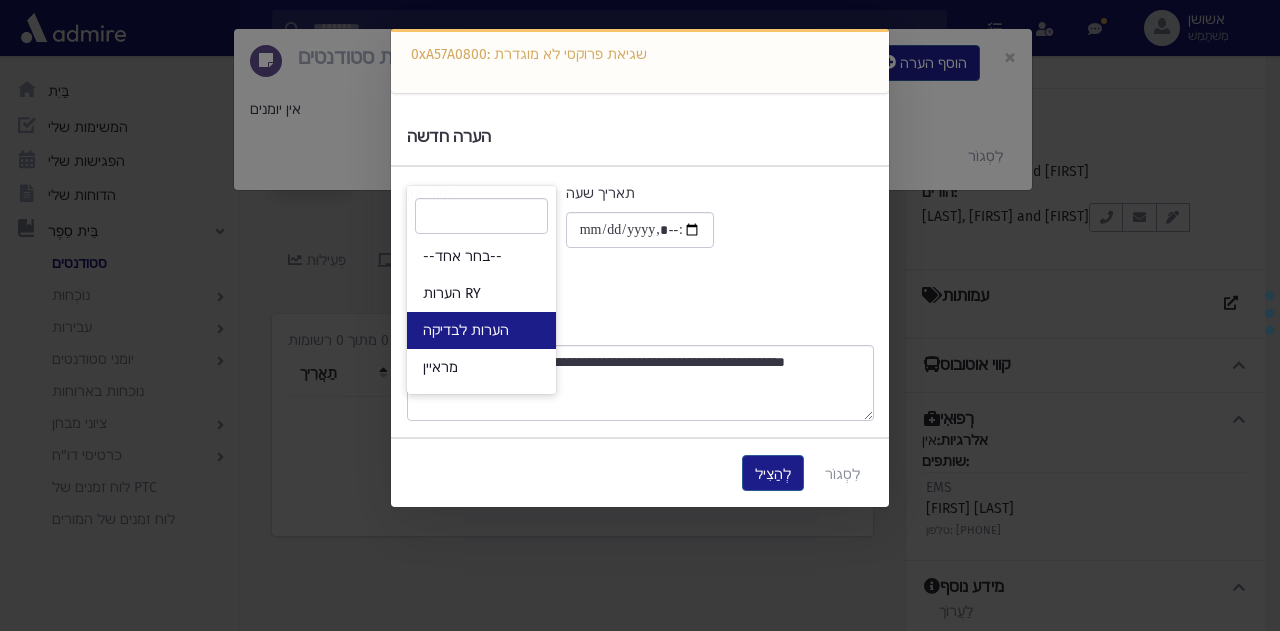 click on "הערות לבדיקה" at bounding box center [481, 330] 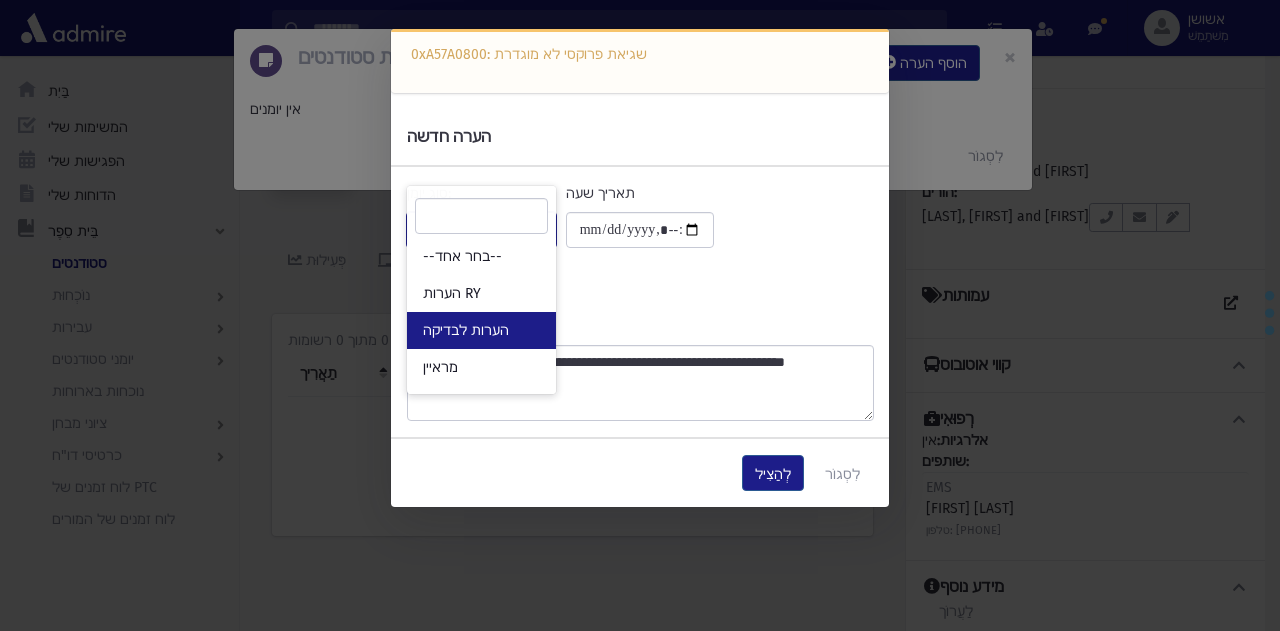 select on "*" 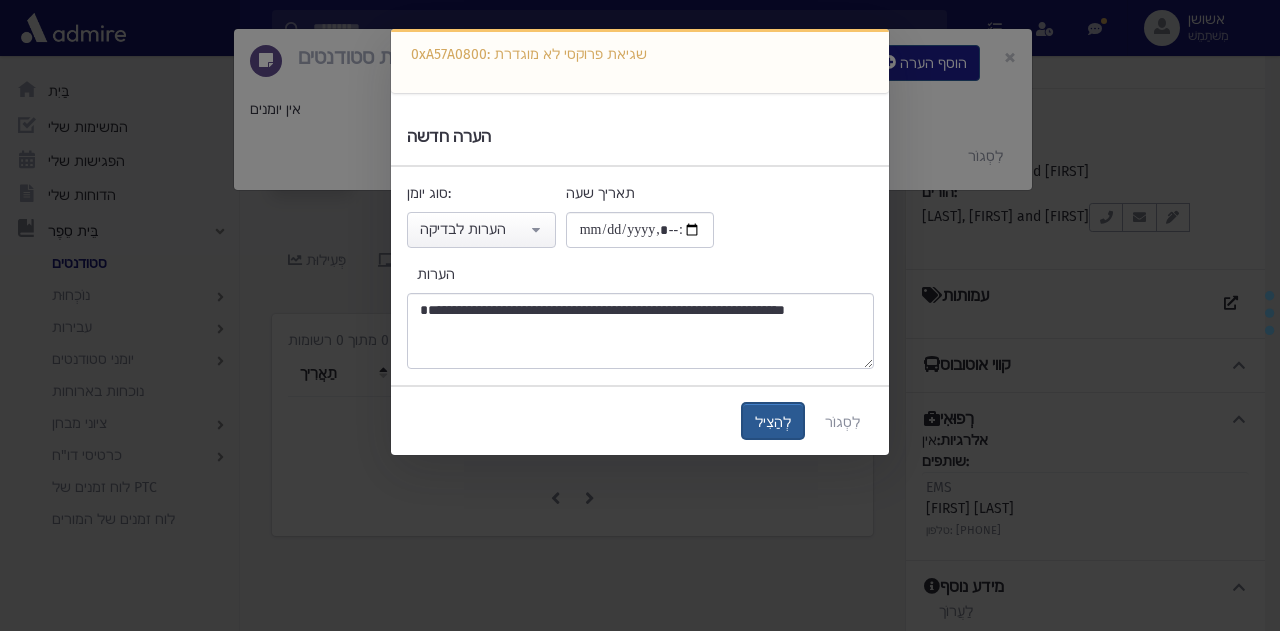 click on "לְהַצִיל" at bounding box center [773, 422] 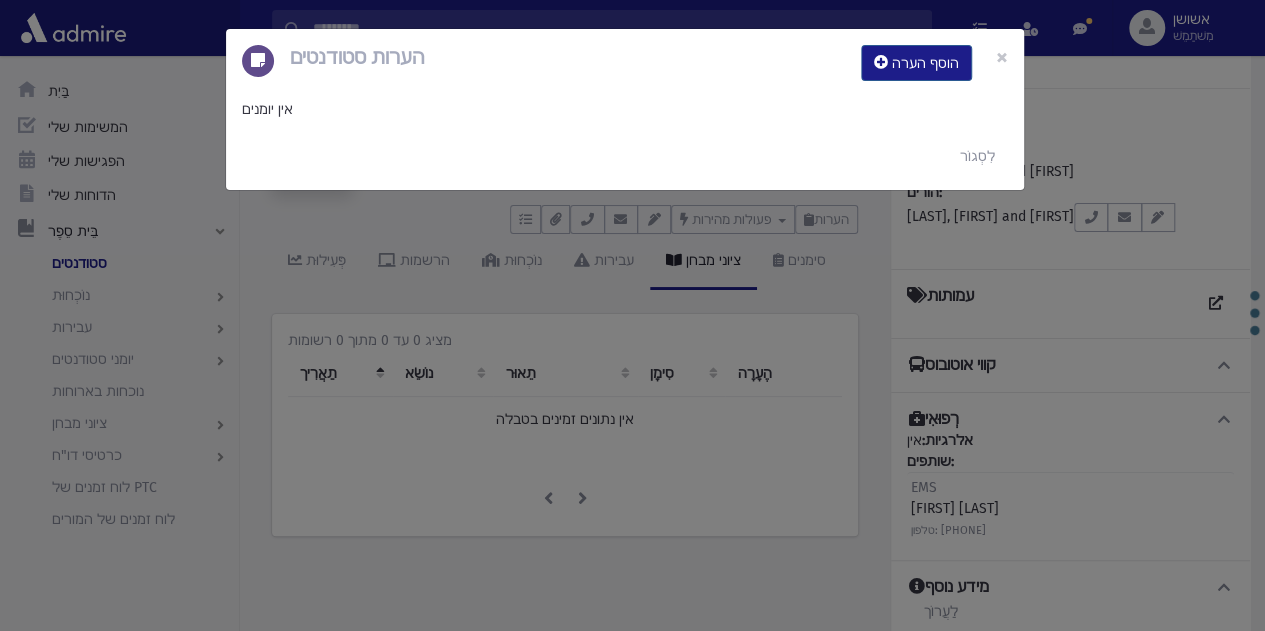 click on "הערות סטודנטים
הוסף הערה
×
אין יומנים
לִסְגוֹר" at bounding box center [632, 315] 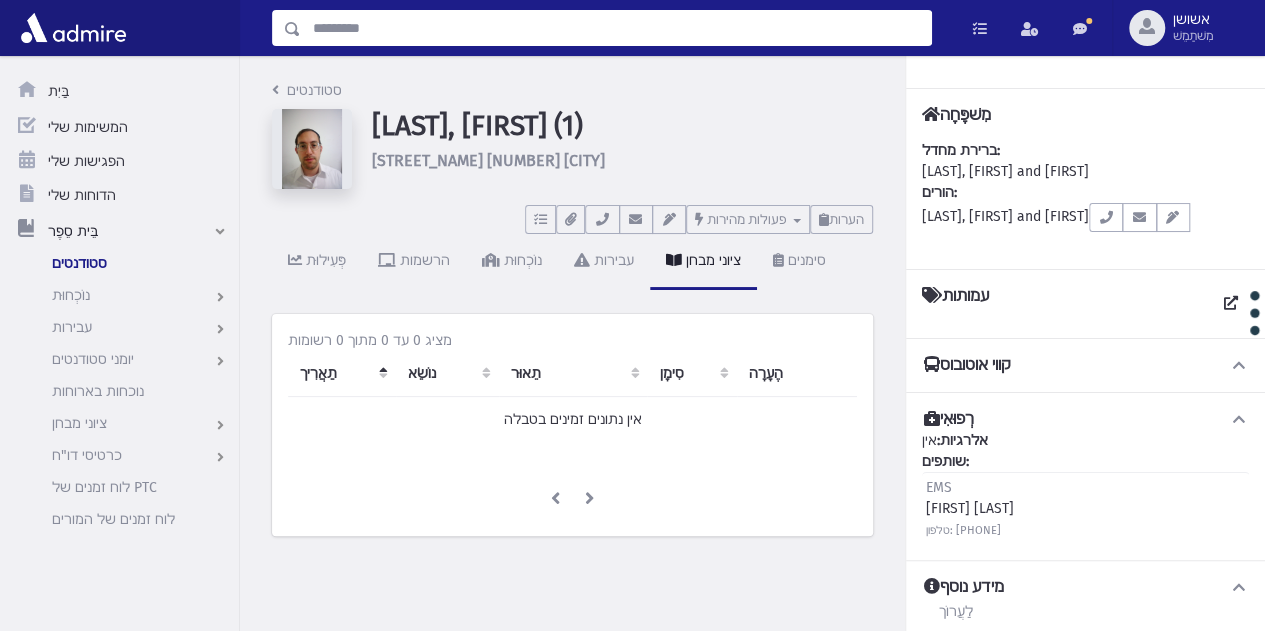 click at bounding box center (616, 28) 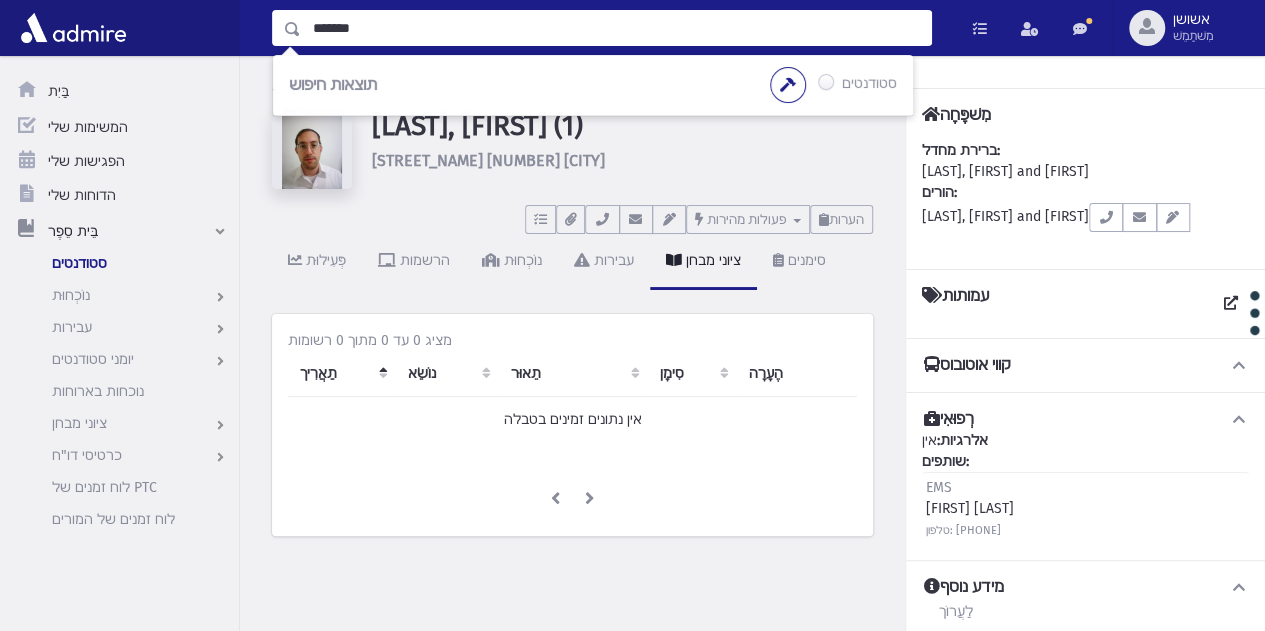 type on "*******" 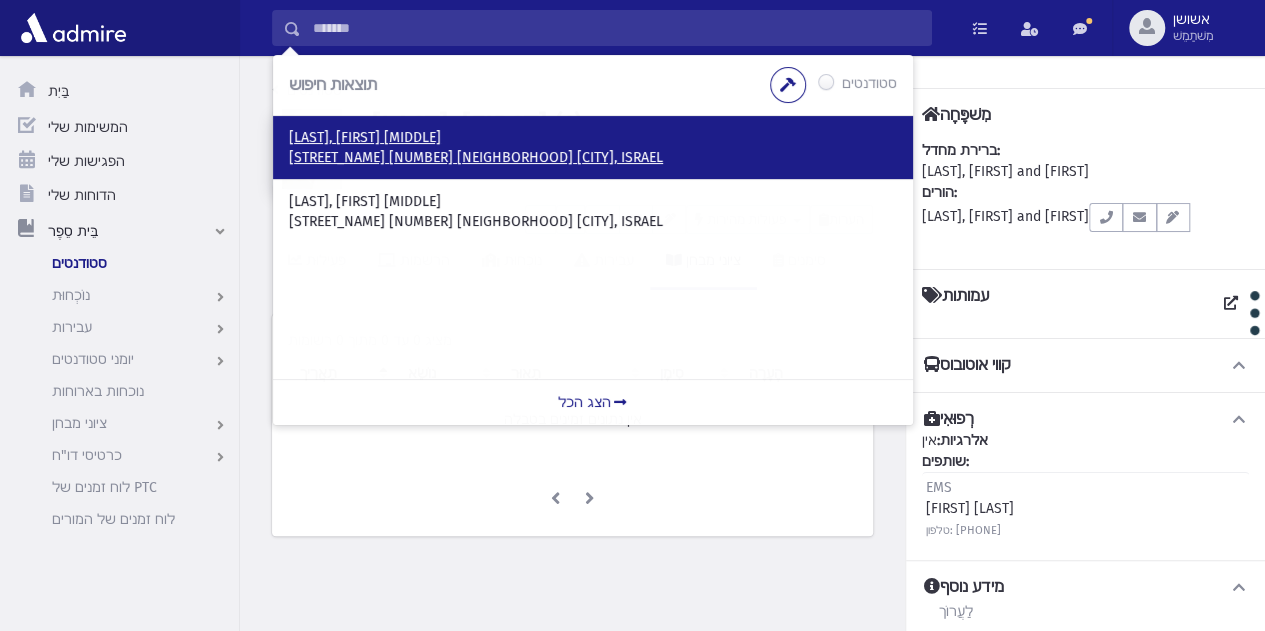 click on "[LAST], [FIRST] [MIDDLE]" at bounding box center [593, 138] 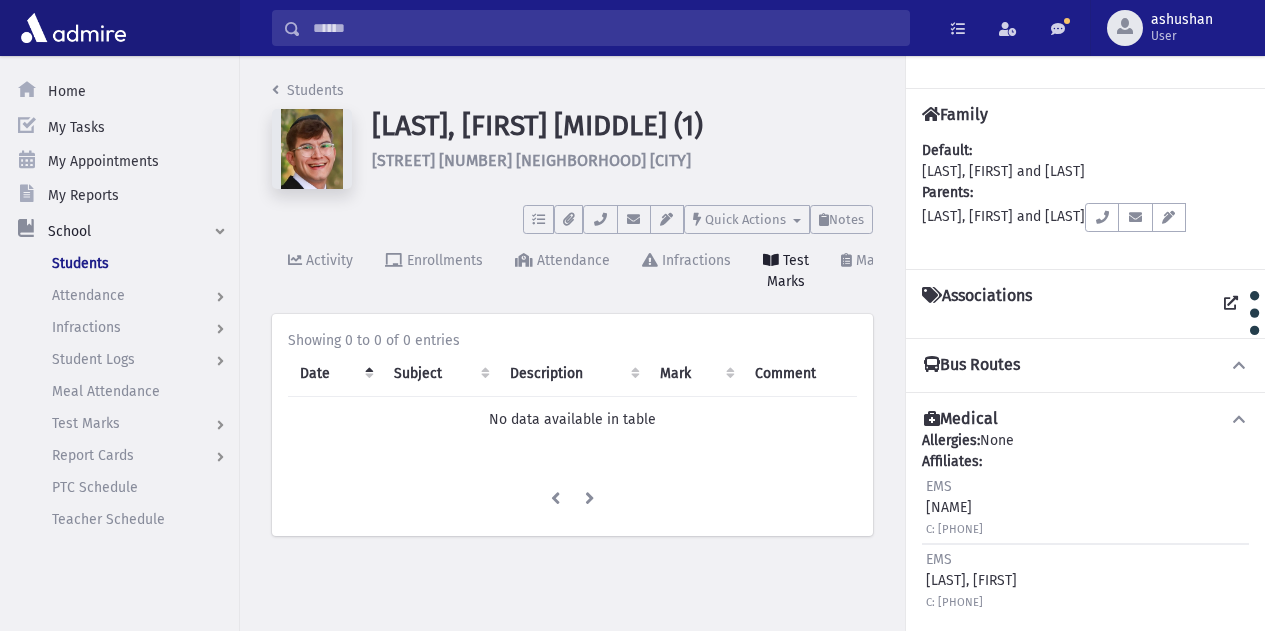 scroll, scrollTop: 0, scrollLeft: 0, axis: both 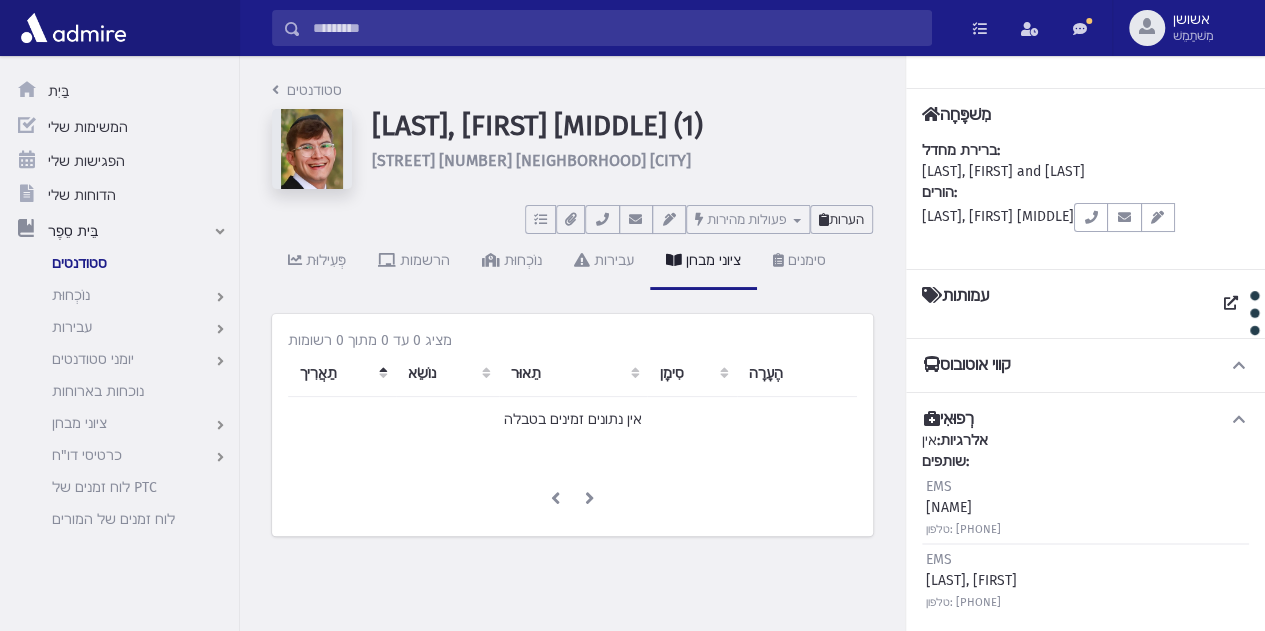 click on "הערות" at bounding box center [841, 219] 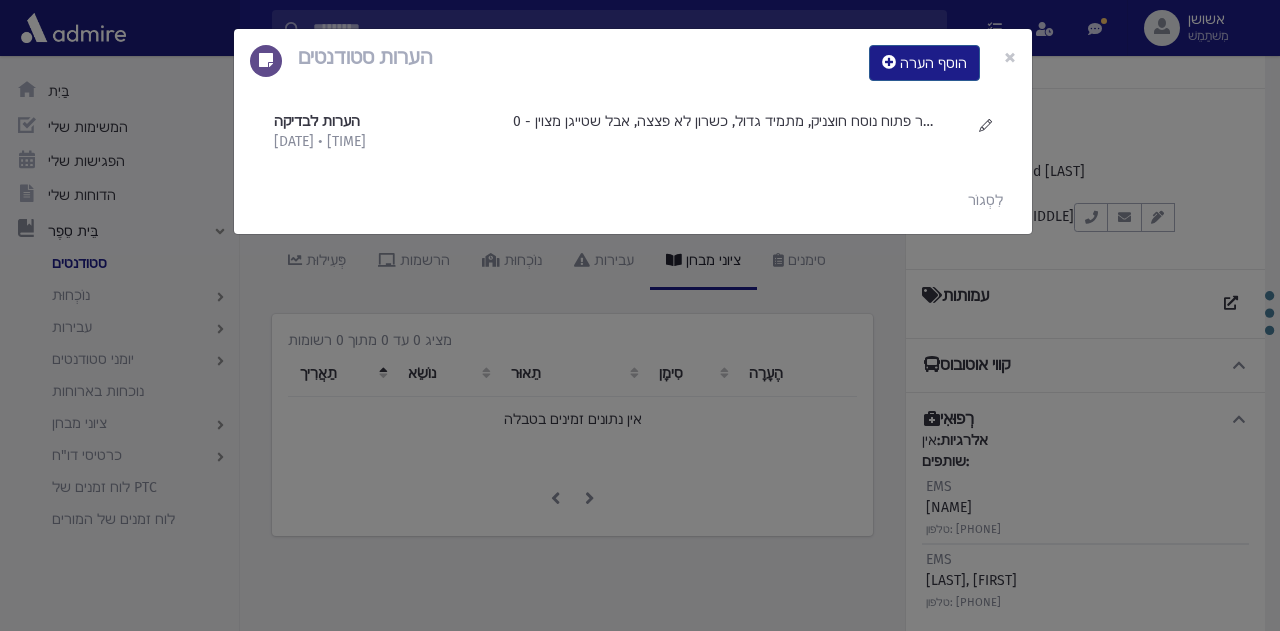 click on "הערות סטודנטים
הוסף הערה
×
הערות לבדיקה
[DATE] • [TIME]" at bounding box center (640, 315) 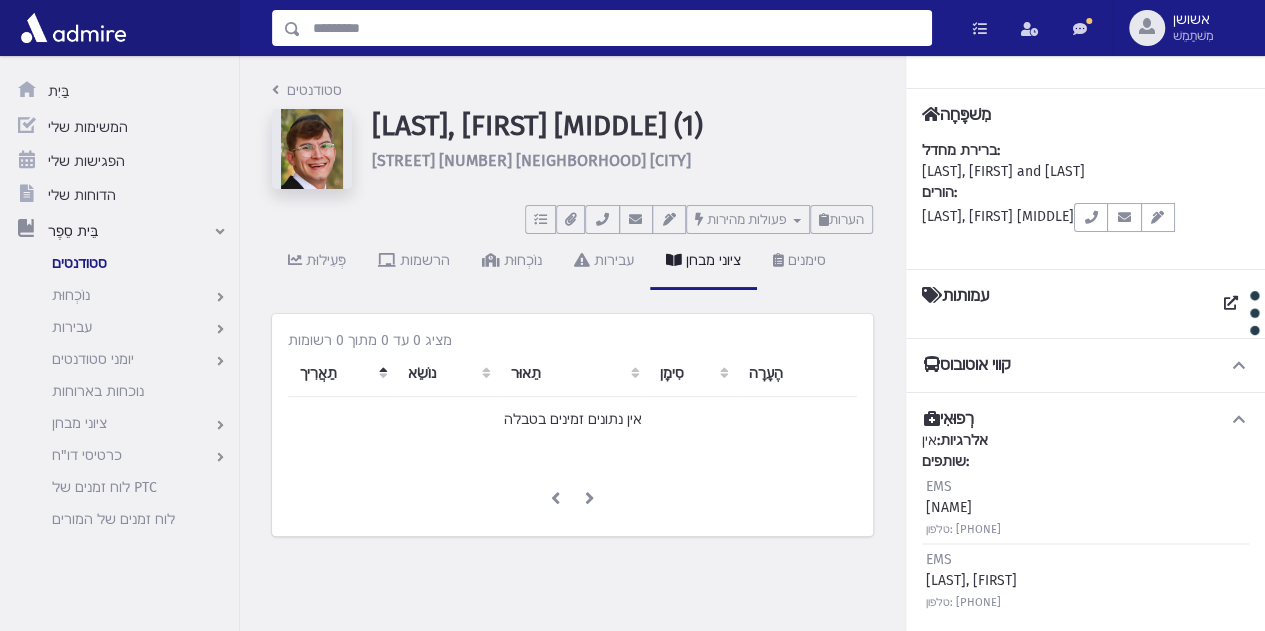 click at bounding box center (616, 28) 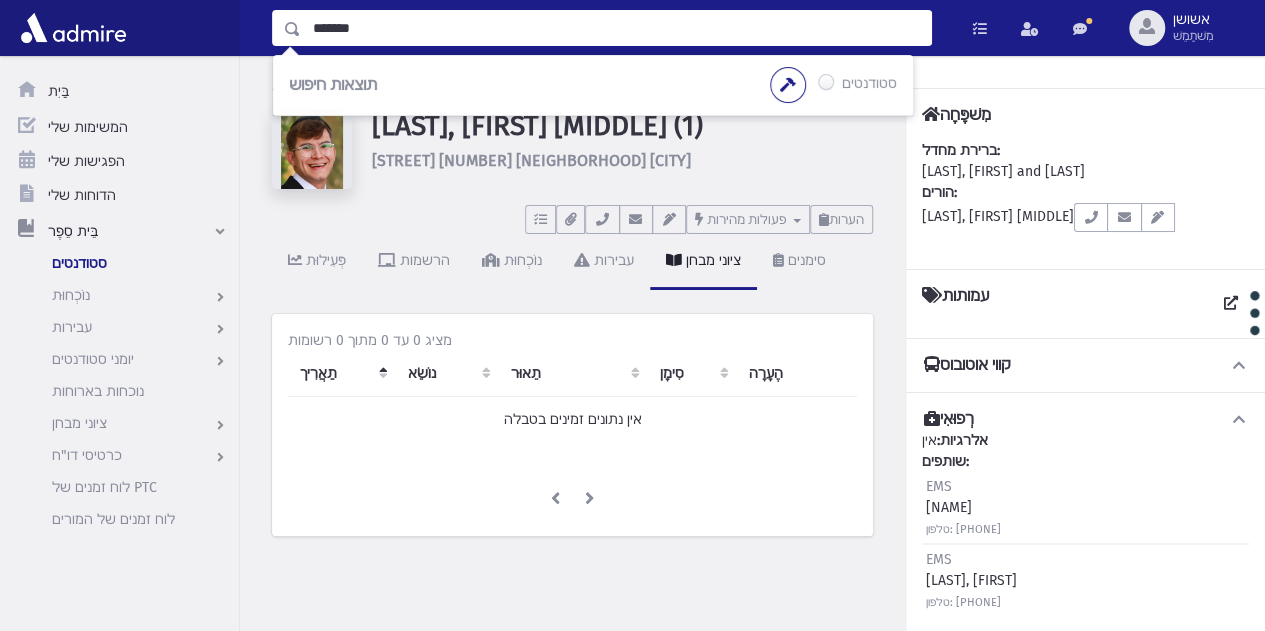 type on "*******" 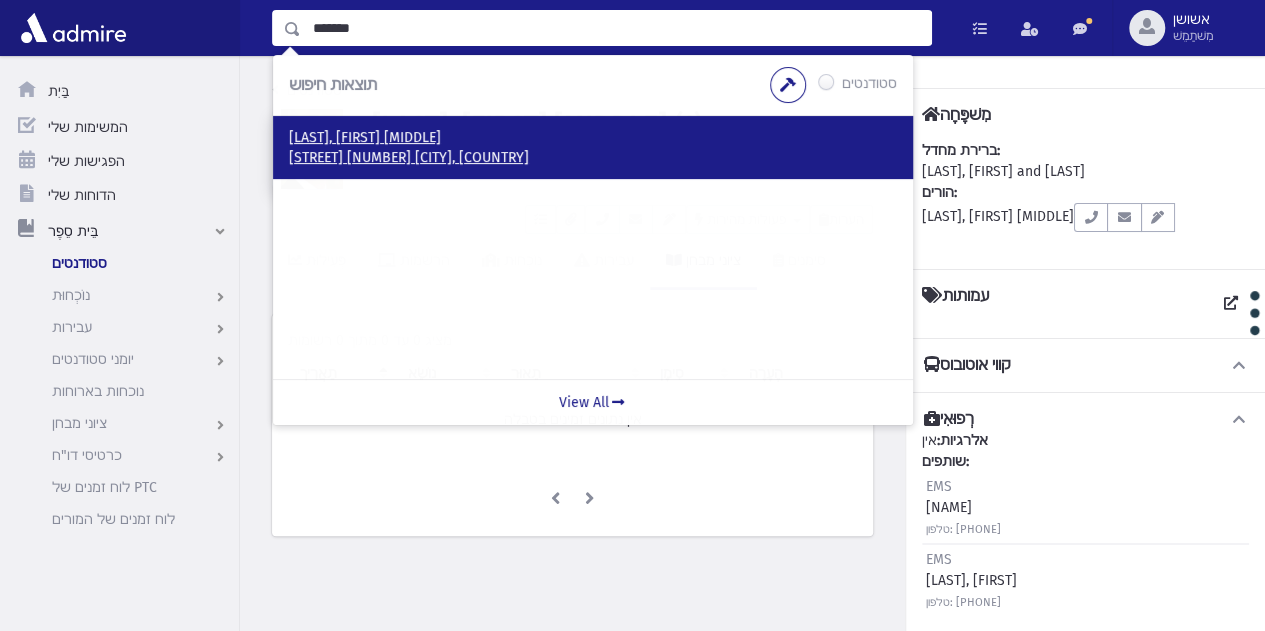 click on "[STREET] [NUMBER] [CITY],   [COUNTRY]" at bounding box center [593, 158] 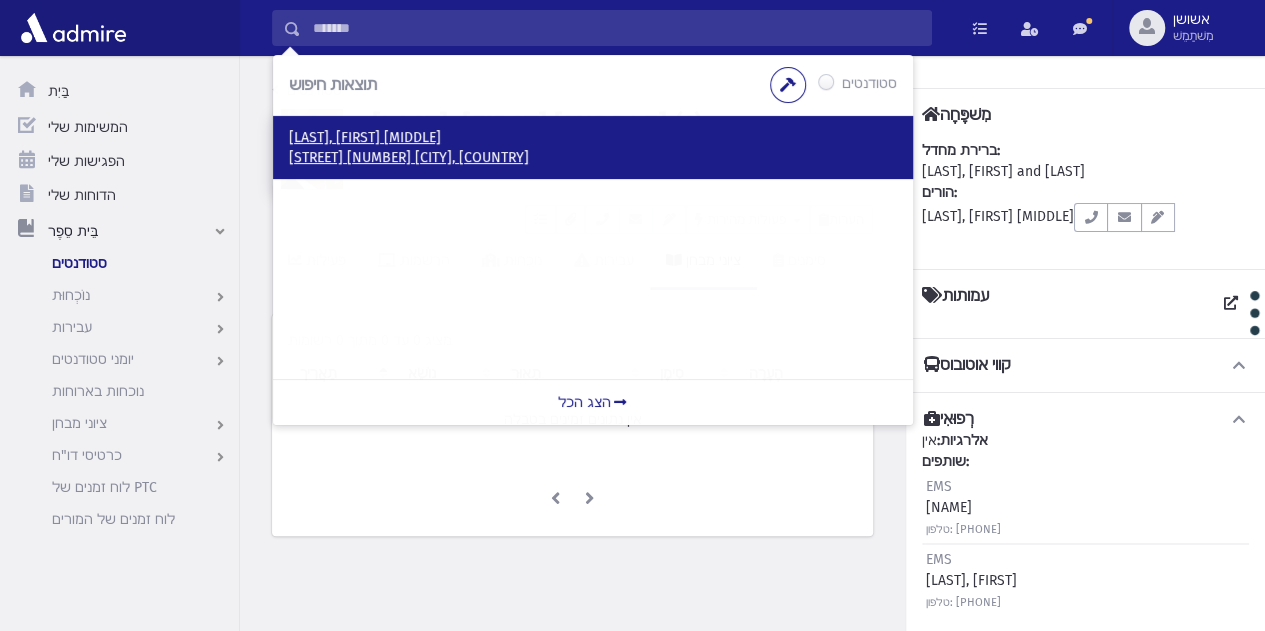click on "[STREET] [NUMBER] [CITY], [COUNTRY]" at bounding box center (409, 157) 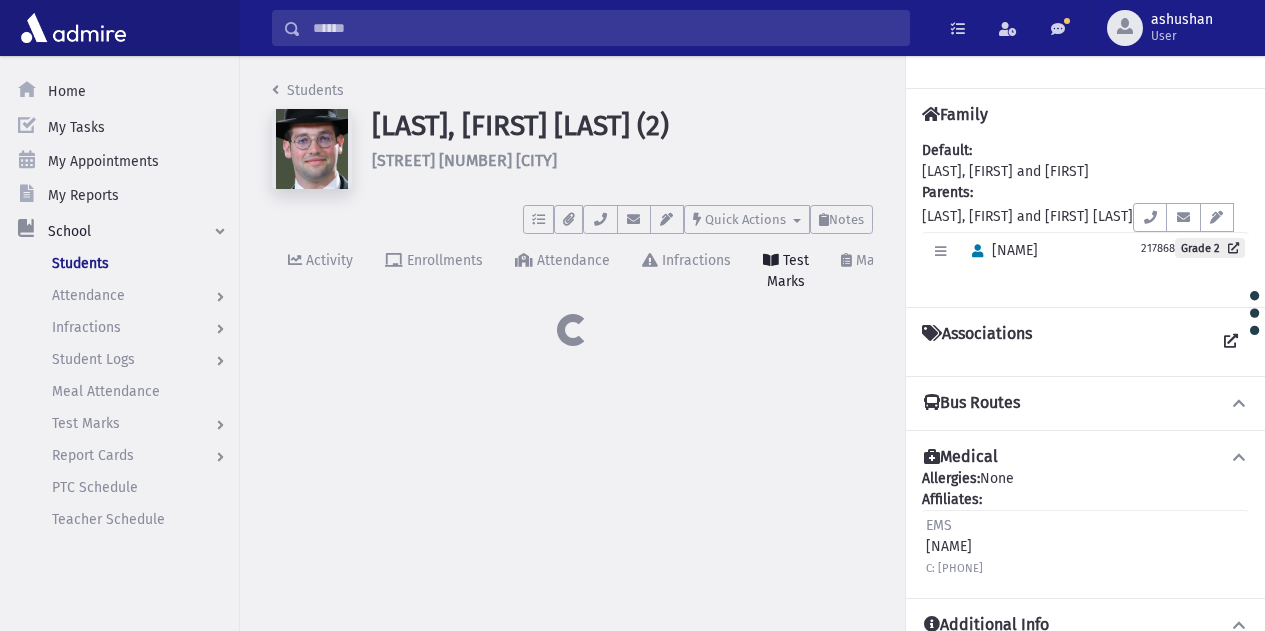 scroll, scrollTop: 0, scrollLeft: 0, axis: both 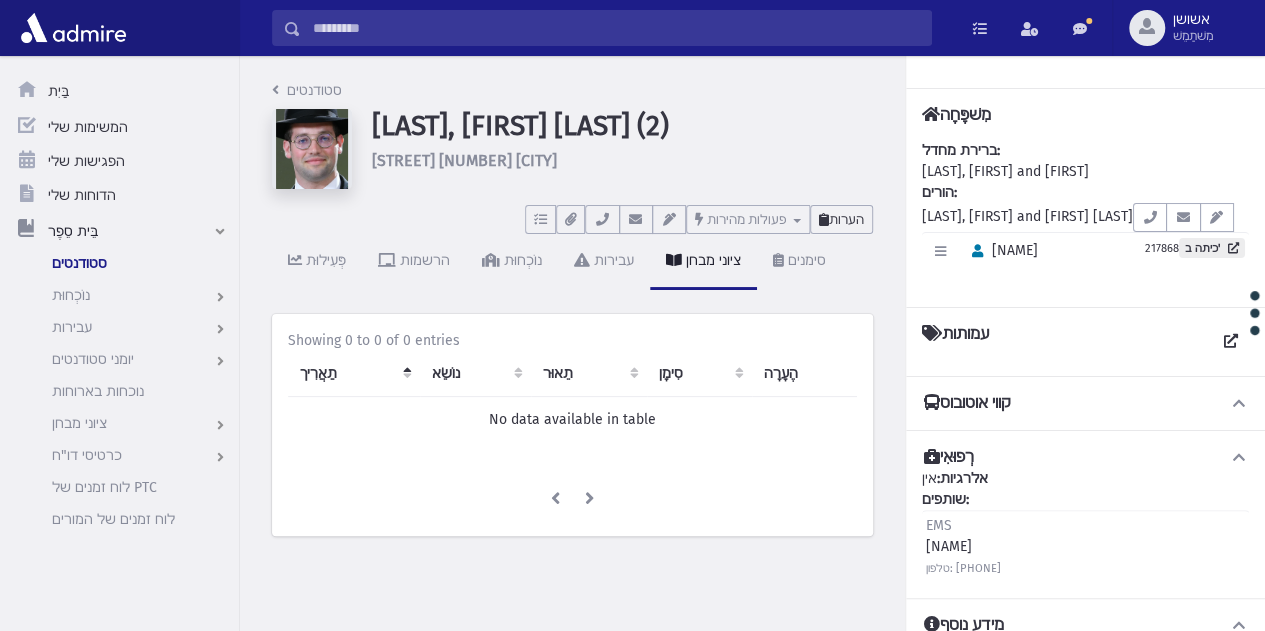 click on "הערות" at bounding box center [846, 219] 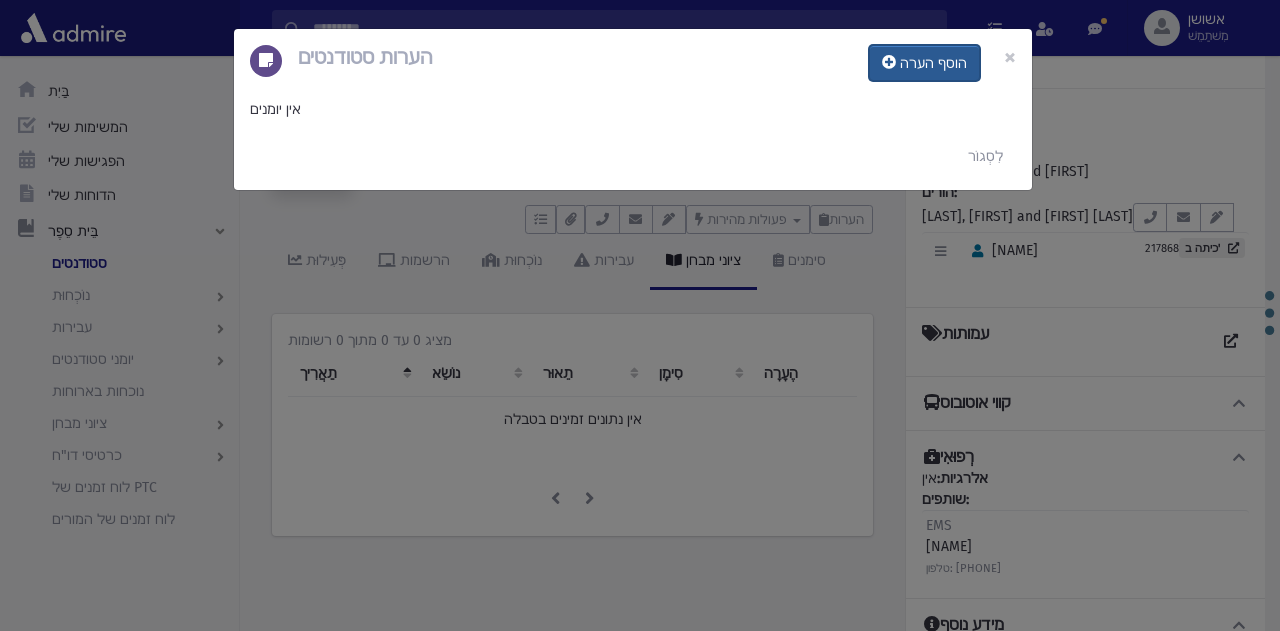click on "הוסף הערה" at bounding box center [933, 63] 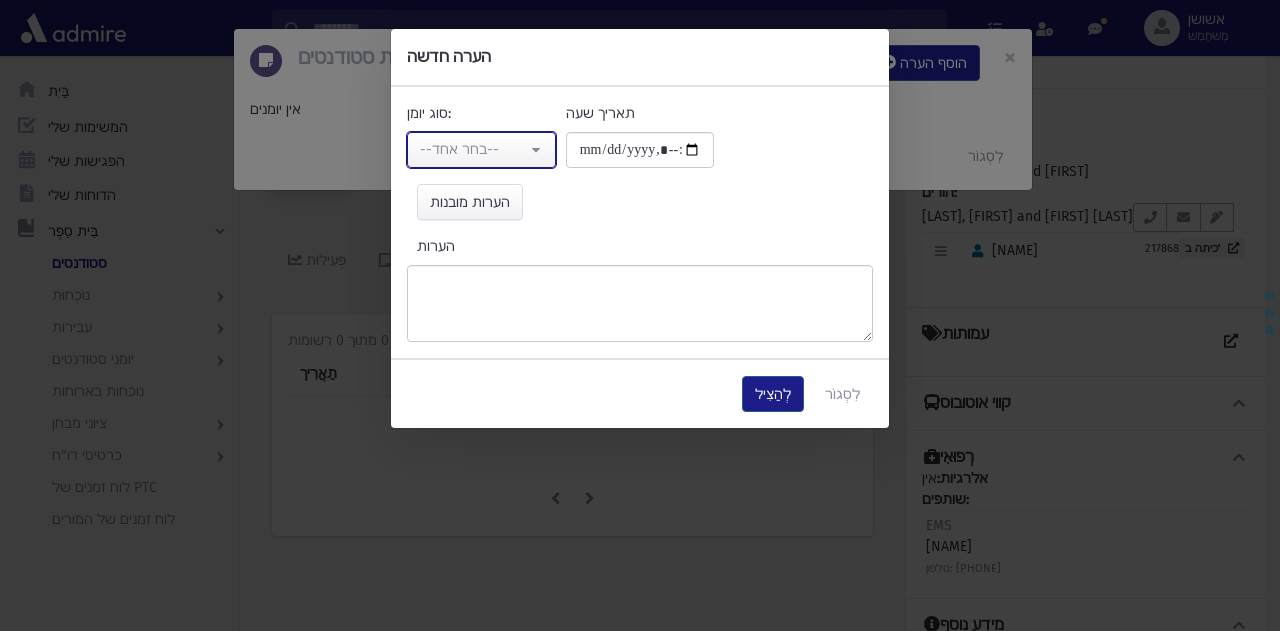 click on "--בחר אחד--" at bounding box center (481, 150) 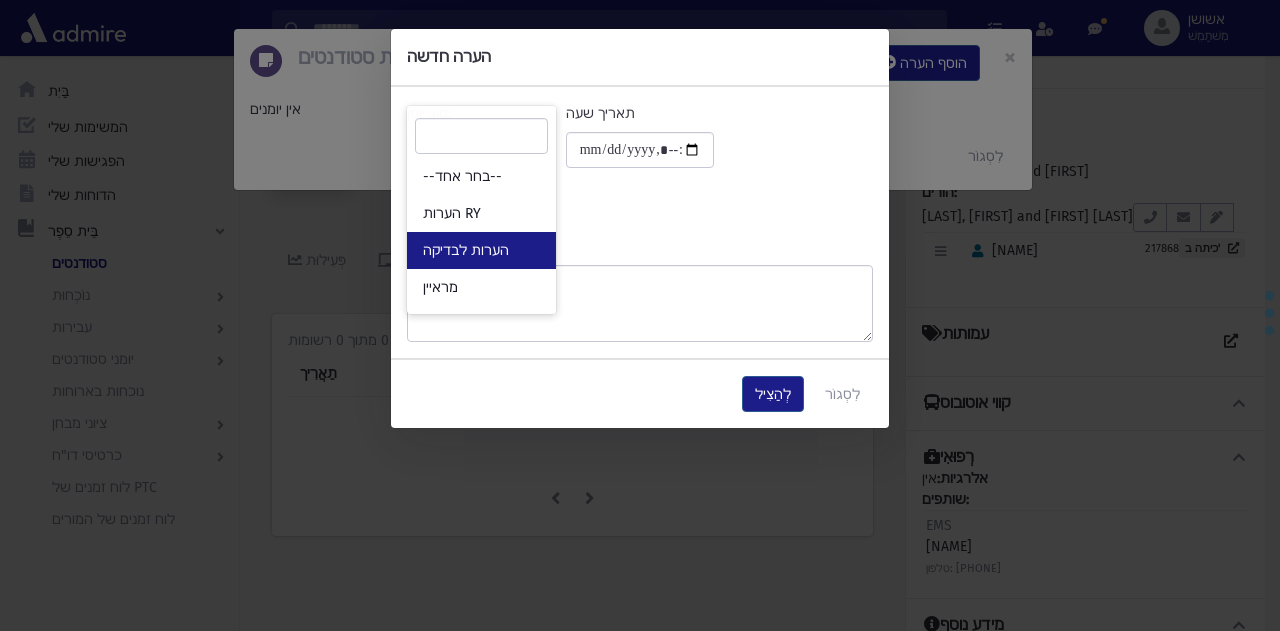 click on "הערות לבדיקה" at bounding box center [481, 250] 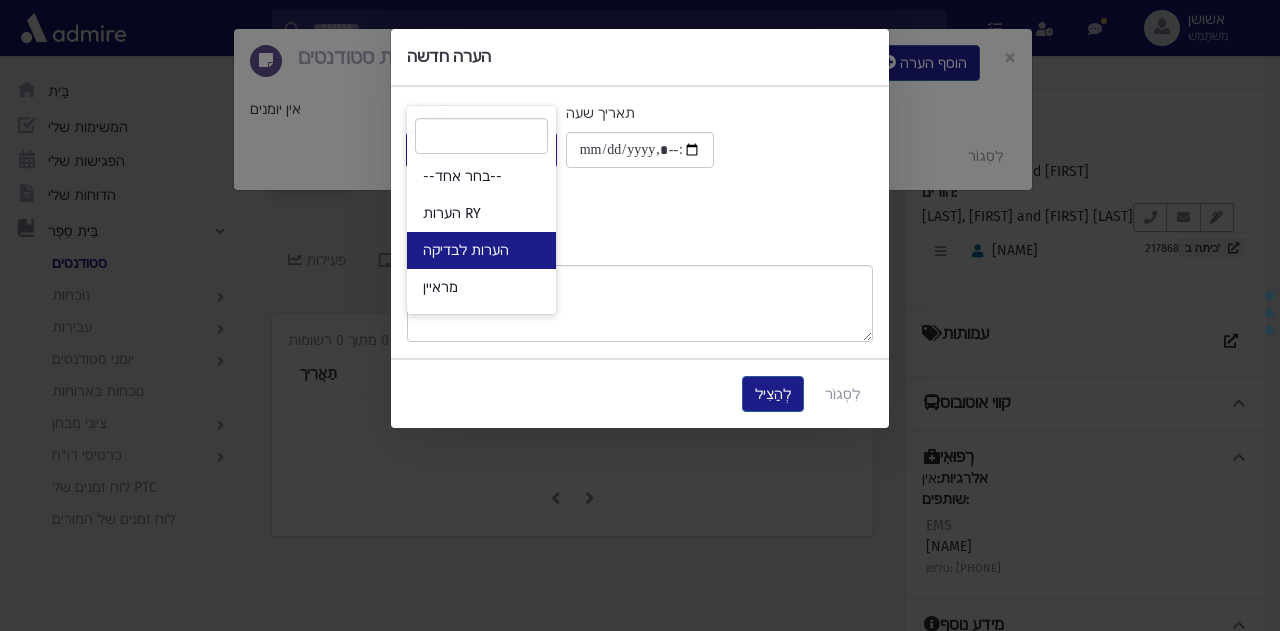 select on "*" 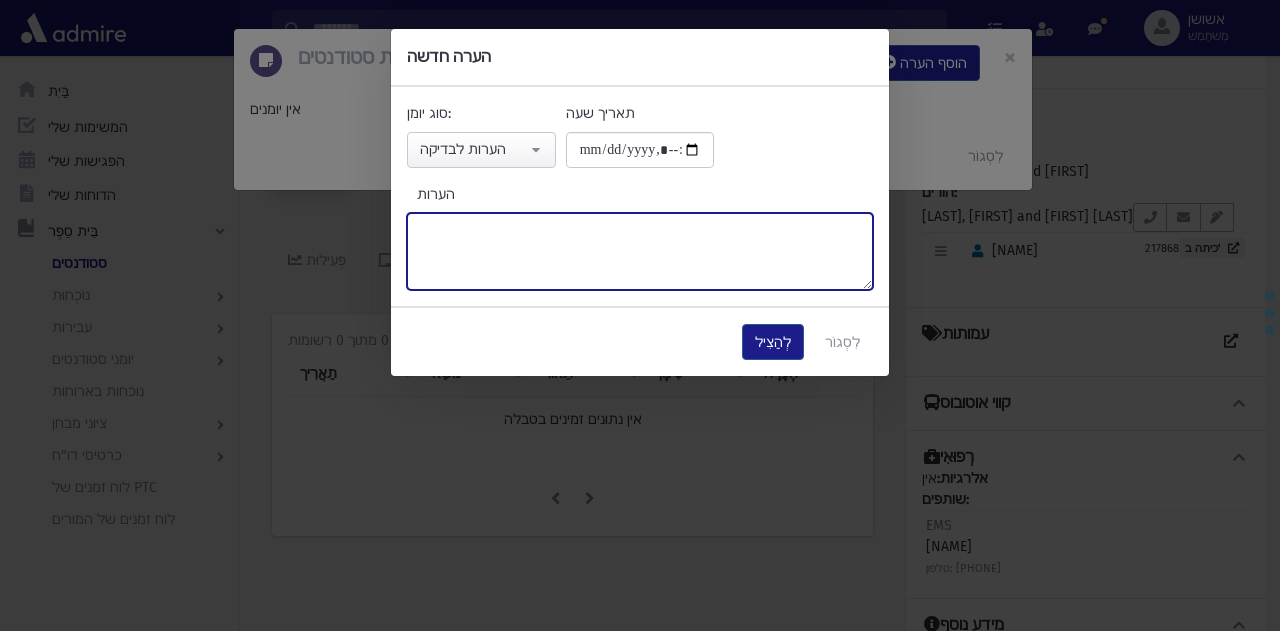click on "הערות" at bounding box center (640, 251) 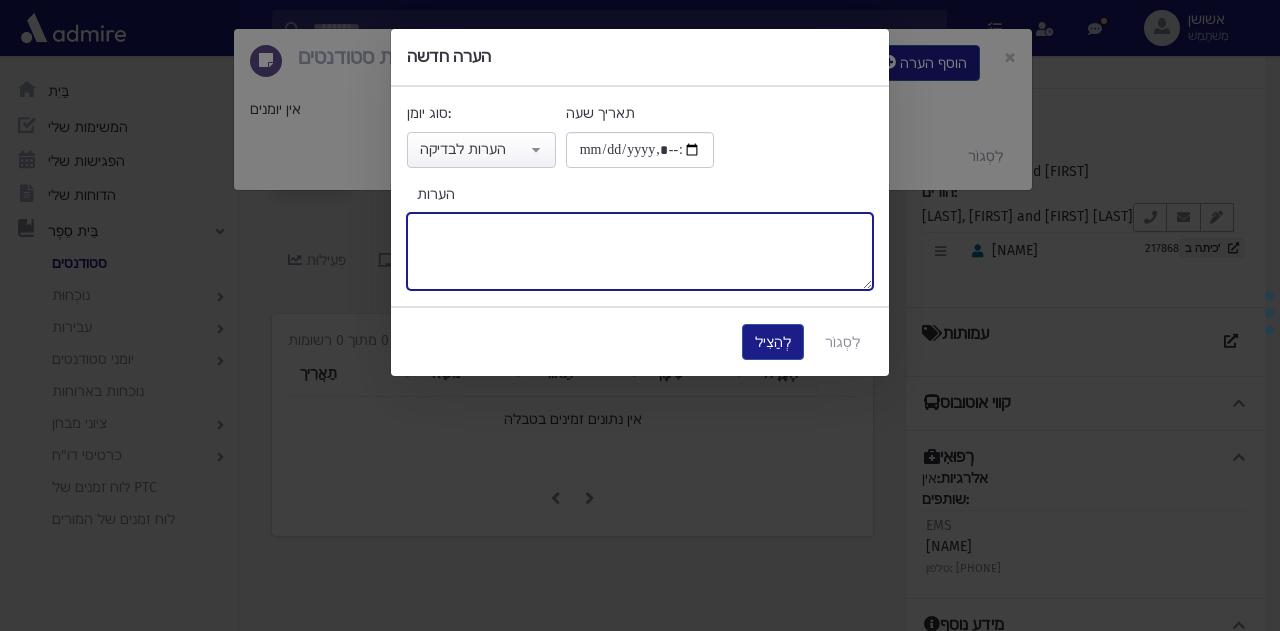 click on "הערות" at bounding box center [640, 251] 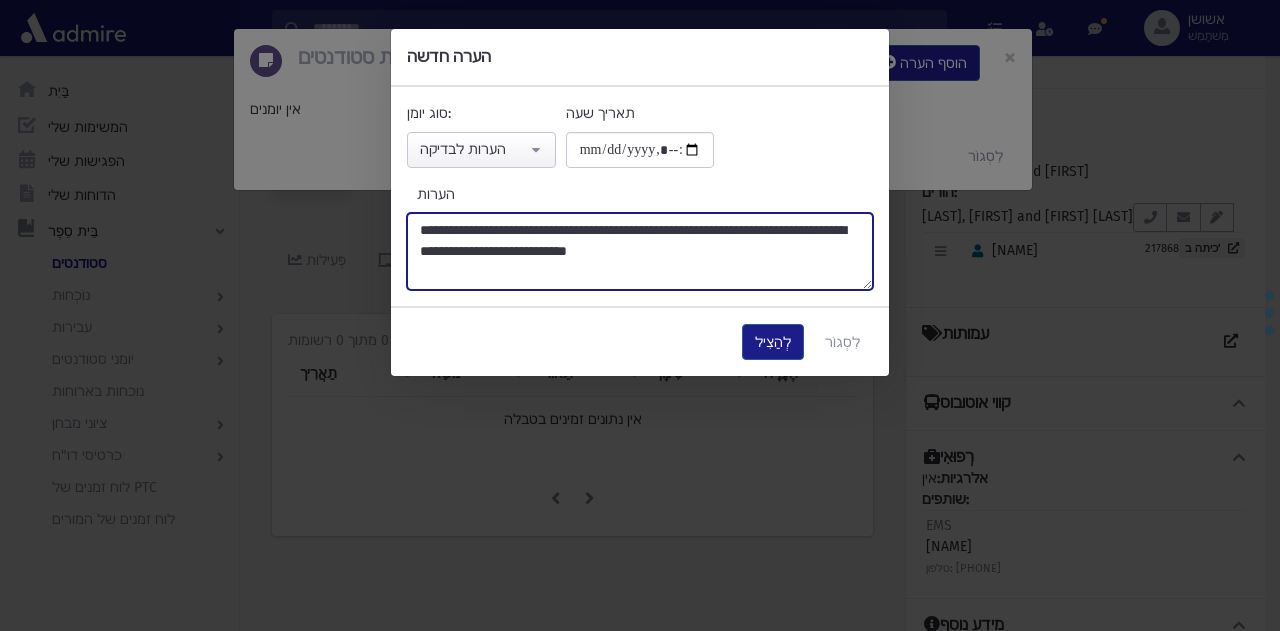 type on "**********" 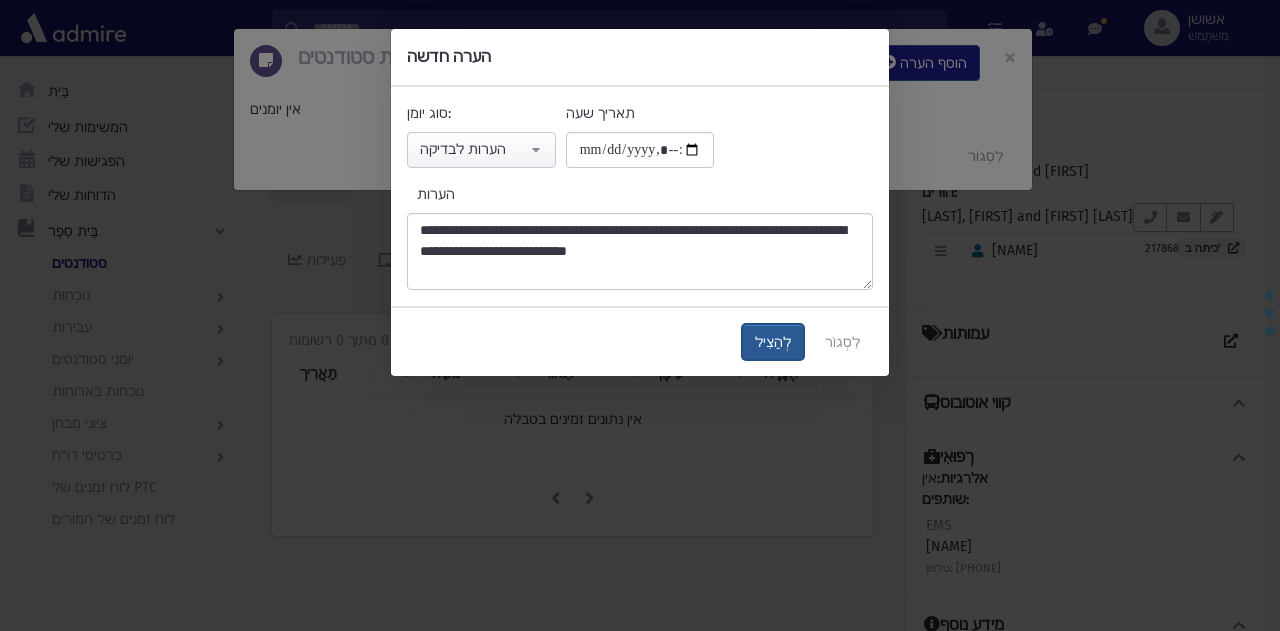 click on "לְהַצִיל" at bounding box center [773, 342] 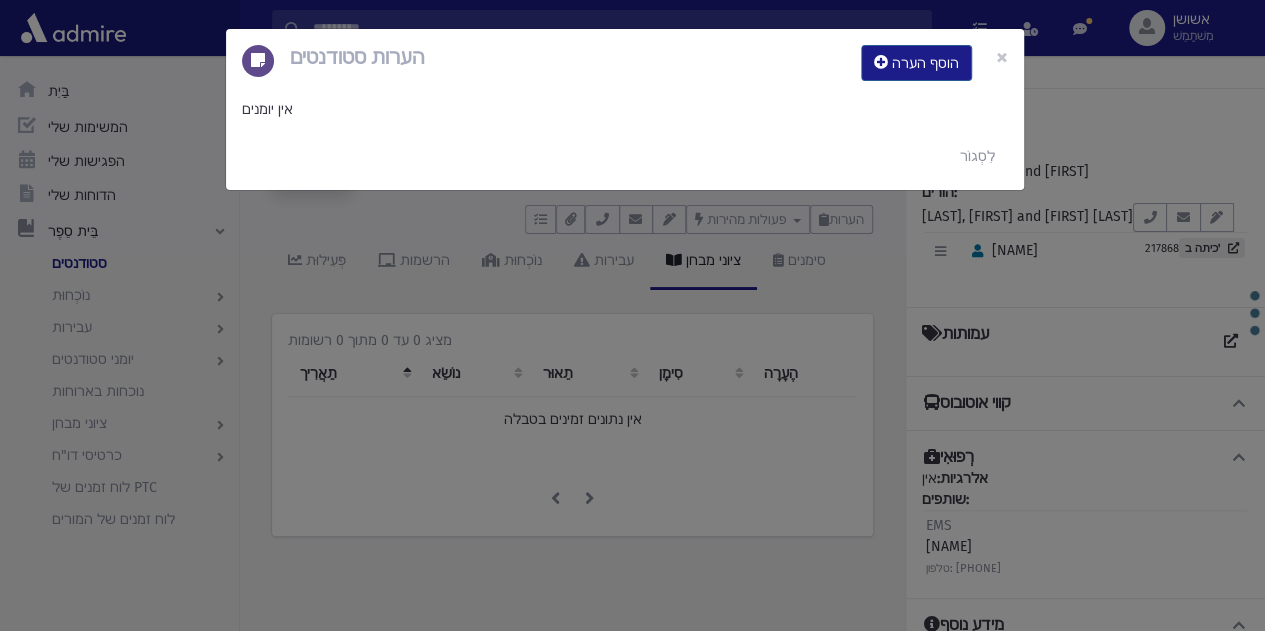click on "הערות סטודנטים
הוסף הערה
×
אין יומנים
לִסְגוֹר" at bounding box center (632, 315) 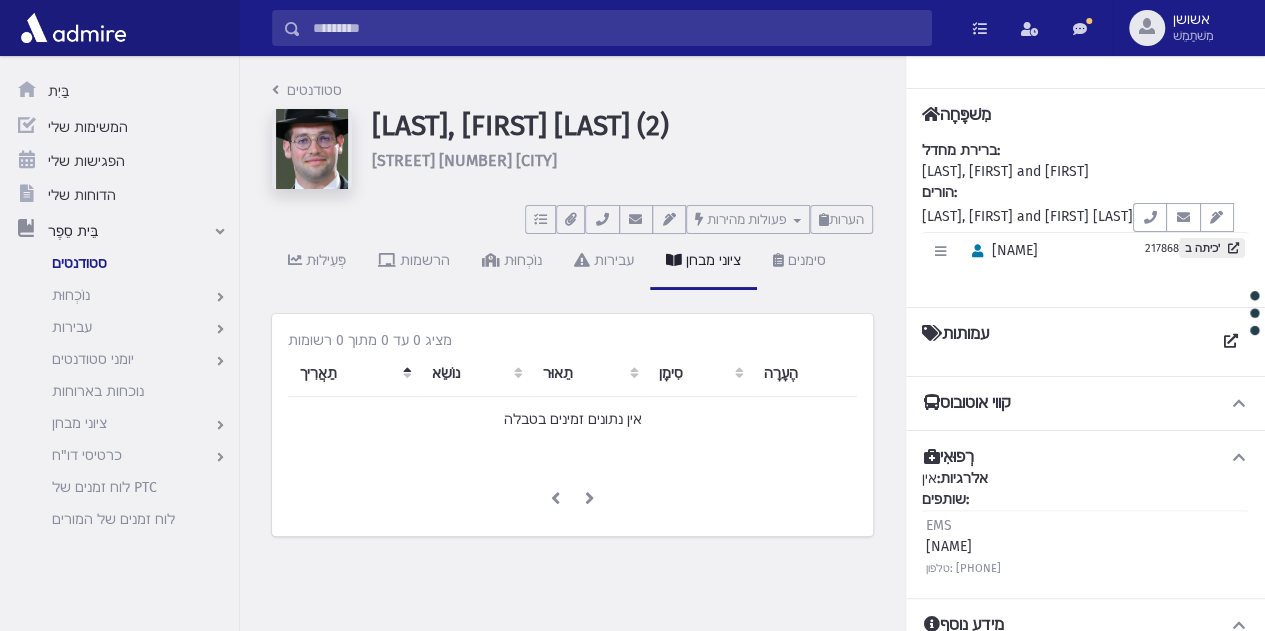 click at bounding box center [616, 28] 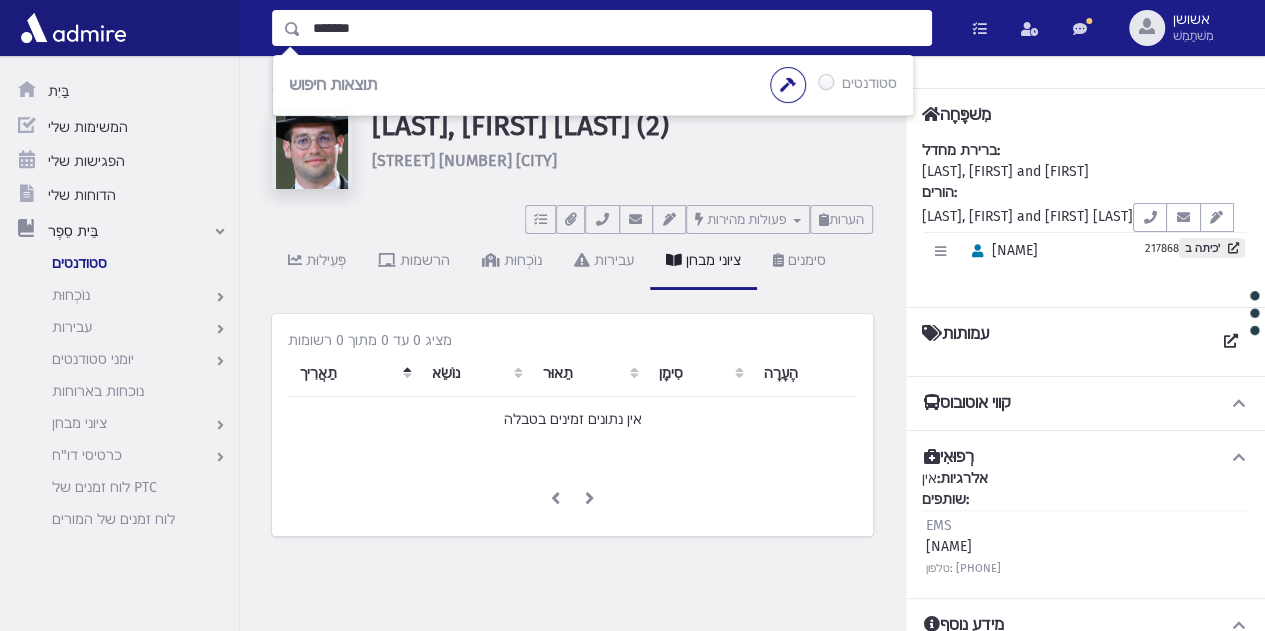 type on "*******" 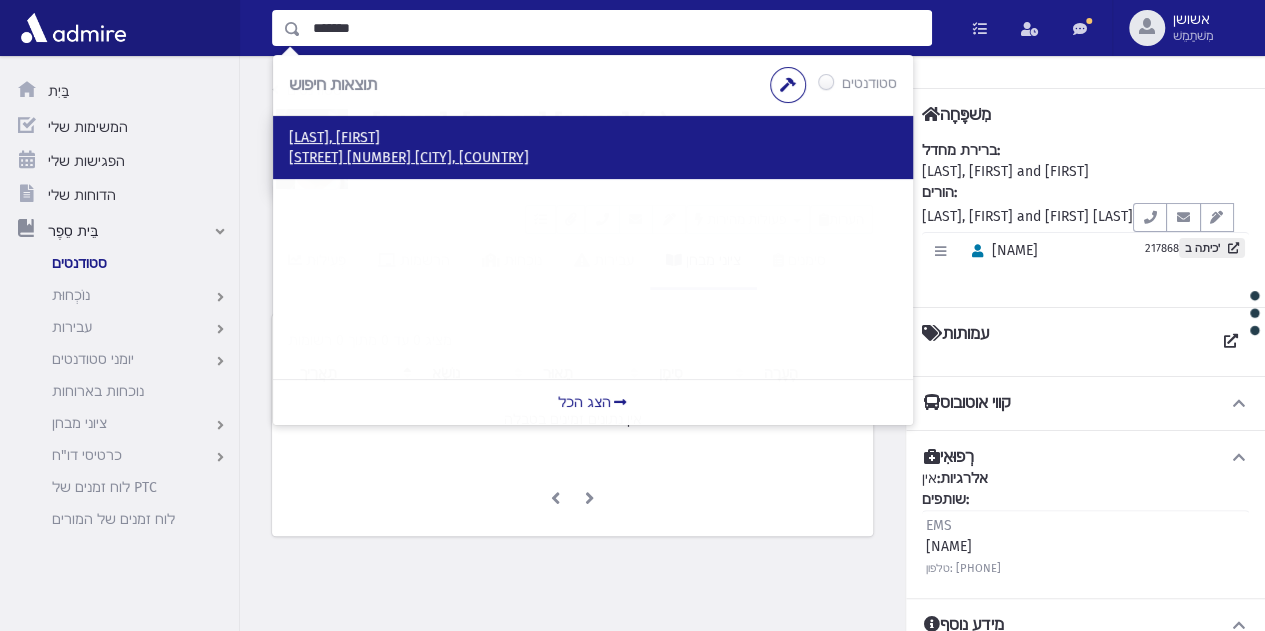click on "חזון דוד 25 מודיעין עילית, ישראל" at bounding box center [409, 157] 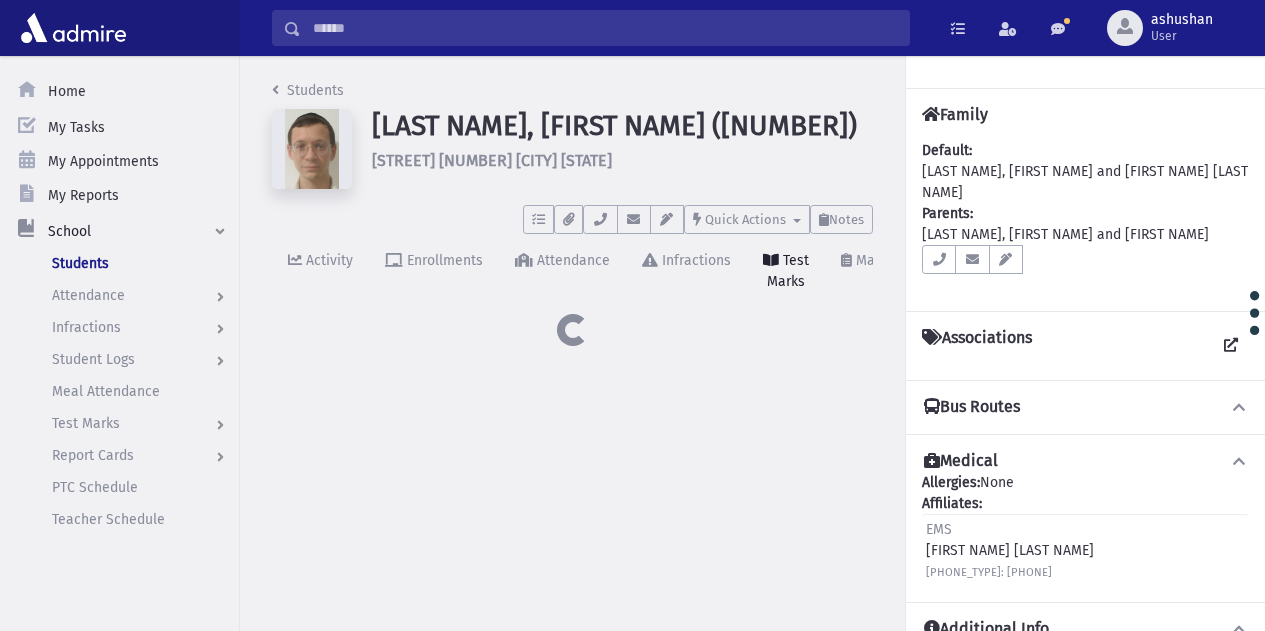 scroll, scrollTop: 0, scrollLeft: 0, axis: both 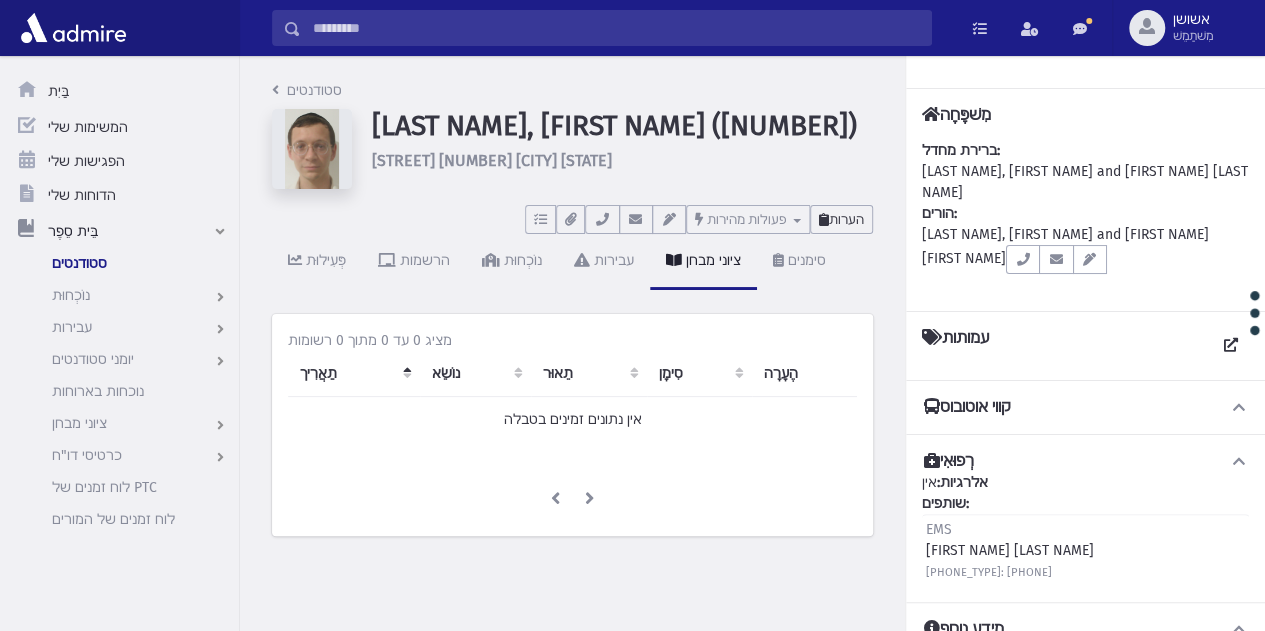 click on "הערות" at bounding box center (841, 219) 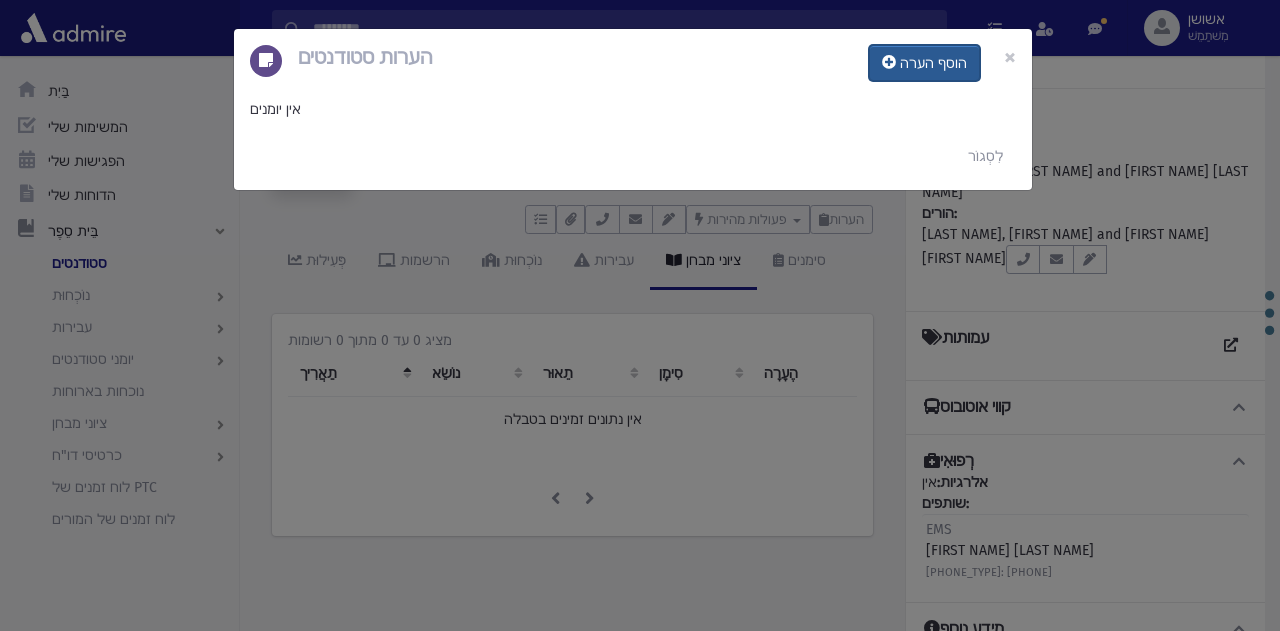 click on "הוסף הערה" at bounding box center (924, 63) 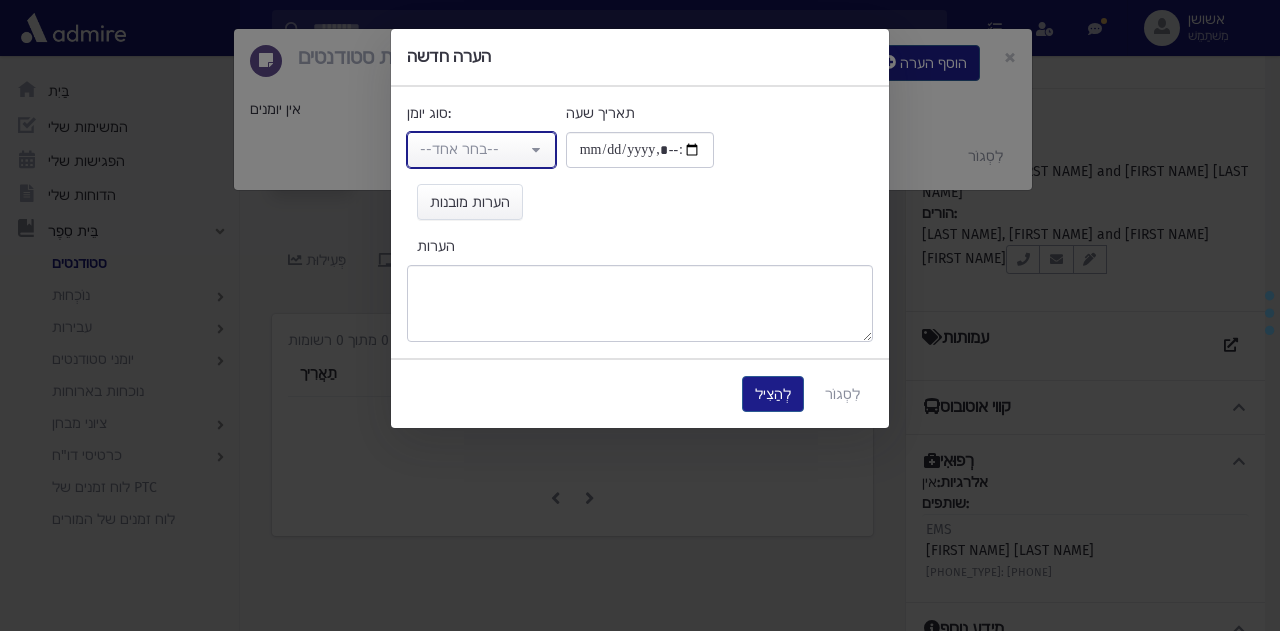 click on "--בחר אחד--" at bounding box center (473, 149) 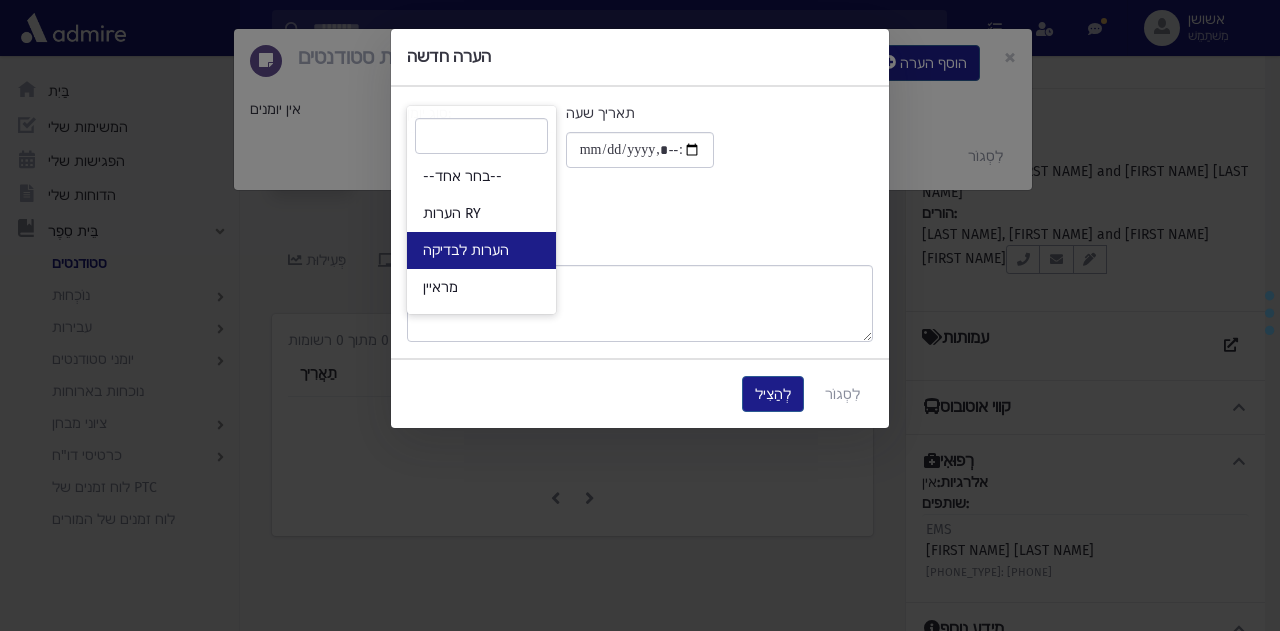 click on "הערות לבדיקה" at bounding box center [481, 250] 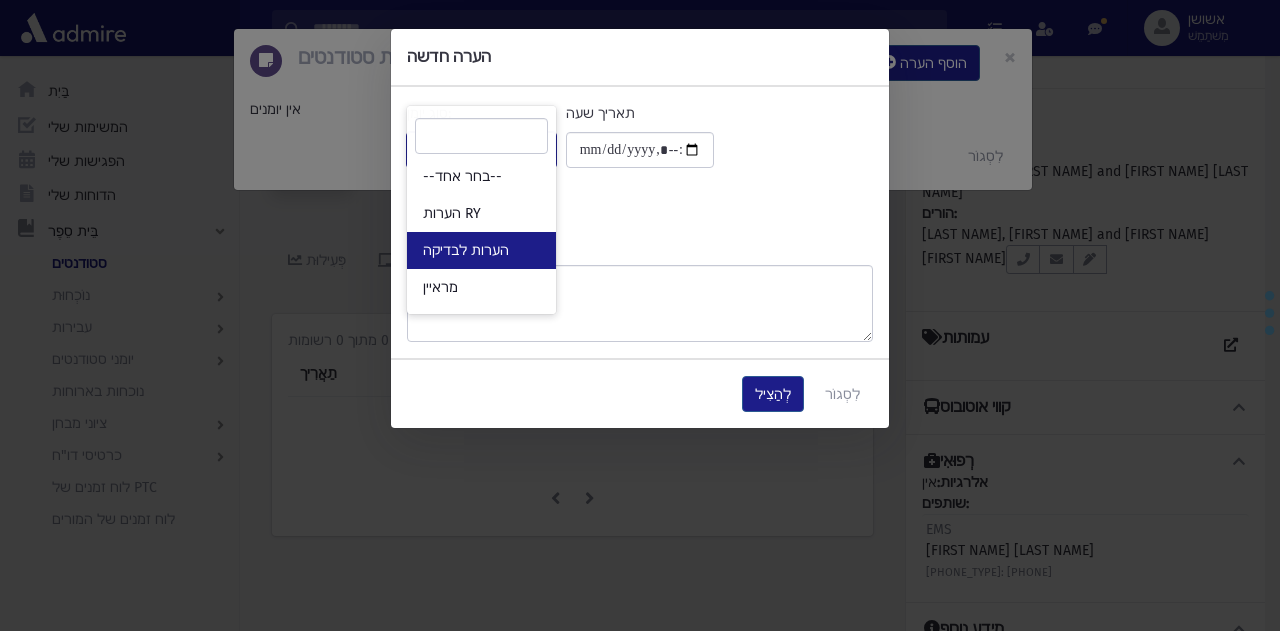 select on "*" 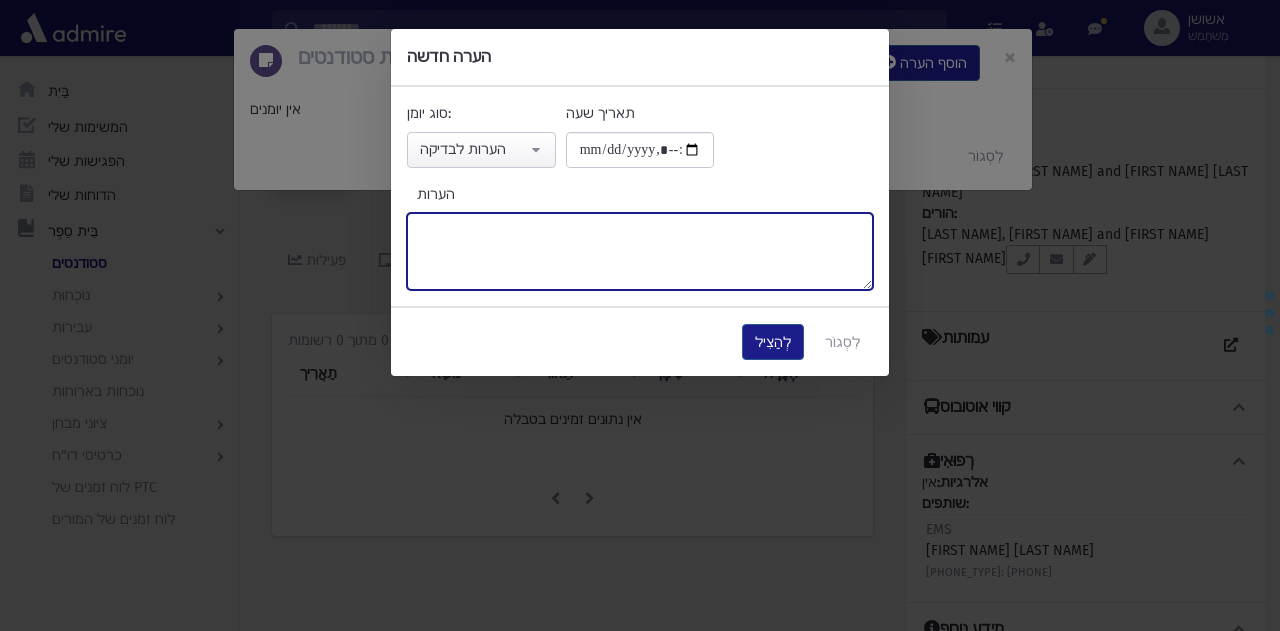 click on "הערות" at bounding box center (640, 251) 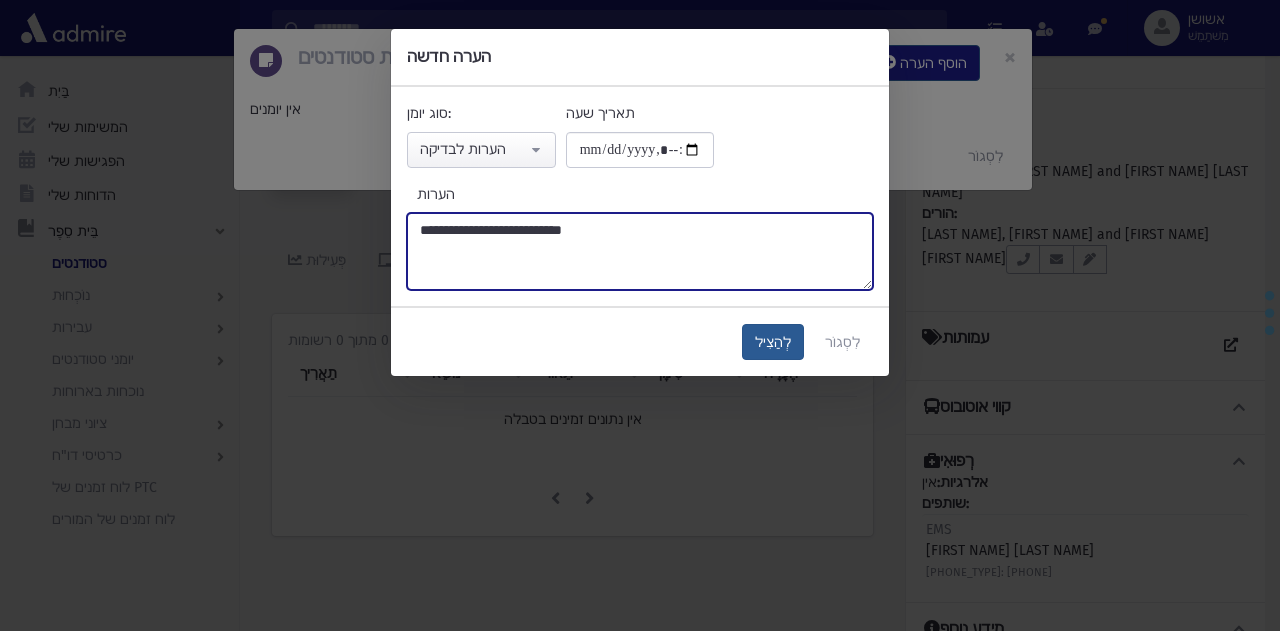 type on "**********" 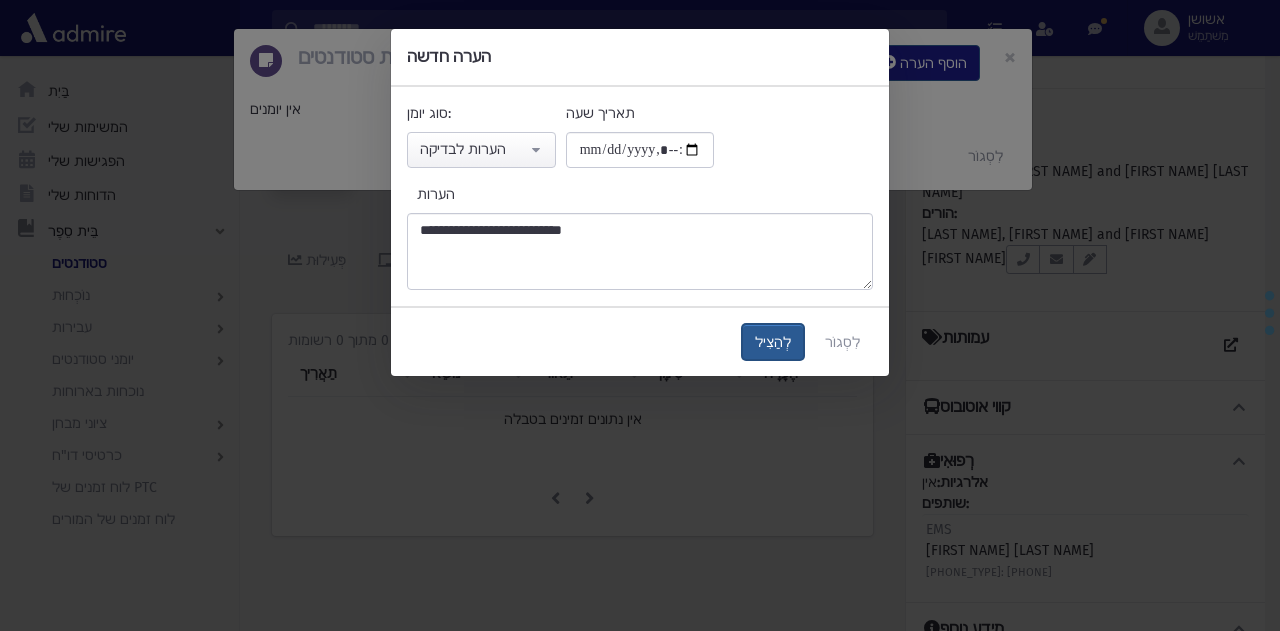 click on "לְהַצִיל" at bounding box center (773, 342) 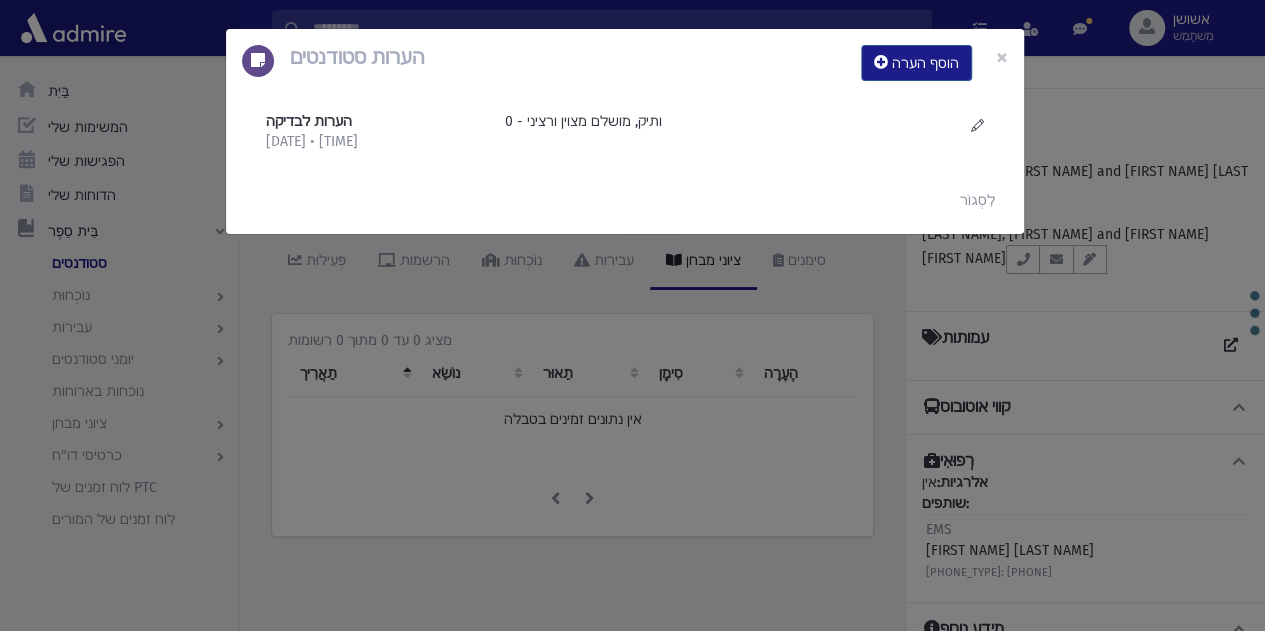 click on "הערות סטודנטים
הוסף הערה
×
הערות לבדיקה
8/4/2025 • 18:44" at bounding box center [632, 315] 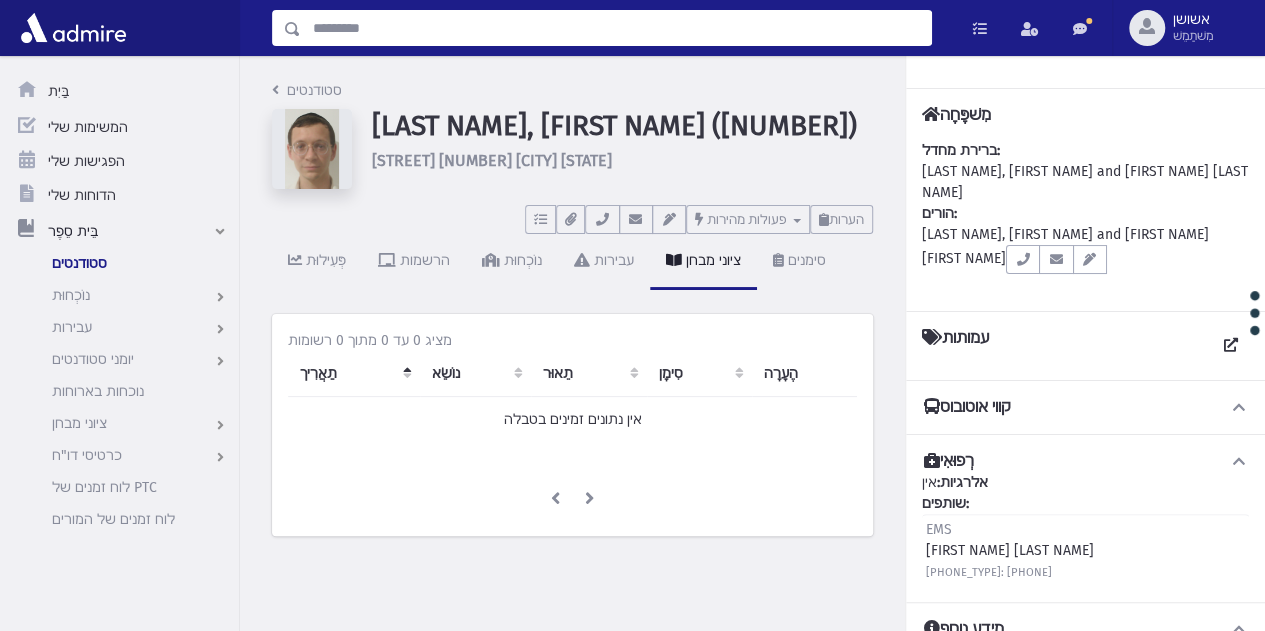 click at bounding box center (616, 28) 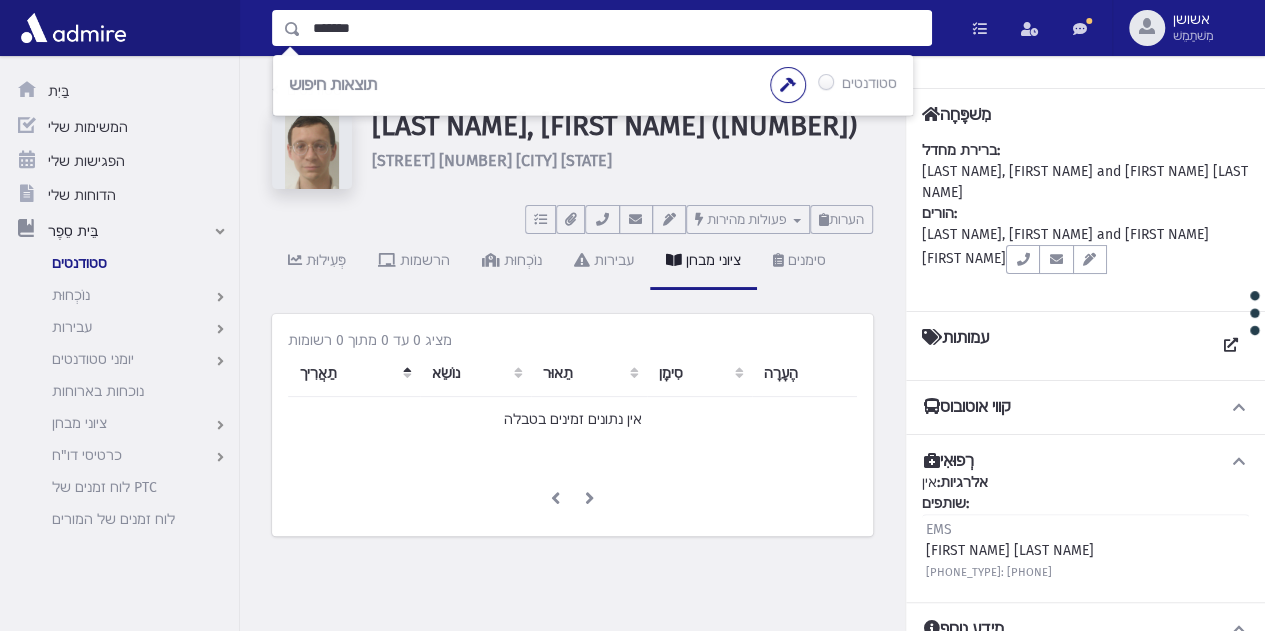 type on "*******" 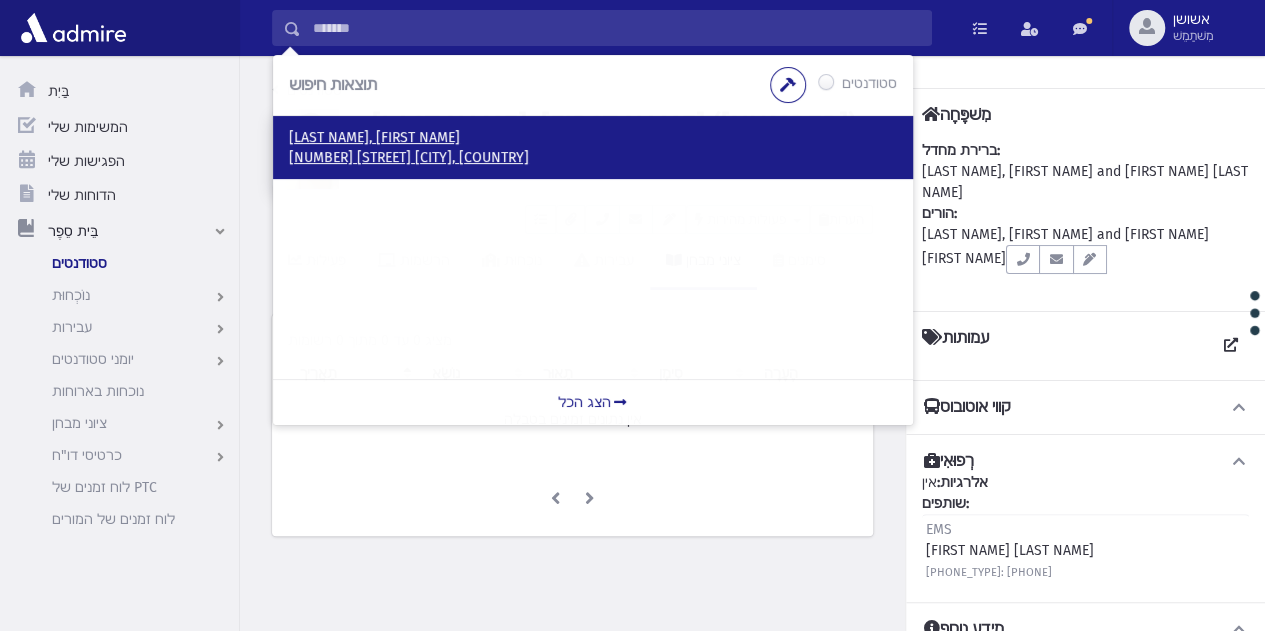 click on "62 שאולזון ירושלים, ישראל" at bounding box center [593, 158] 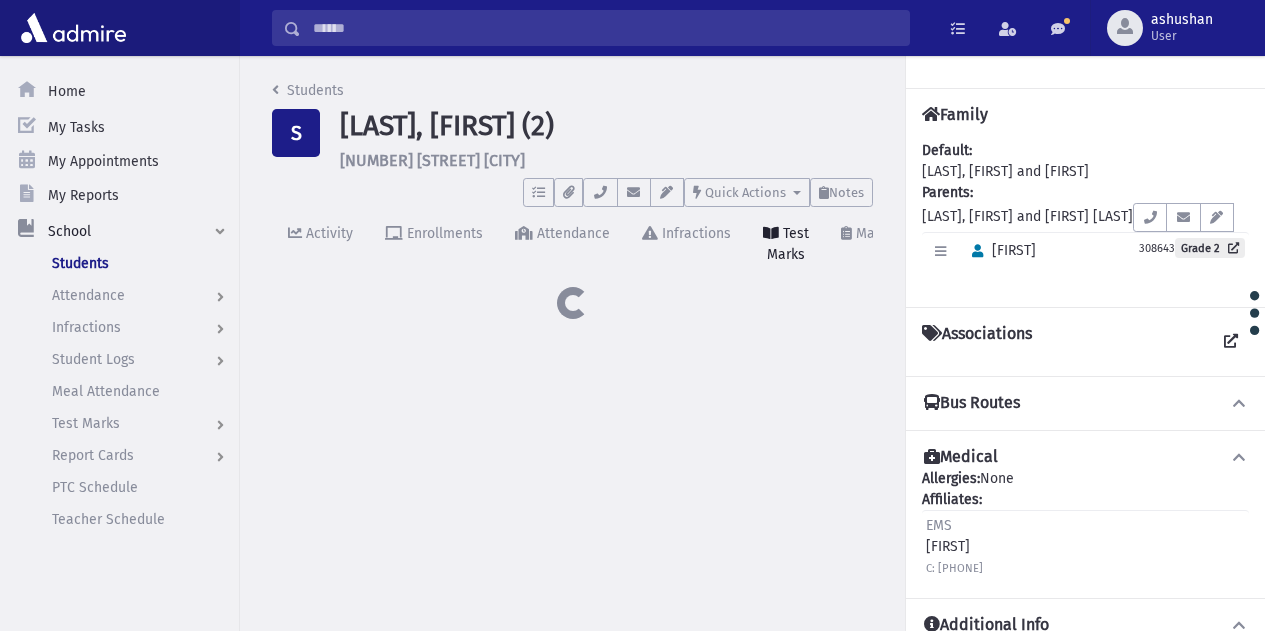 scroll, scrollTop: 0, scrollLeft: 0, axis: both 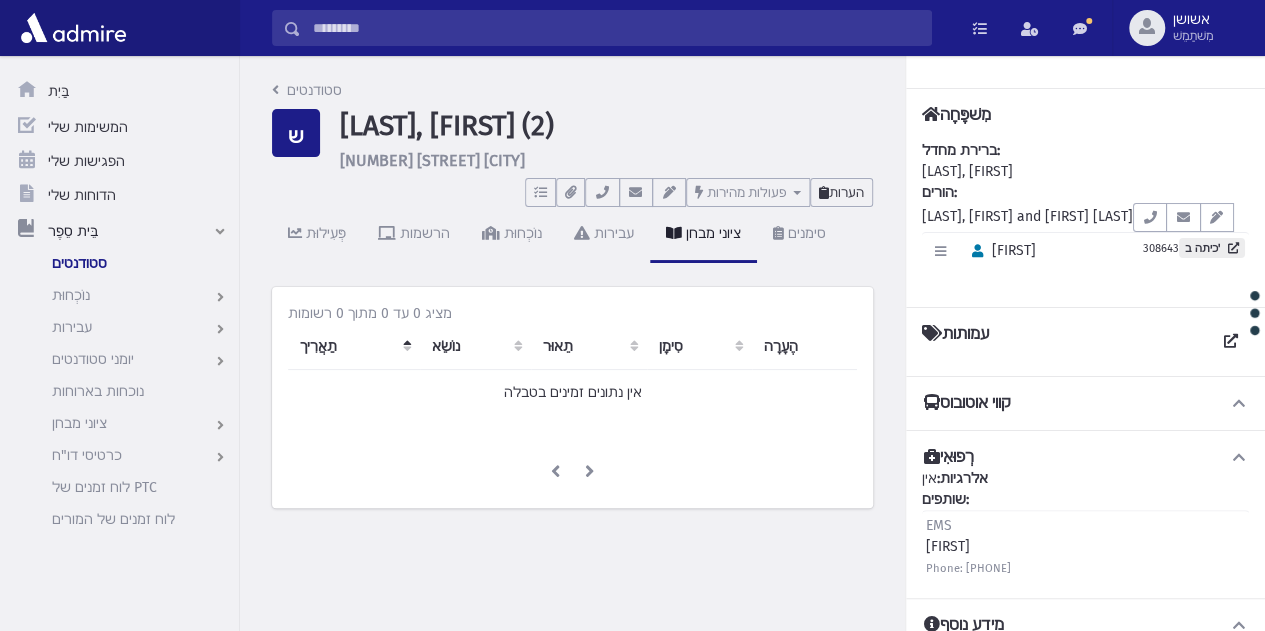 click on "הערות" at bounding box center (841, 192) 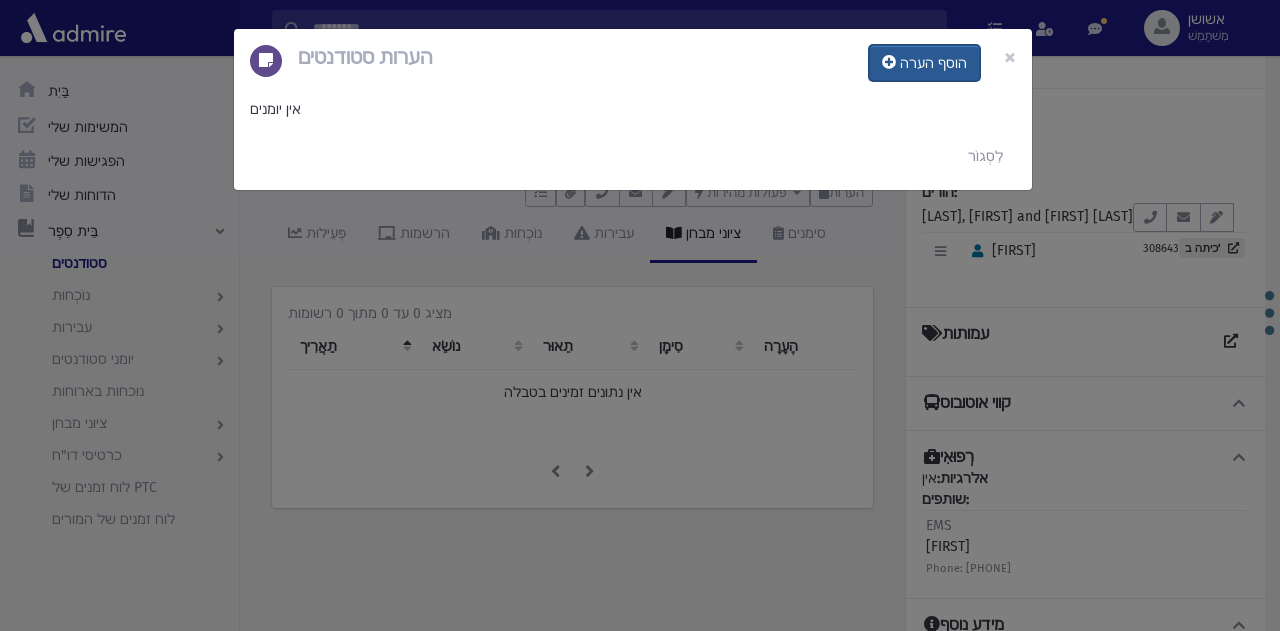 click on "הוסף הערה" at bounding box center (924, 63) 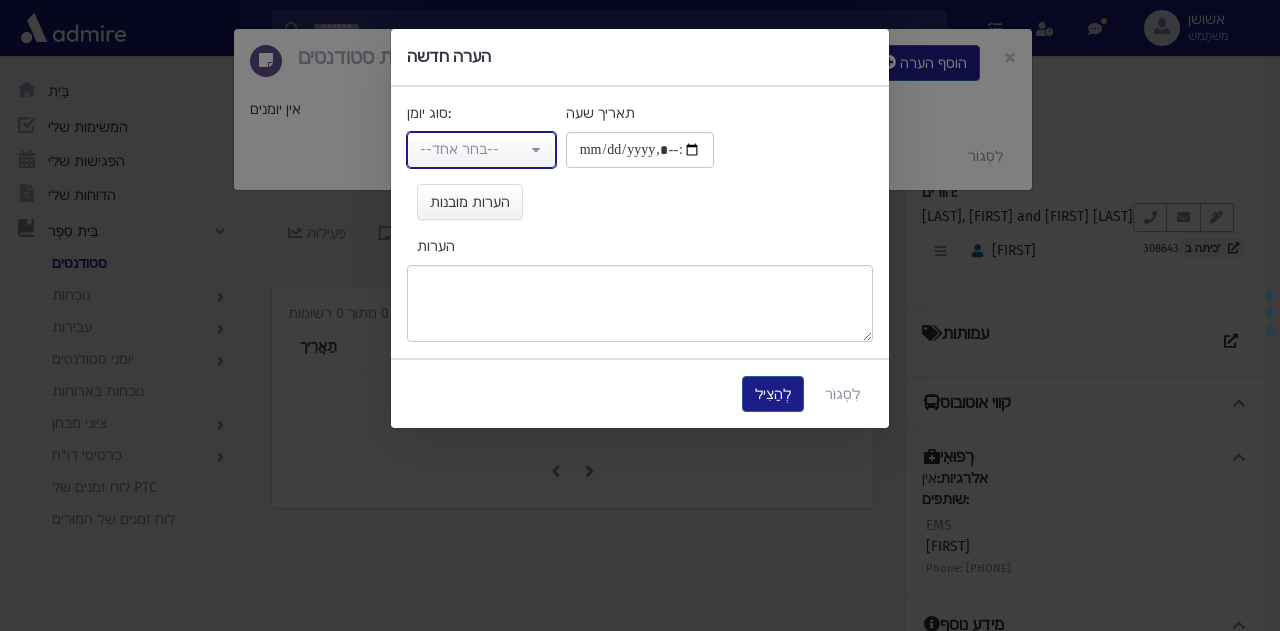 click on "--בחר אחד--" at bounding box center (481, 150) 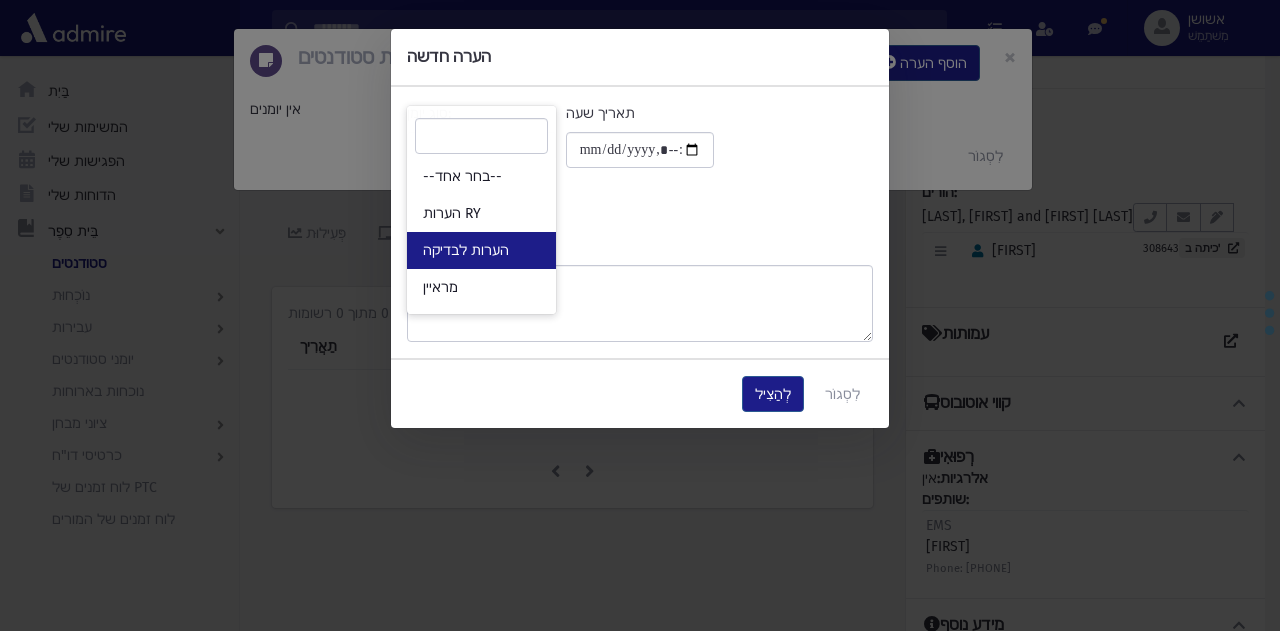 click on "הערות לבדיקה" at bounding box center (481, 250) 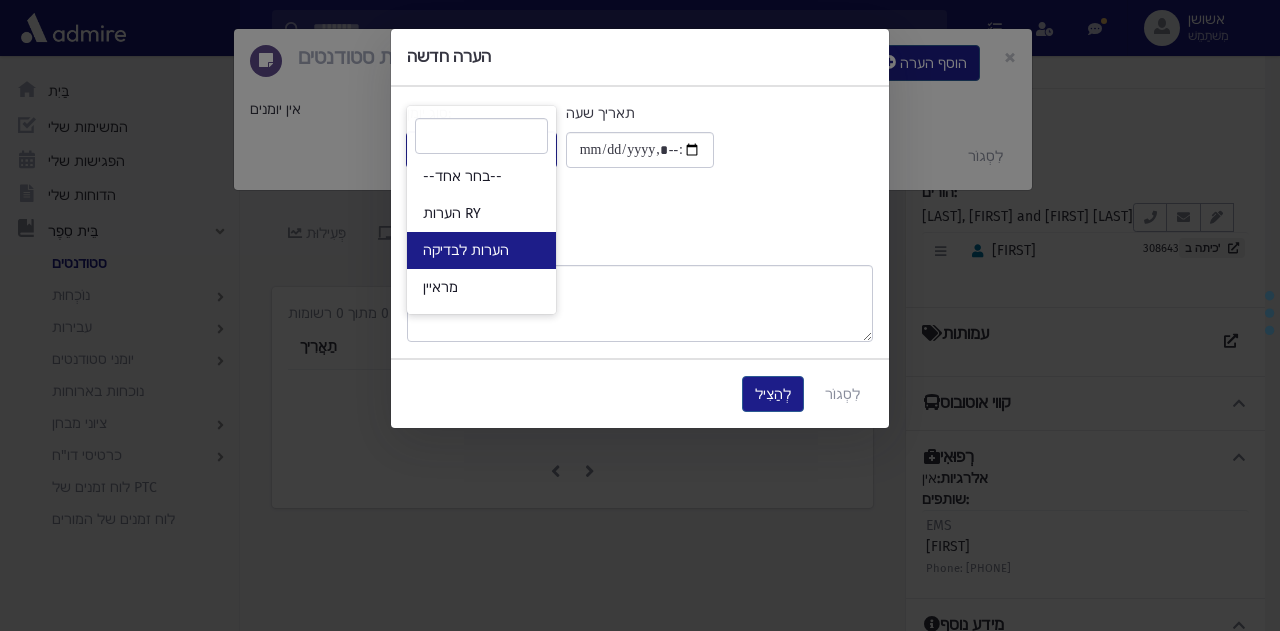 select on "*" 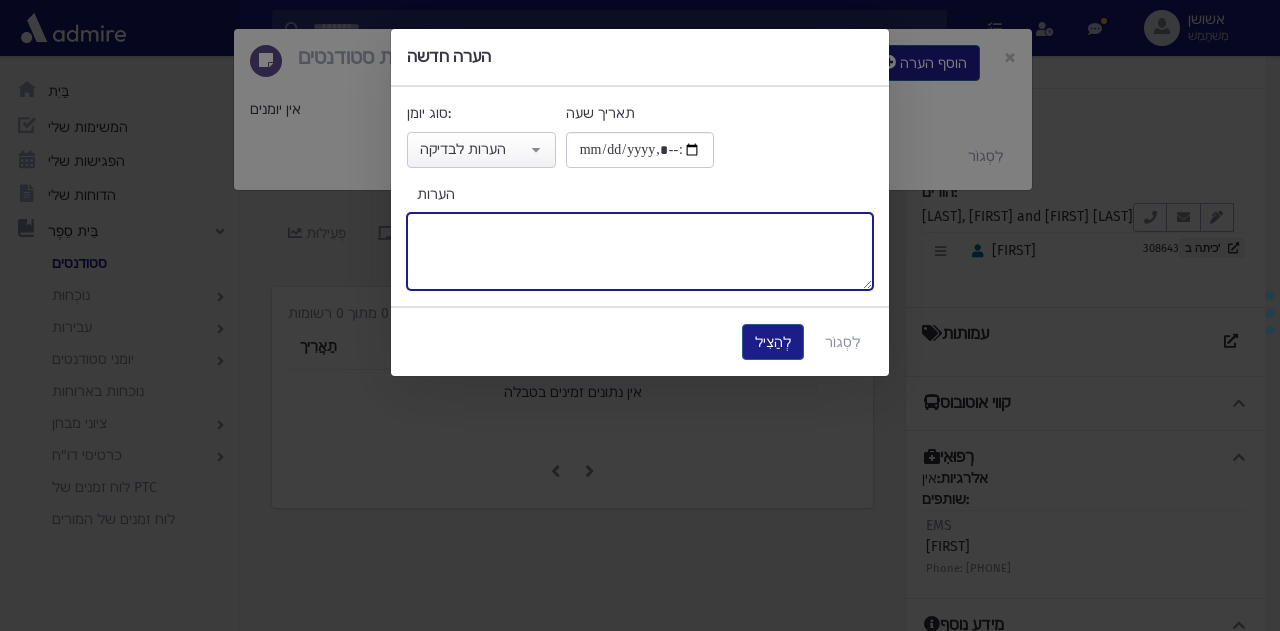 click on "הערות" at bounding box center [640, 251] 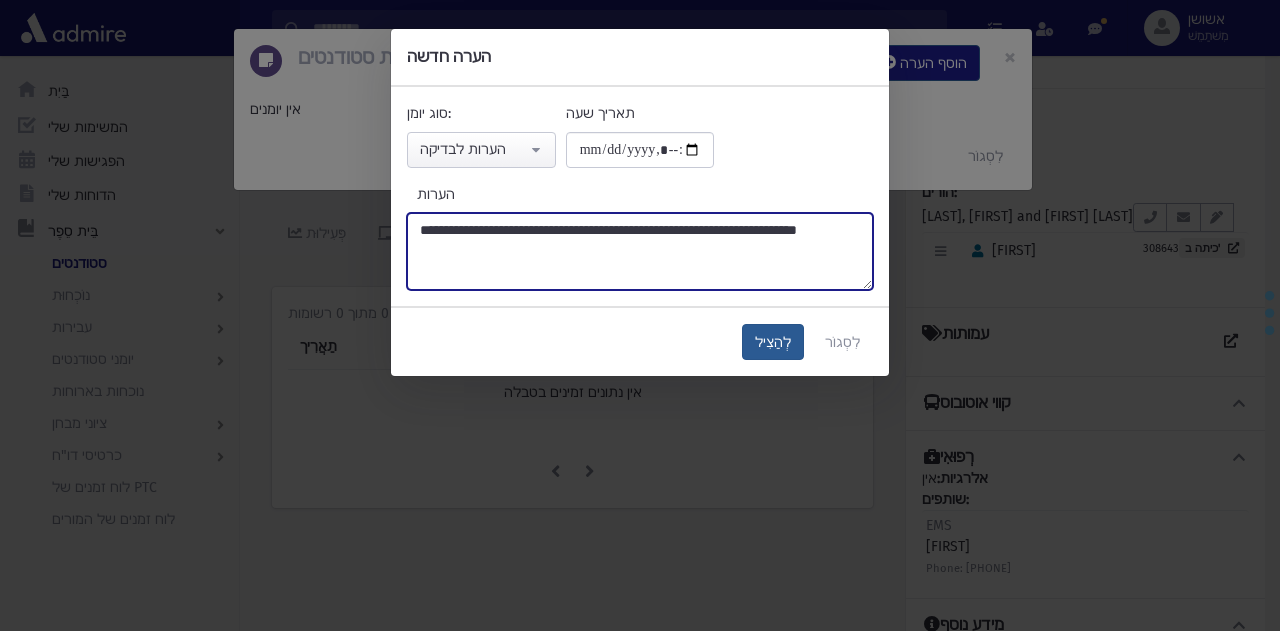 type on "**********" 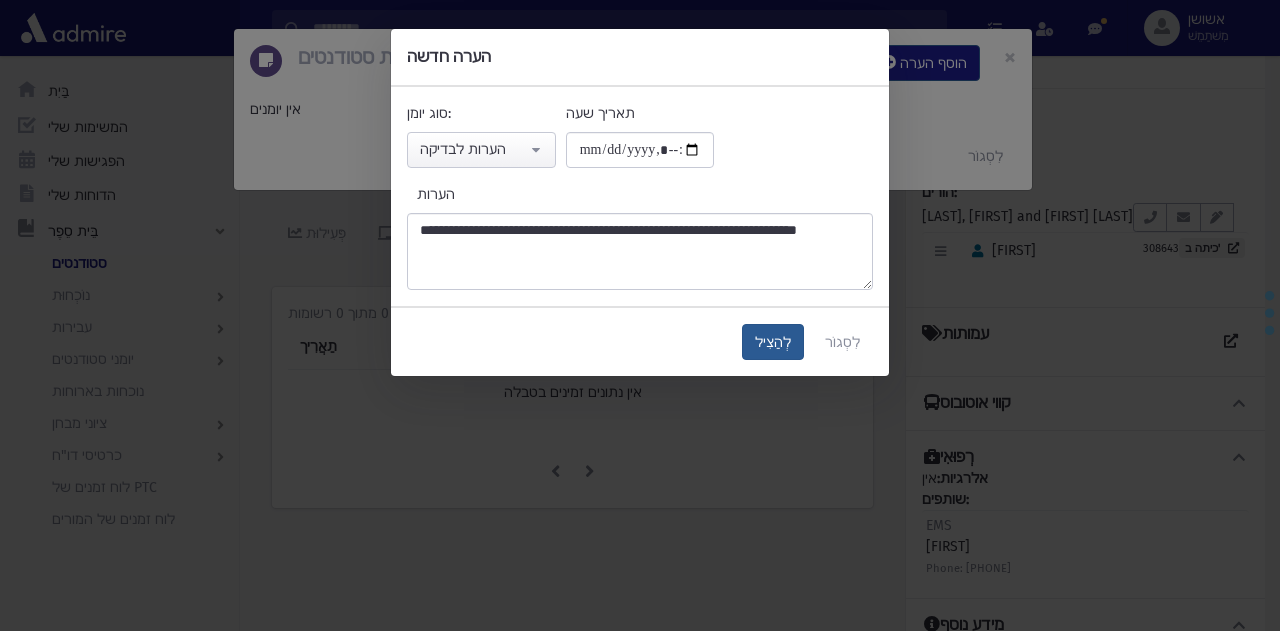 click on "לְהַצִיל" at bounding box center (773, 342) 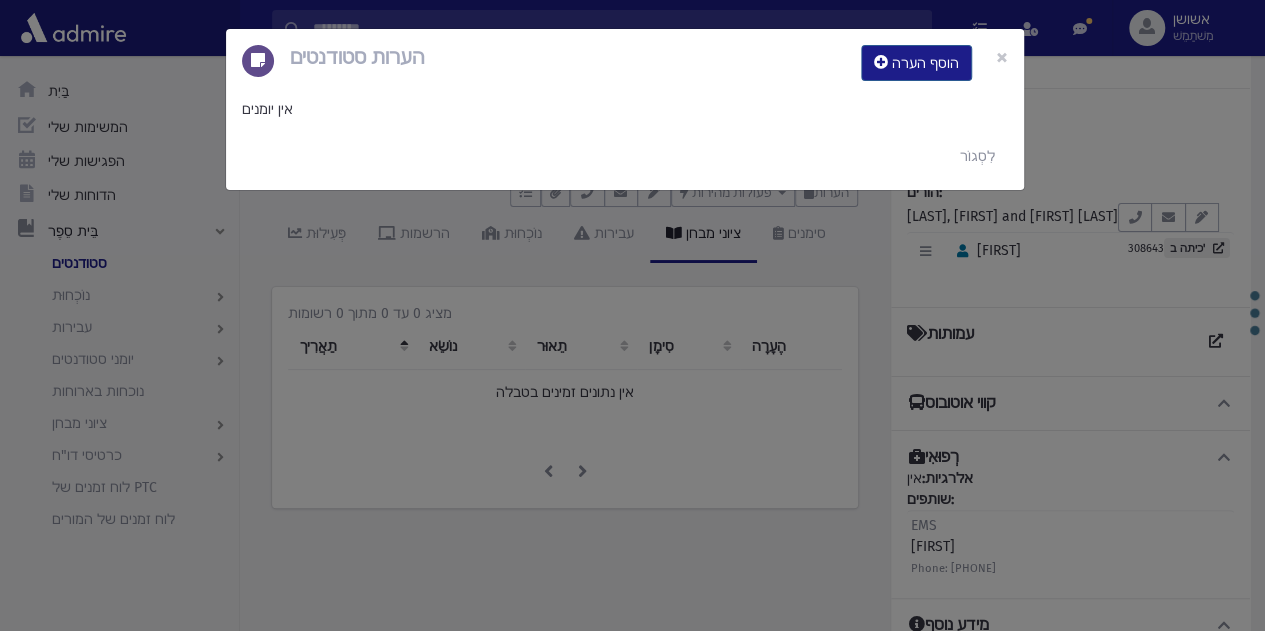 click on "הערות סטודנטים
הוסף הערה
×
אין יומנים
לִסְגוֹר" at bounding box center (632, 315) 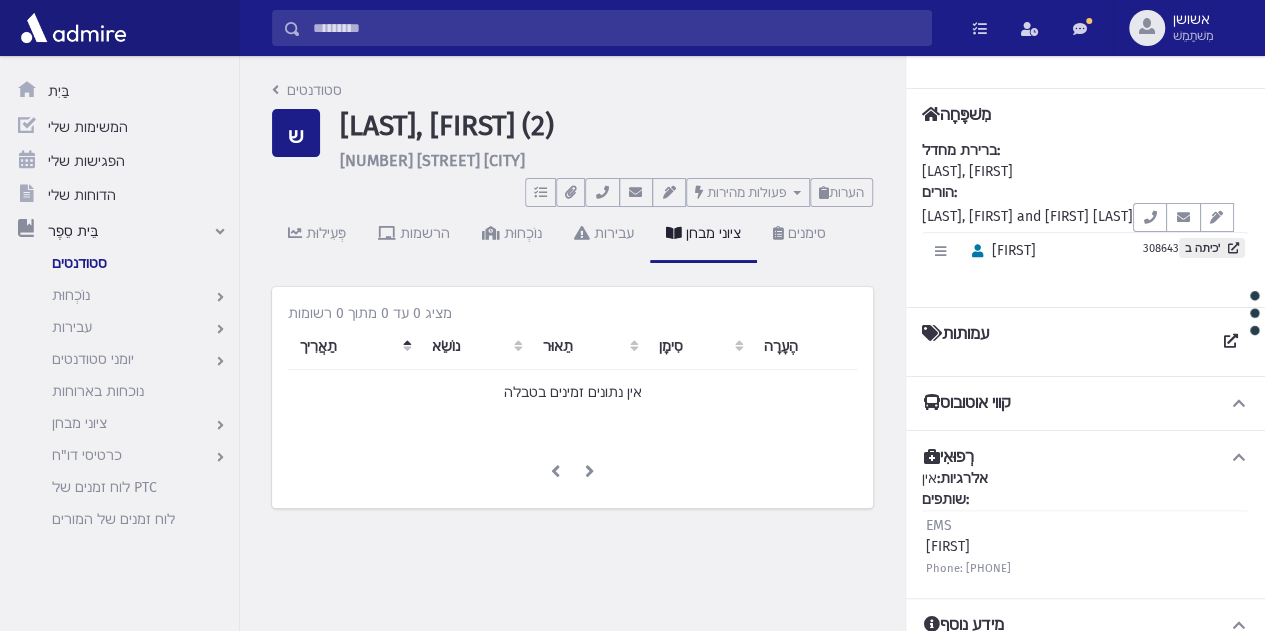 click at bounding box center (616, 28) 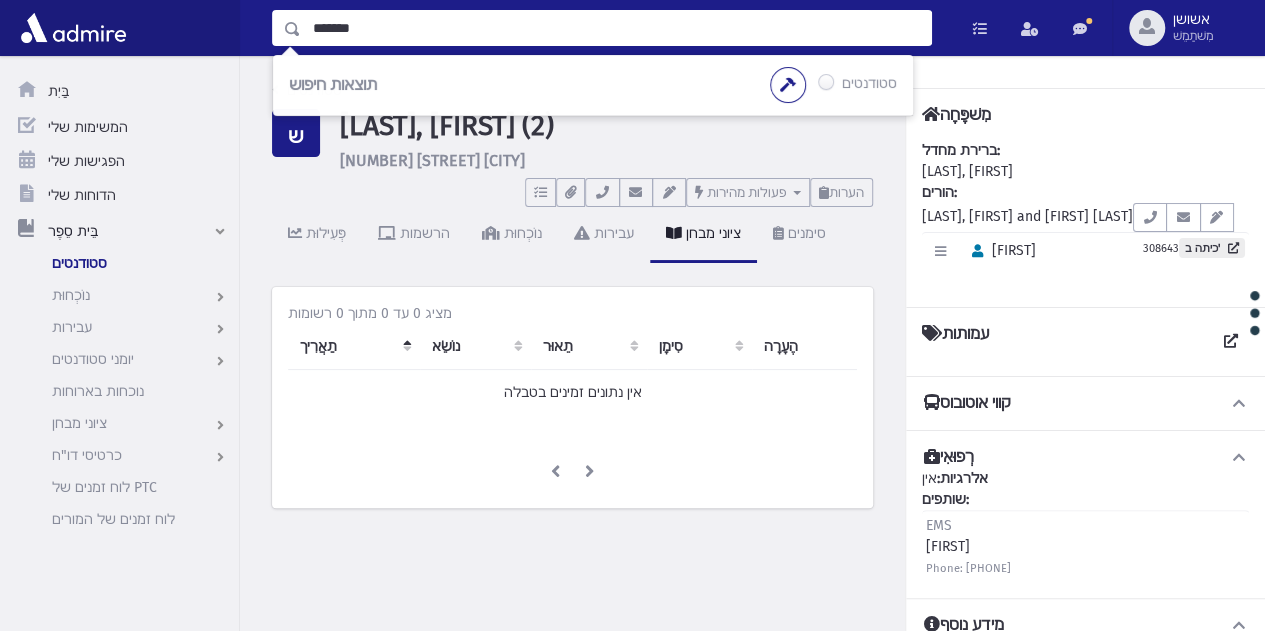 type on "*******" 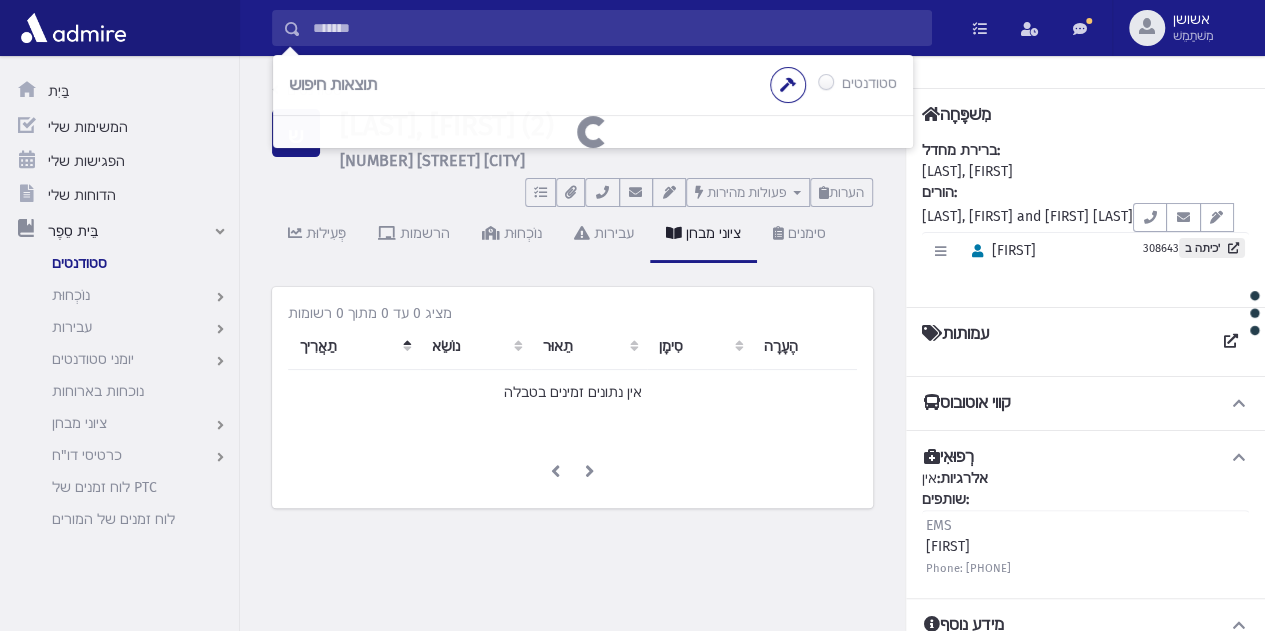 click on "תוצאות חיפוש
סטודנטים" at bounding box center [593, 85] 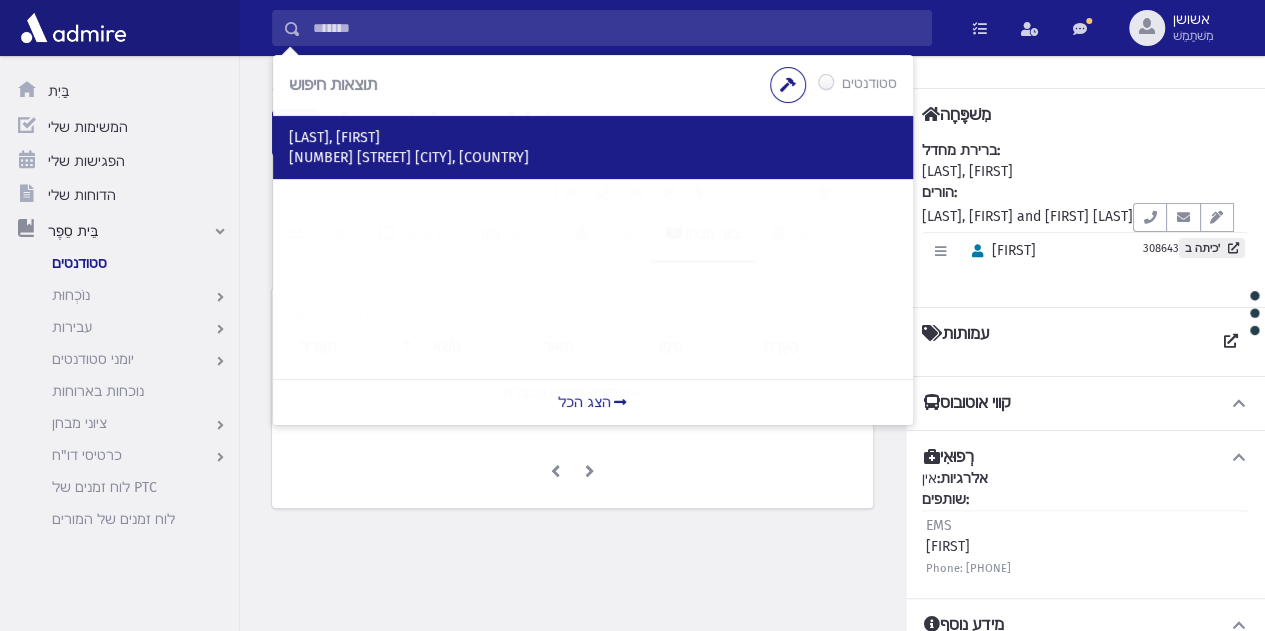 click on "רוזנברג, מרדכי
1 קהתי ירושלים, ישראל" at bounding box center (593, 147) 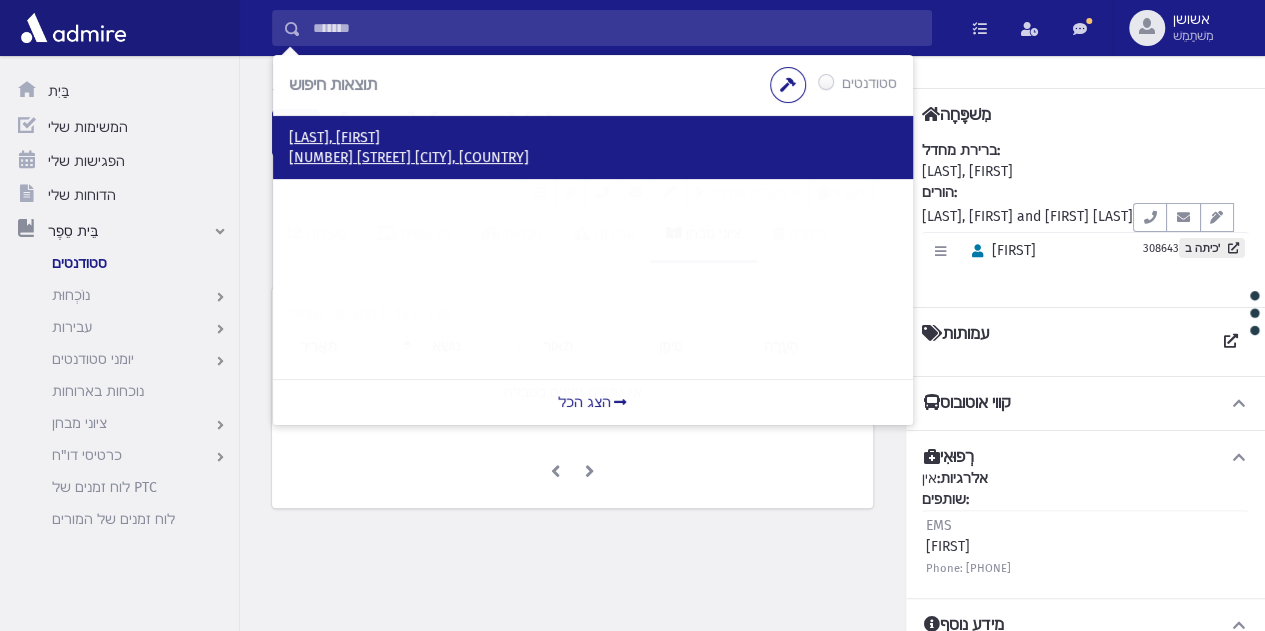 click on "1 קהתי ירושלים, ישראל" at bounding box center (409, 157) 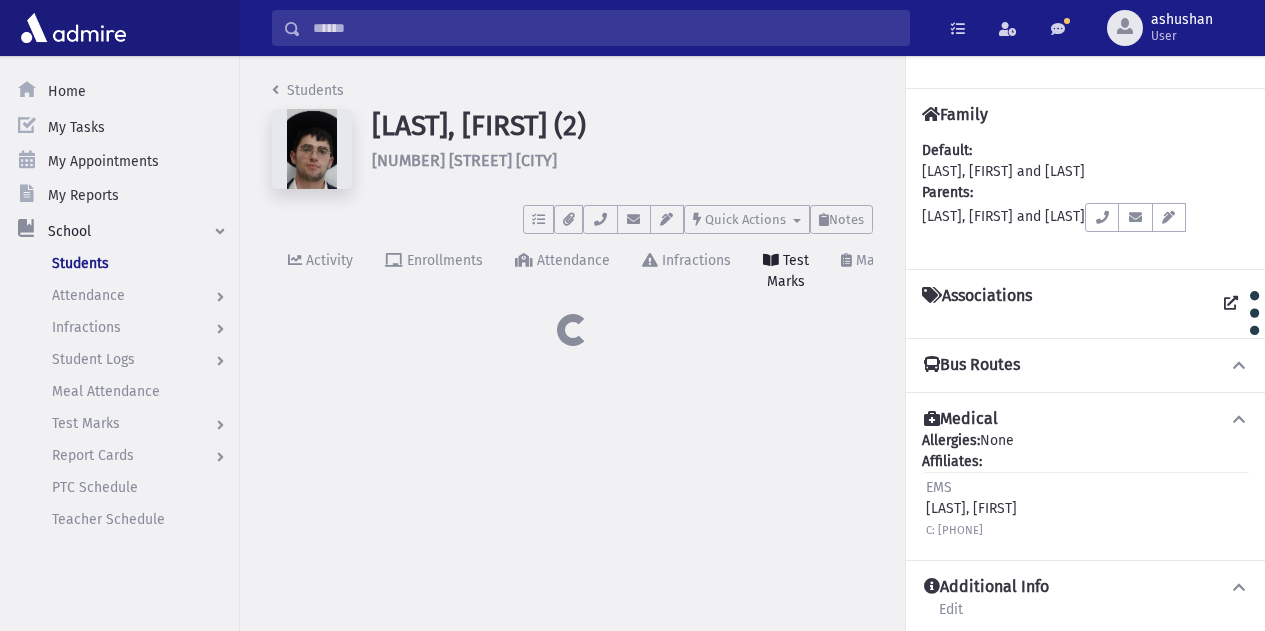 scroll, scrollTop: 0, scrollLeft: 0, axis: both 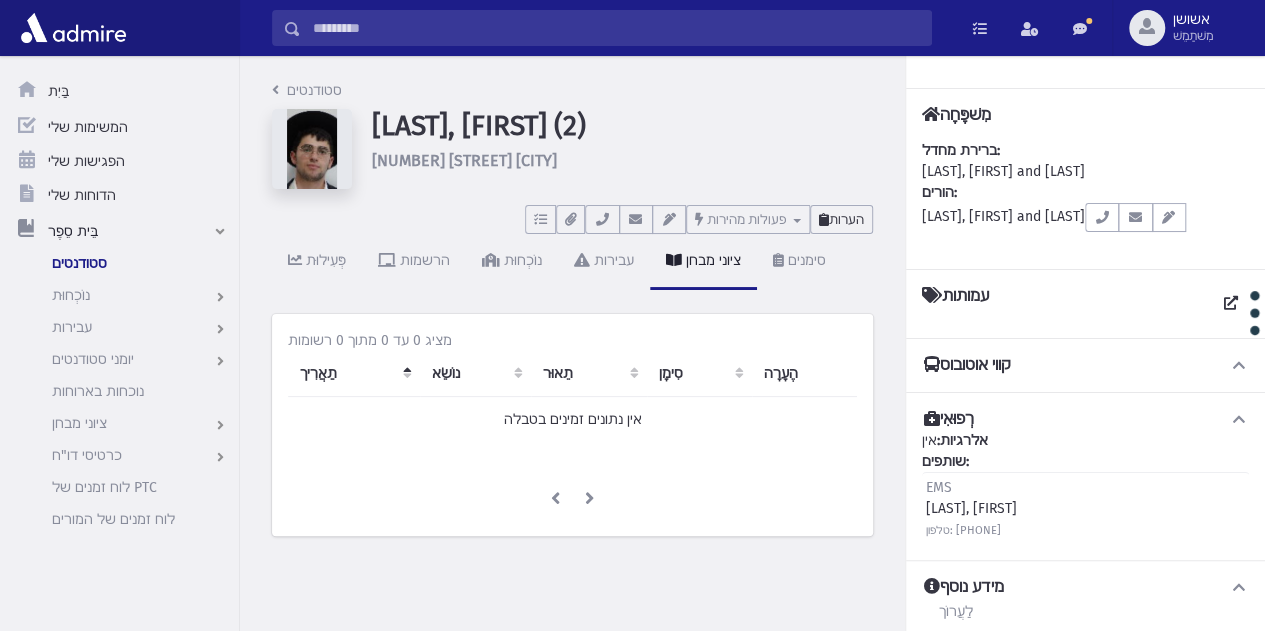 click on "הערות" at bounding box center (846, 219) 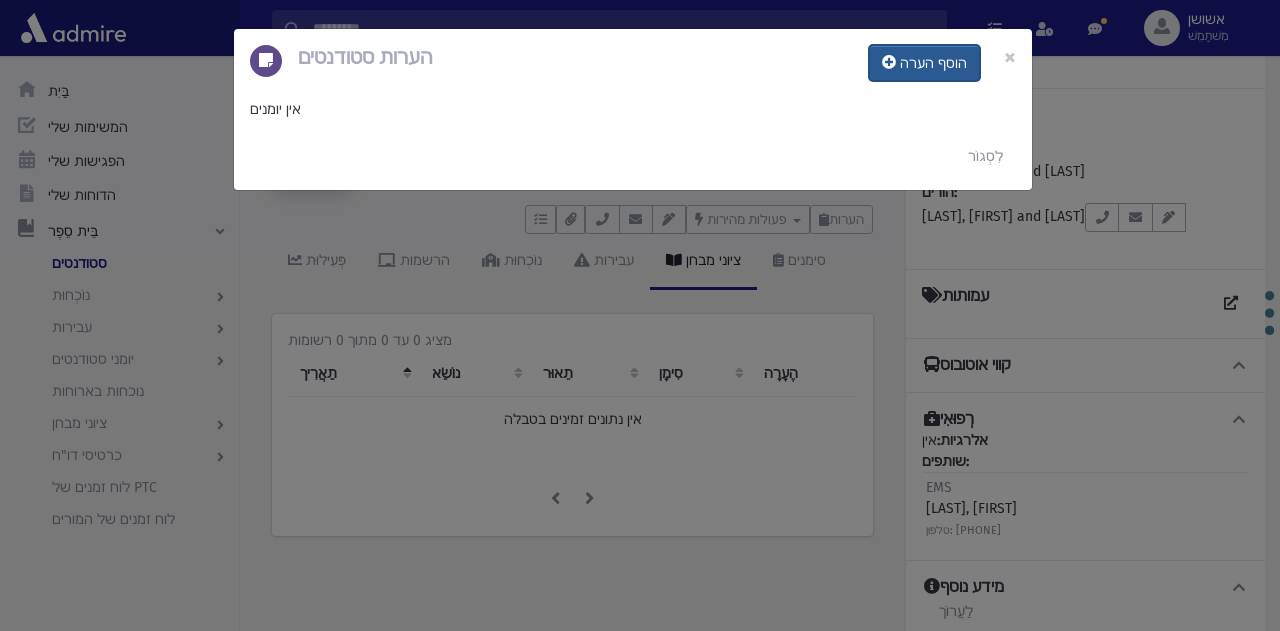 click on "הוסף הערה" at bounding box center [924, 63] 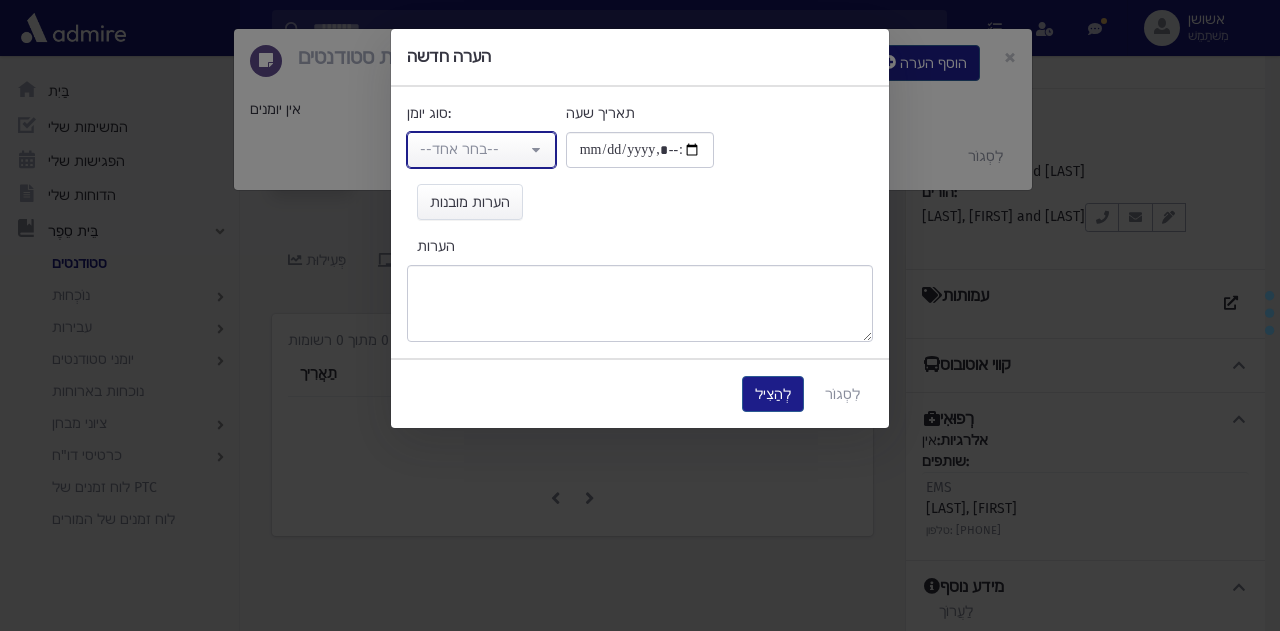 click on "--בחר אחד--" at bounding box center [481, 150] 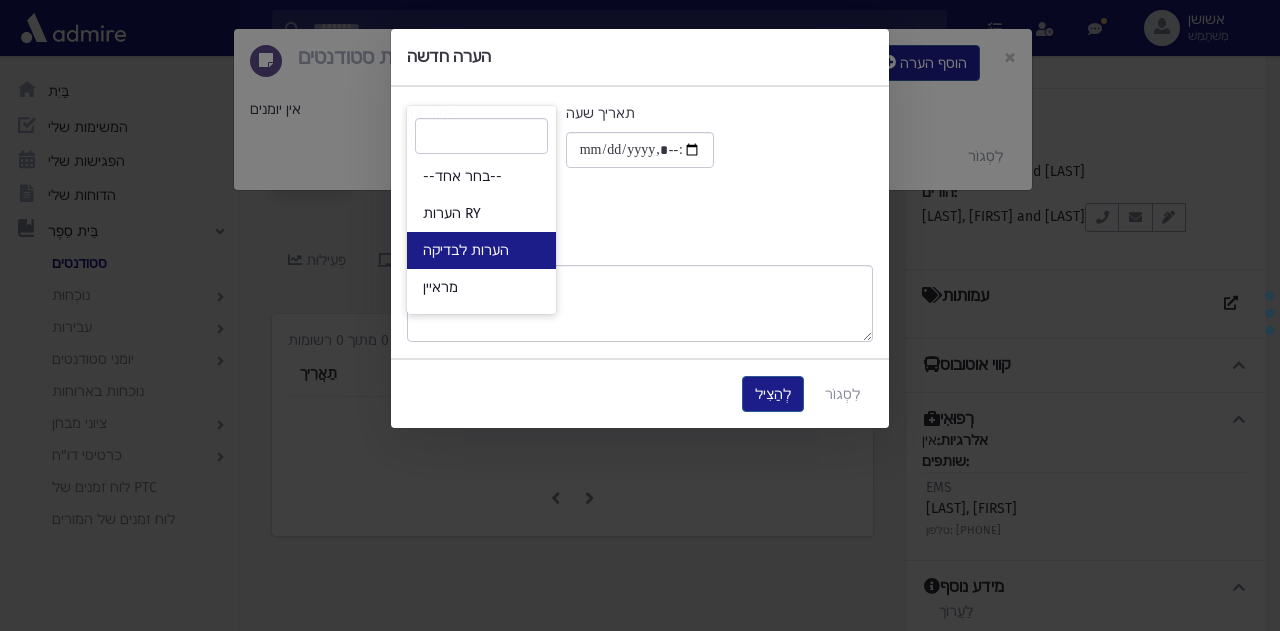 click on "הערות לבדיקה" at bounding box center (481, 250) 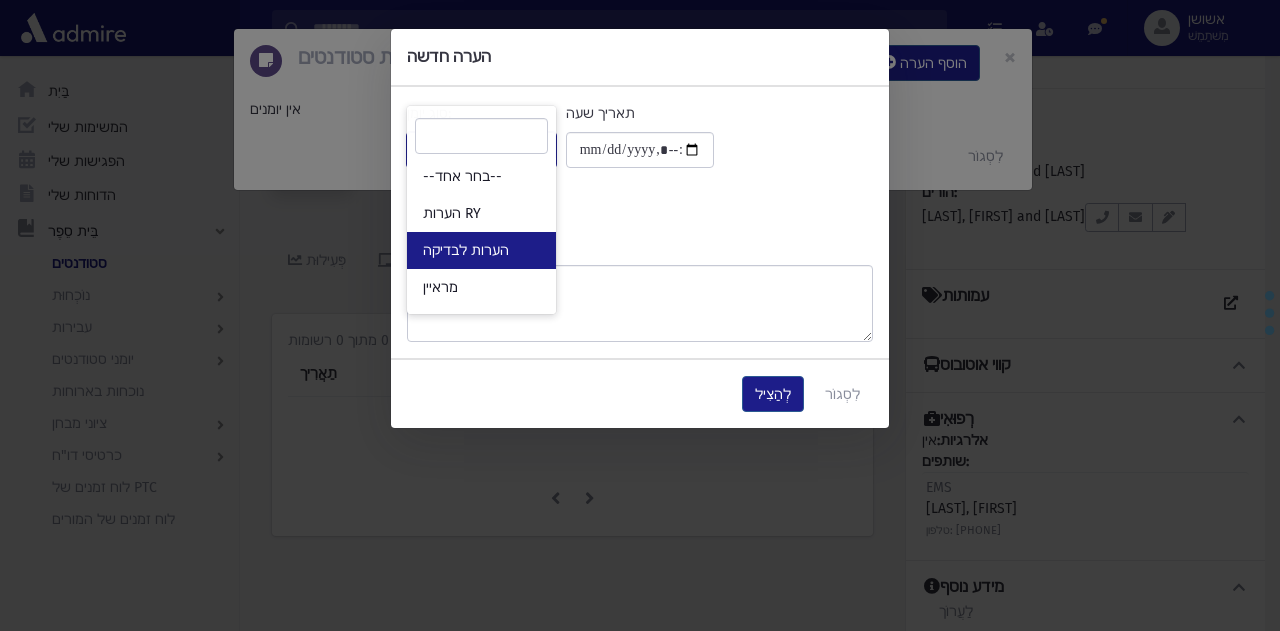 select on "*" 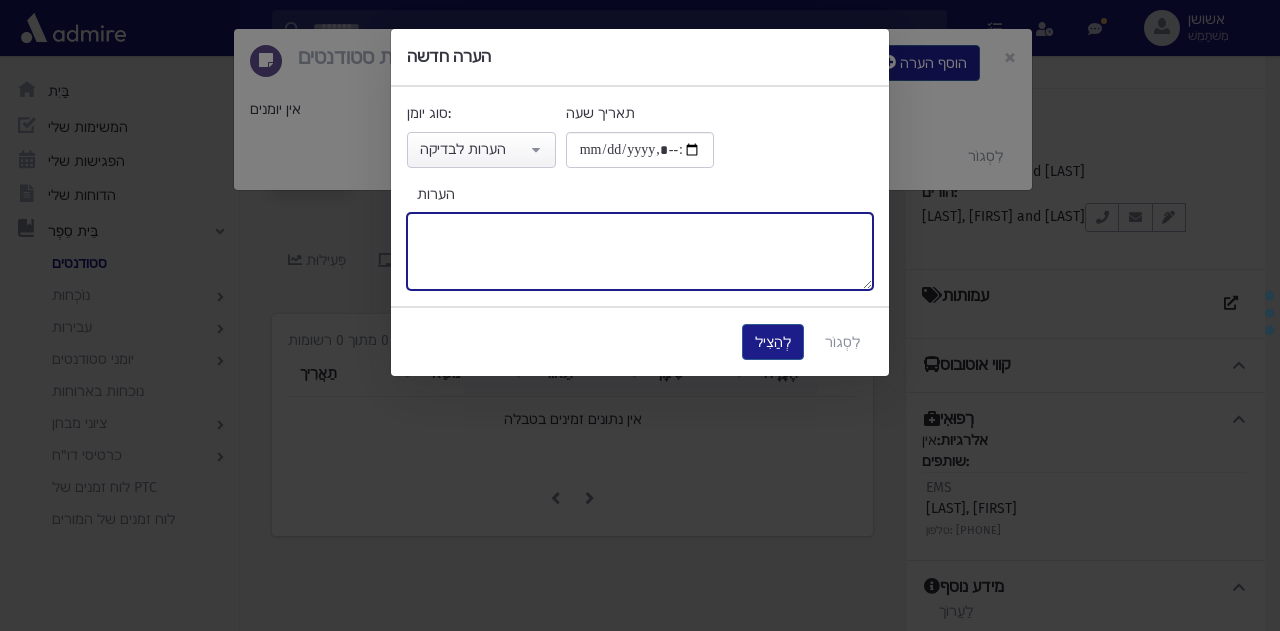 click on "הערות" at bounding box center (640, 251) 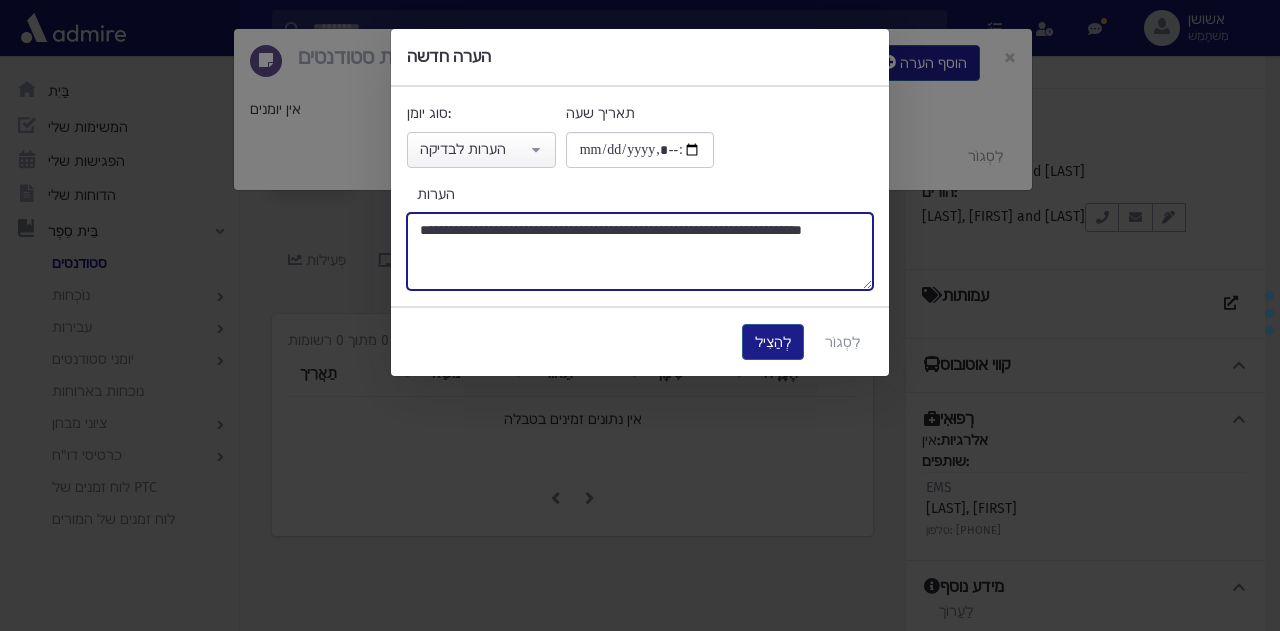 type on "**********" 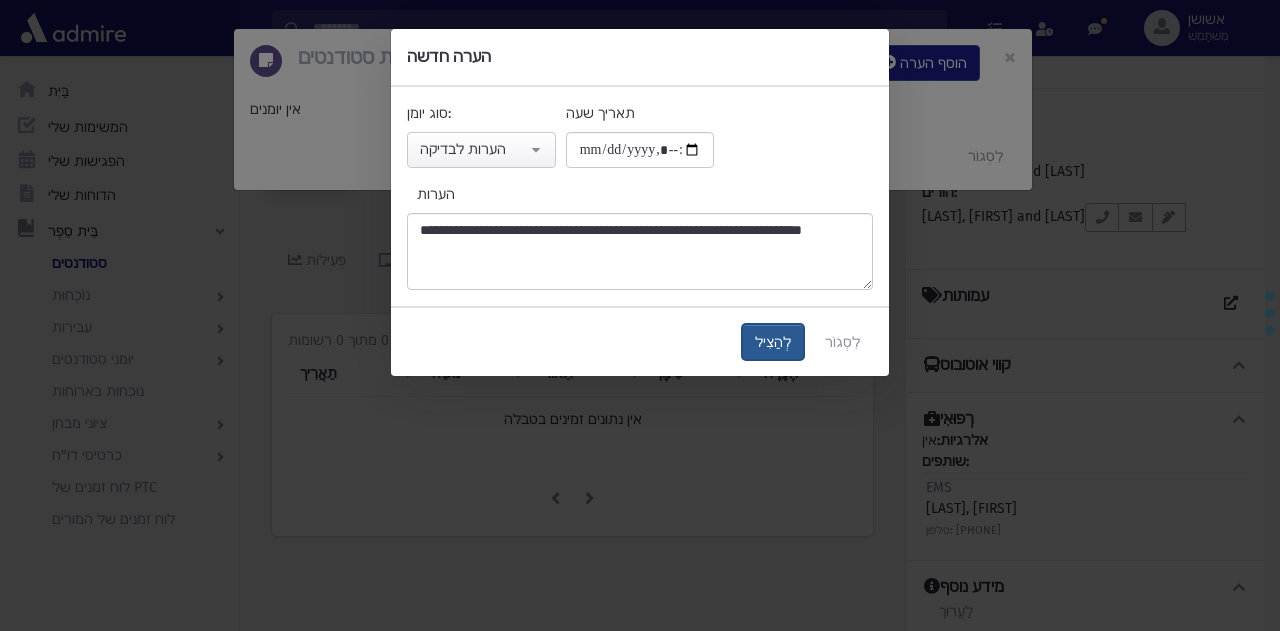 click on "לְהַצִיל" at bounding box center [773, 342] 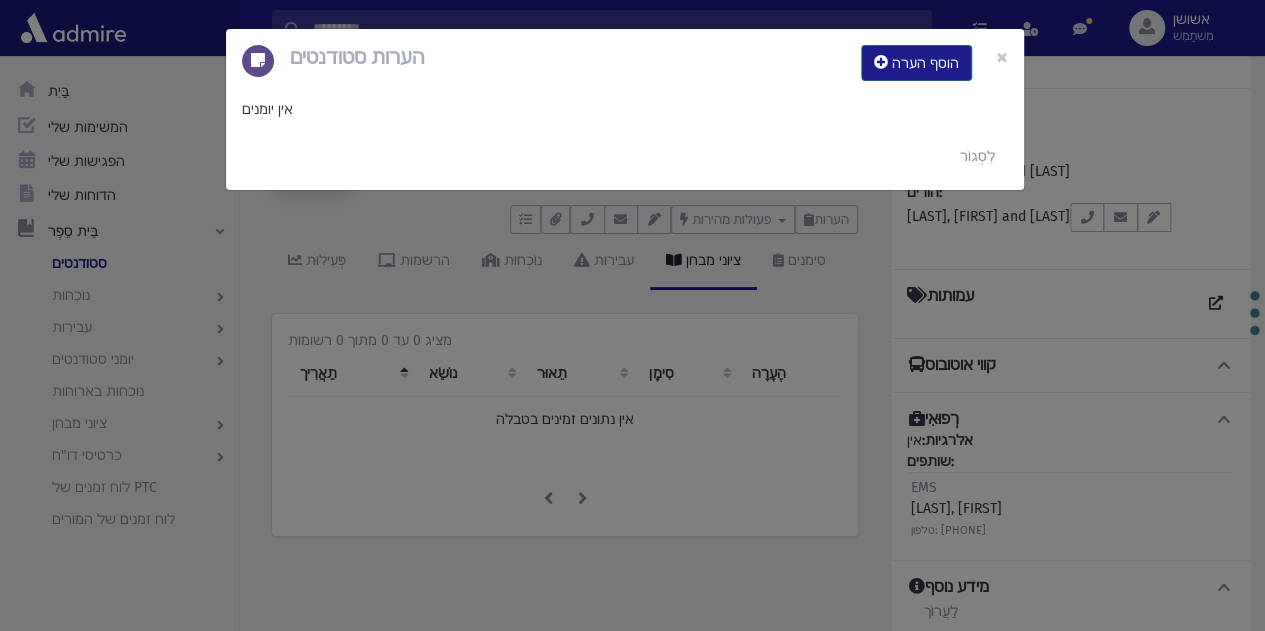click on "הערות סטודנטים
הוסף הערה
×
אין יומנים
לִסְגוֹר" at bounding box center (632, 315) 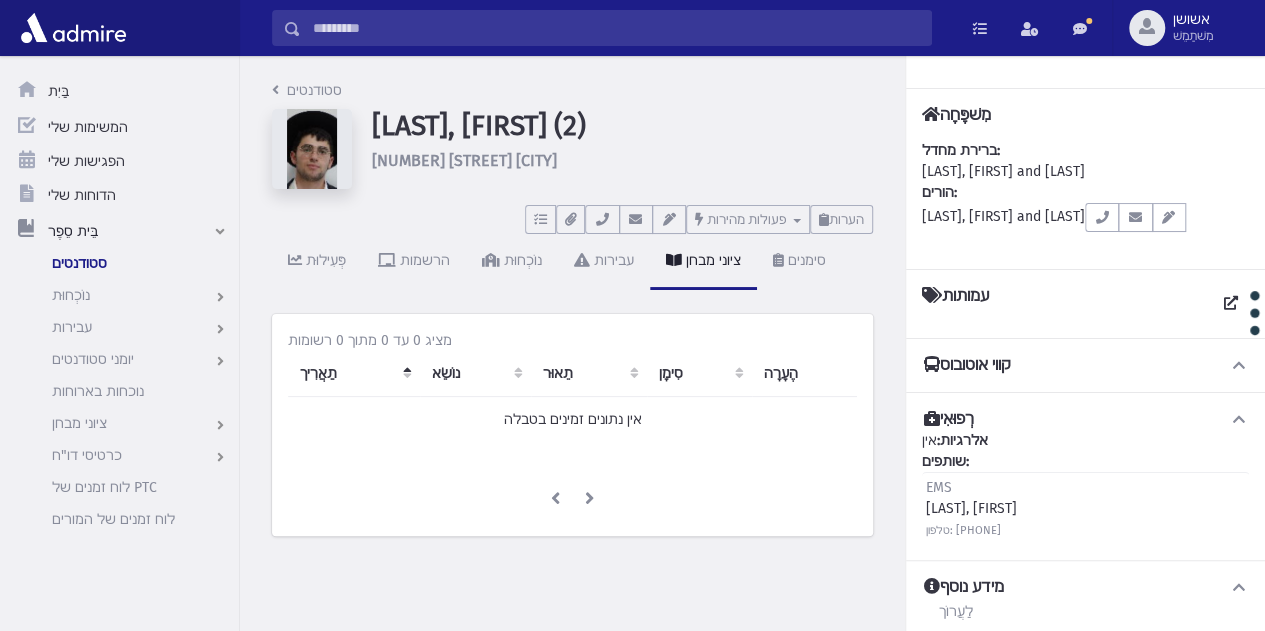 click at bounding box center (616, 28) 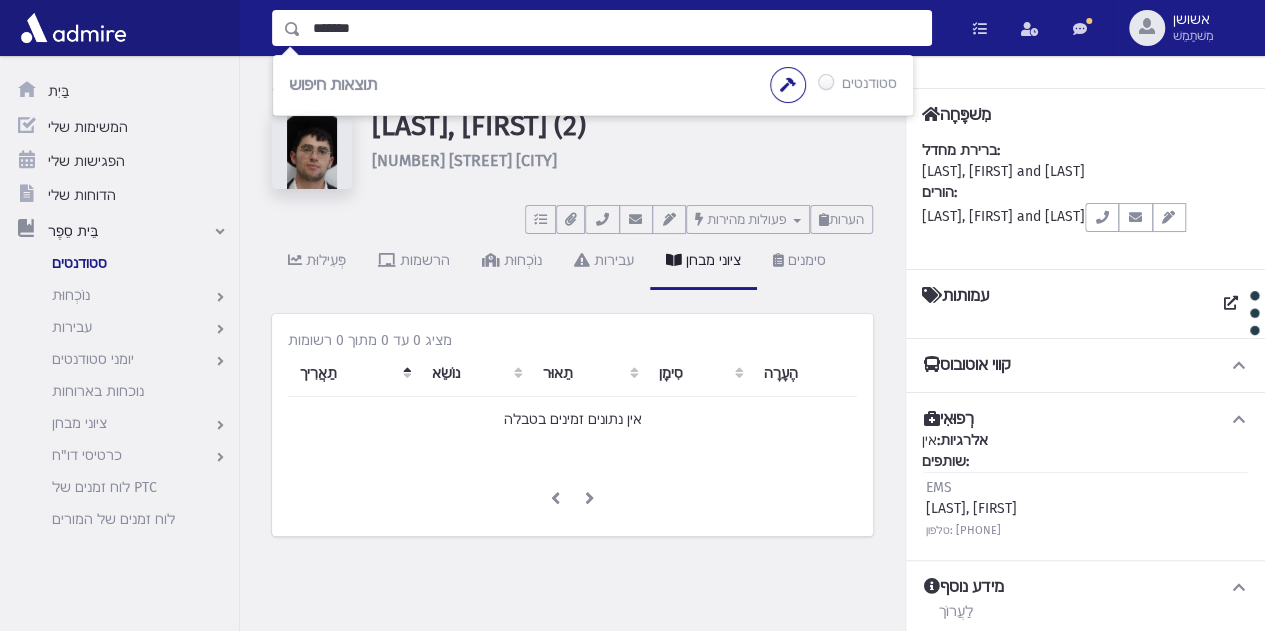 type on "*******" 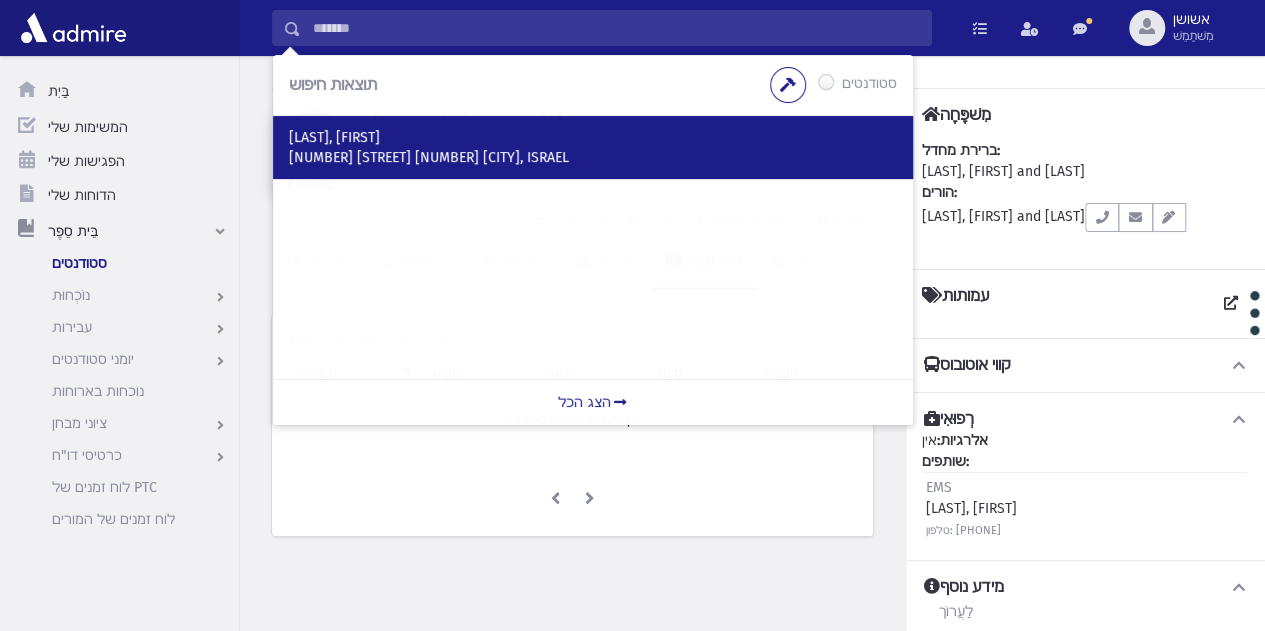 click on "[LAST], [FIRST]" at bounding box center [334, 137] 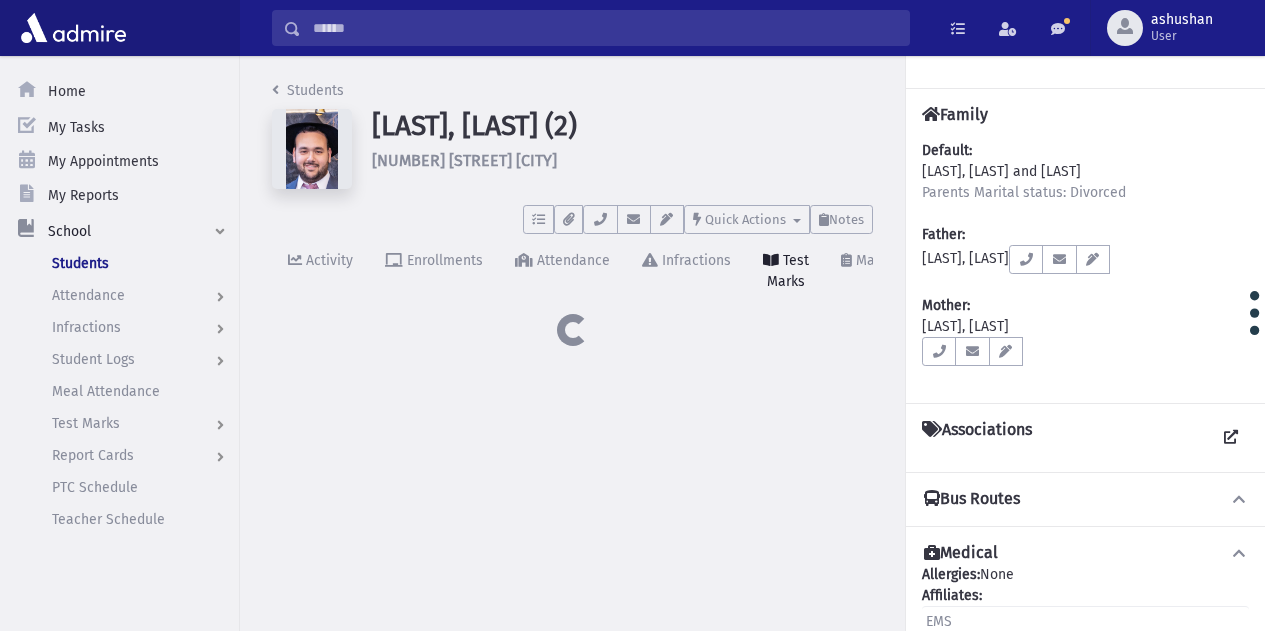 scroll, scrollTop: 0, scrollLeft: 0, axis: both 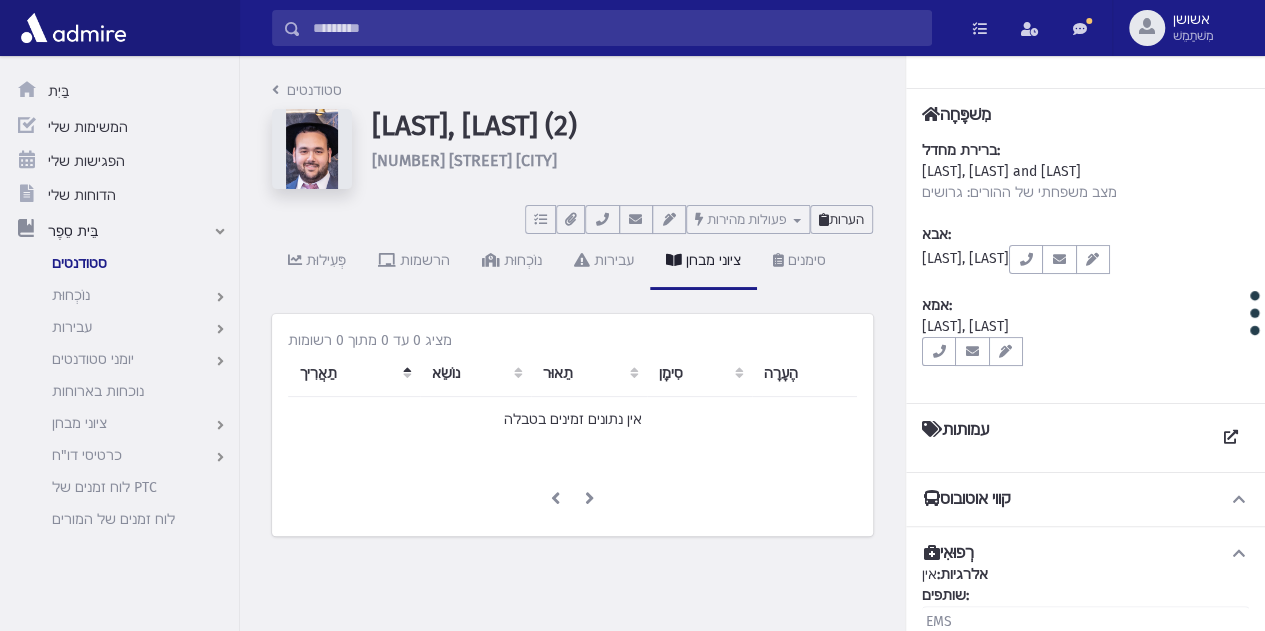 click on "הערות" at bounding box center [846, 219] 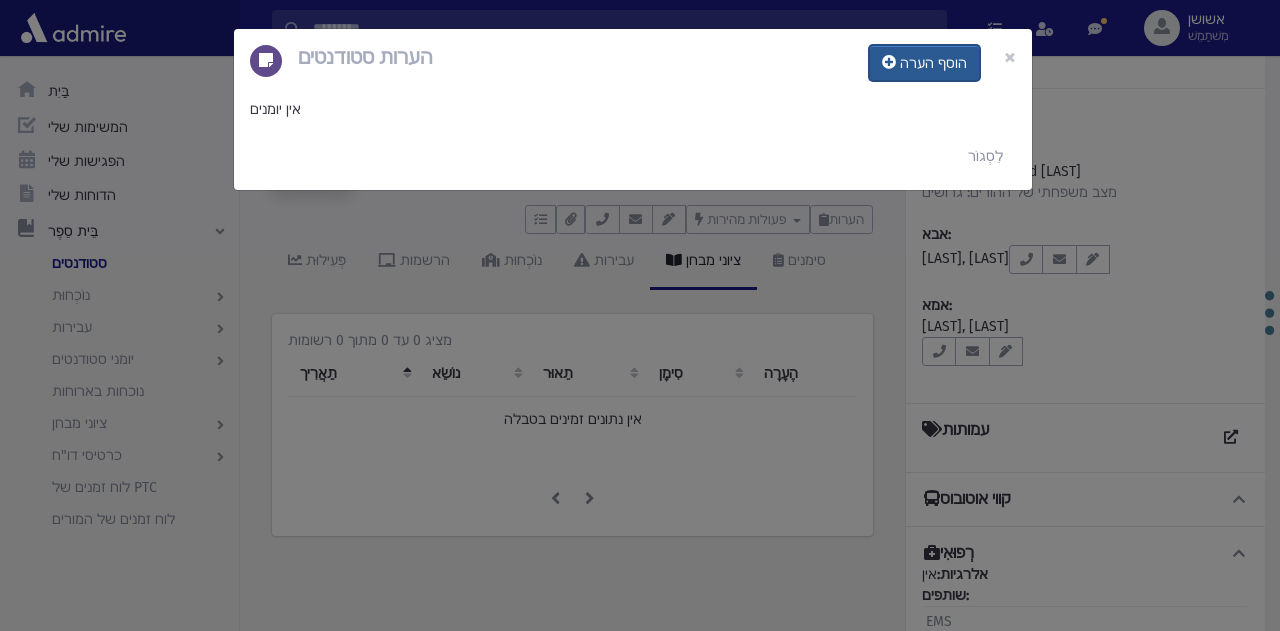 click at bounding box center [889, 62] 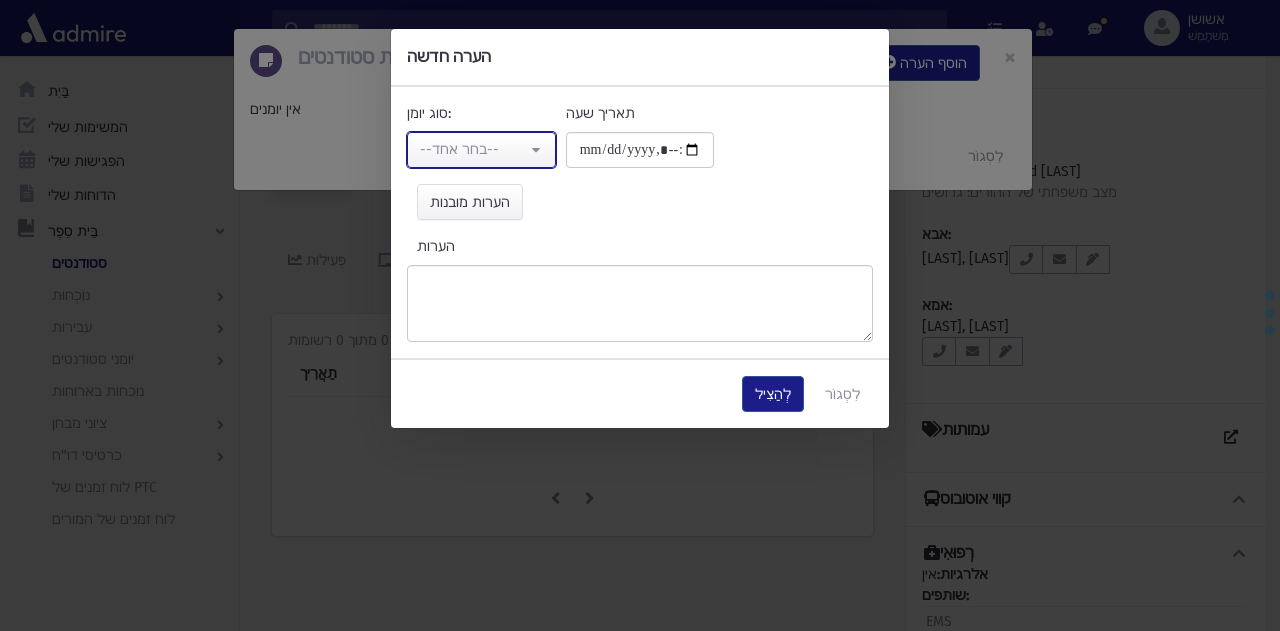 click on "--בחר אחד--" at bounding box center (481, 150) 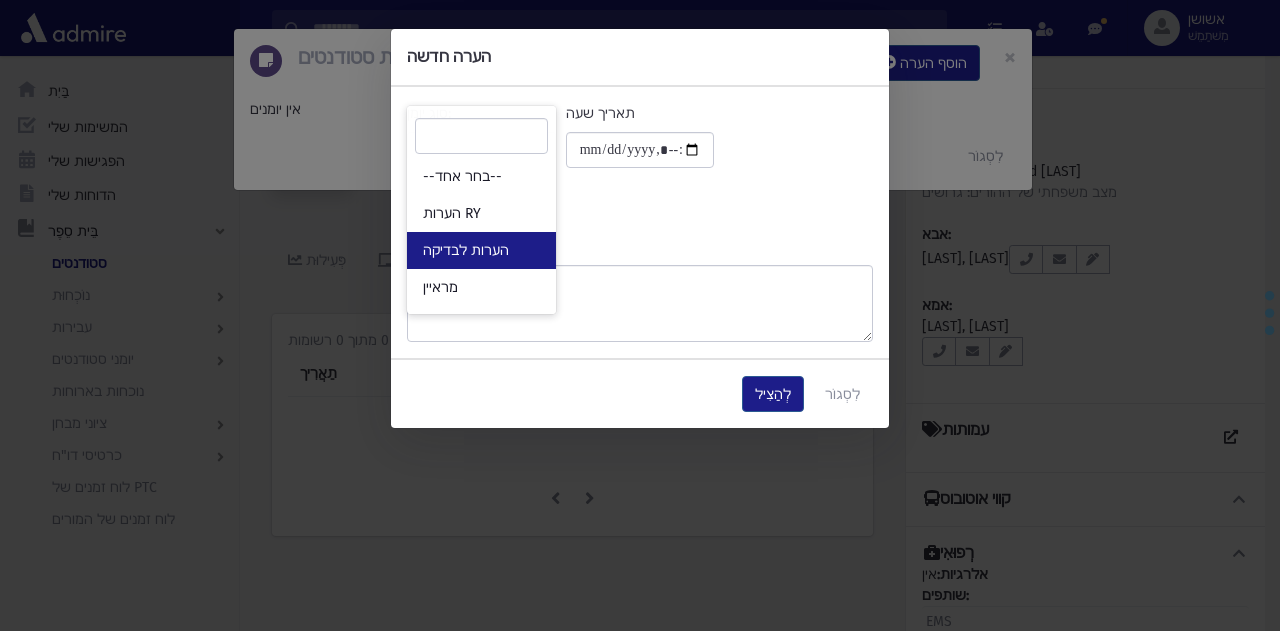 click on "הערות לבדיקה" at bounding box center [481, 250] 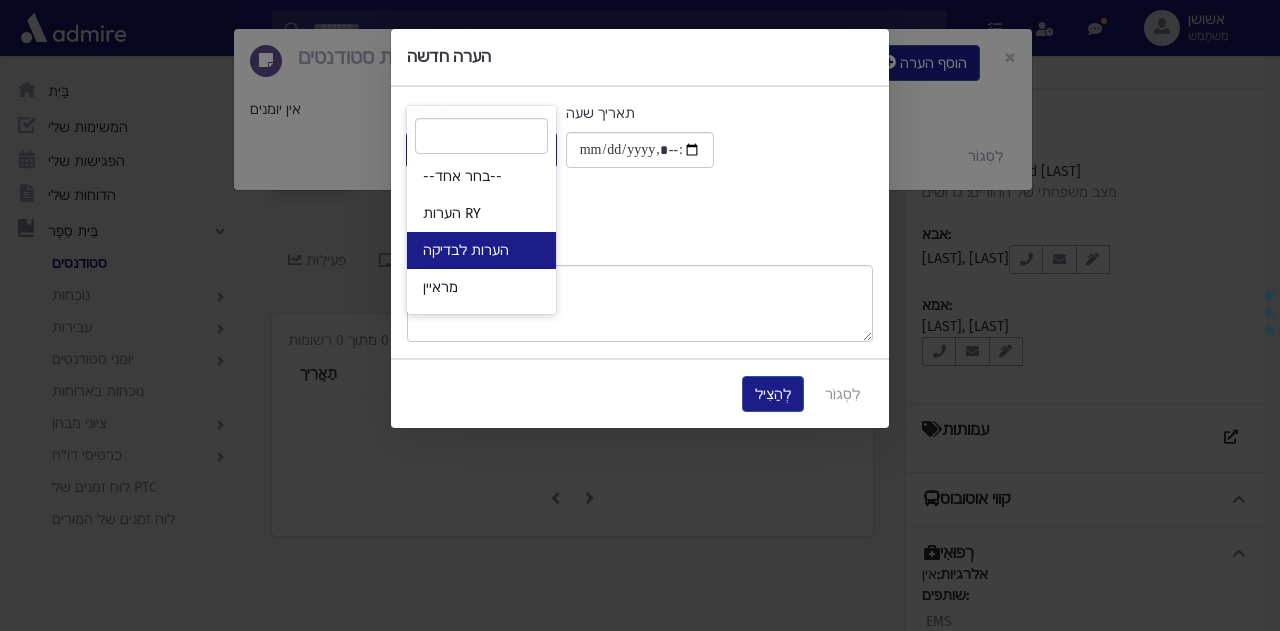 select on "*" 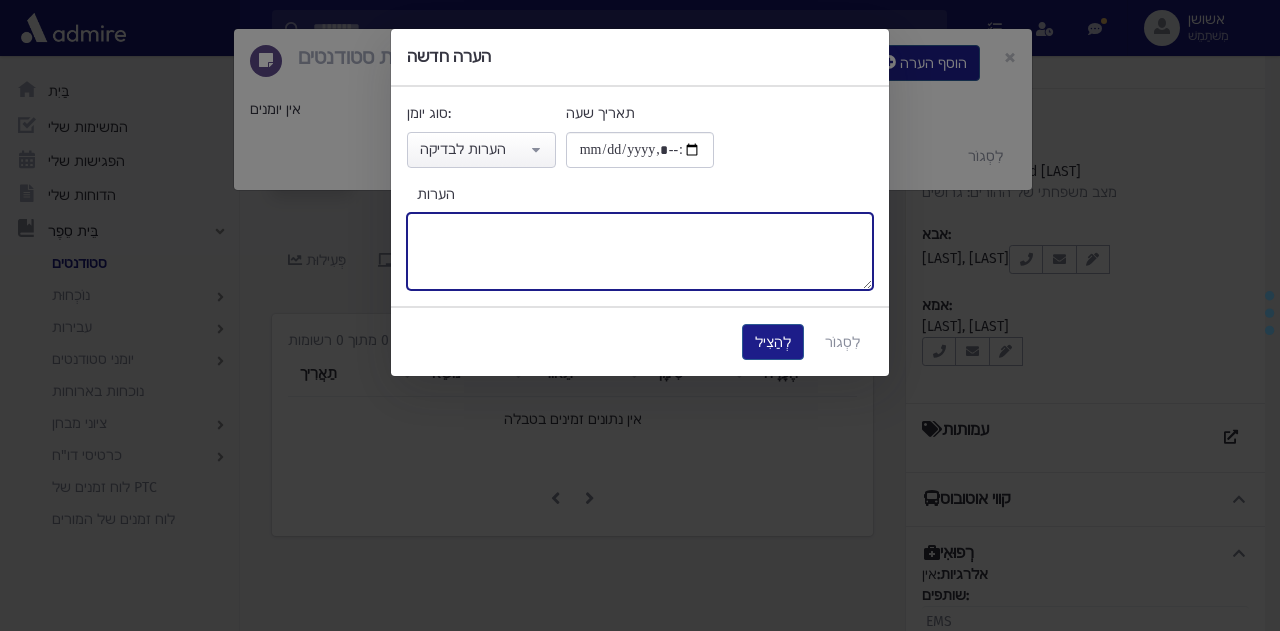 click on "הערות" at bounding box center (640, 251) 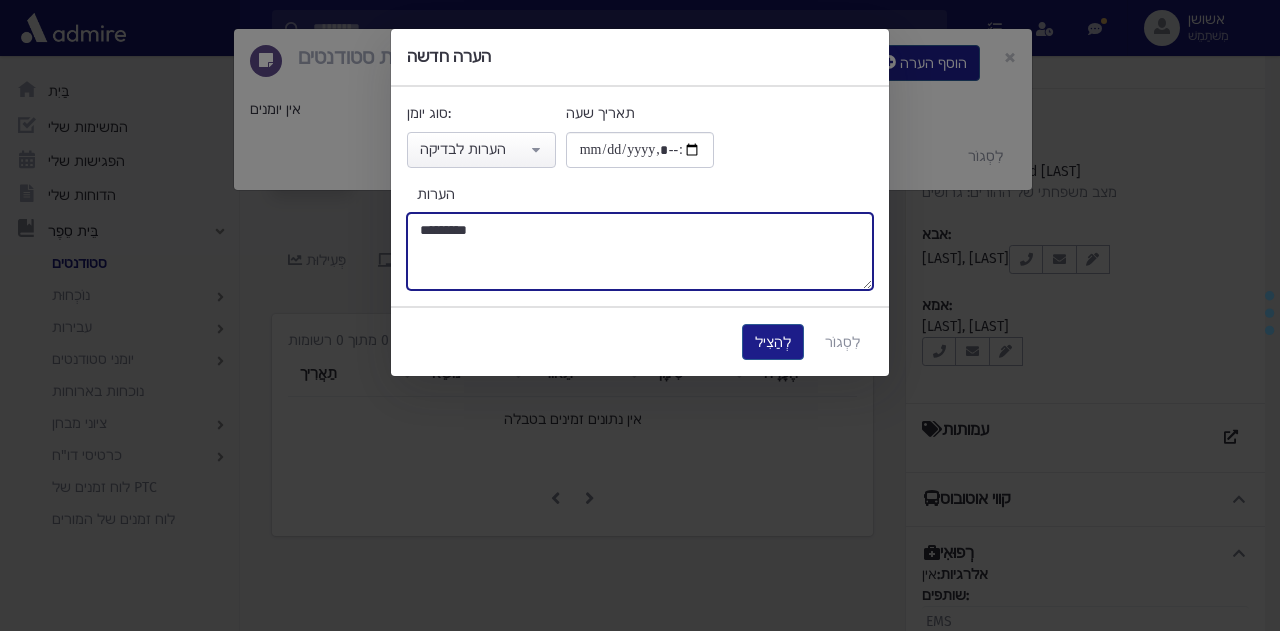 paste on "**********" 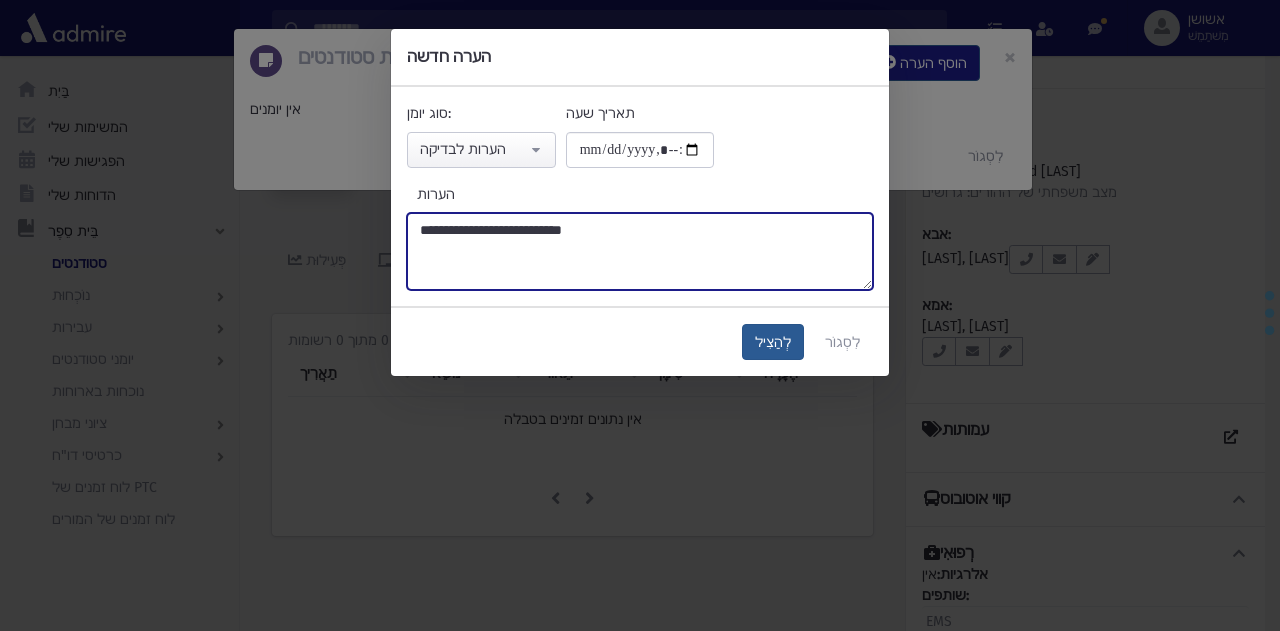 type on "**********" 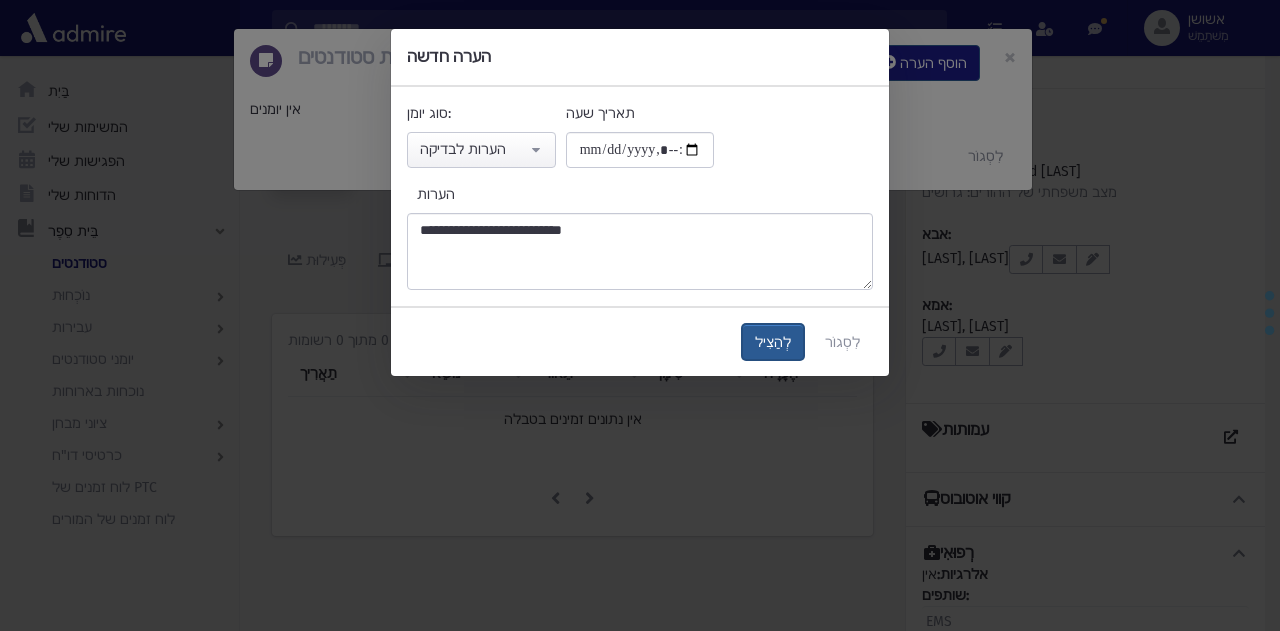 click on "לְהַצִיל" at bounding box center [773, 342] 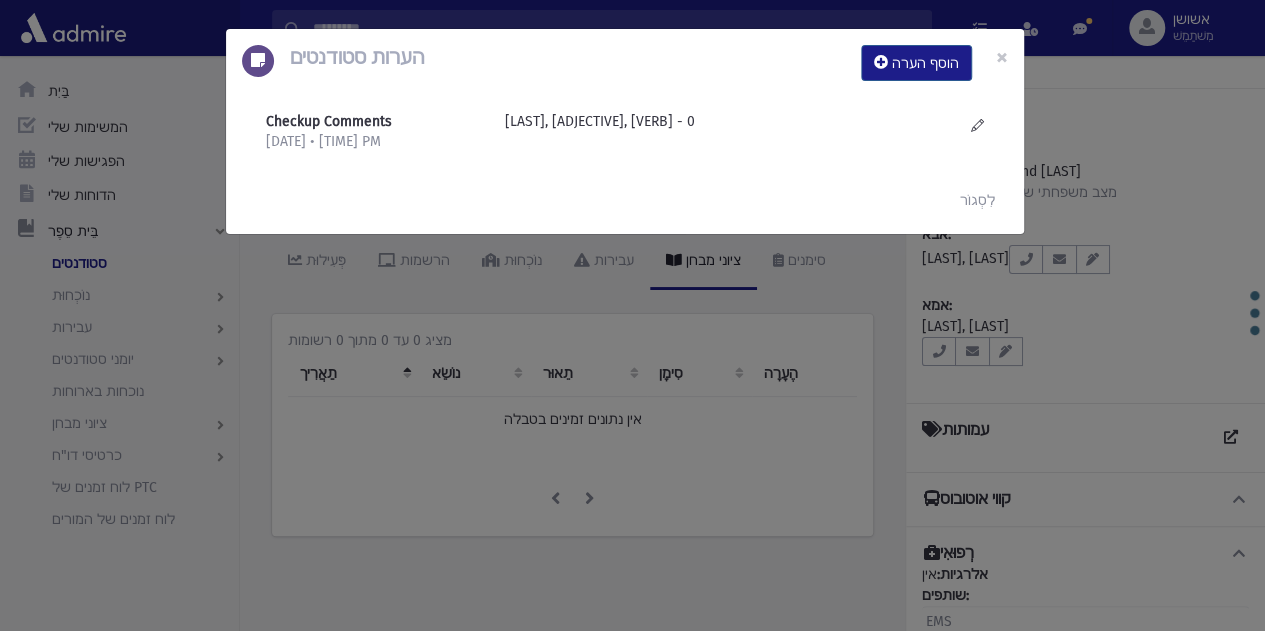click on "הערות סטודנטים
הוסף הערה
×
Checkup Comments
8/4/2025 • 6:49 PM" at bounding box center [632, 315] 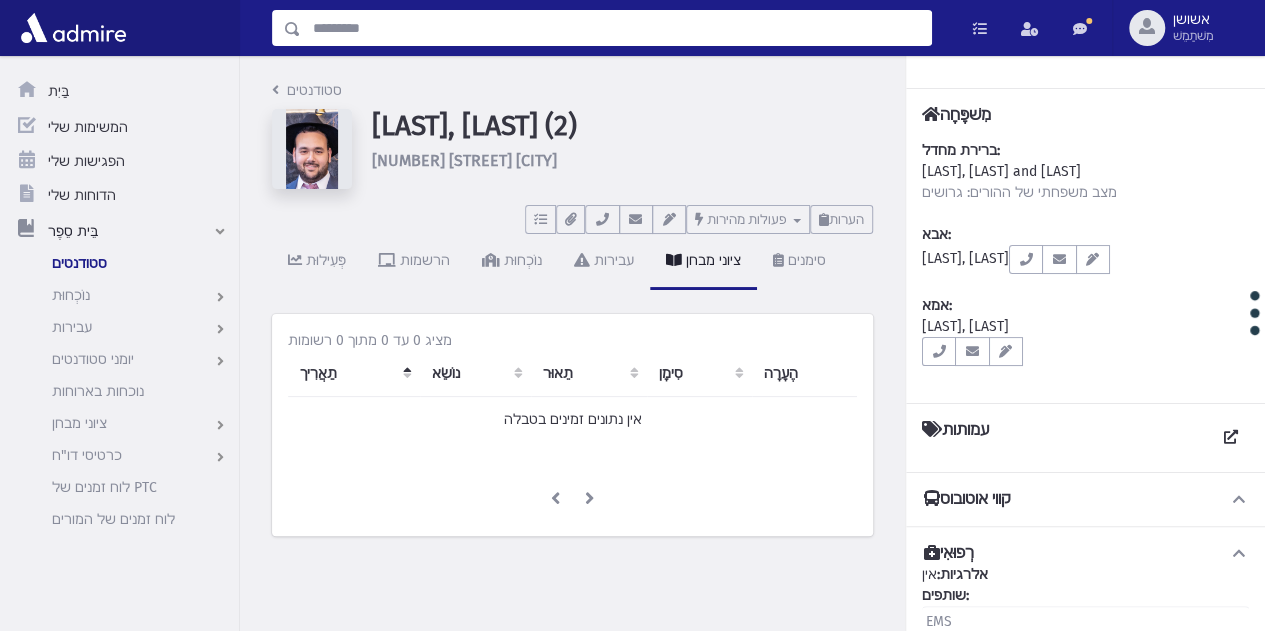 click at bounding box center [616, 28] 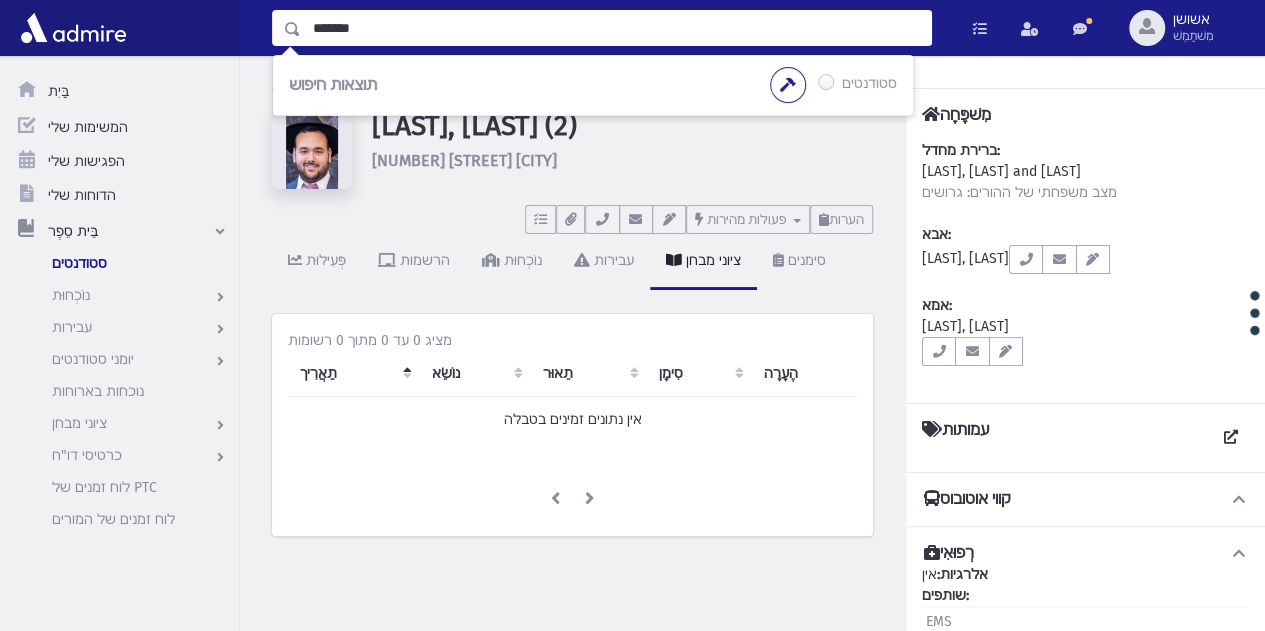 type on "*******" 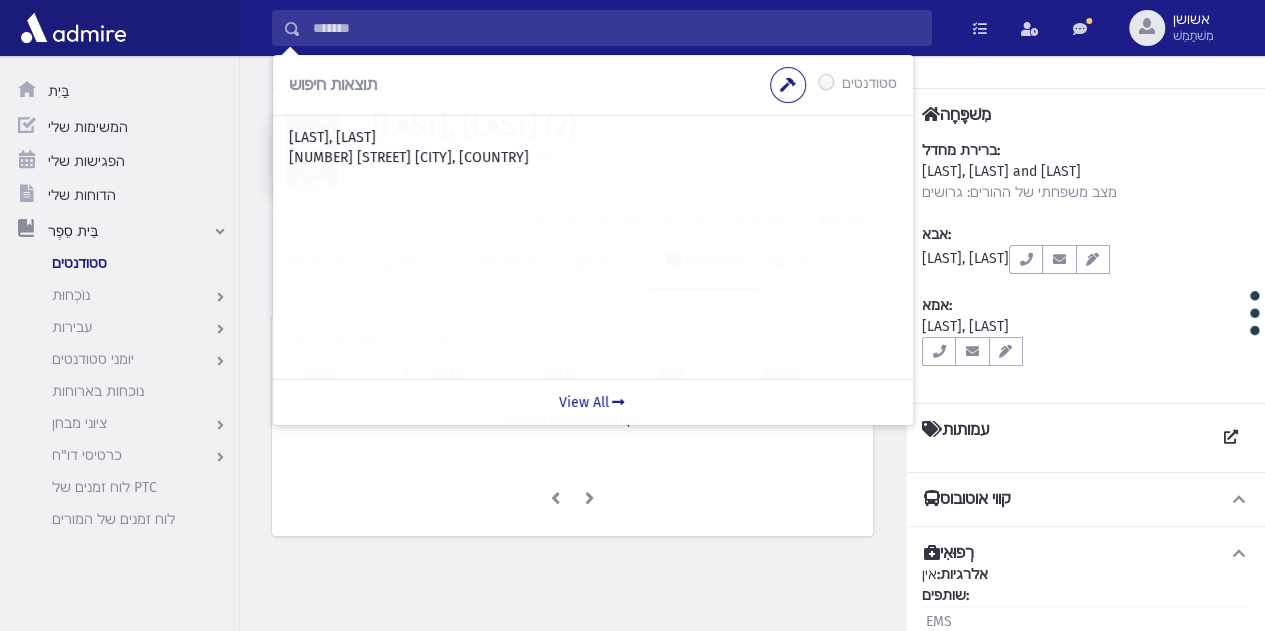 click on "דיסקין 15 ירושלים,   ISRAEL" at bounding box center [593, 158] 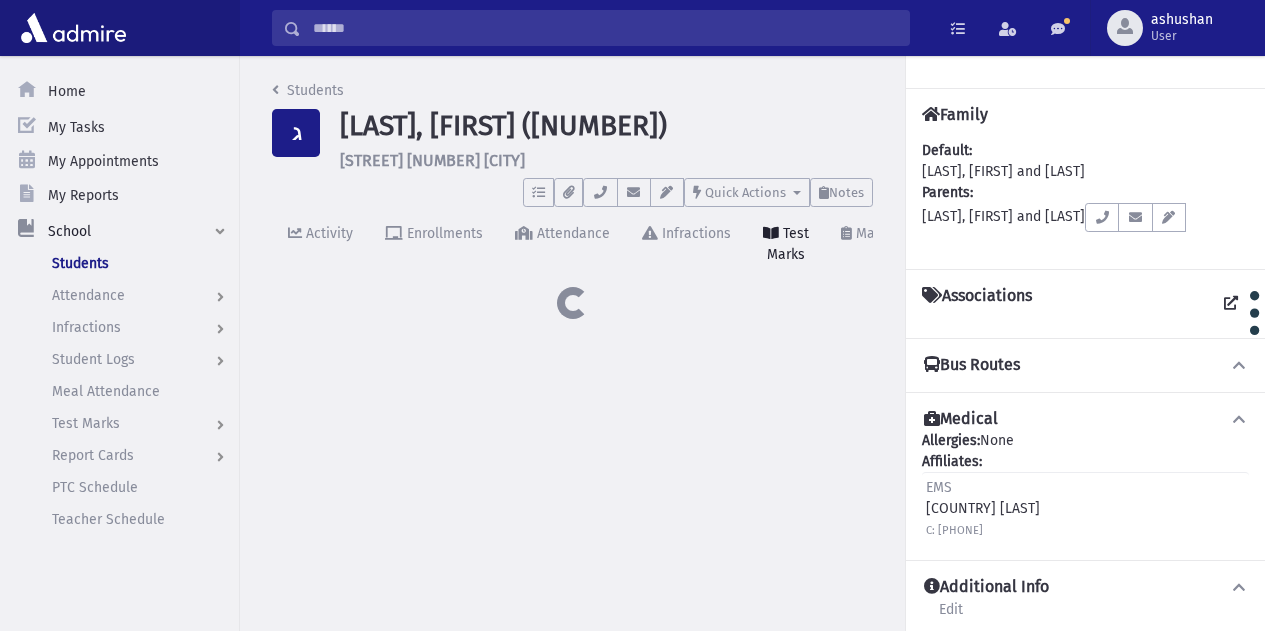 scroll, scrollTop: 0, scrollLeft: 0, axis: both 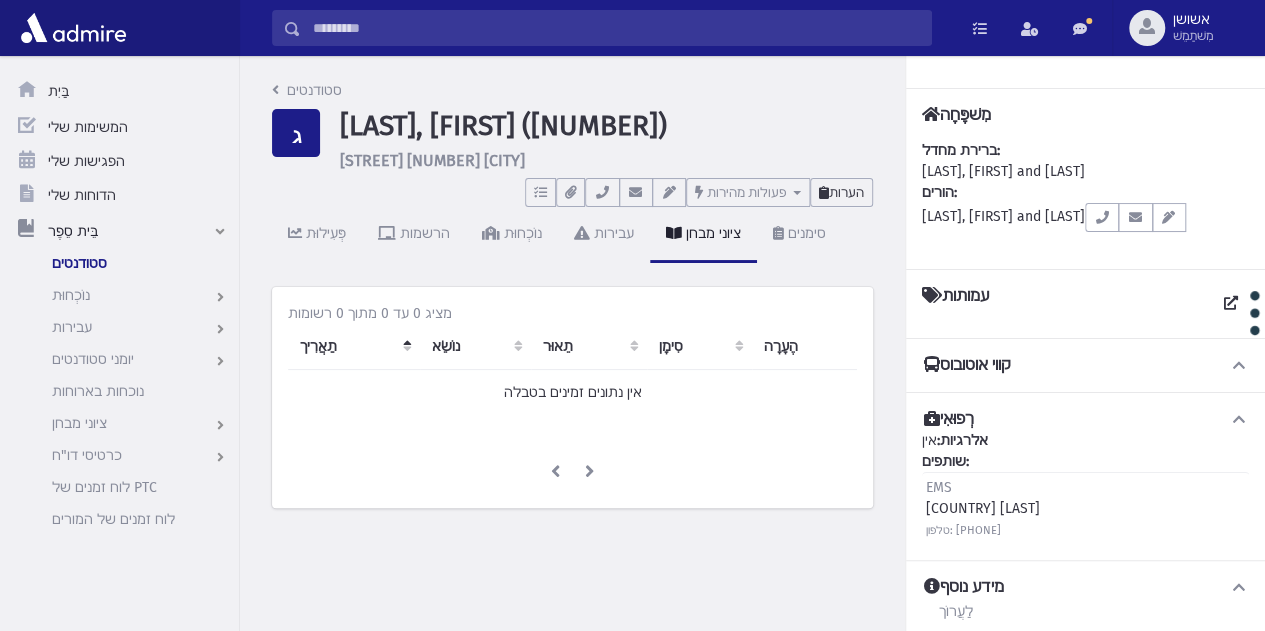 click at bounding box center (824, 192) 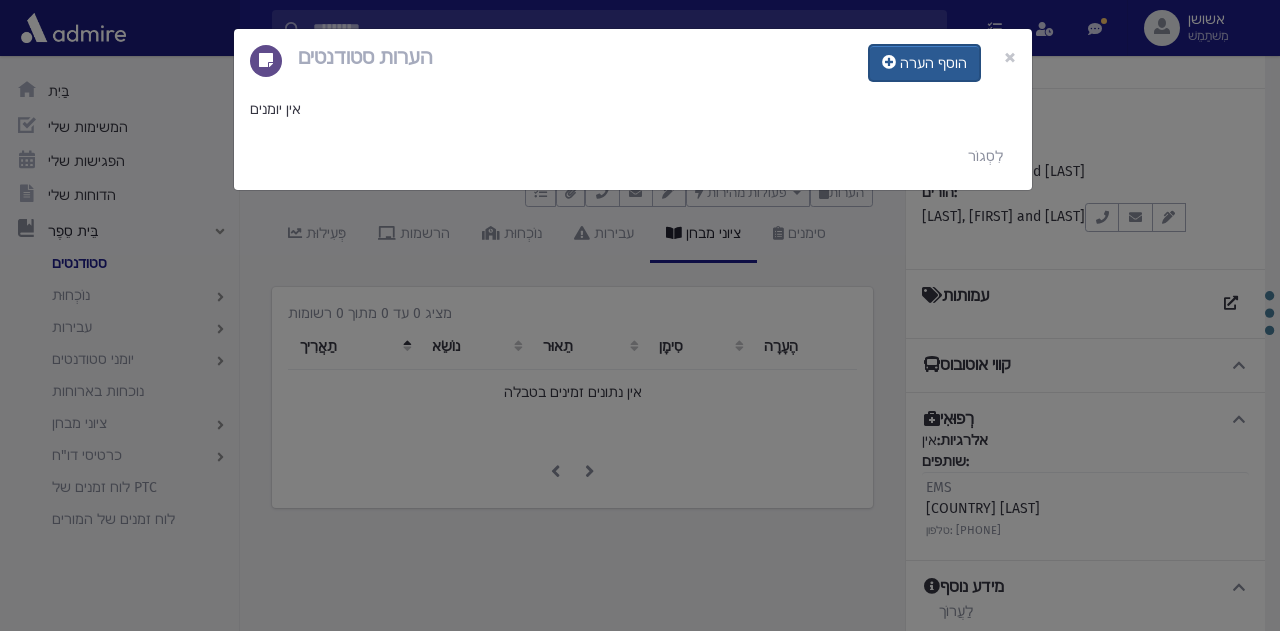 click on "הוסף הערה" at bounding box center [933, 63] 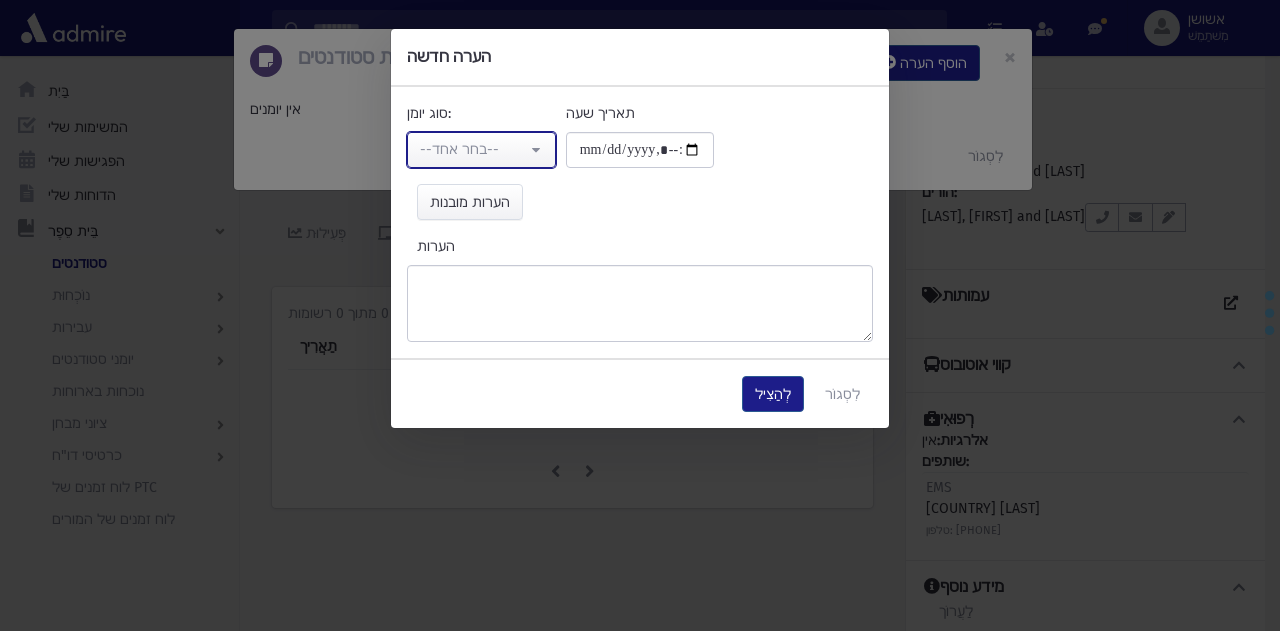 click on "--בחר אחד--" at bounding box center [473, 149] 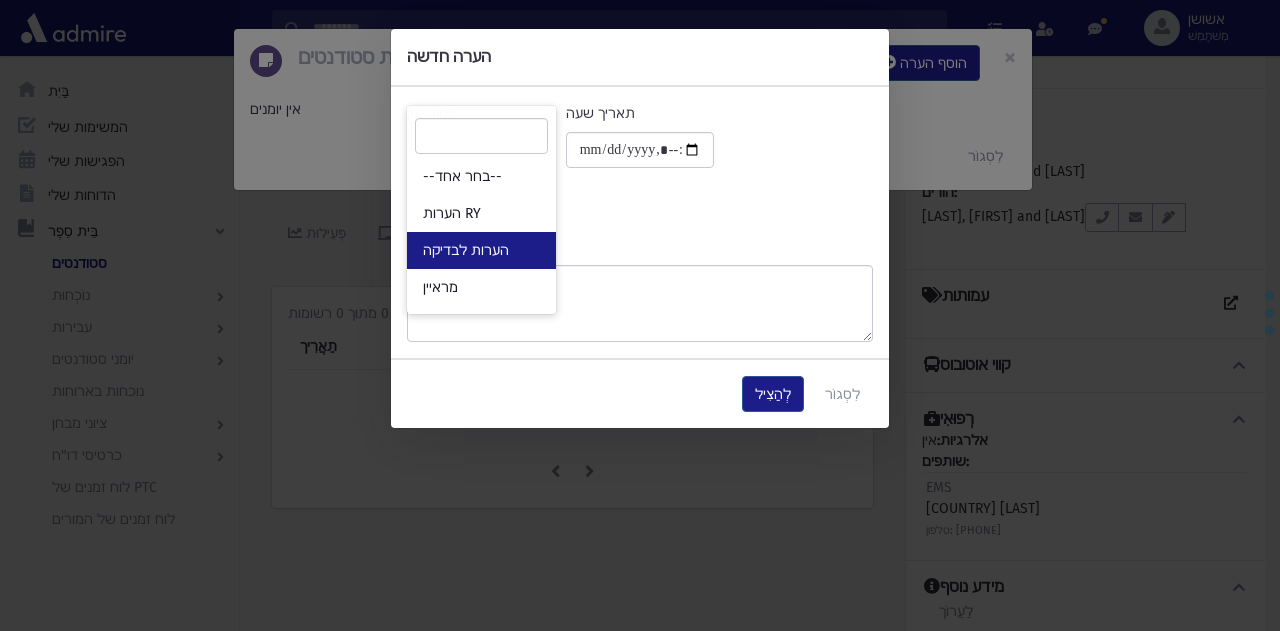 click on "הערות לבדיקה" at bounding box center (466, 251) 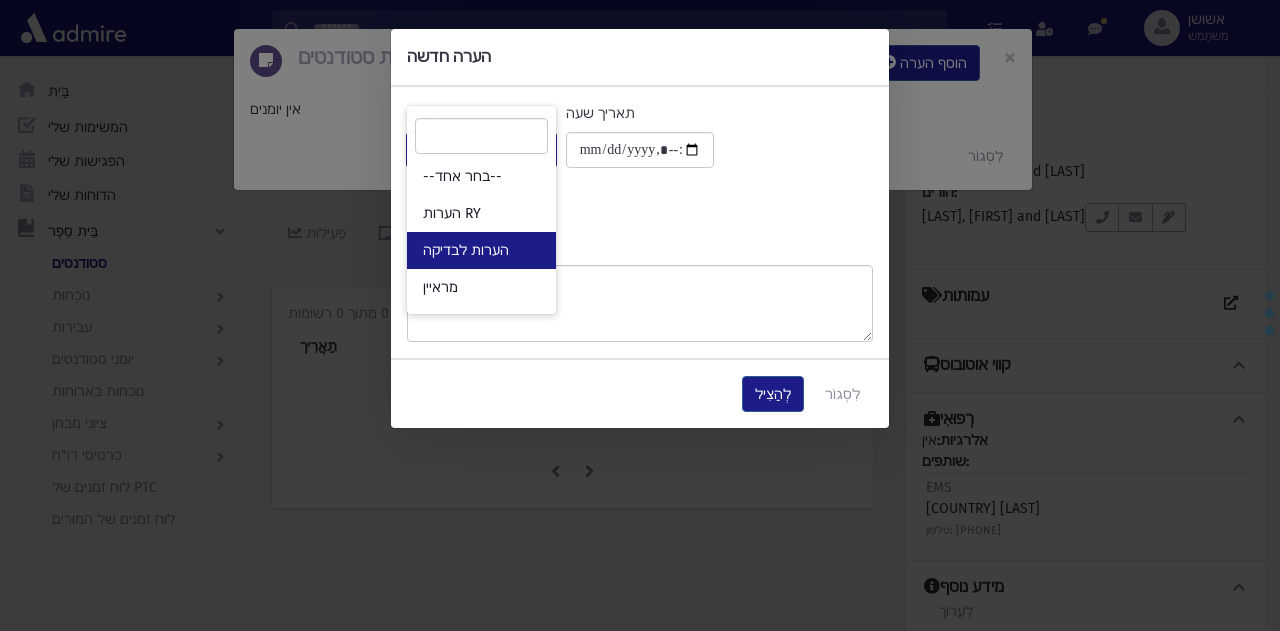 select on "*" 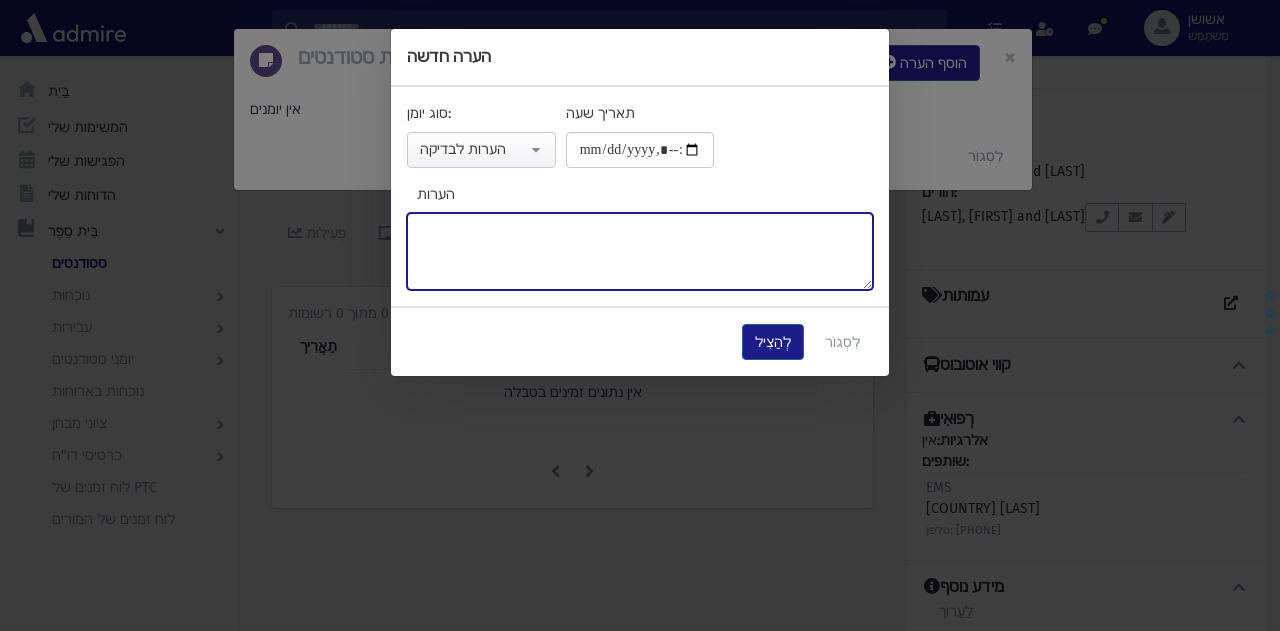 click on "הערות" at bounding box center (640, 251) 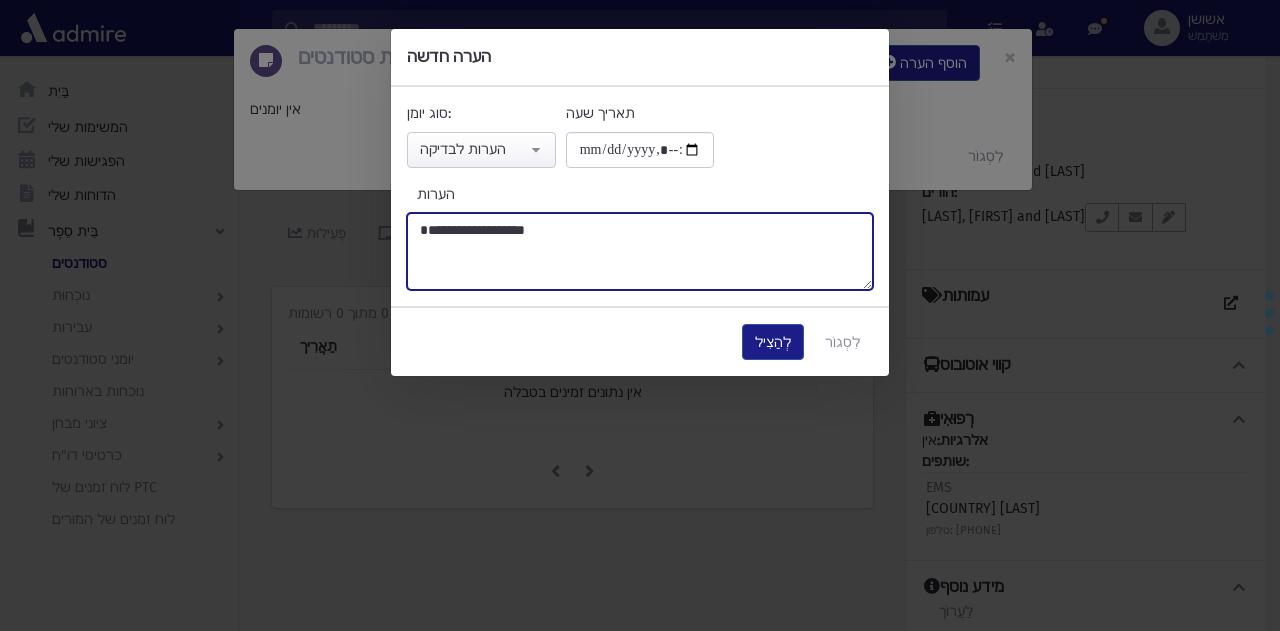 type on "**********" 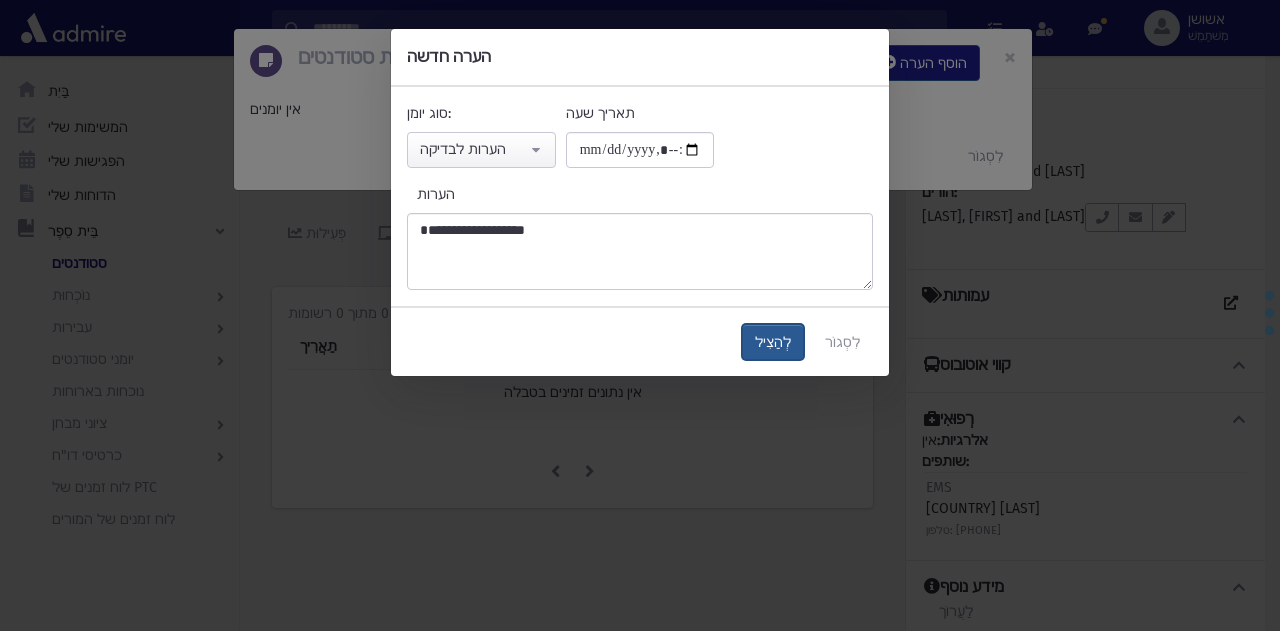 click on "לְהַצִיל" at bounding box center [773, 342] 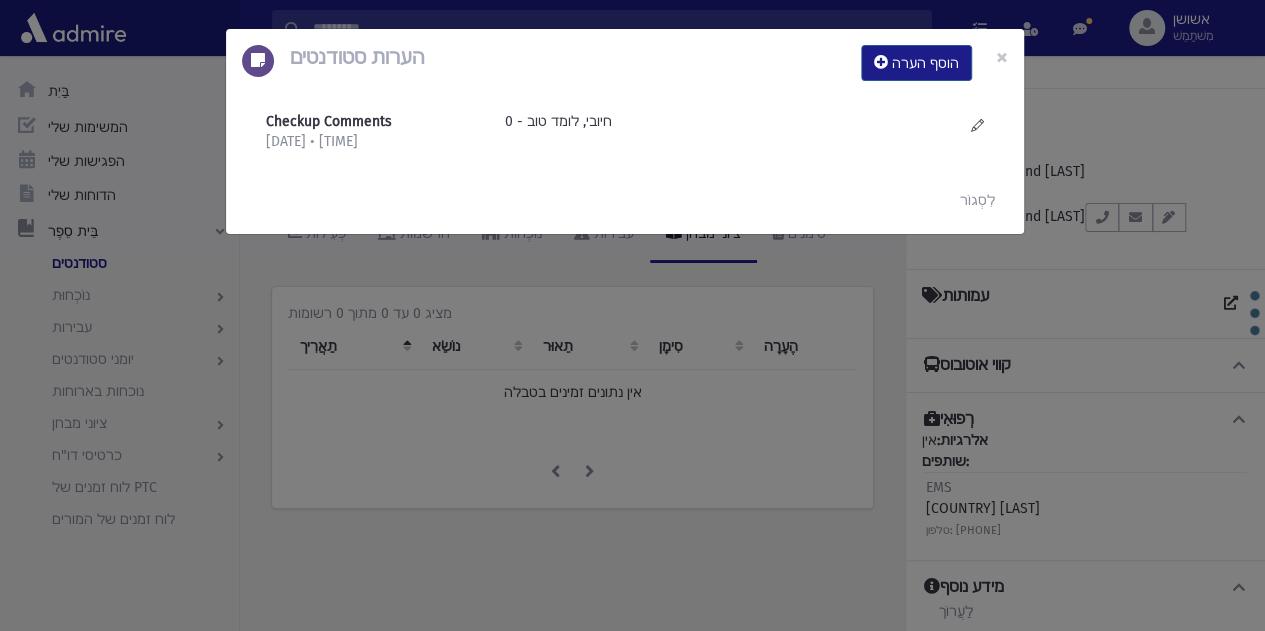 click on "הערות סטודנטים
הוסף הערה
×
Checkup Comments
8/4/2025 • 6:50 PM" at bounding box center (632, 315) 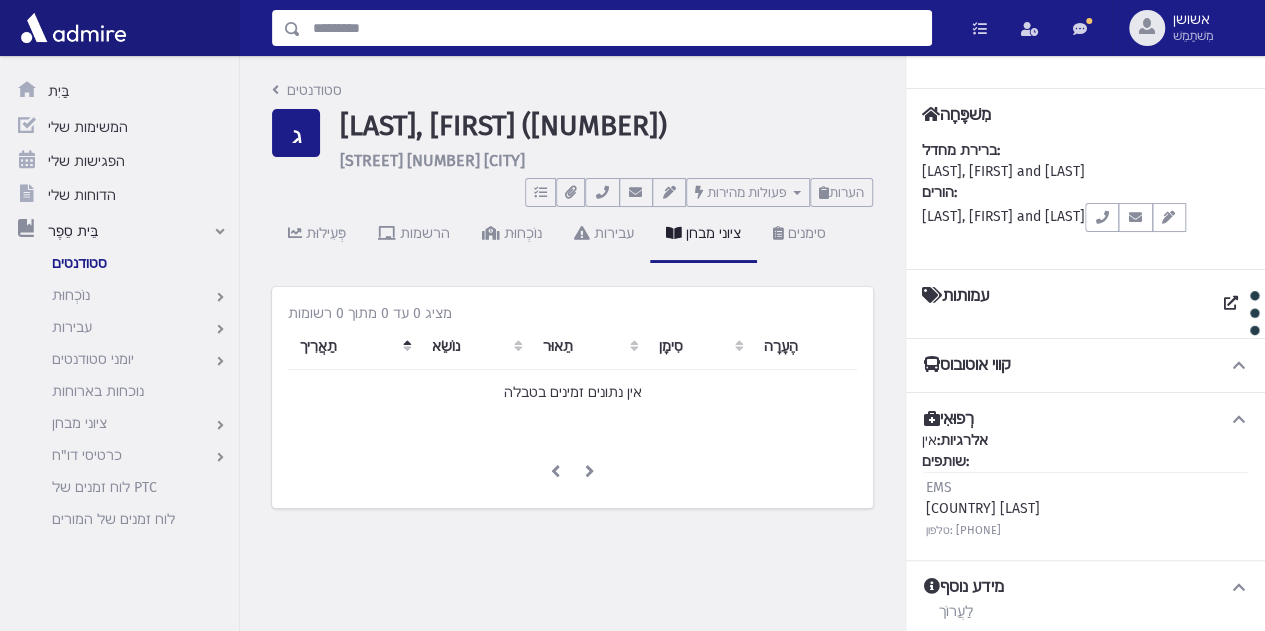 click at bounding box center [616, 28] 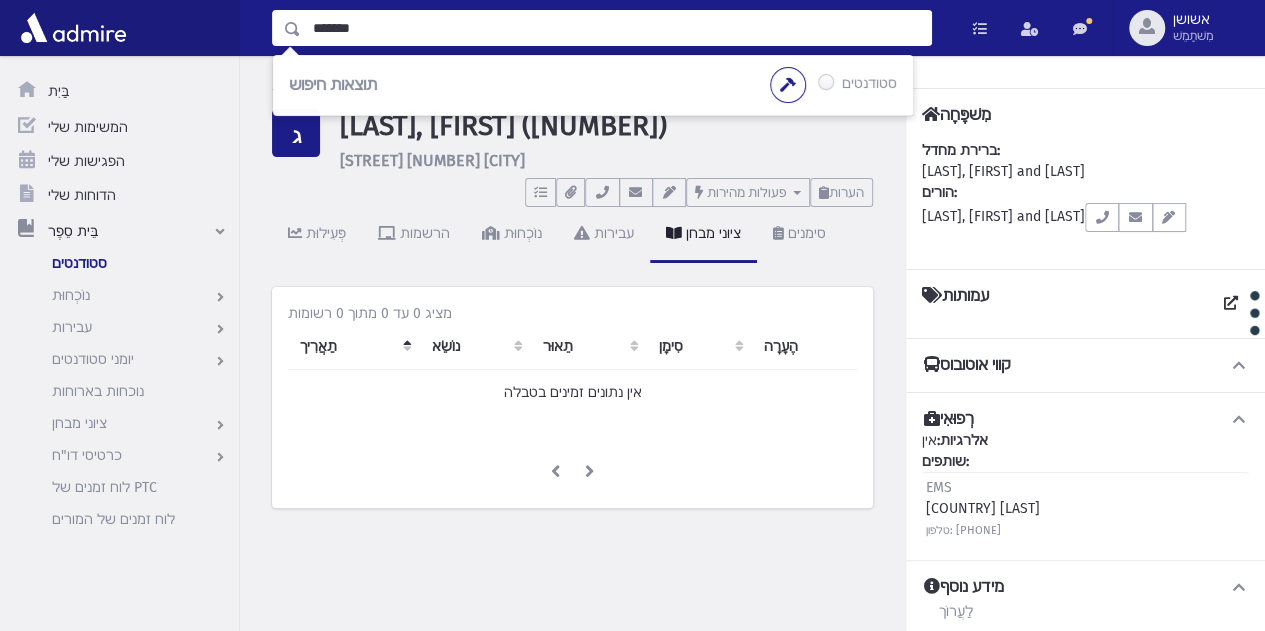 type on "*******" 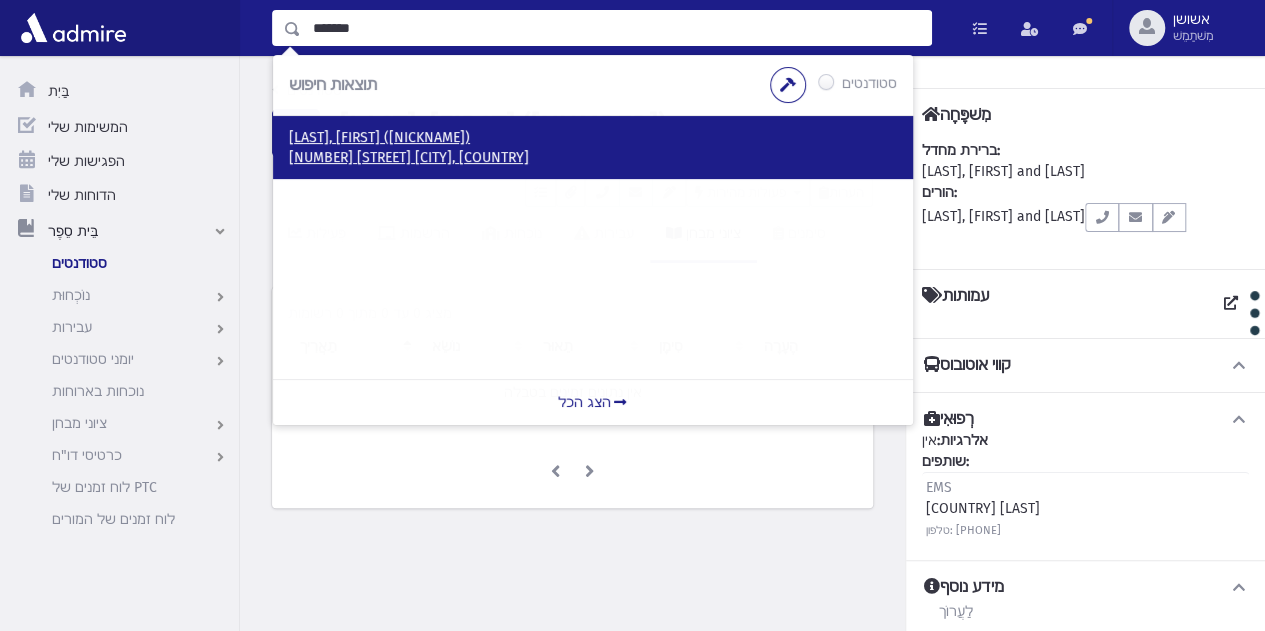 click on "גרינברג, יצחק (יצִי)" at bounding box center (593, 138) 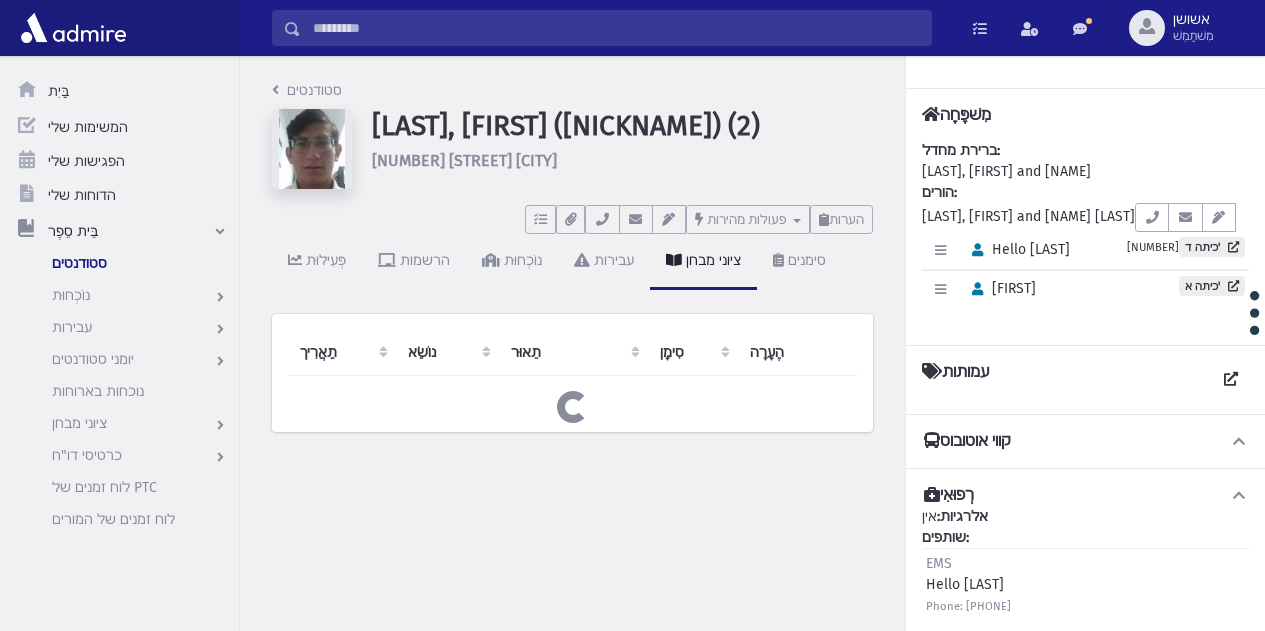 scroll, scrollTop: 0, scrollLeft: 0, axis: both 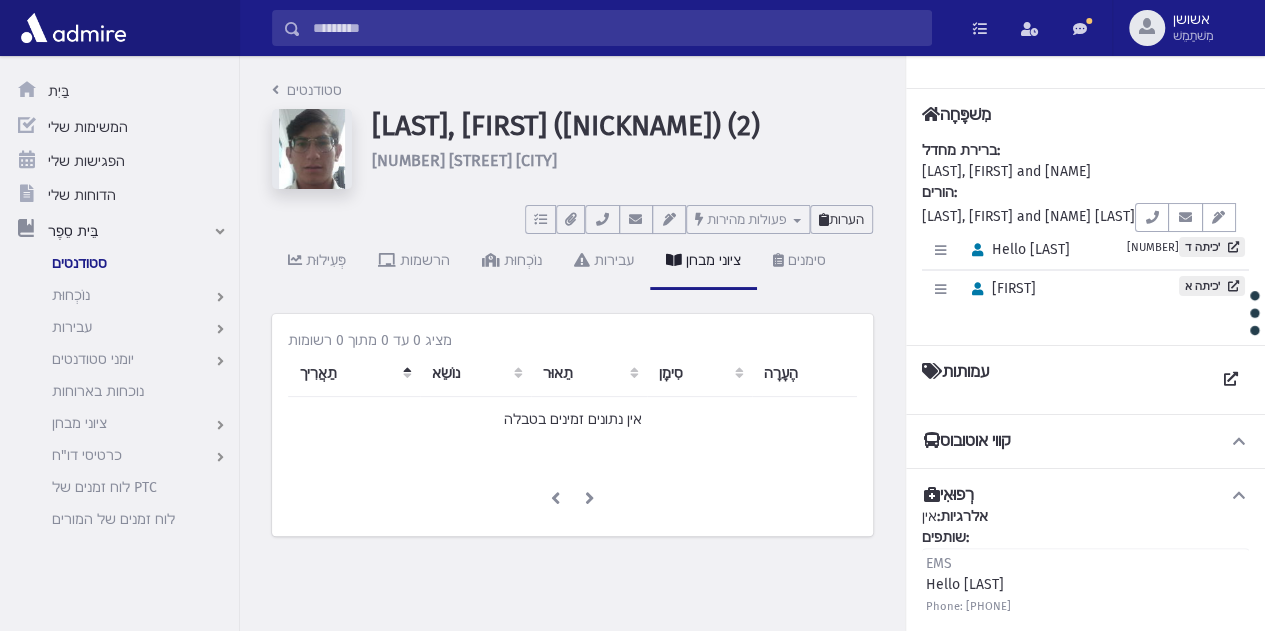 click on "הערות" at bounding box center (841, 219) 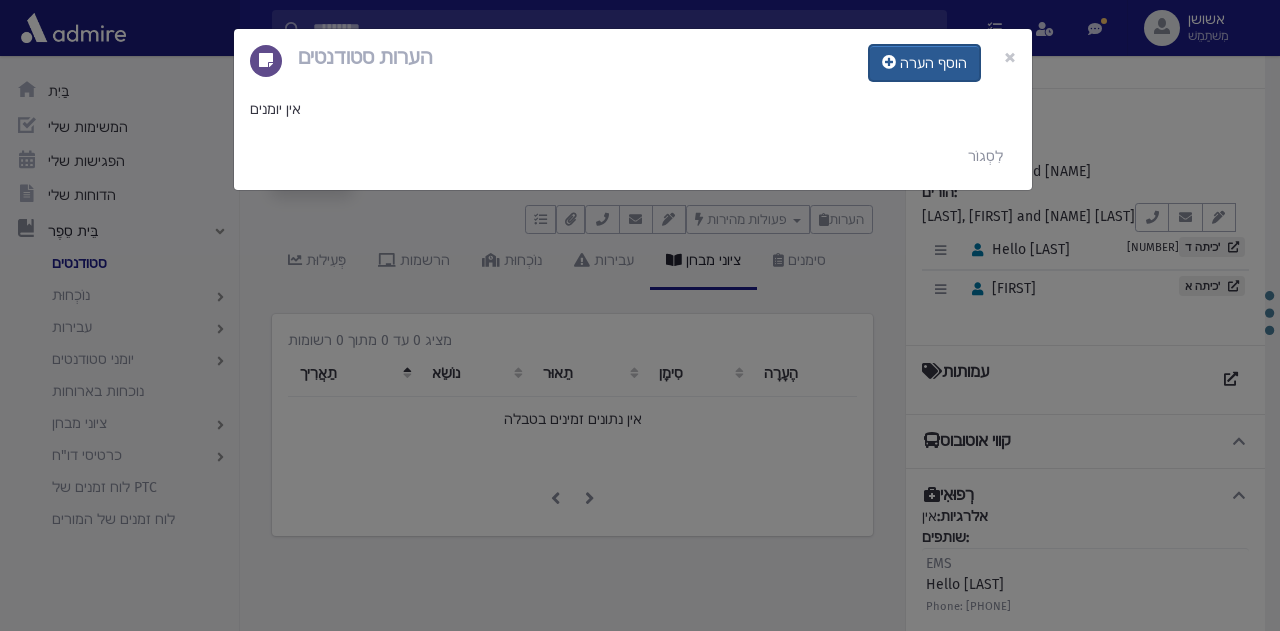 click on "הוסף הערה" at bounding box center (924, 63) 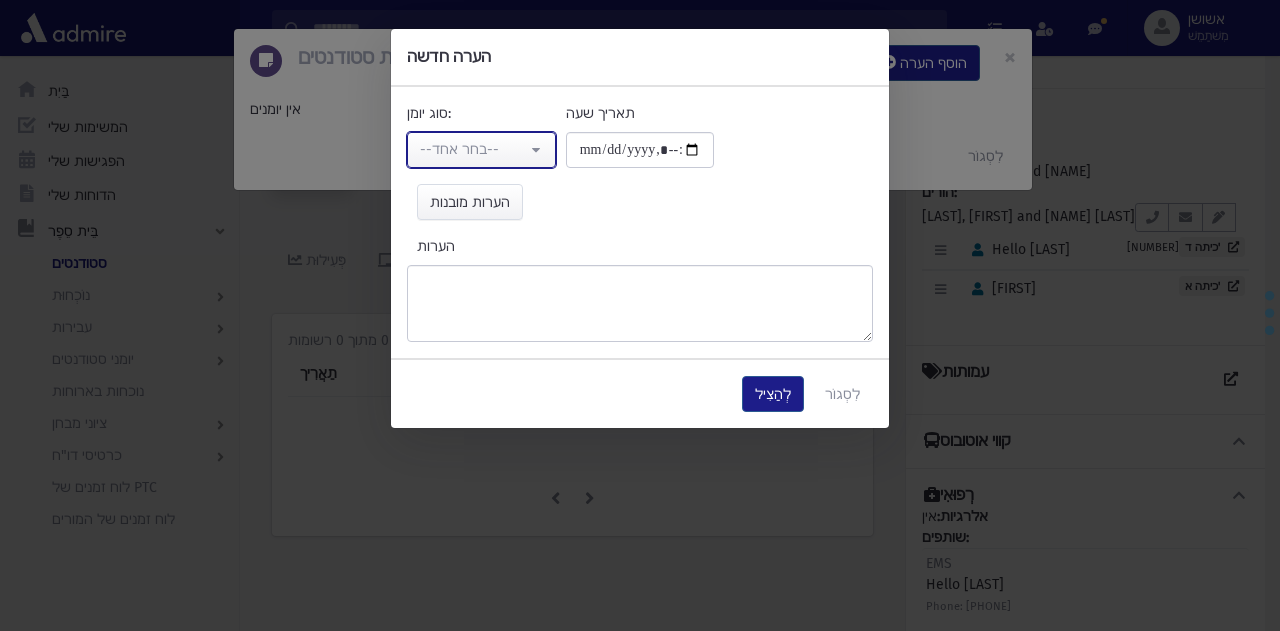 click on "--בחר אחד--" at bounding box center [481, 150] 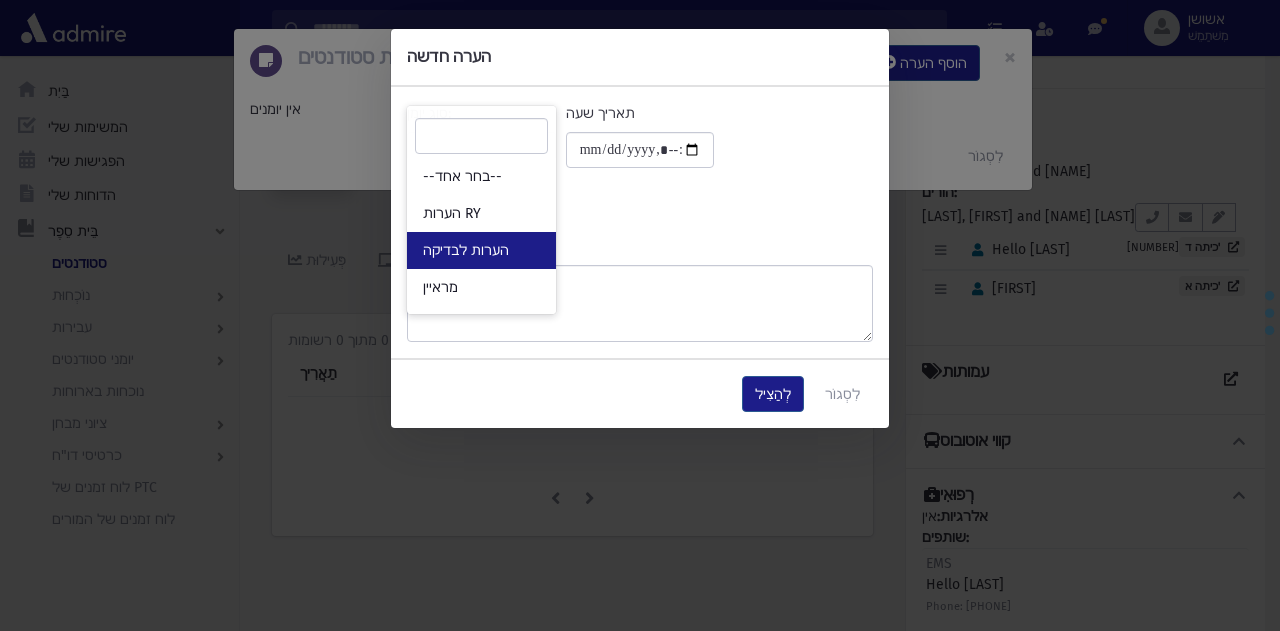 click on "הערות לבדיקה" at bounding box center [481, 250] 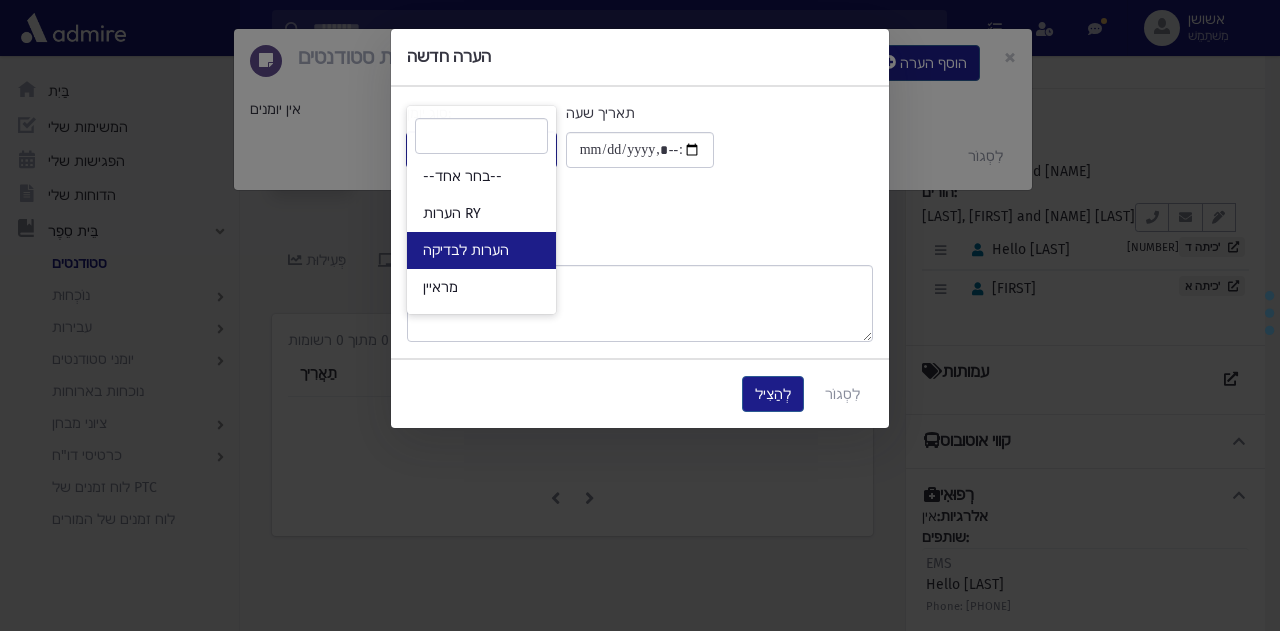 select on "*" 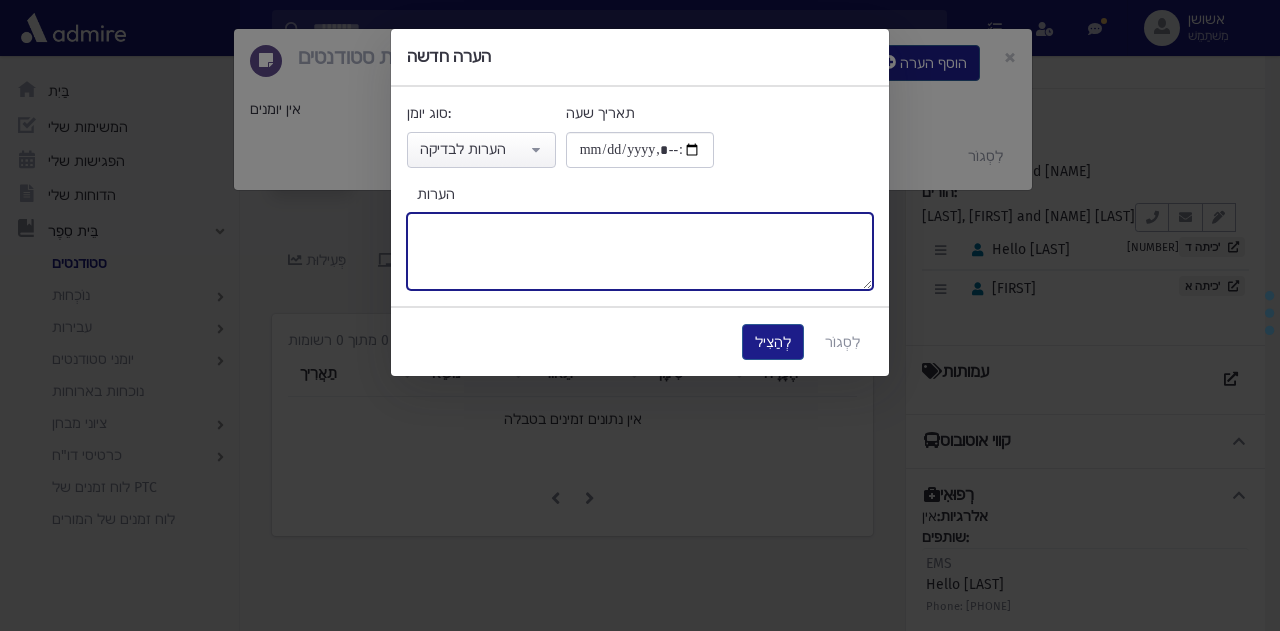 click on "הערות" at bounding box center (640, 251) 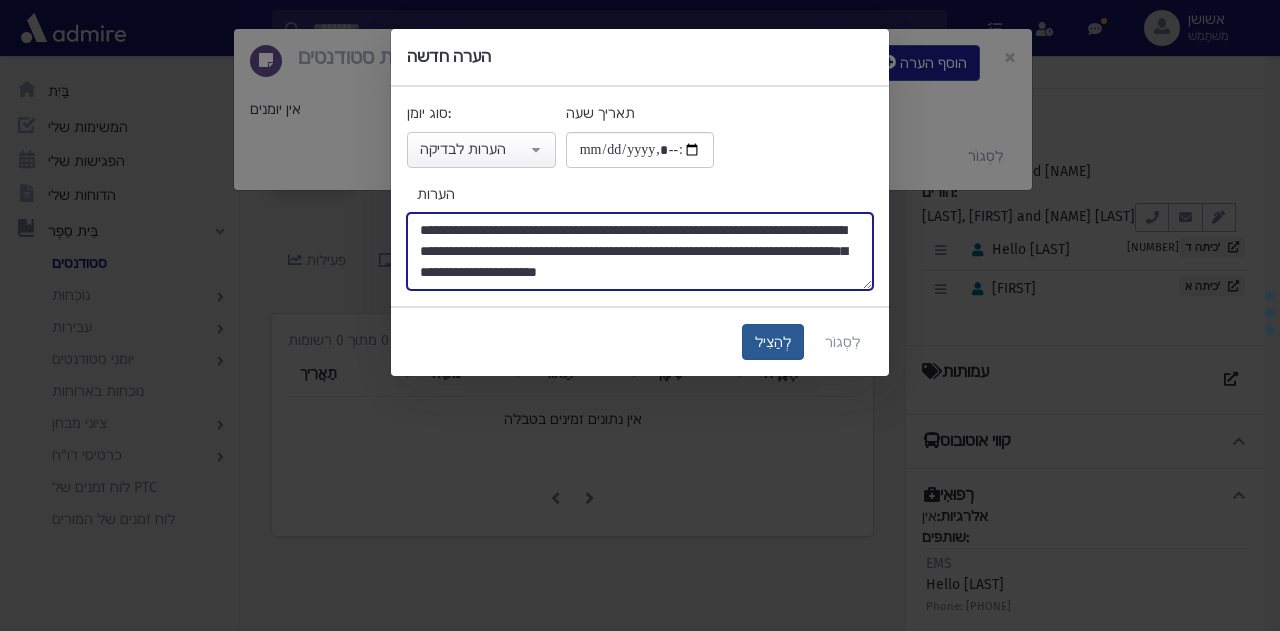 type on "**********" 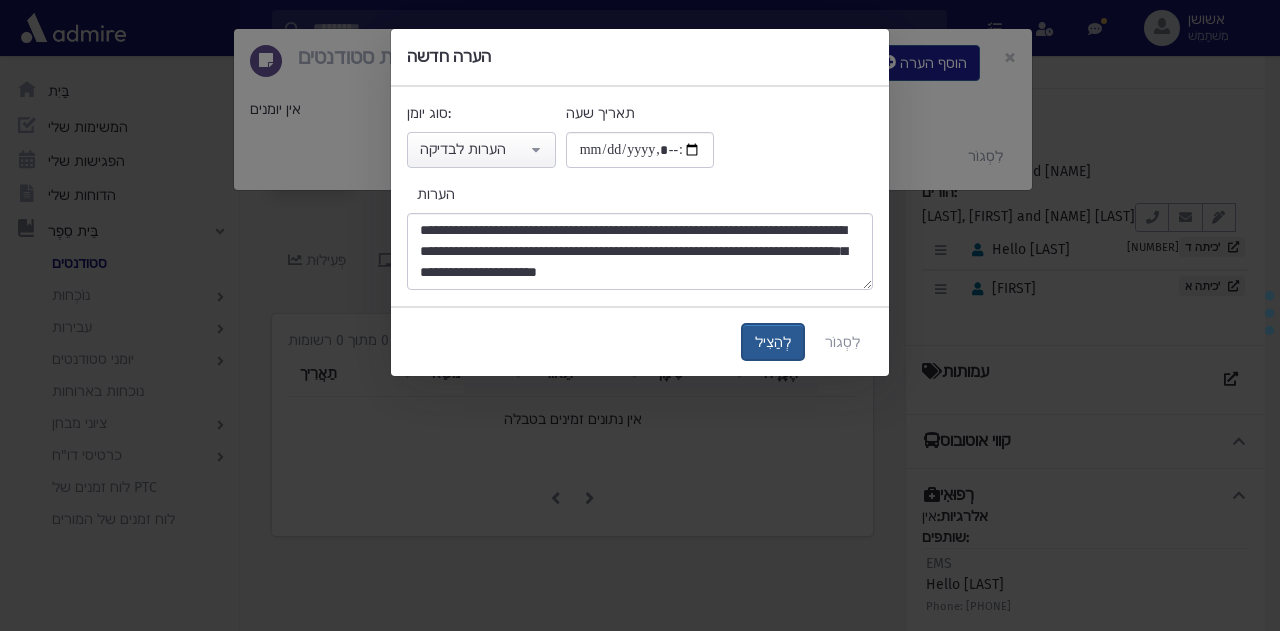 click on "לְהַצִיל" at bounding box center [773, 342] 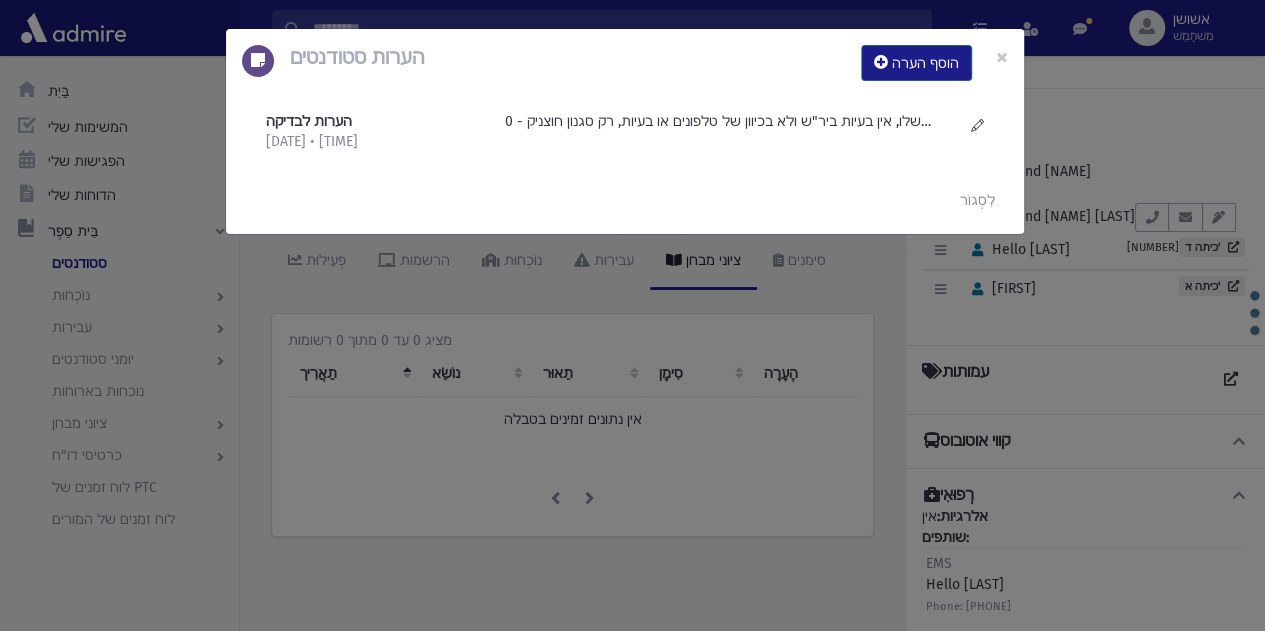 click on "הערות סטודנטים
הוסף הערה
×
הערות לבדיקה
8/4/2025 • 18:51" at bounding box center (632, 315) 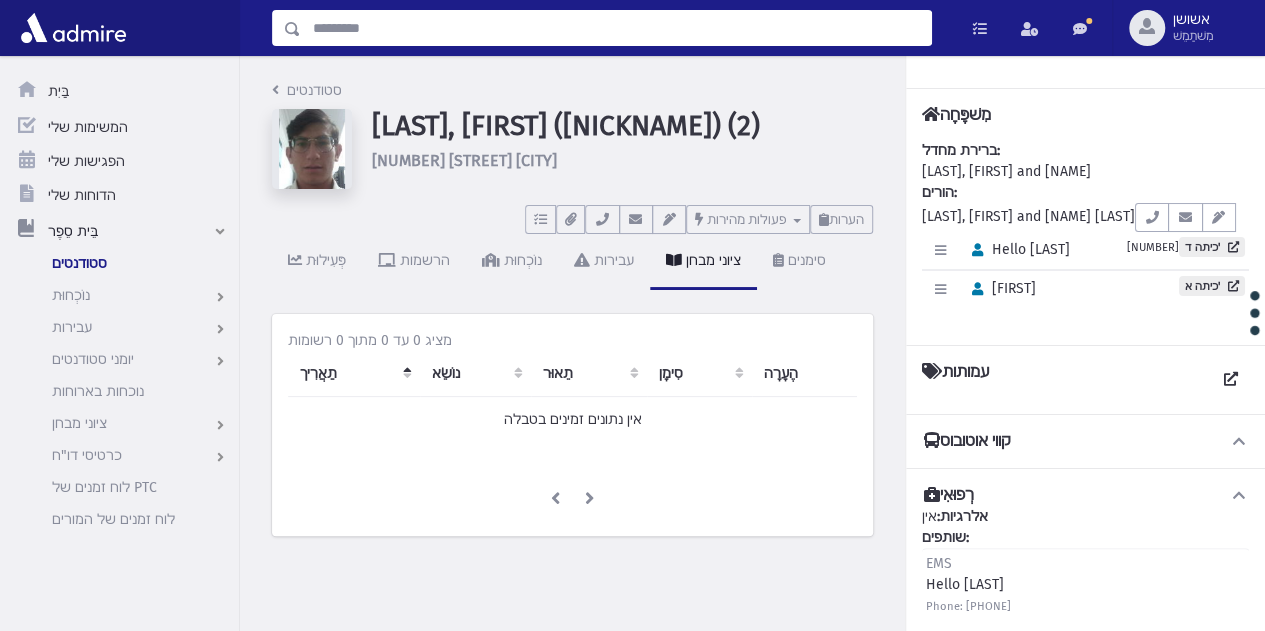 click at bounding box center [616, 28] 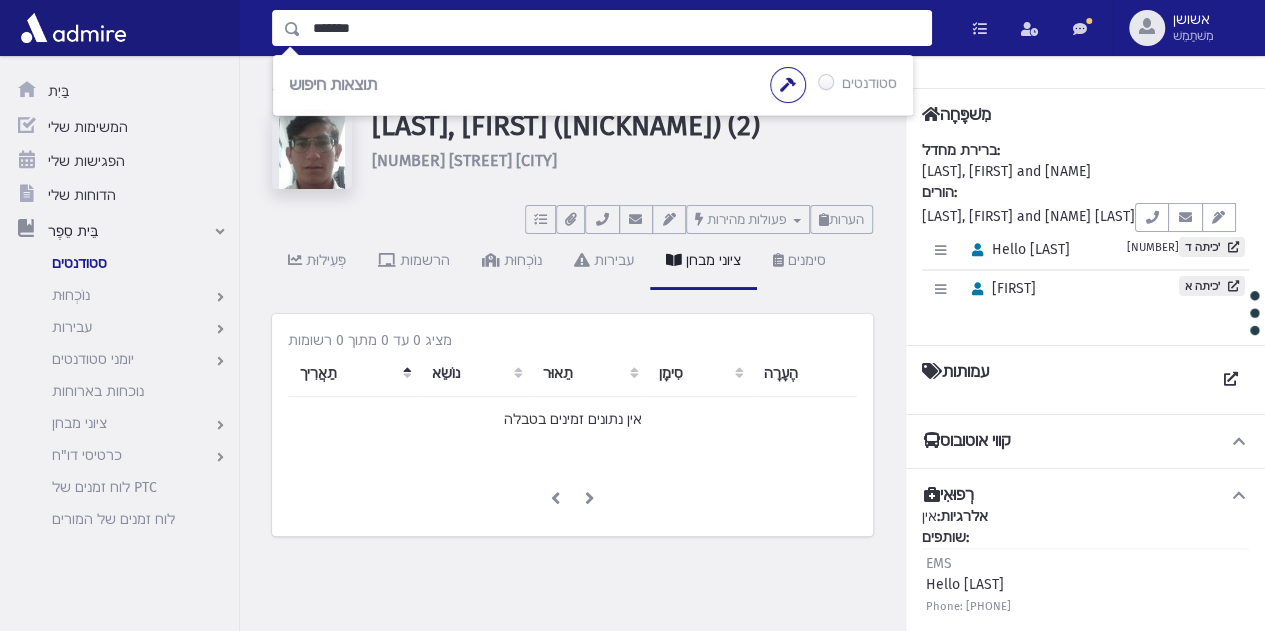 type on "*******" 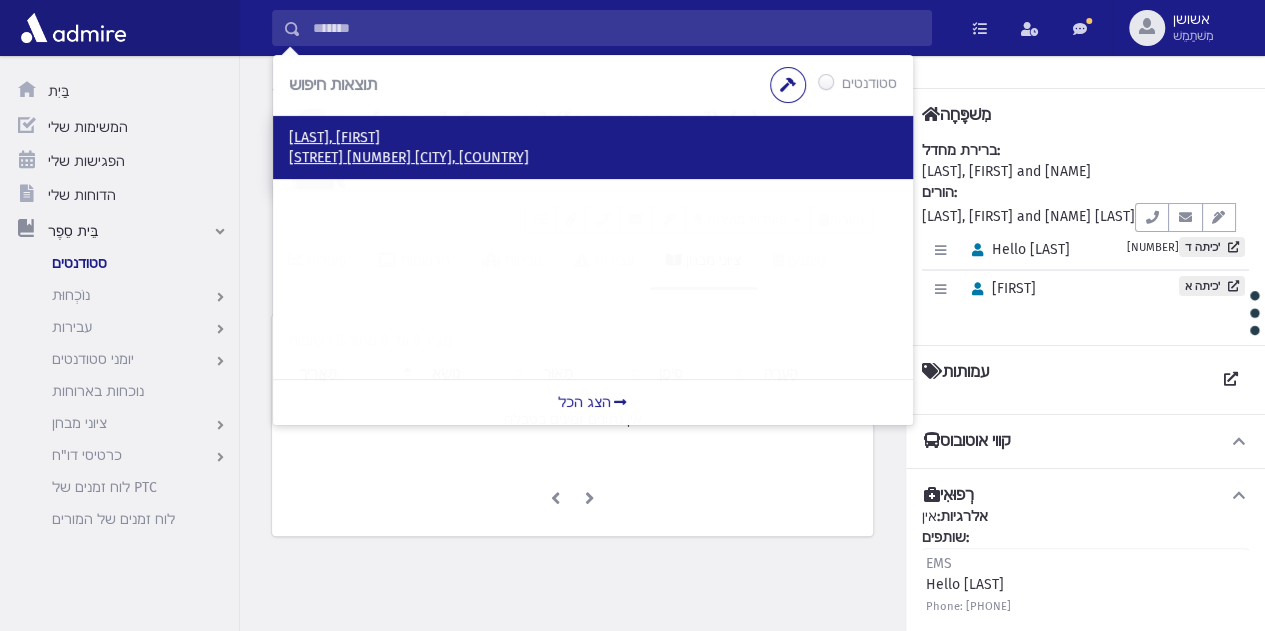 click on "חגי הנביא 12 בית שמש, ישראל" at bounding box center (409, 157) 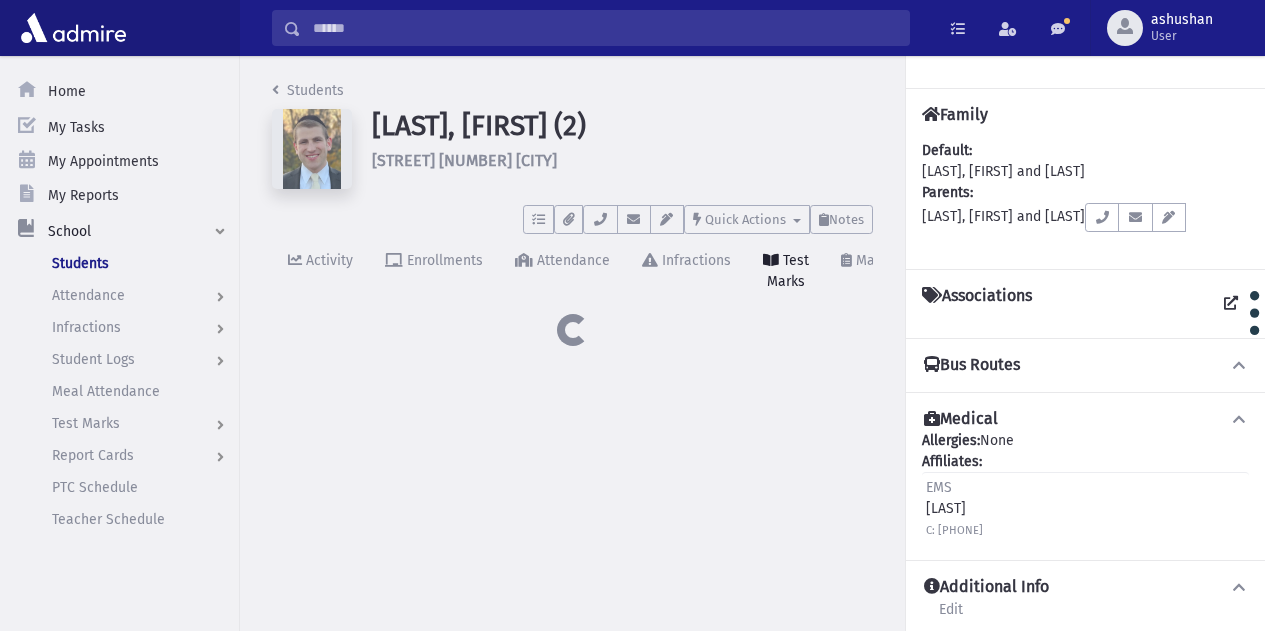 scroll, scrollTop: 0, scrollLeft: 0, axis: both 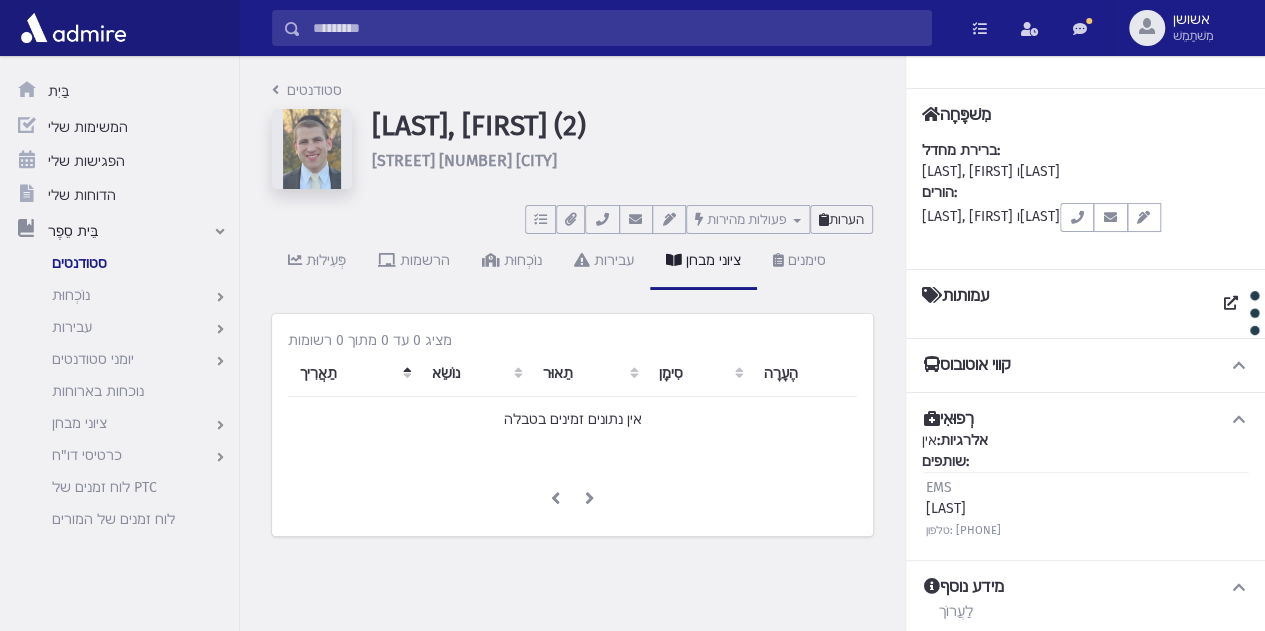 click on "הערות" at bounding box center [846, 219] 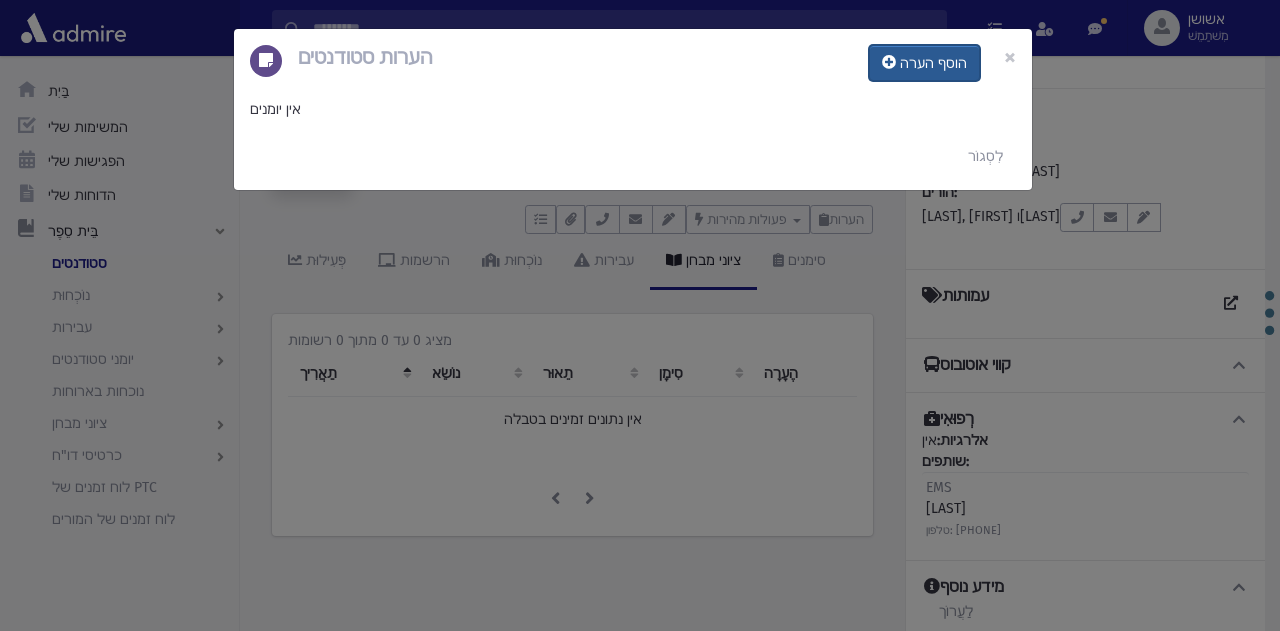 click on "הוסף הערה" at bounding box center [933, 63] 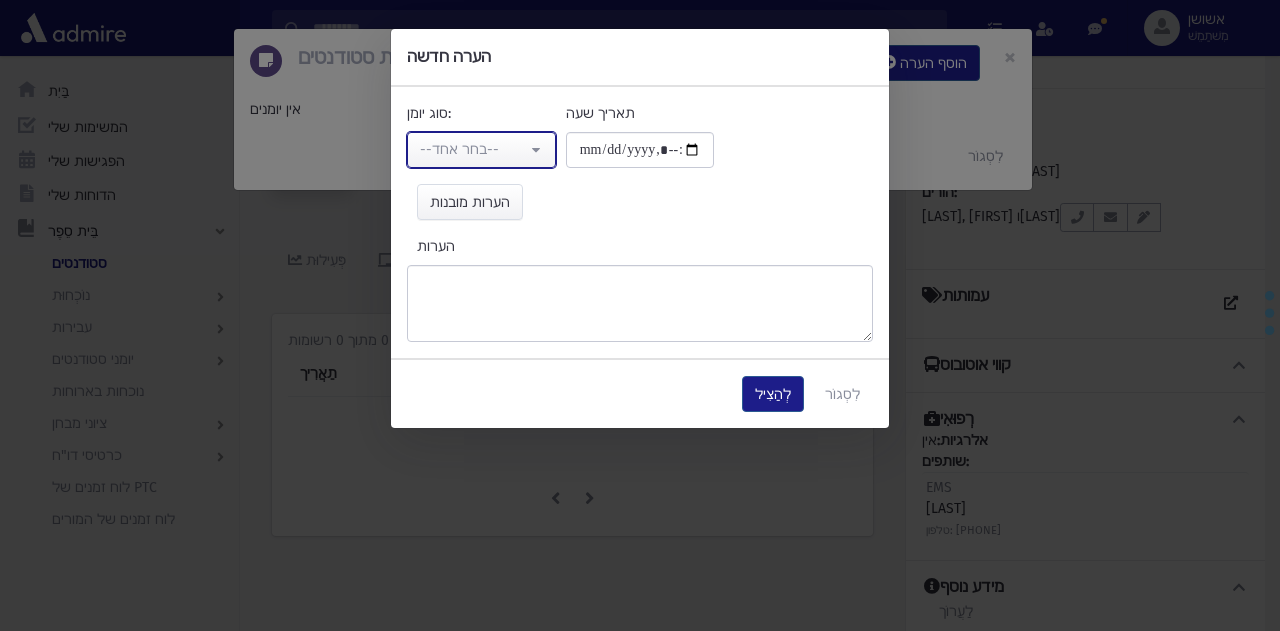 click on "--בחר אחד--" at bounding box center (473, 149) 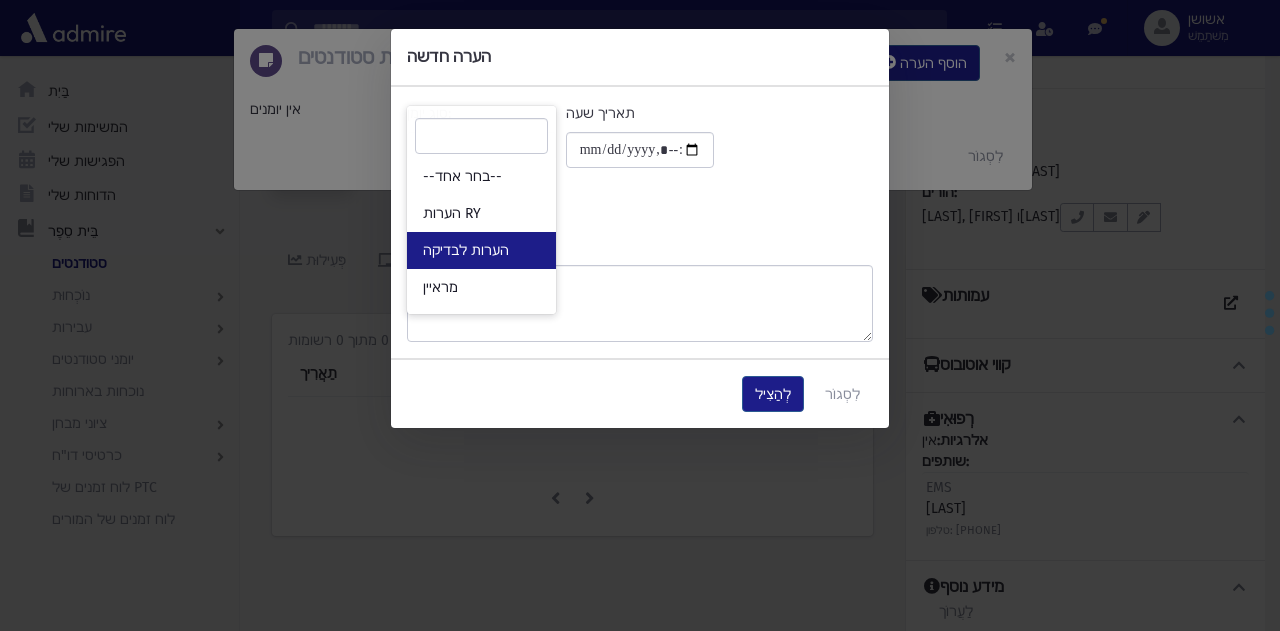 click on "הערות לבדיקה" at bounding box center [481, 250] 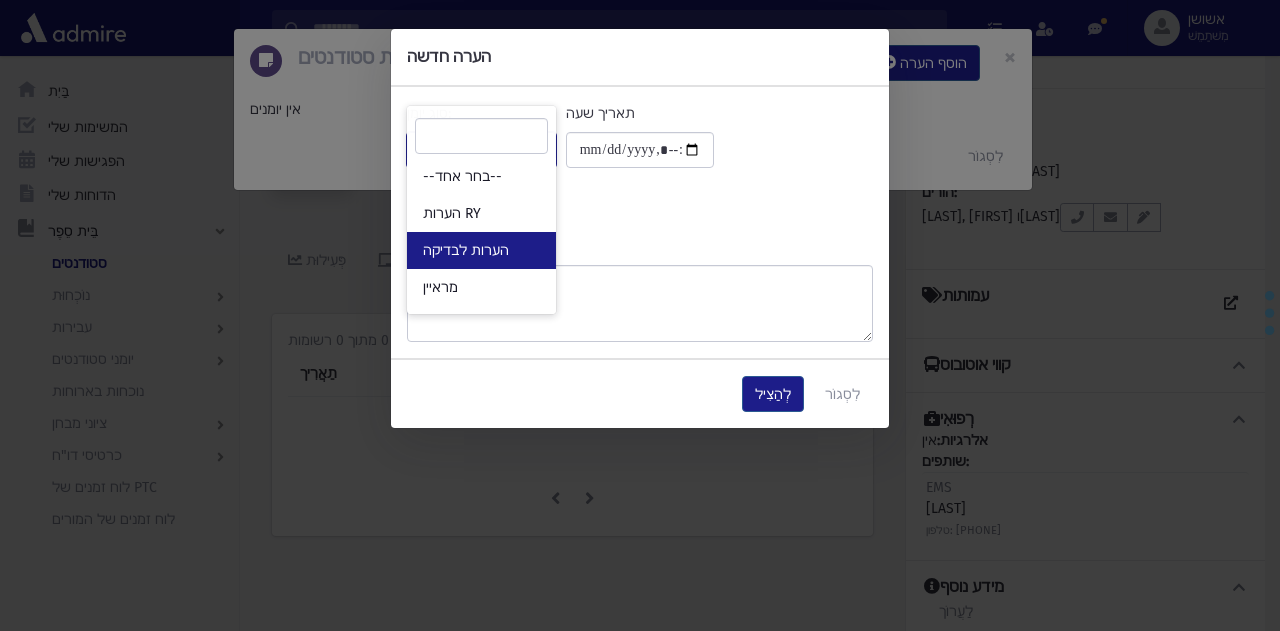 select on "*" 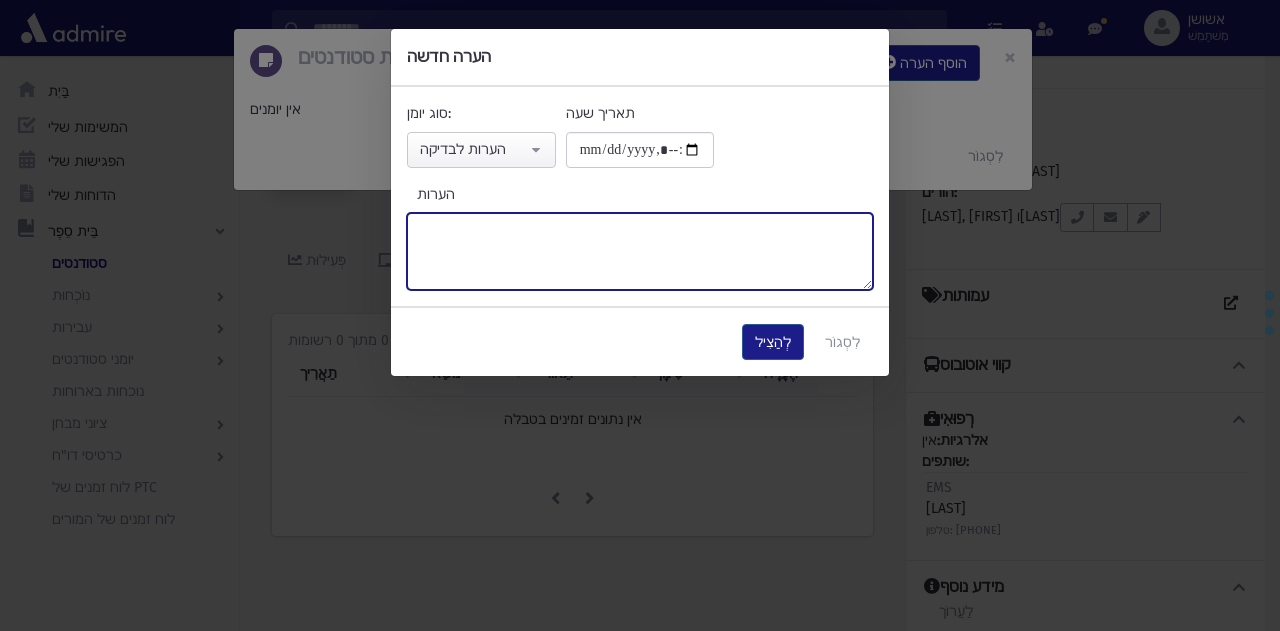 click on "הערות" at bounding box center (640, 251) 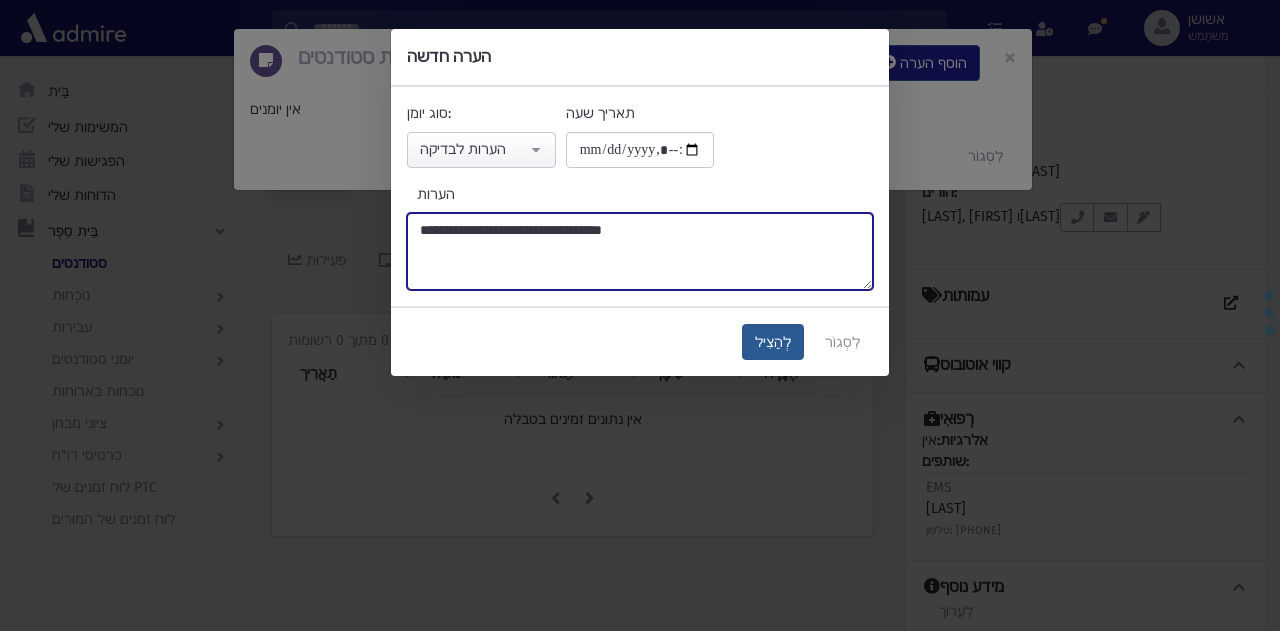 type on "**********" 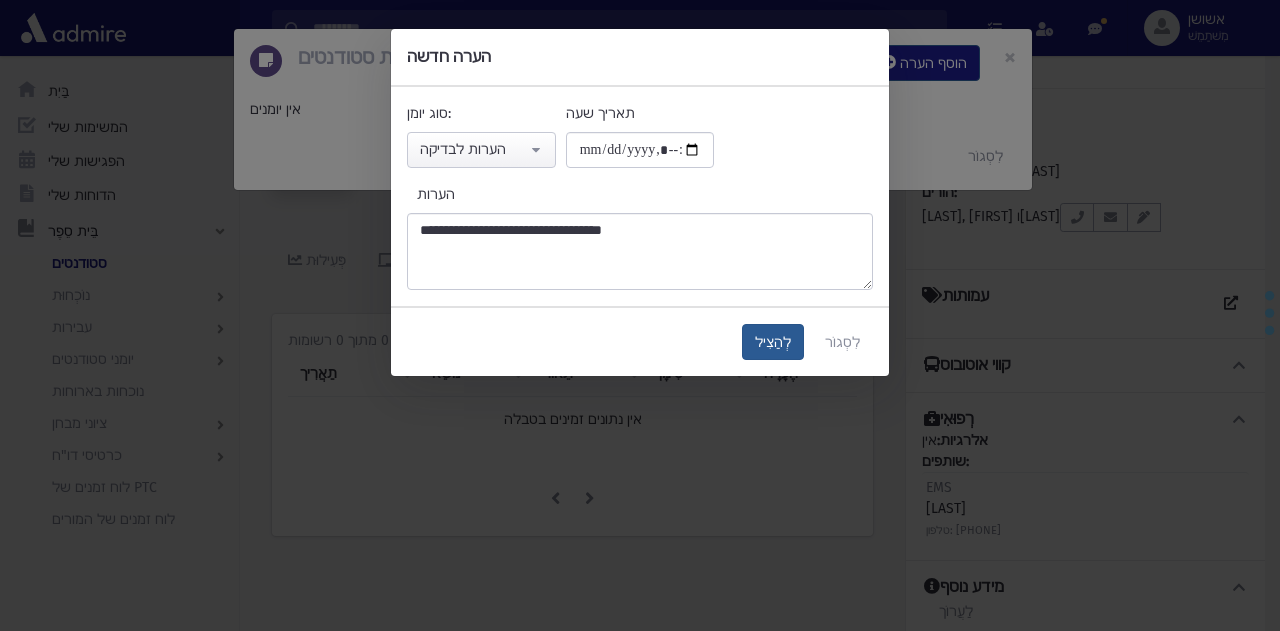 click on "לְהַצִיל" at bounding box center (773, 342) 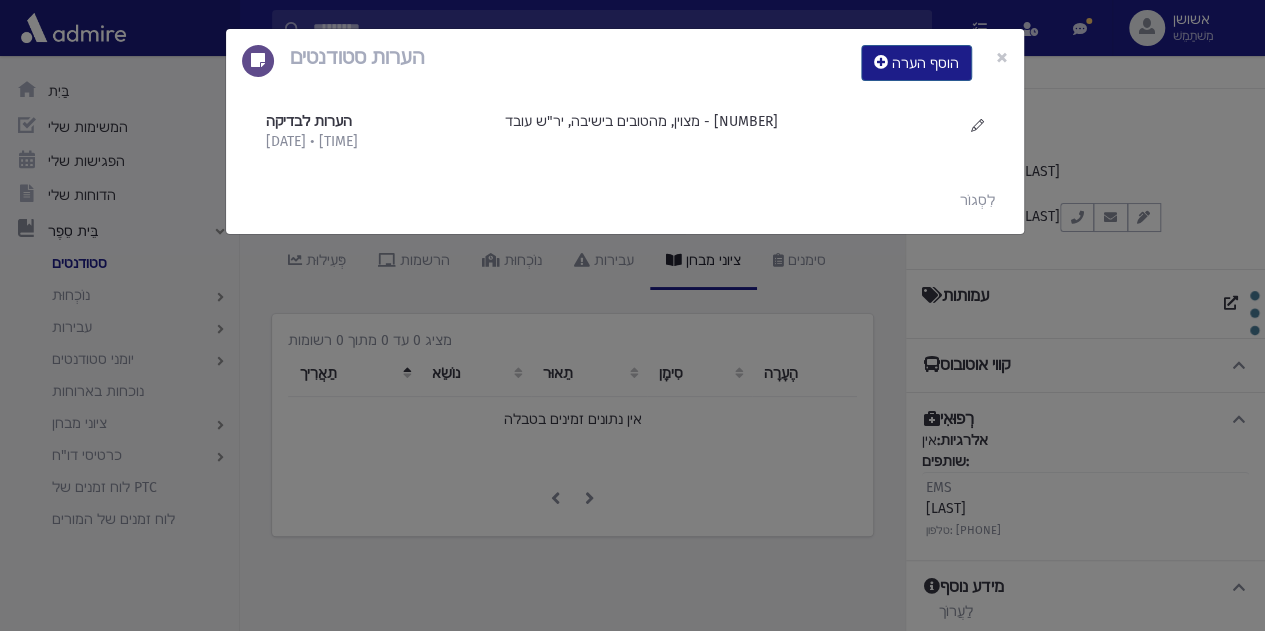 click on "הערות סטודנטים
הוסף הערה
×
הערות לבדיקה
8/4/2025 • 18:52" at bounding box center [632, 315] 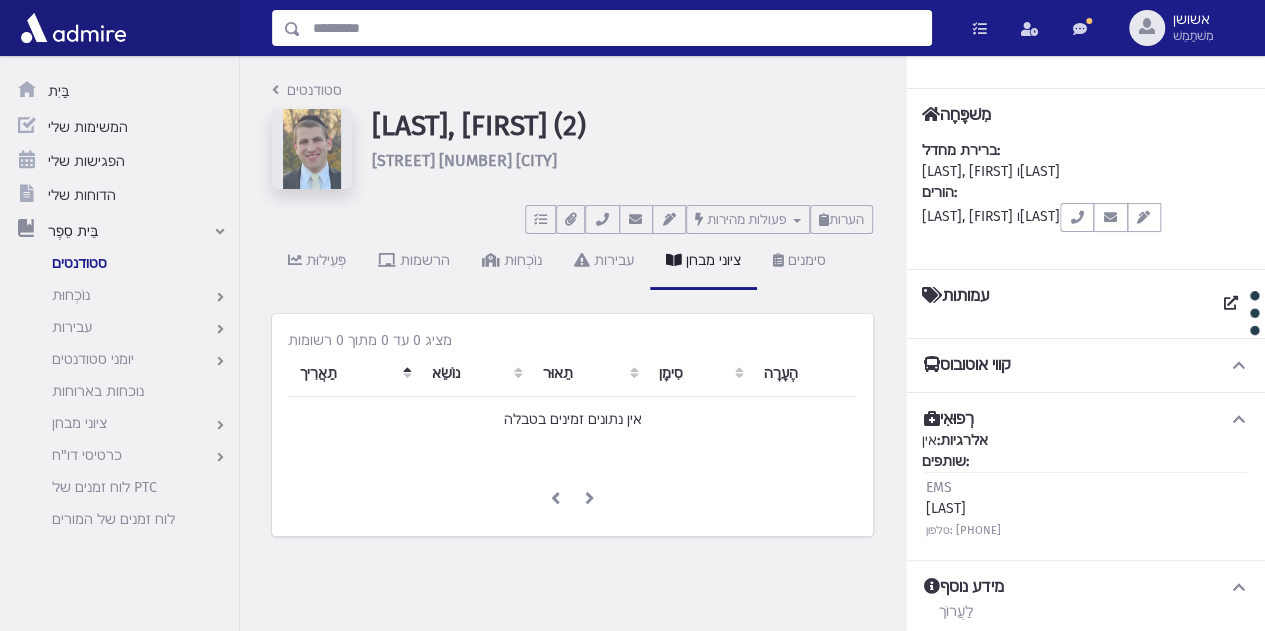 click at bounding box center (616, 28) 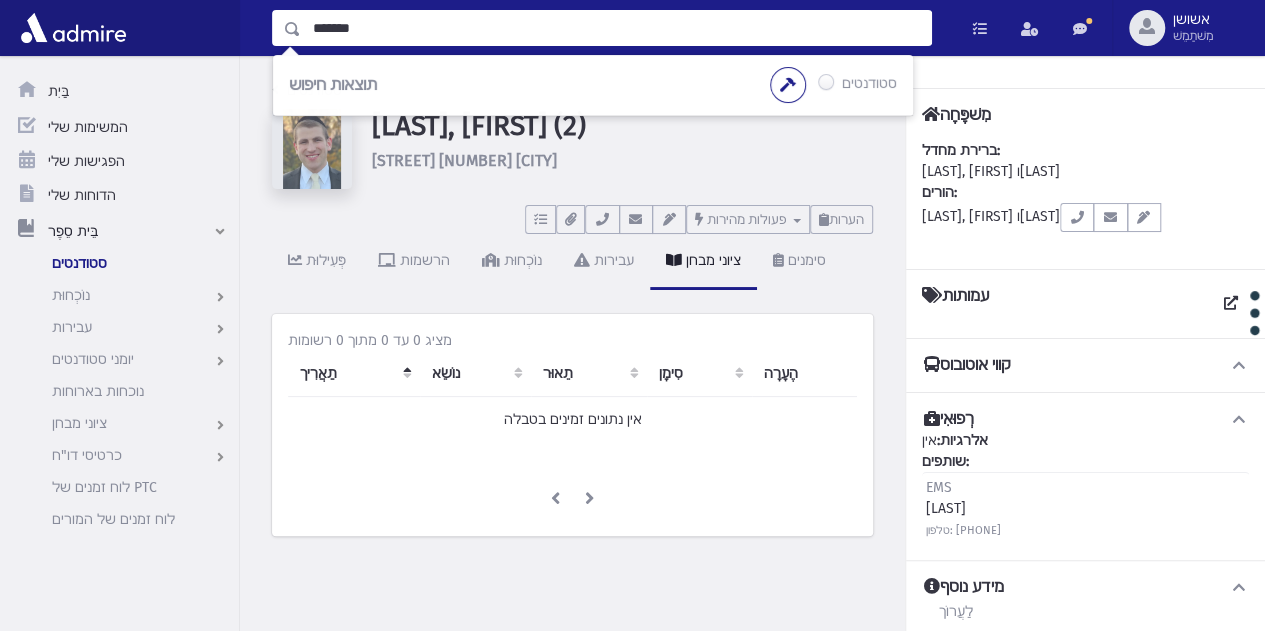 type on "*******" 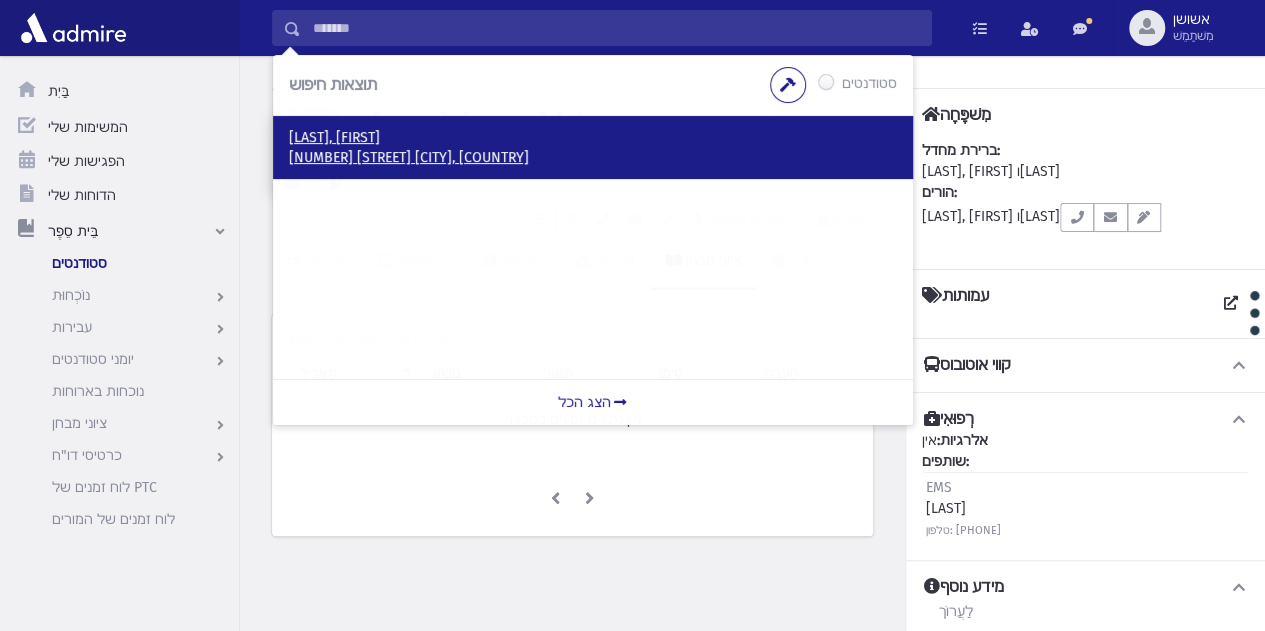 click on "יעקבזון, בנימין זאב" at bounding box center [334, 137] 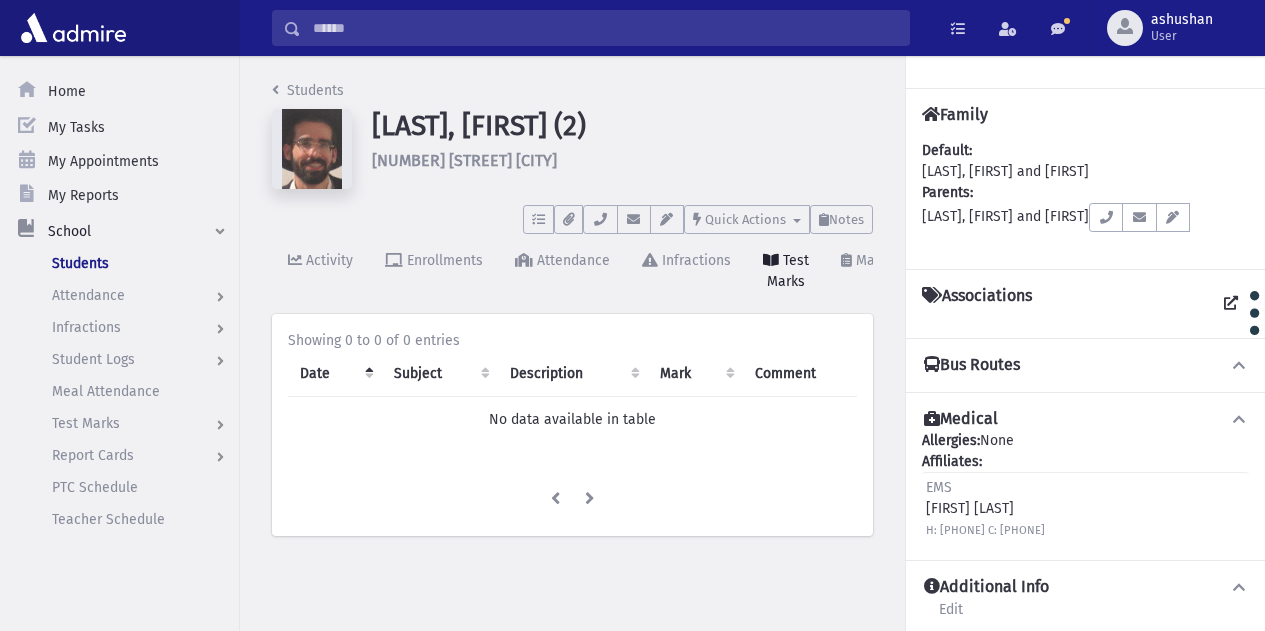 scroll, scrollTop: 0, scrollLeft: 0, axis: both 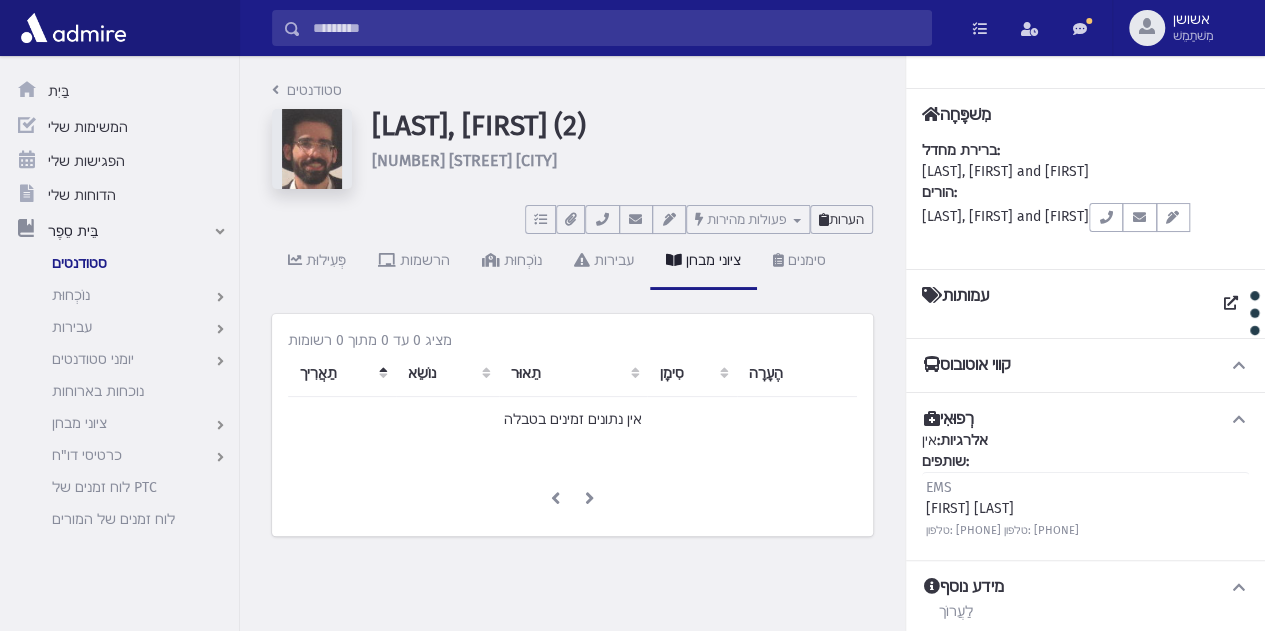 click on "הערות" at bounding box center [846, 219] 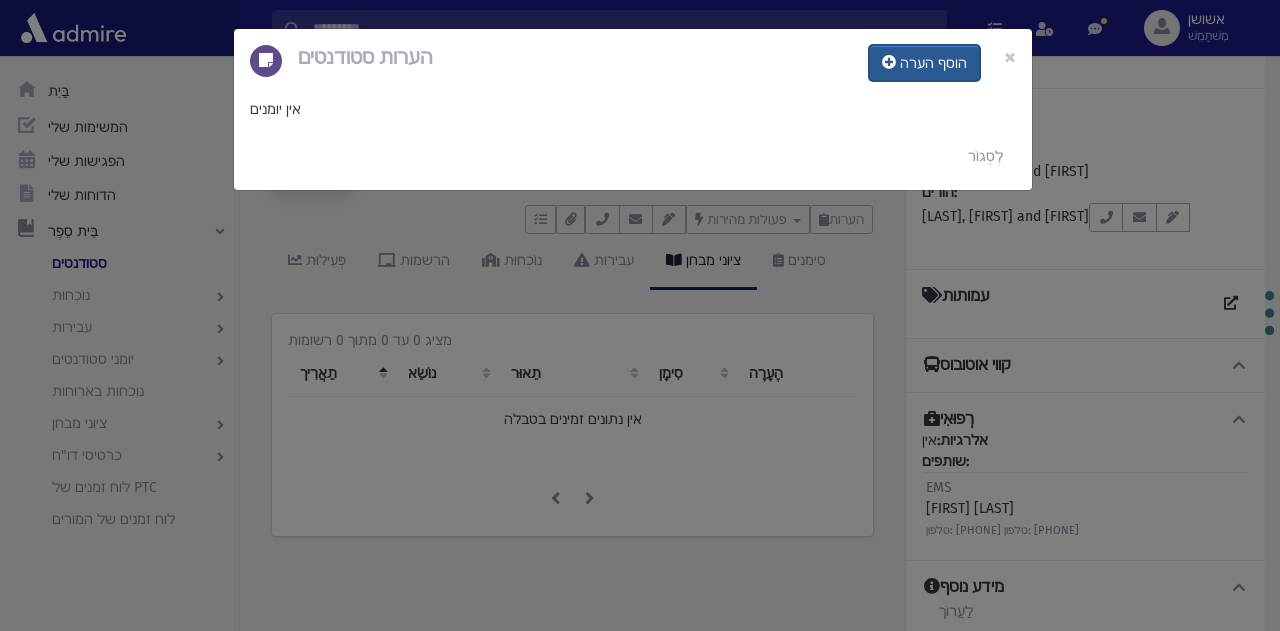 click on "הוסף הערה" at bounding box center [924, 63] 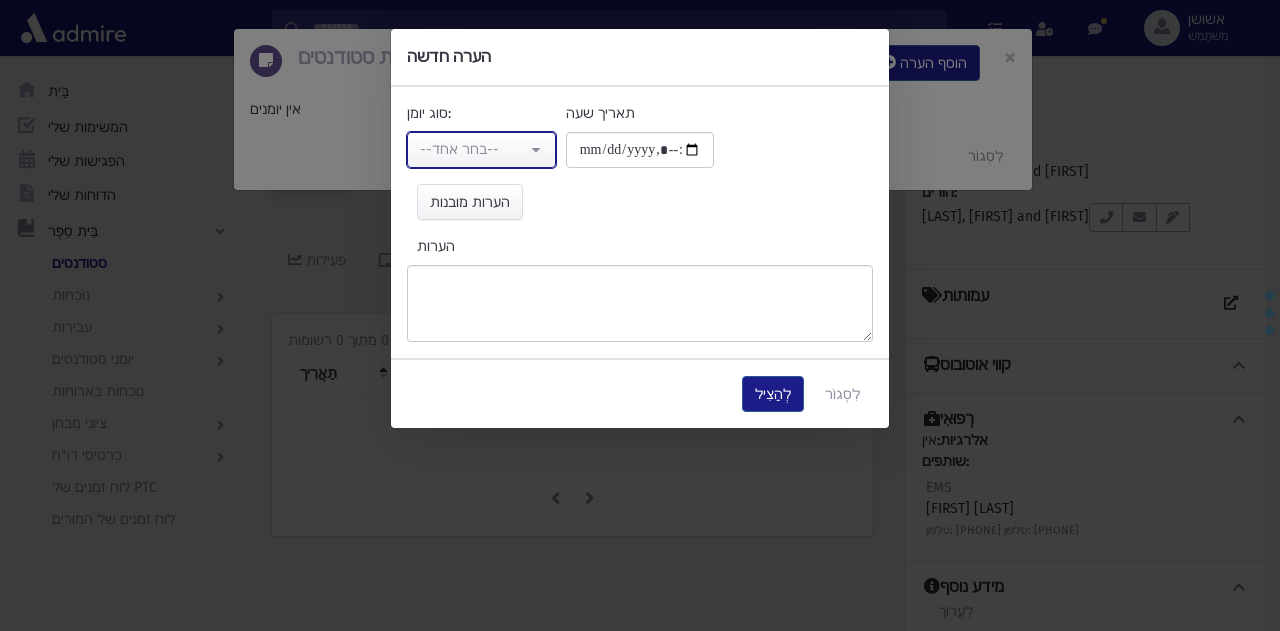 click on "--בחר אחד--" at bounding box center [459, 149] 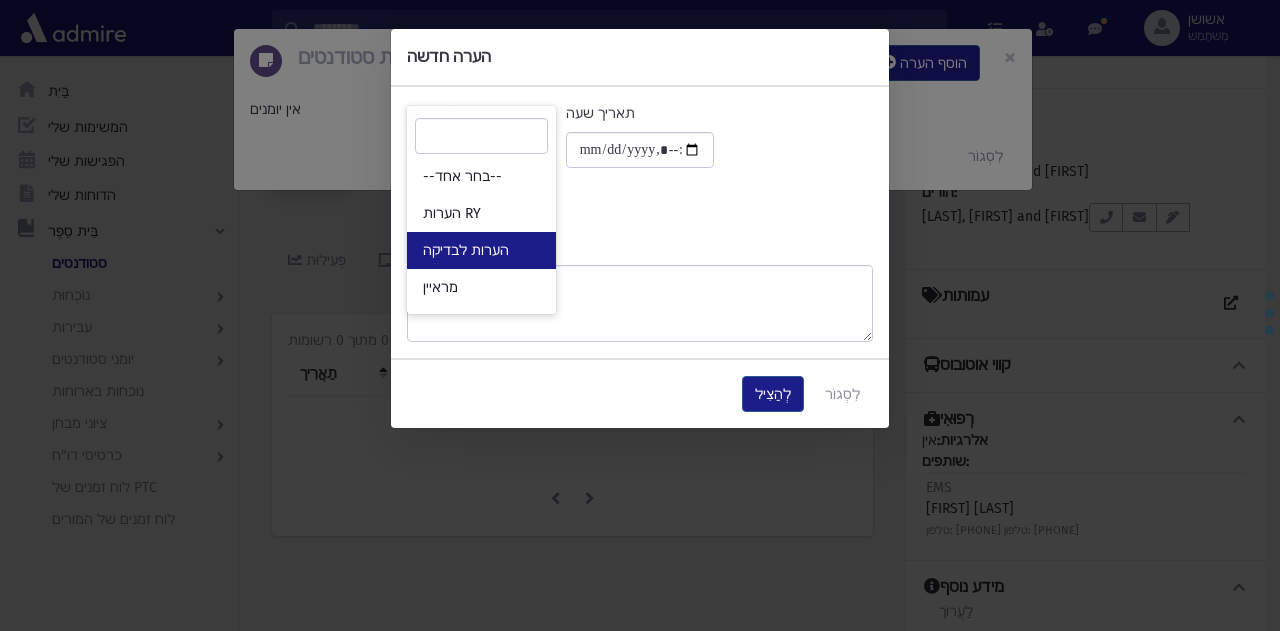 click on "הערות לבדיקה" at bounding box center (481, 250) 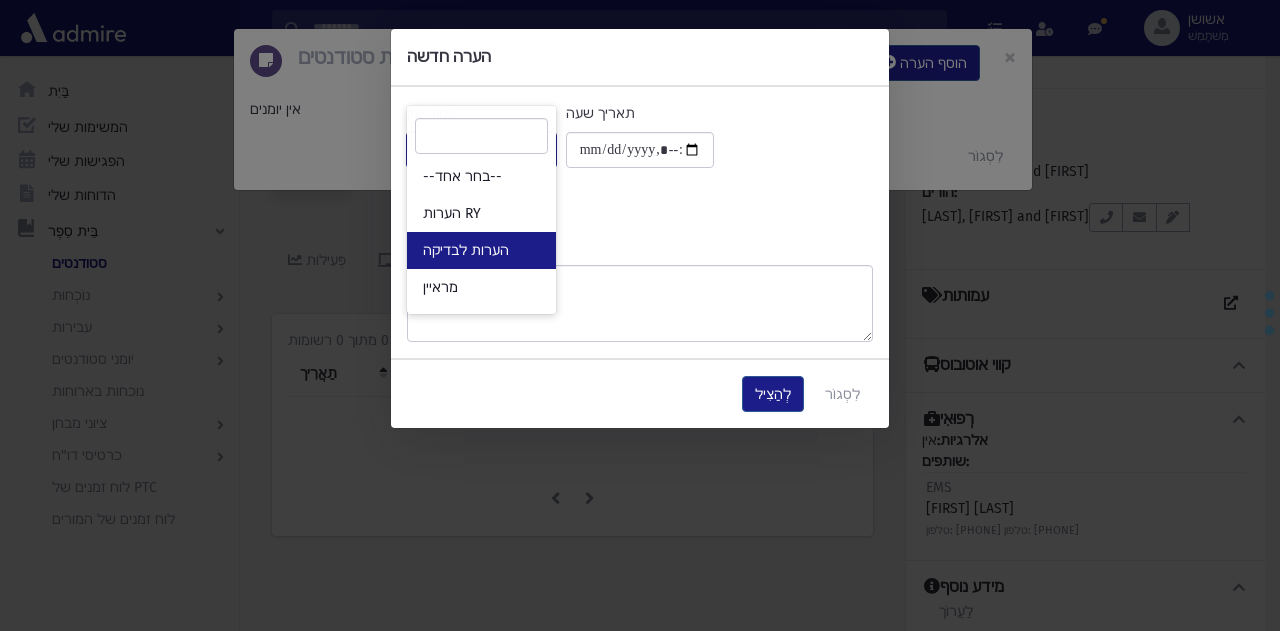 select on "*" 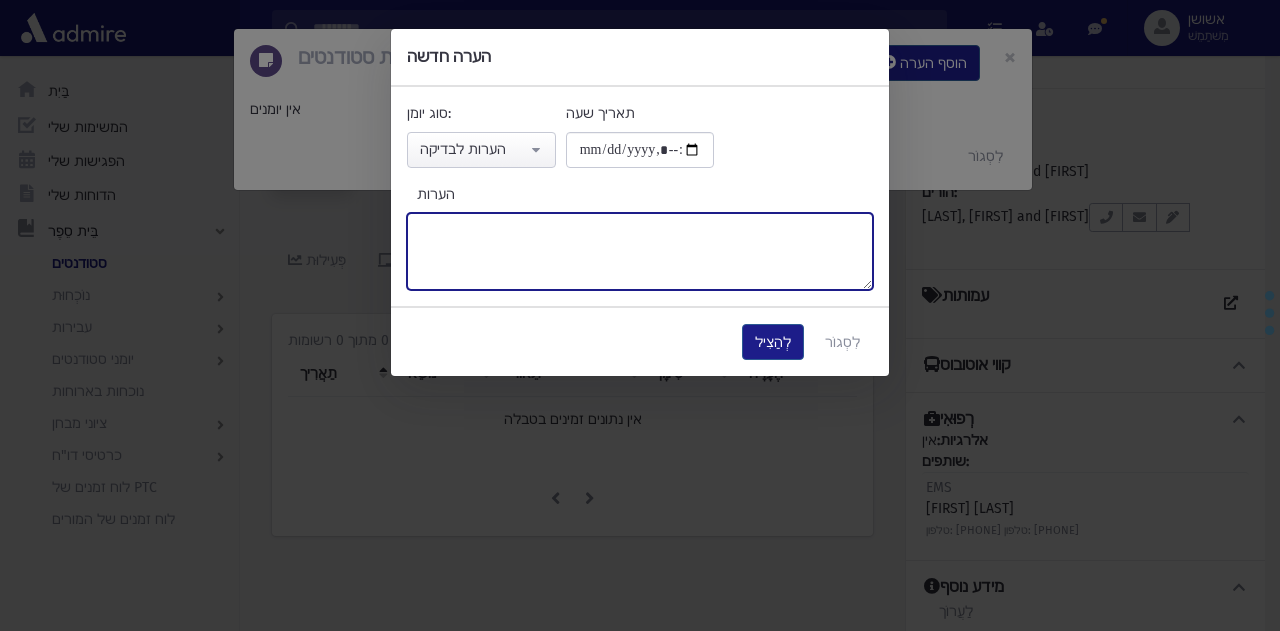 click on "הערות" at bounding box center (640, 251) 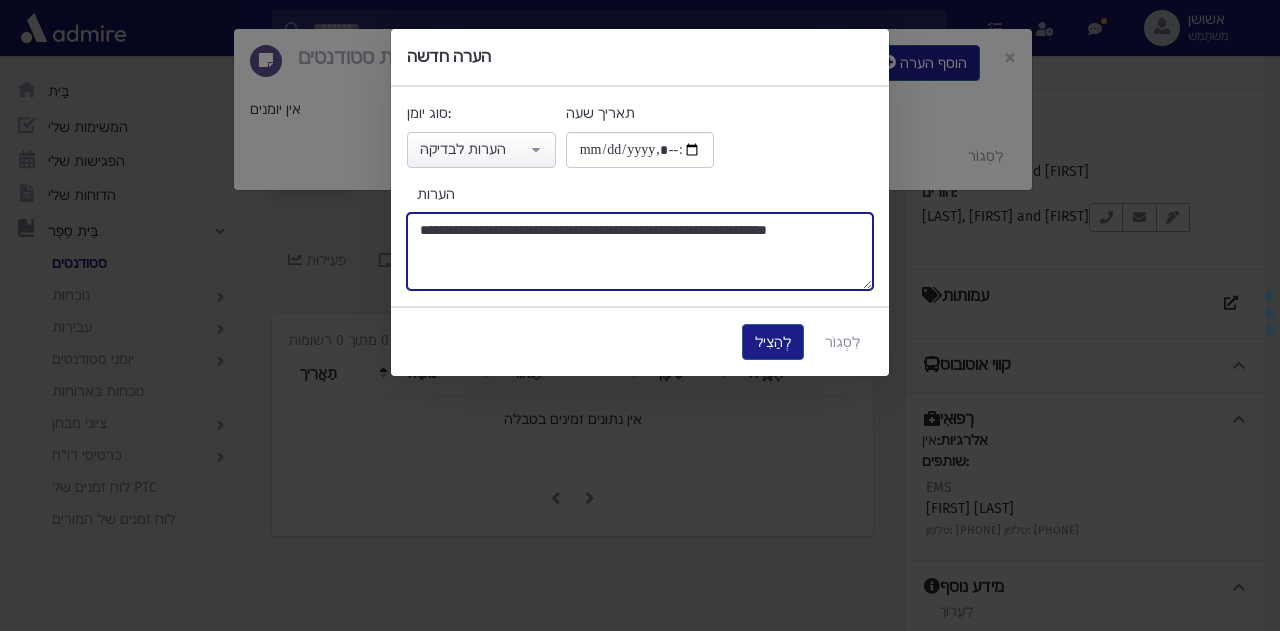 type on "**********" 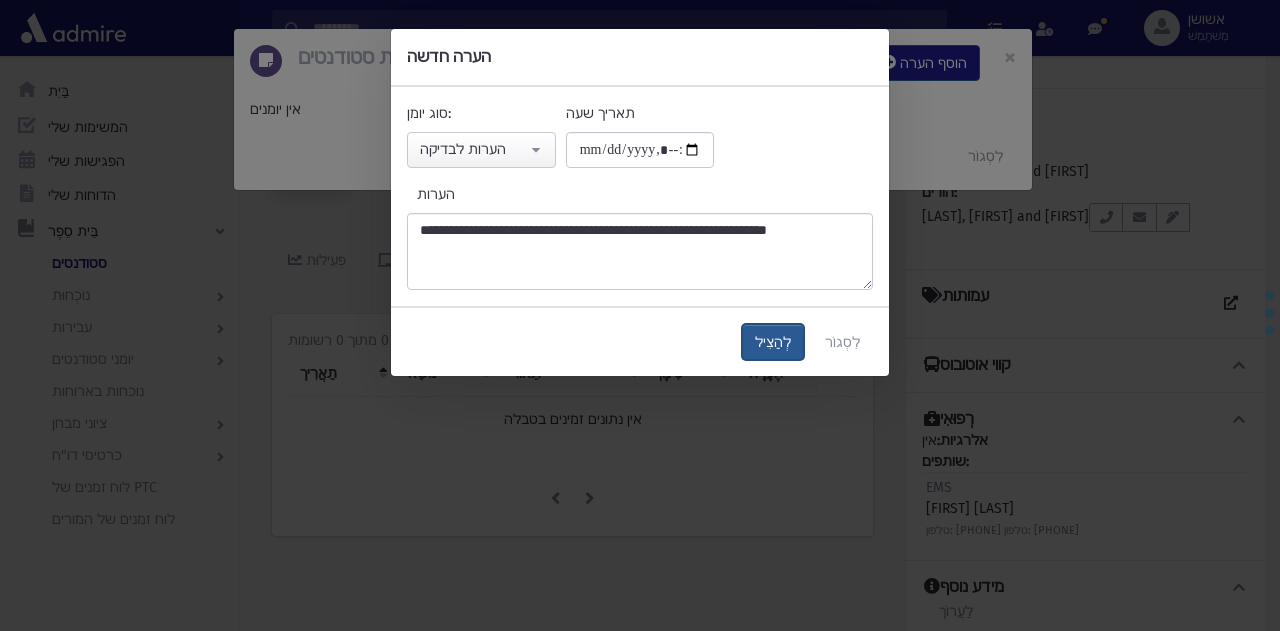 click on "לְהַצִיל" at bounding box center (773, 342) 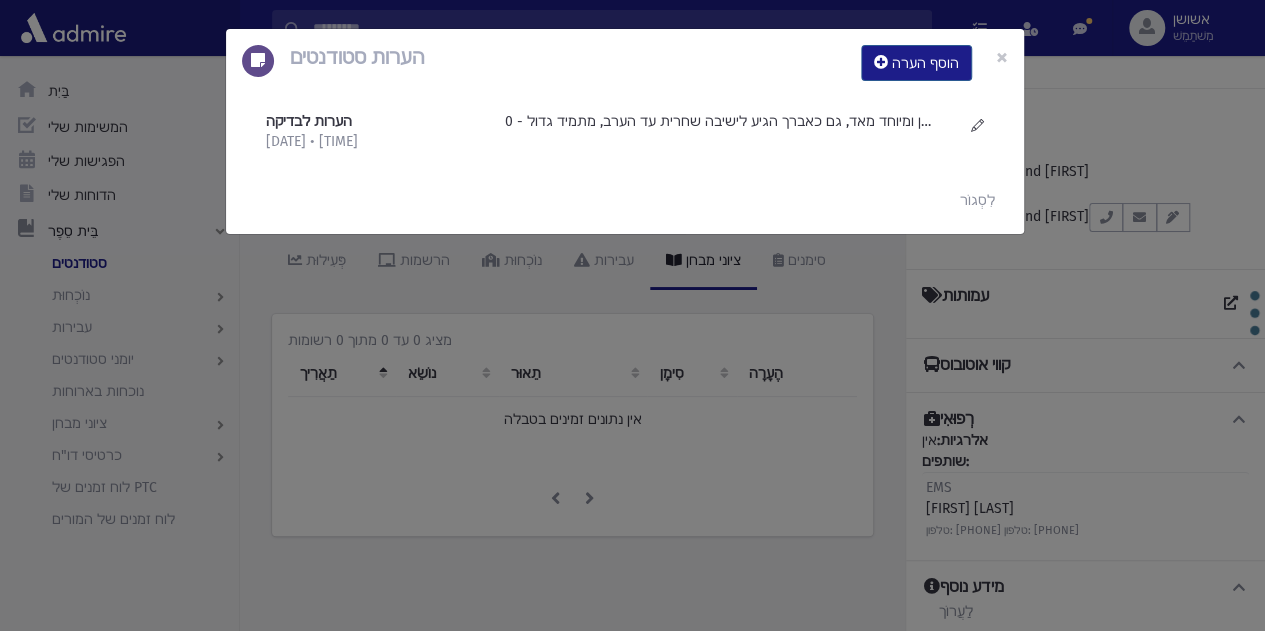 click on "הערות סטודנטים
הוסף הערה
×
הערות לבדיקה
[DATE] • [TIME]" at bounding box center [632, 315] 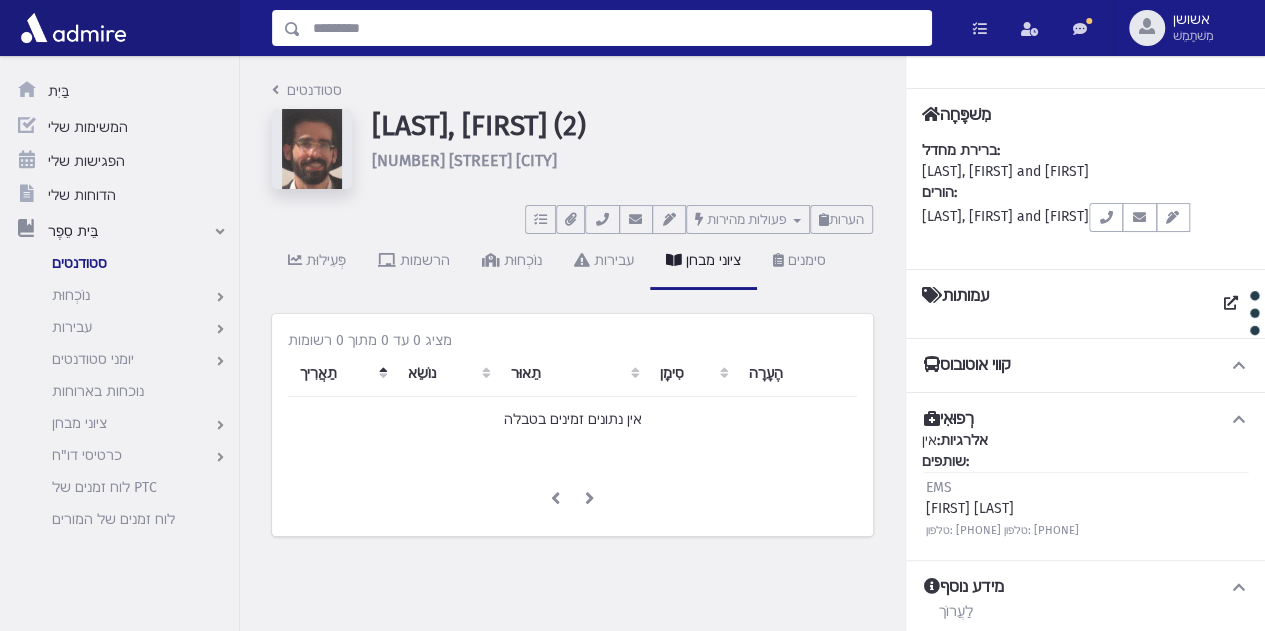 click at bounding box center [616, 28] 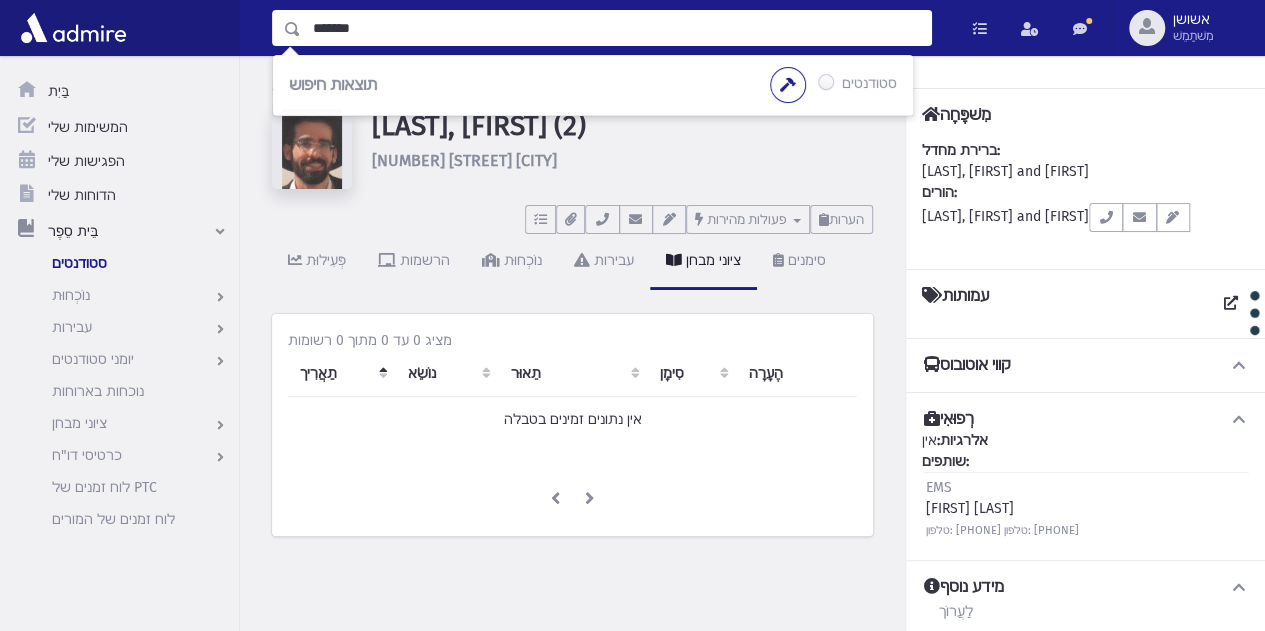 type on "*******" 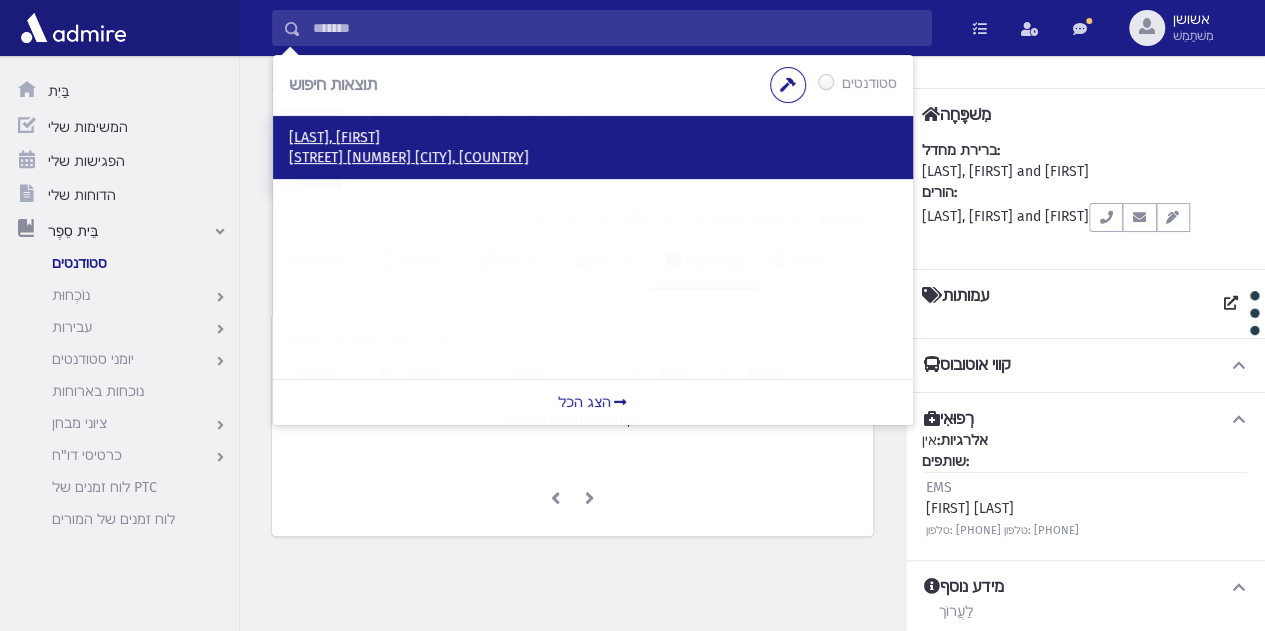click on "[STREET] [NUMBER] [CITY], [COUNTRY]" at bounding box center [409, 157] 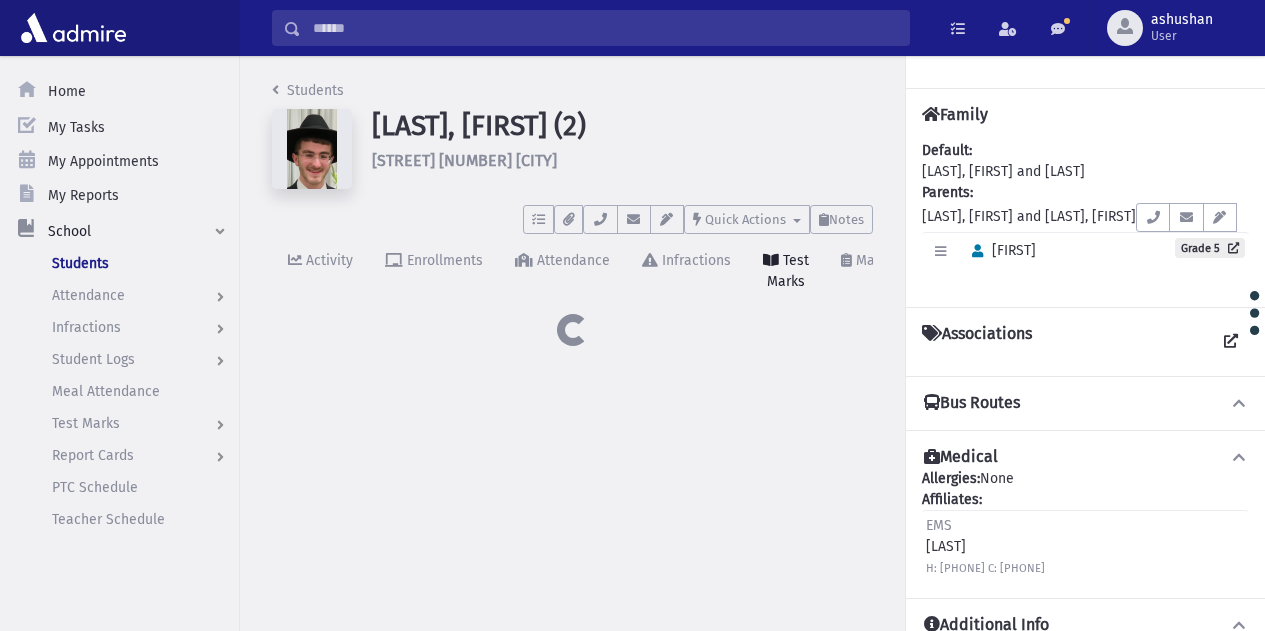 scroll, scrollTop: 0, scrollLeft: 0, axis: both 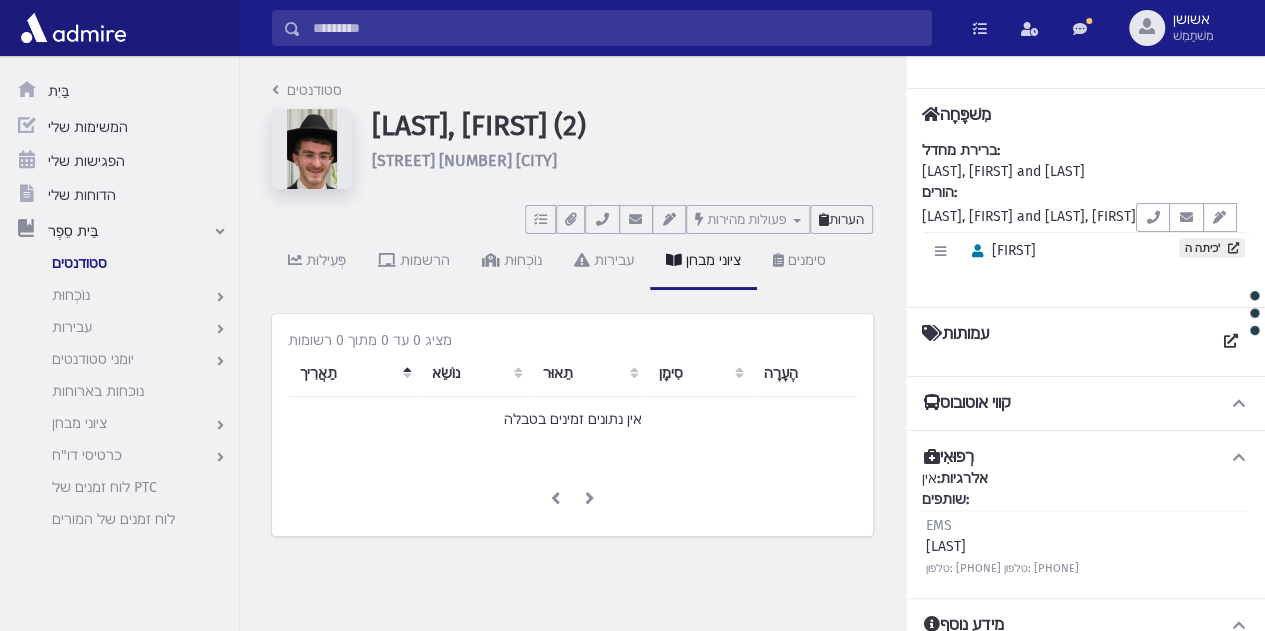click on "הערות" at bounding box center (846, 219) 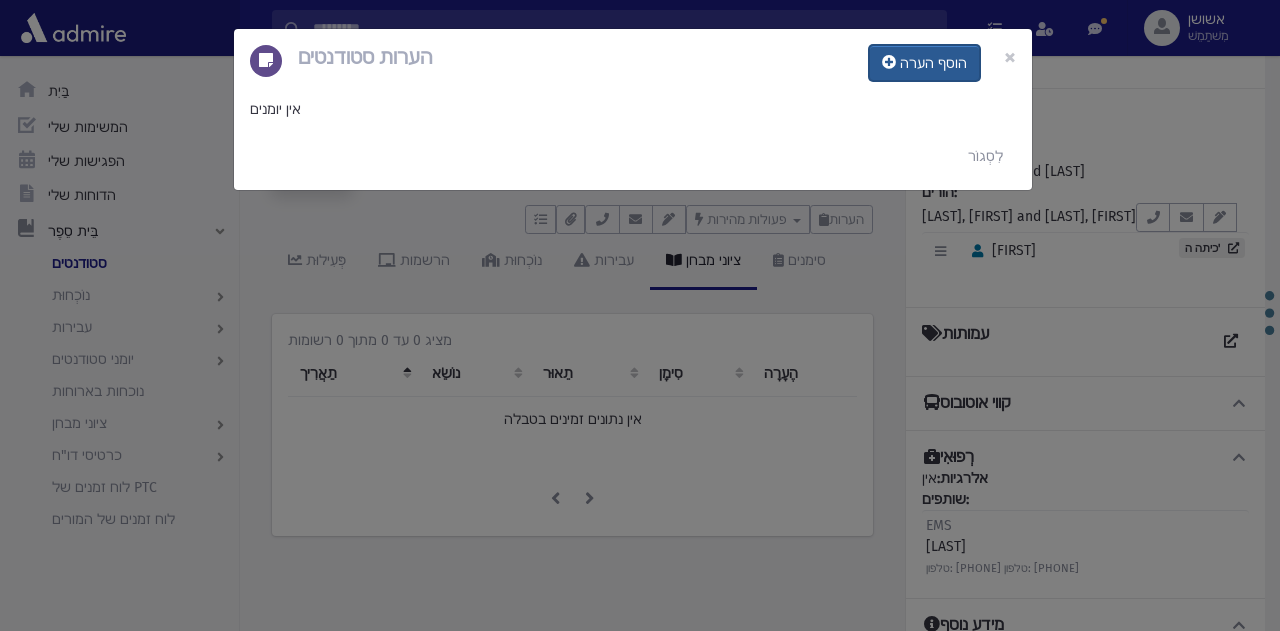 click on "הוסף הערה" at bounding box center [924, 63] 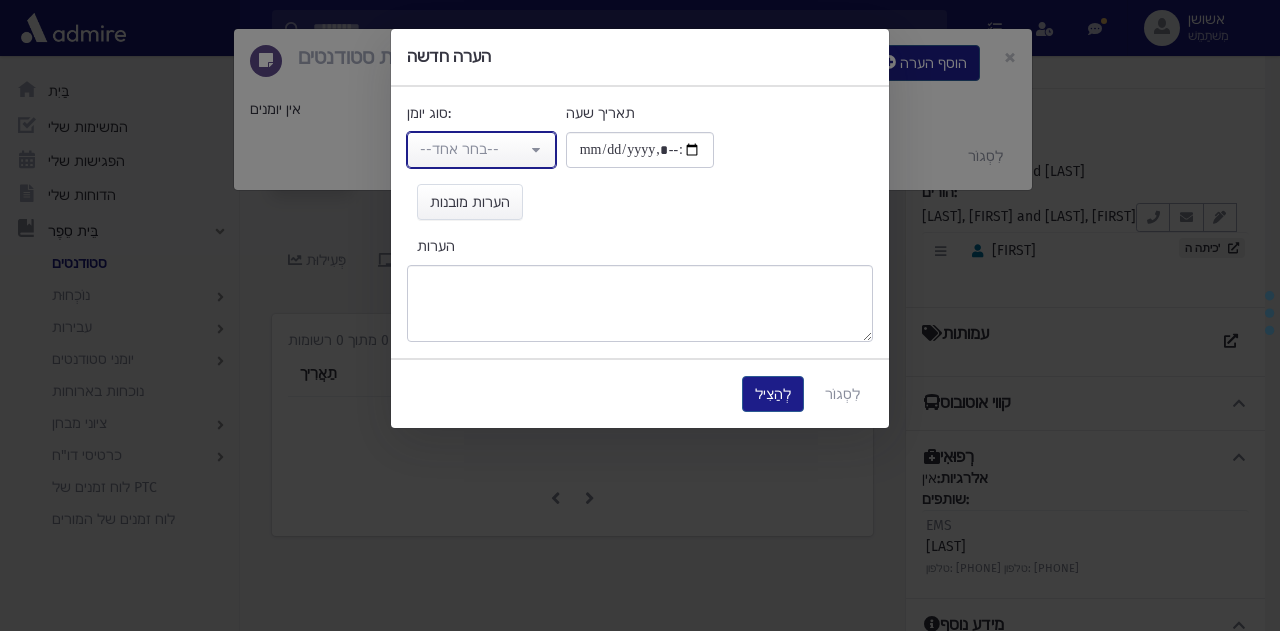 click on "--בחר אחד--" at bounding box center (473, 149) 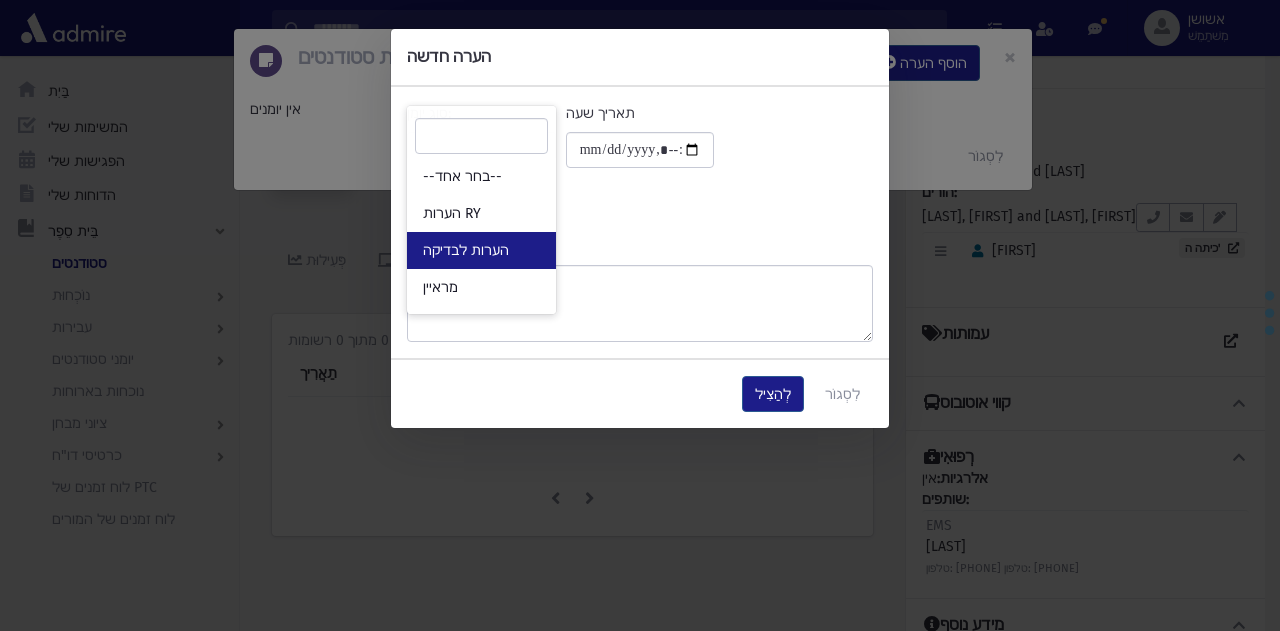 click on "הערות לבדיקה" at bounding box center [481, 250] 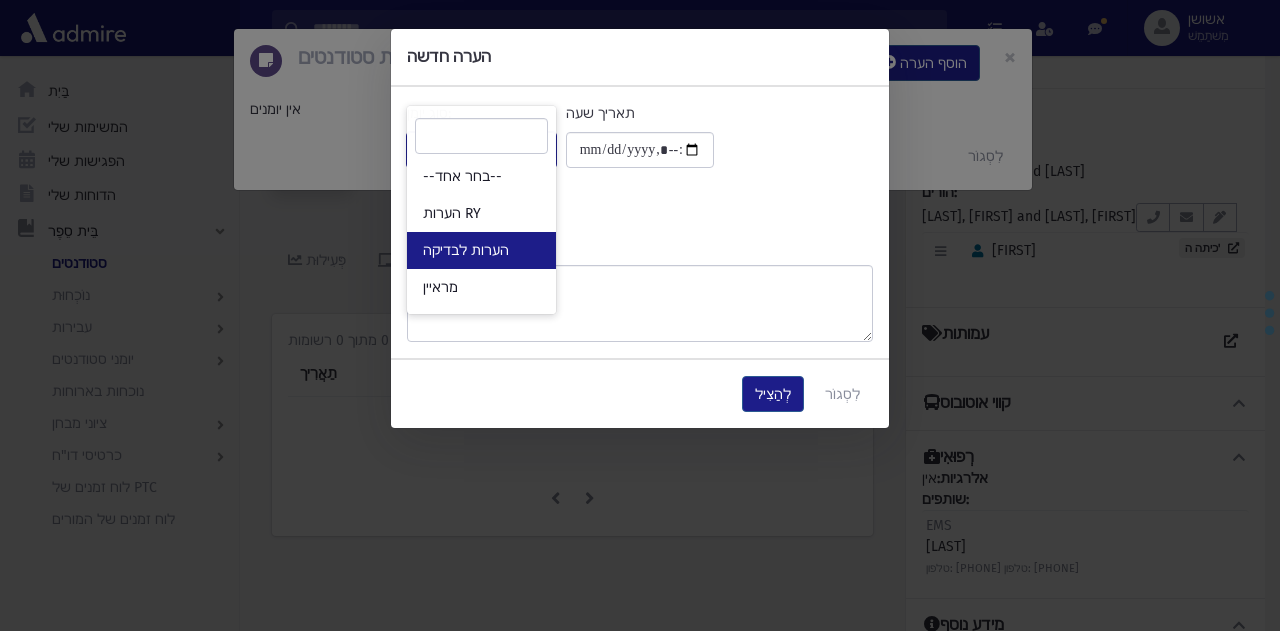 select on "*" 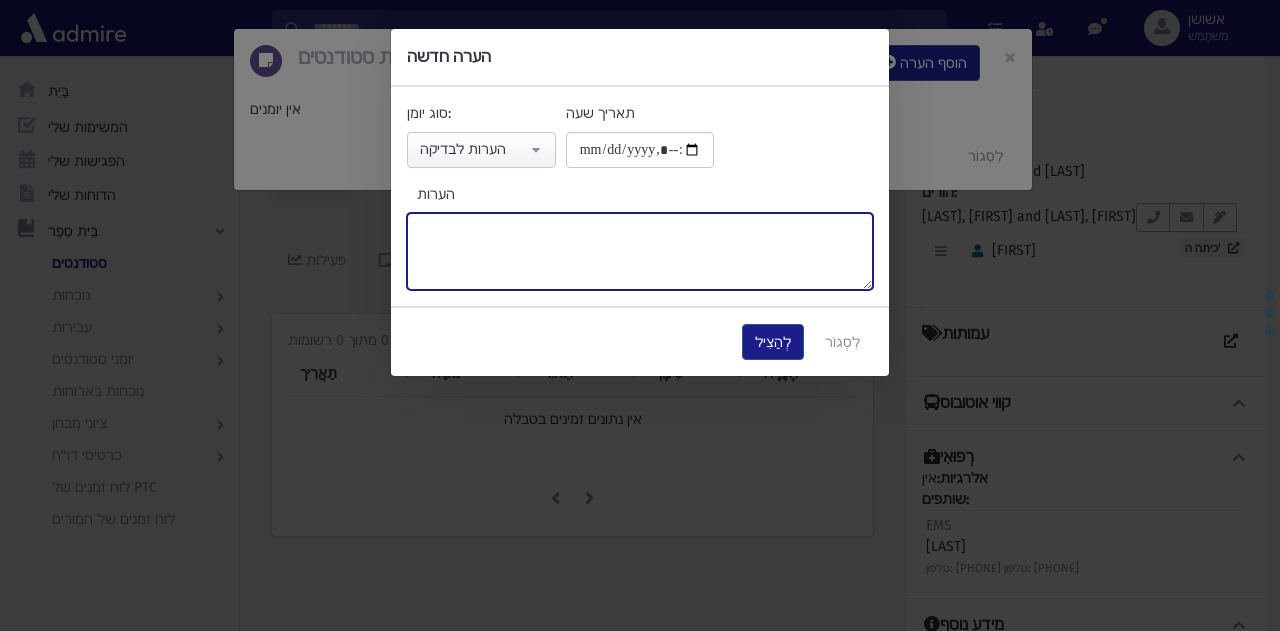 click on "הערות" at bounding box center [640, 251] 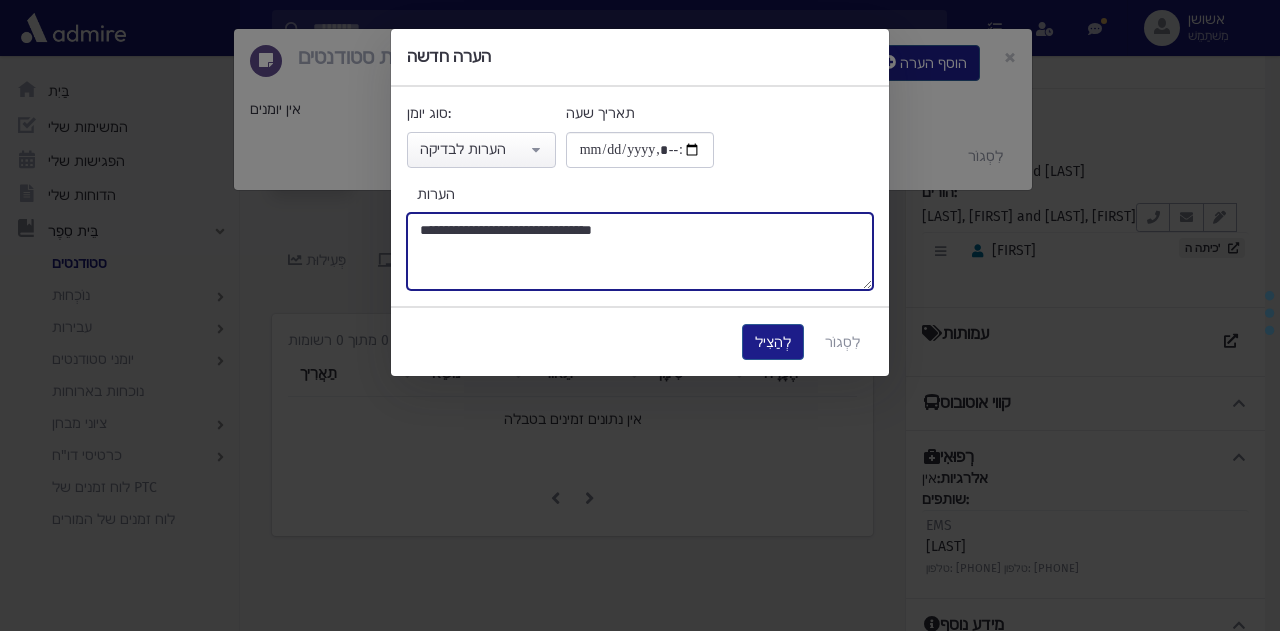 click on "**********" at bounding box center [640, 251] 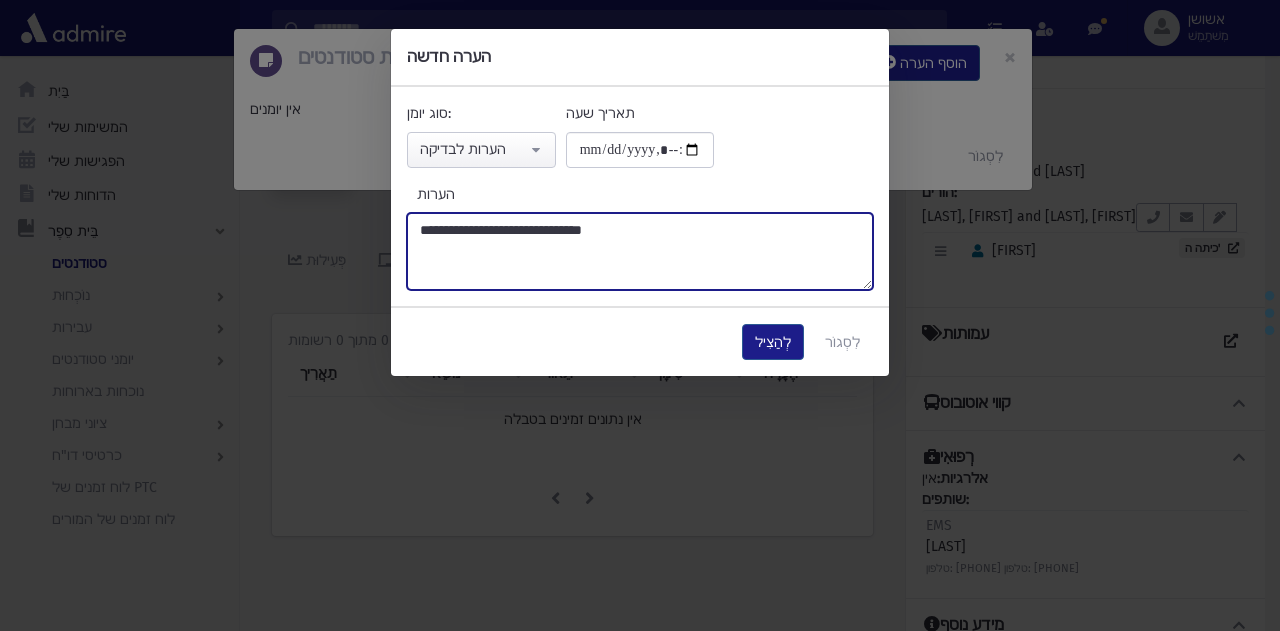 drag, startPoint x: 424, startPoint y: 233, endPoint x: 405, endPoint y: 237, distance: 19.416489 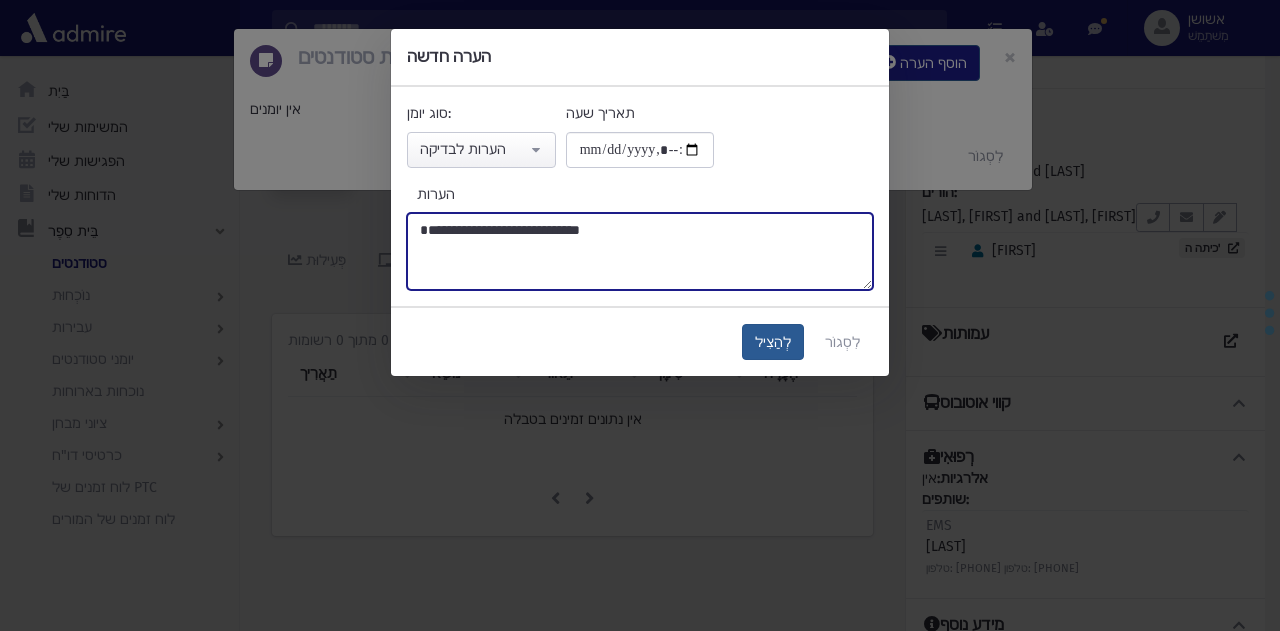 type on "**********" 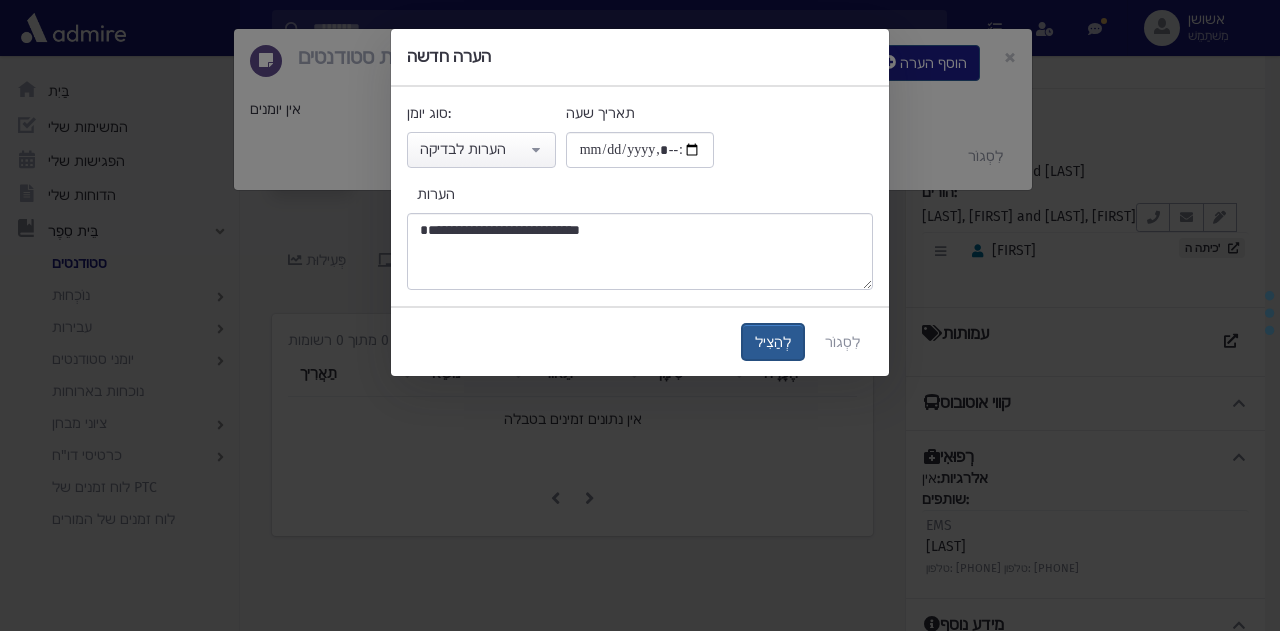 click on "לְהַצִיל" at bounding box center [773, 342] 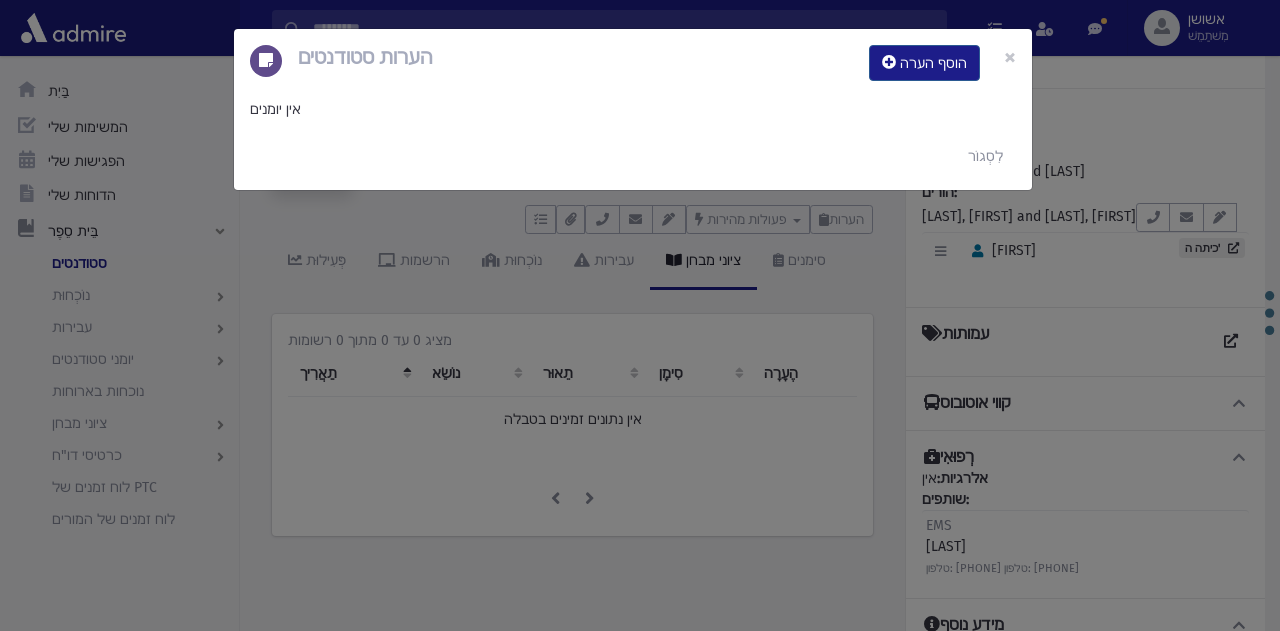 click on "הערות סטודנטים
הוסף הערה
×
אין יומנים
לִסְגוֹר" at bounding box center [640, 315] 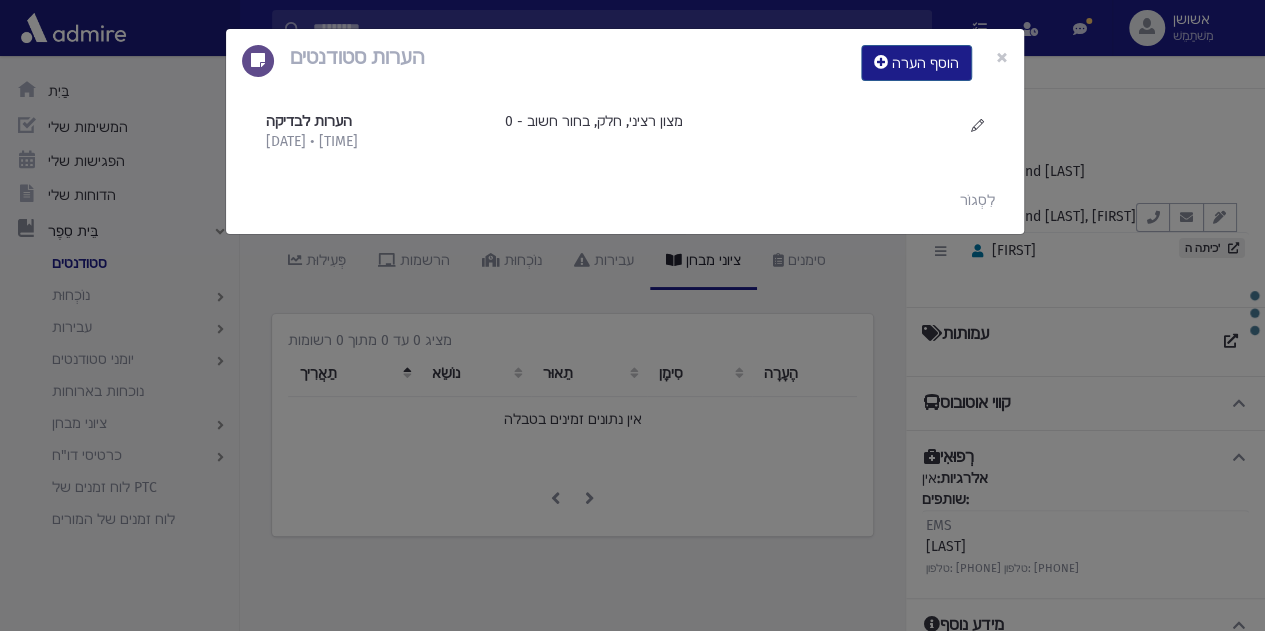 click on "הערות סטודנטים
הוסף הערה
×
הערות לבדיקה
[DATE] • [TIME]" at bounding box center [632, 315] 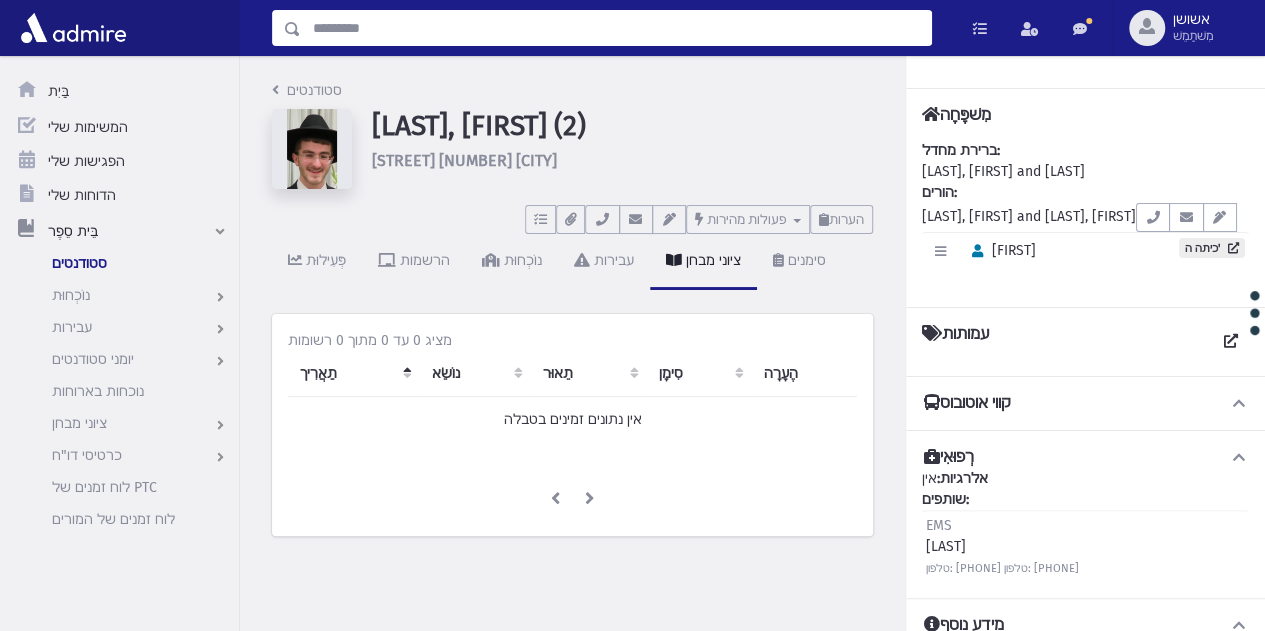 click at bounding box center (616, 28) 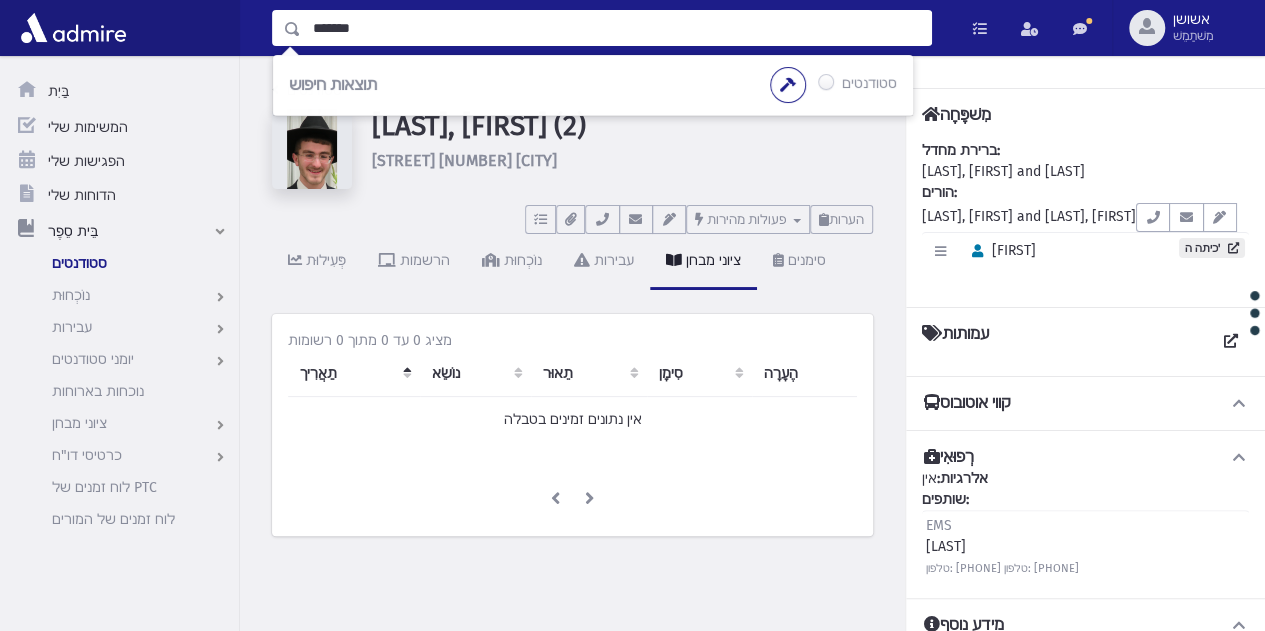 type on "*******" 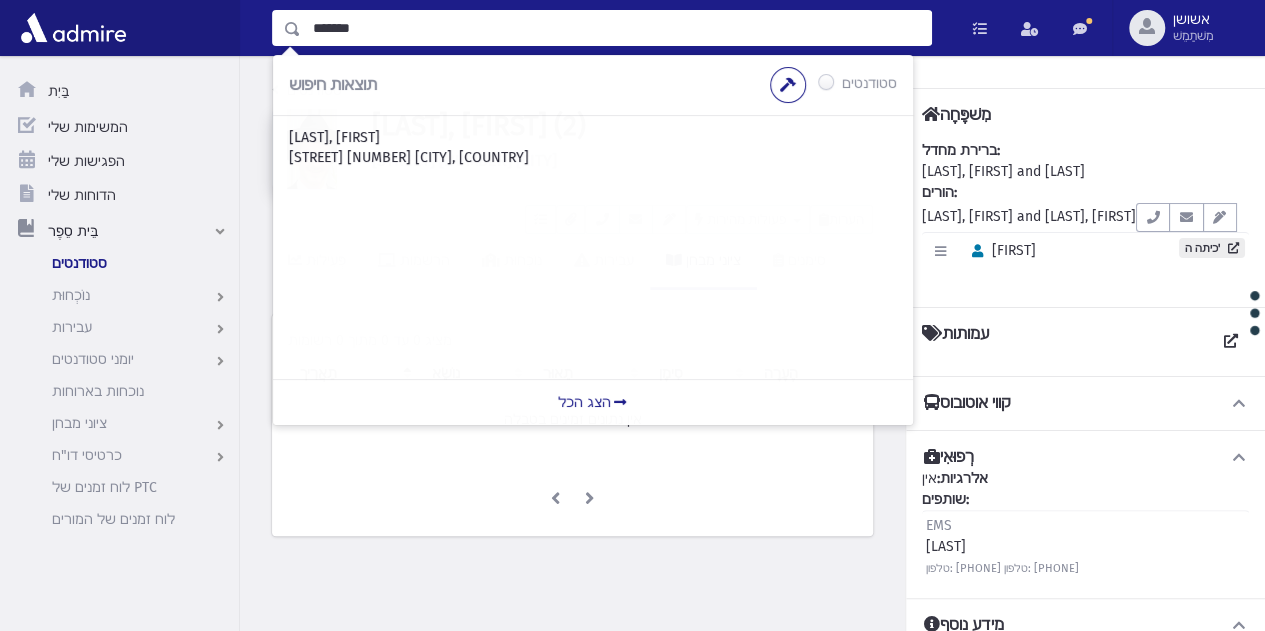 scroll, scrollTop: 2, scrollLeft: 0, axis: vertical 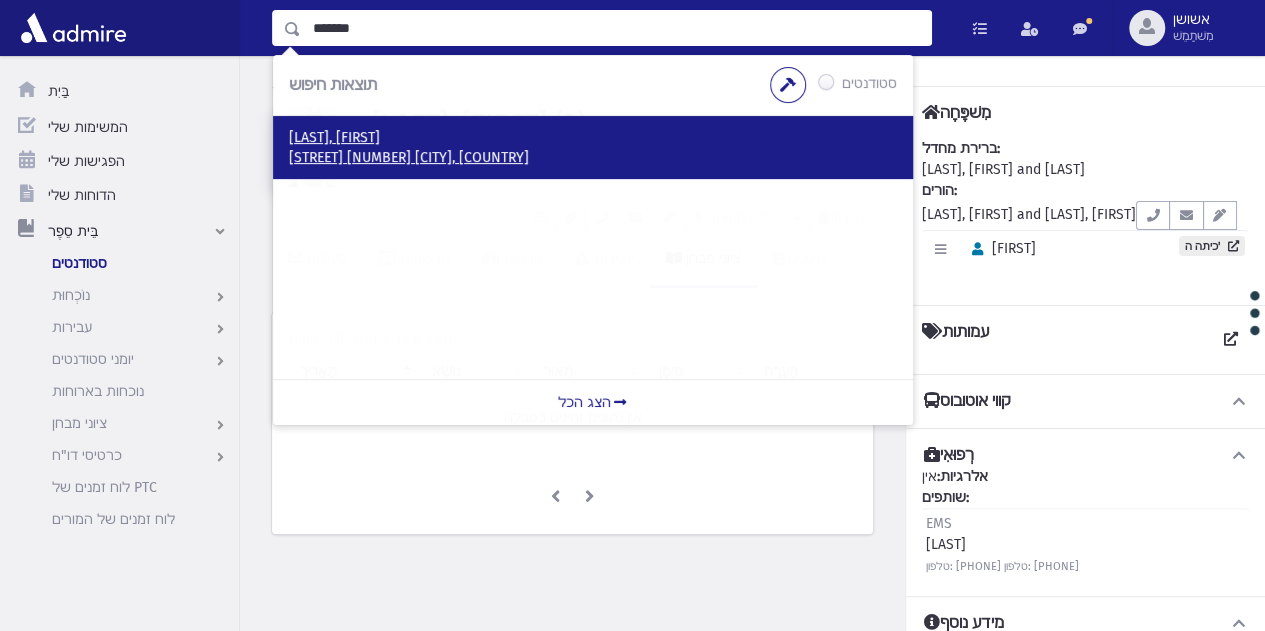 click on "[STREET] [NUMBER] [CITY], [COUNTRY]" at bounding box center [409, 157] 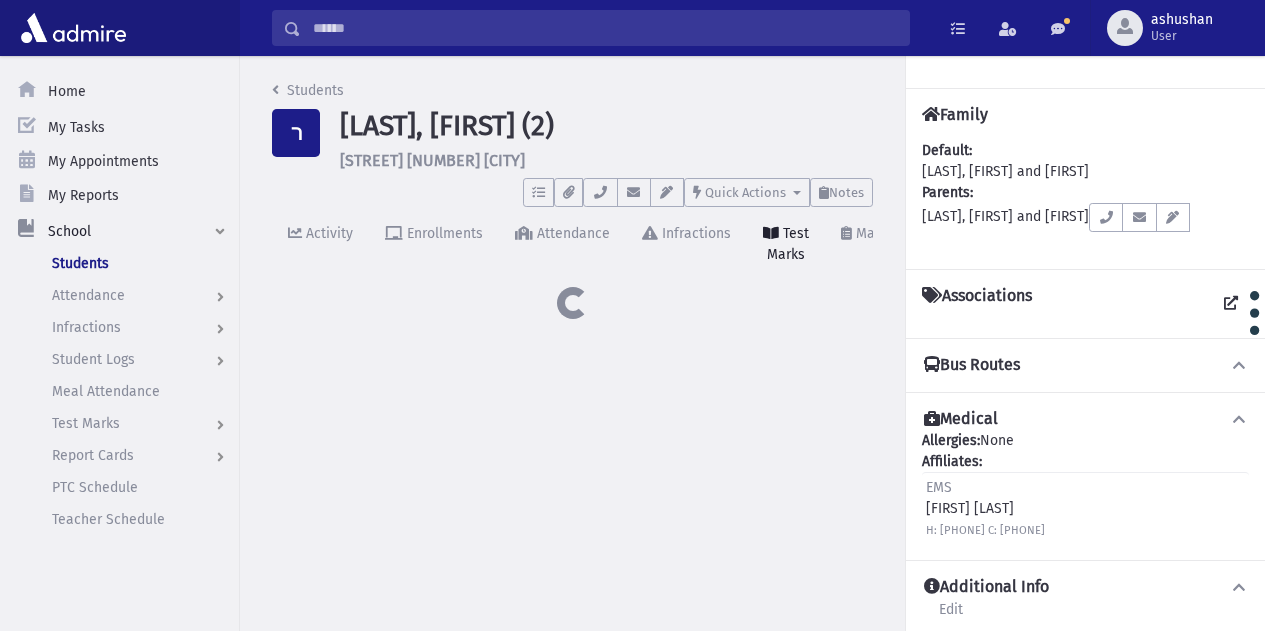 scroll, scrollTop: 0, scrollLeft: 0, axis: both 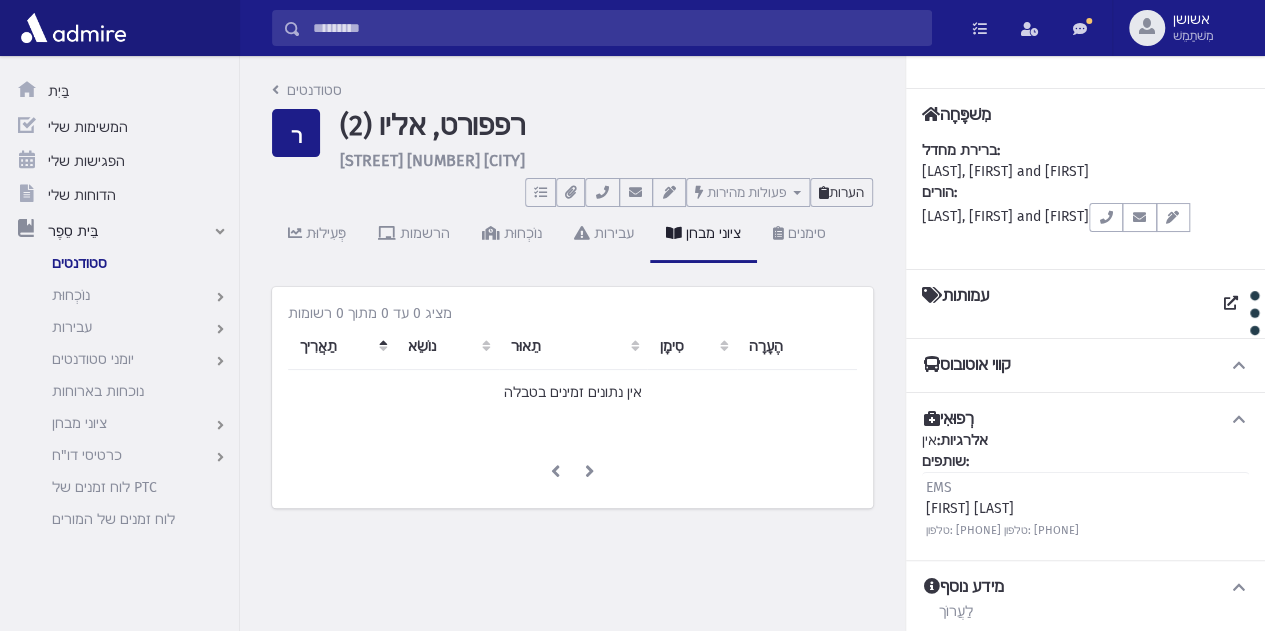 click on "הערות" at bounding box center (846, 192) 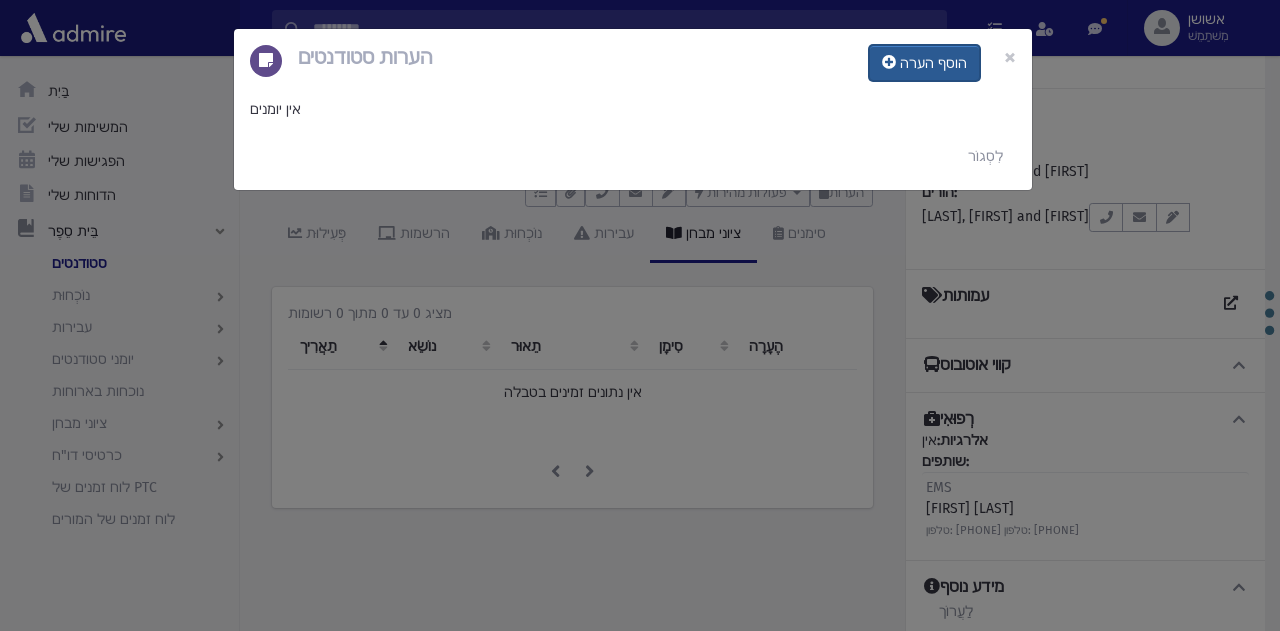 click on "הוסף הערה" at bounding box center (924, 63) 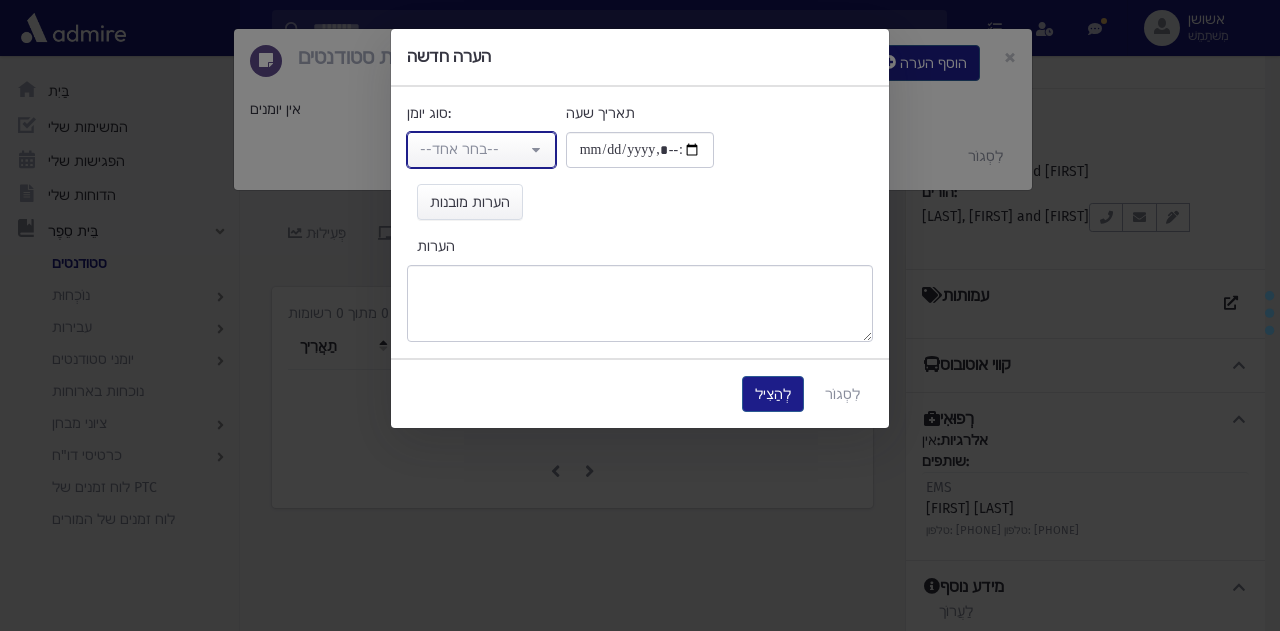 click on "--בחר אחד--" at bounding box center [473, 149] 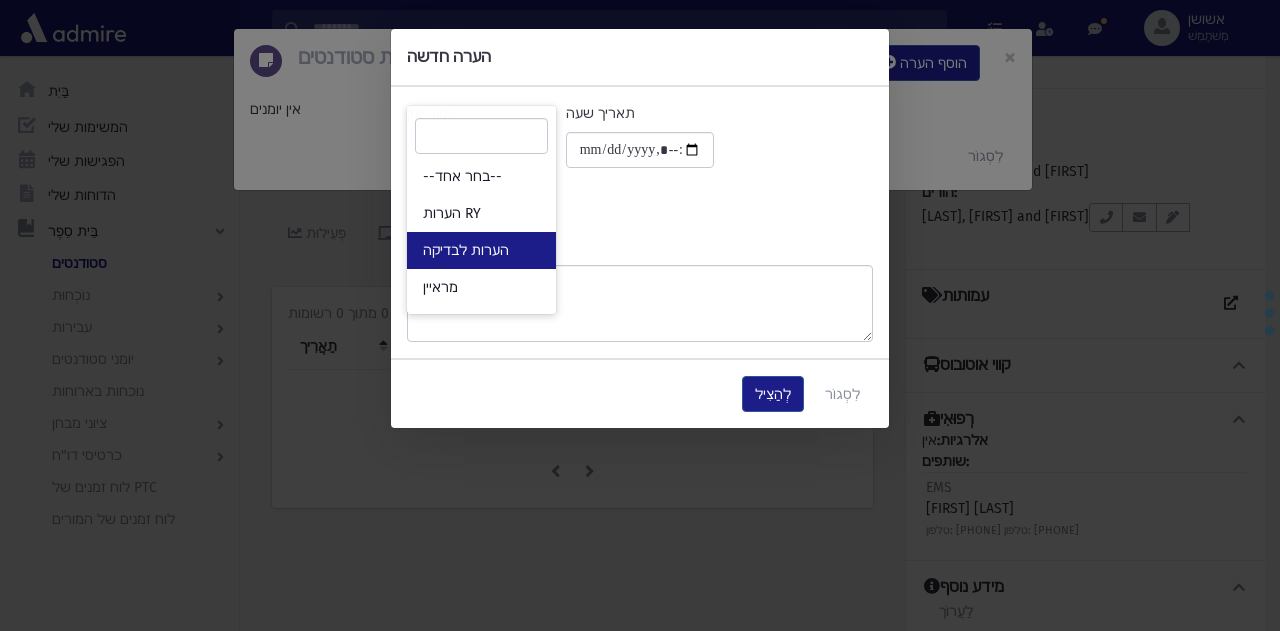 click on "הערות לבדיקה" at bounding box center [481, 250] 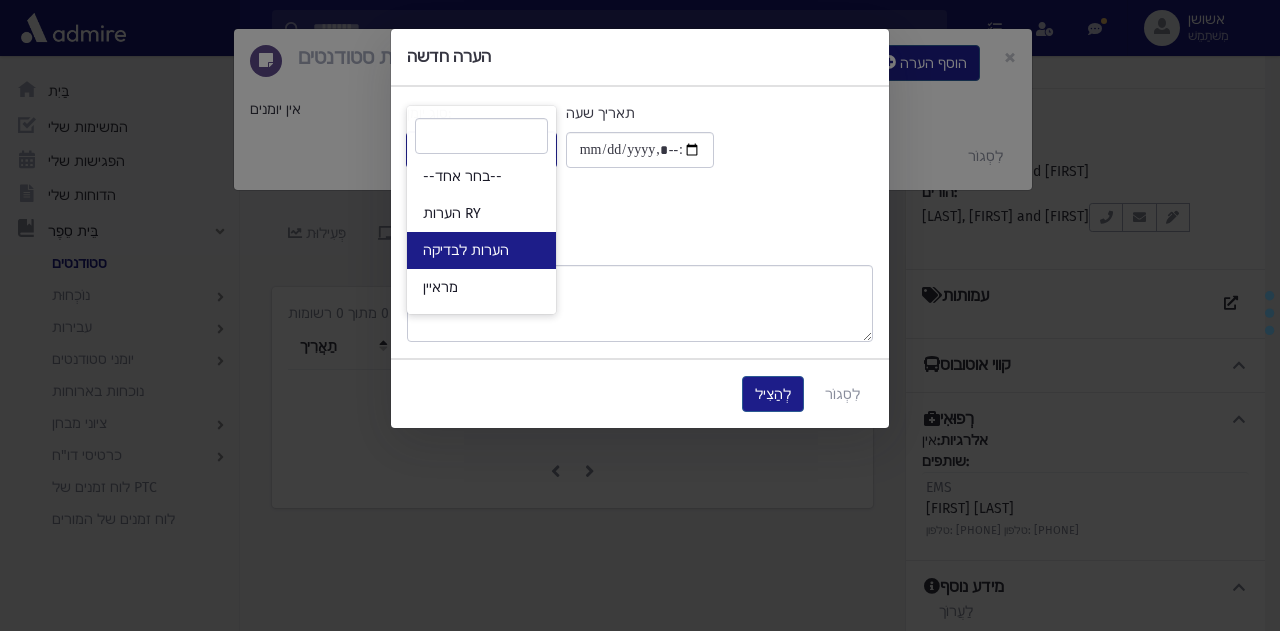 select on "*" 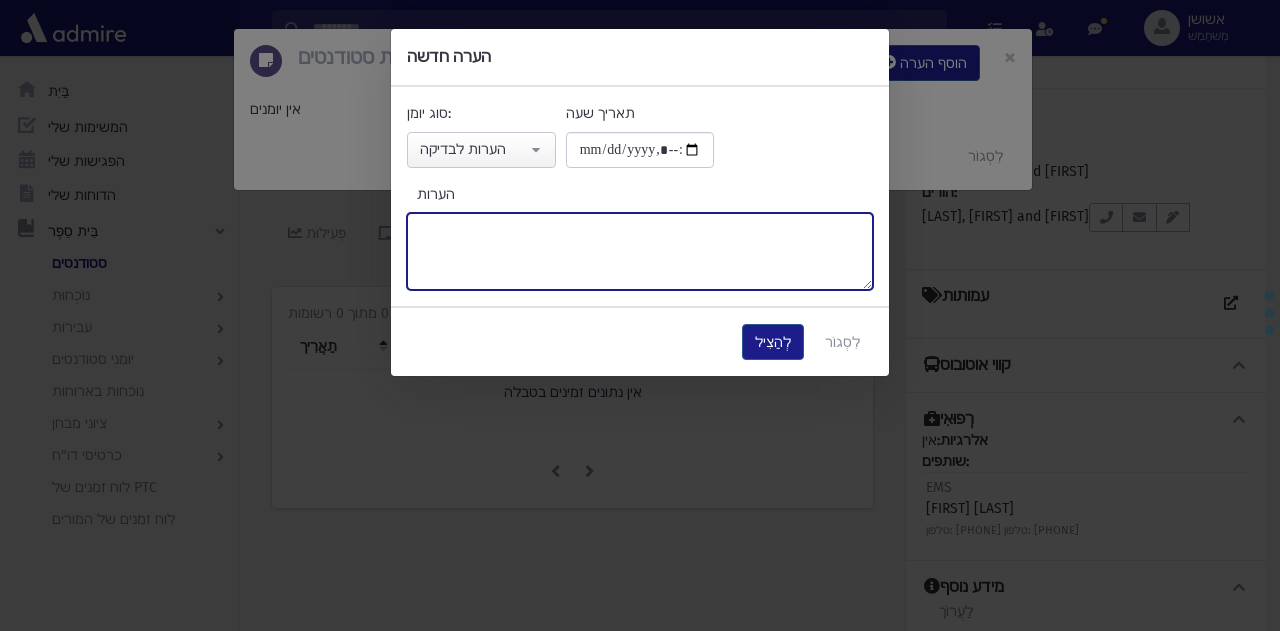 click on "הערות" at bounding box center [640, 251] 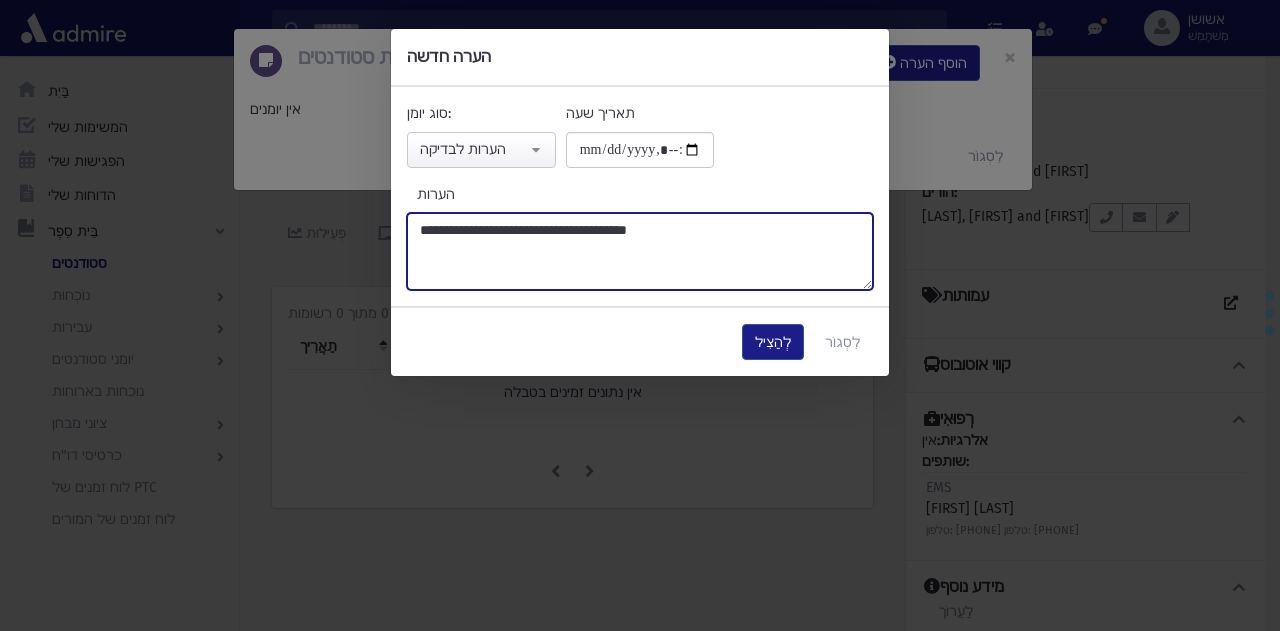 type on "**********" 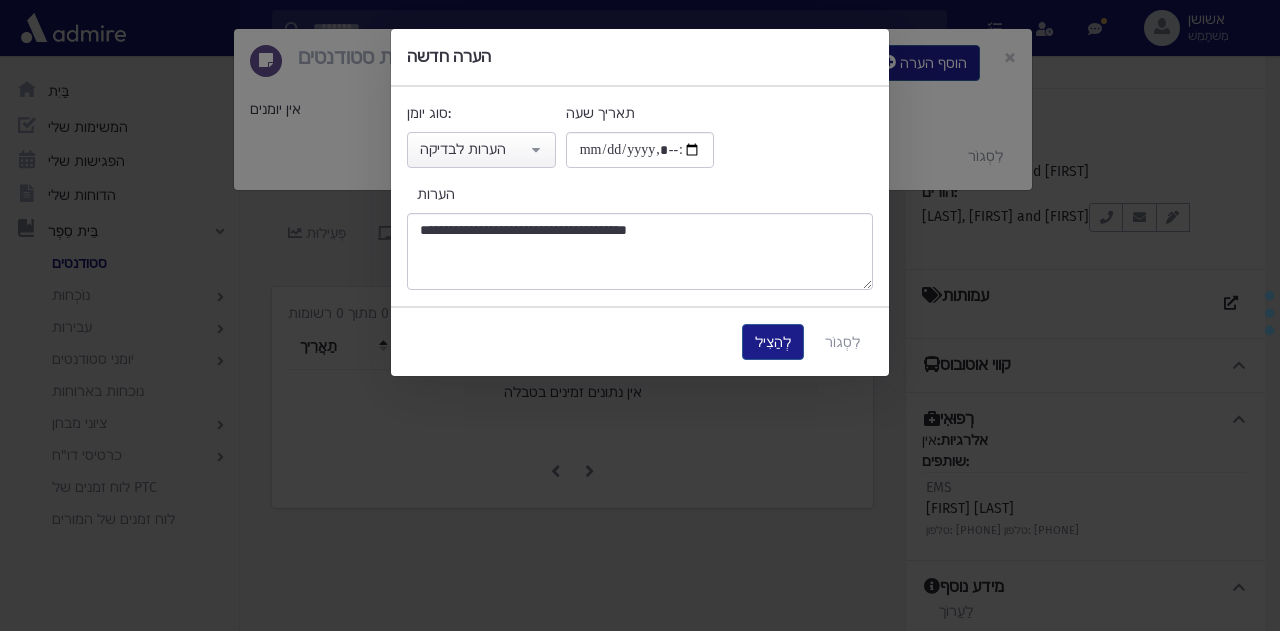 click on "**********" at bounding box center [640, 315] 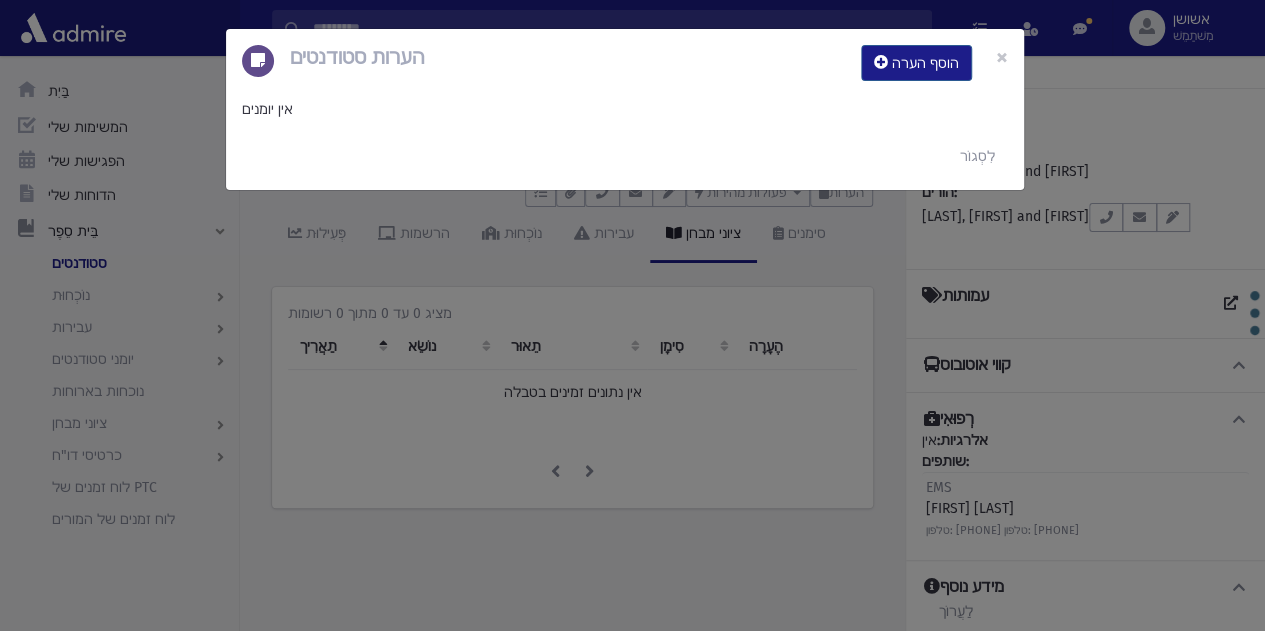 click on "**********" at bounding box center [632, 315] 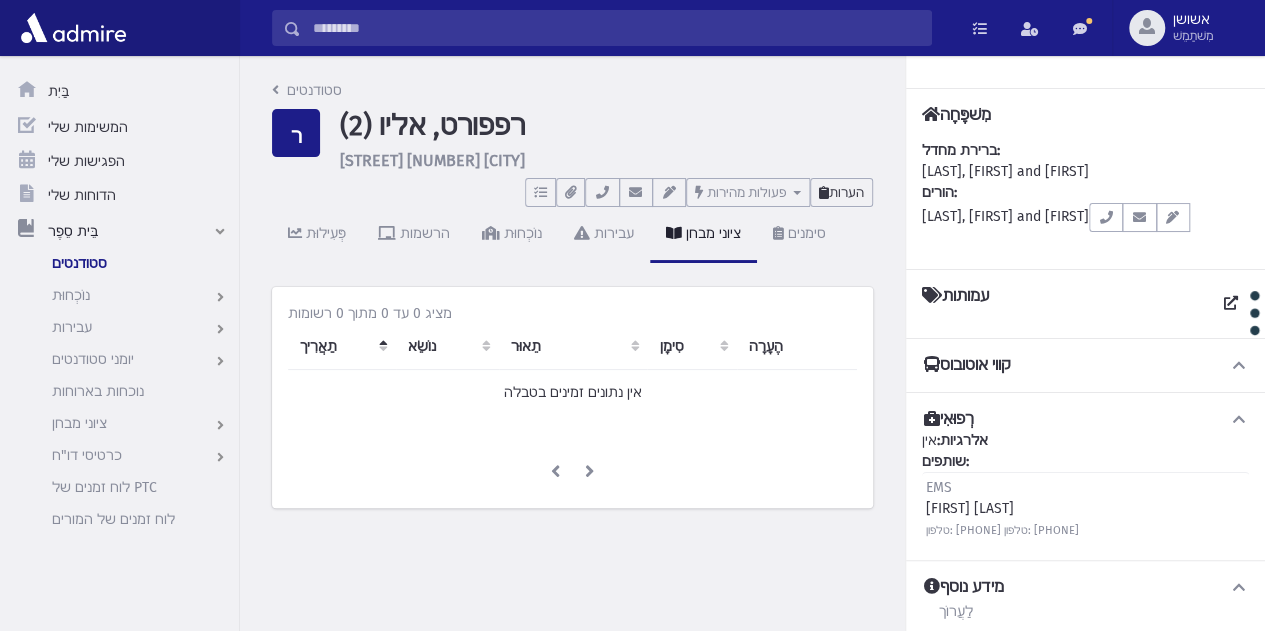 click on "הערות" at bounding box center (846, 192) 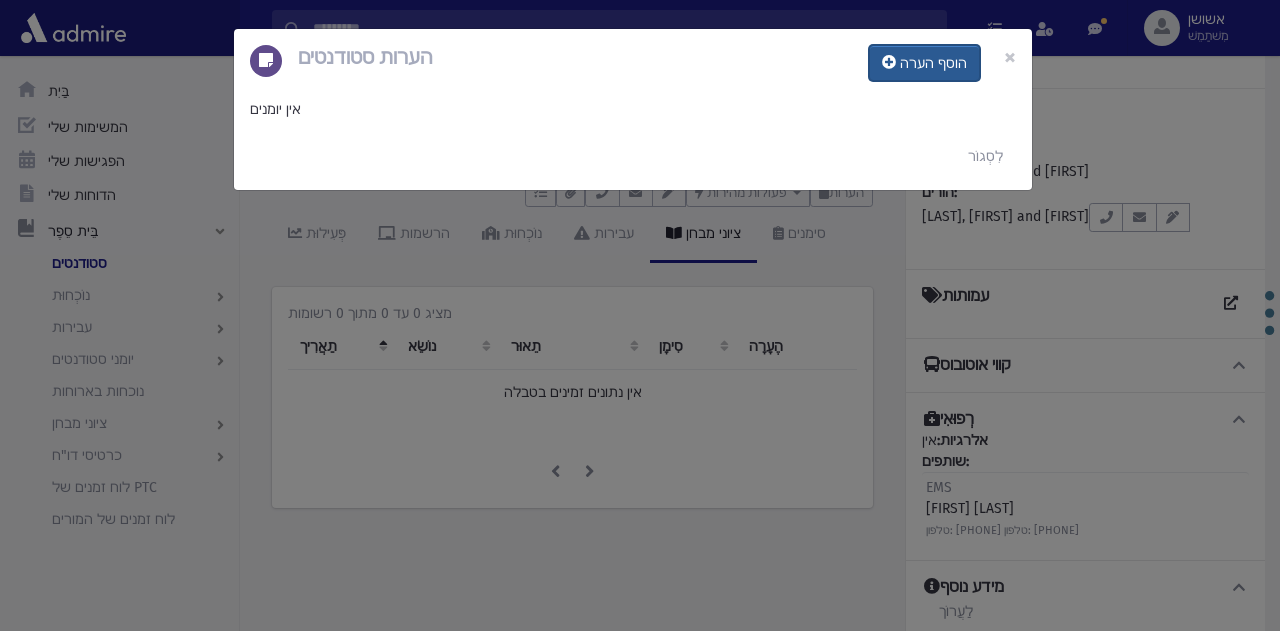 click on "הוסף הערה" at bounding box center (933, 63) 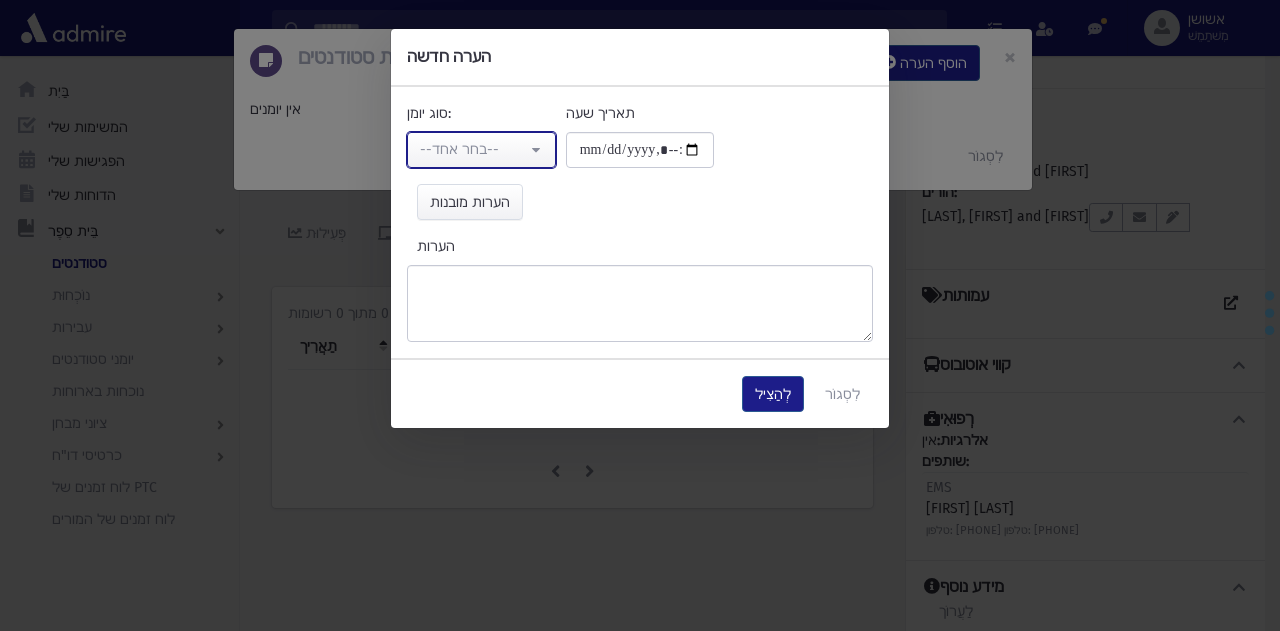 click on "--בחר אחד--" at bounding box center [473, 149] 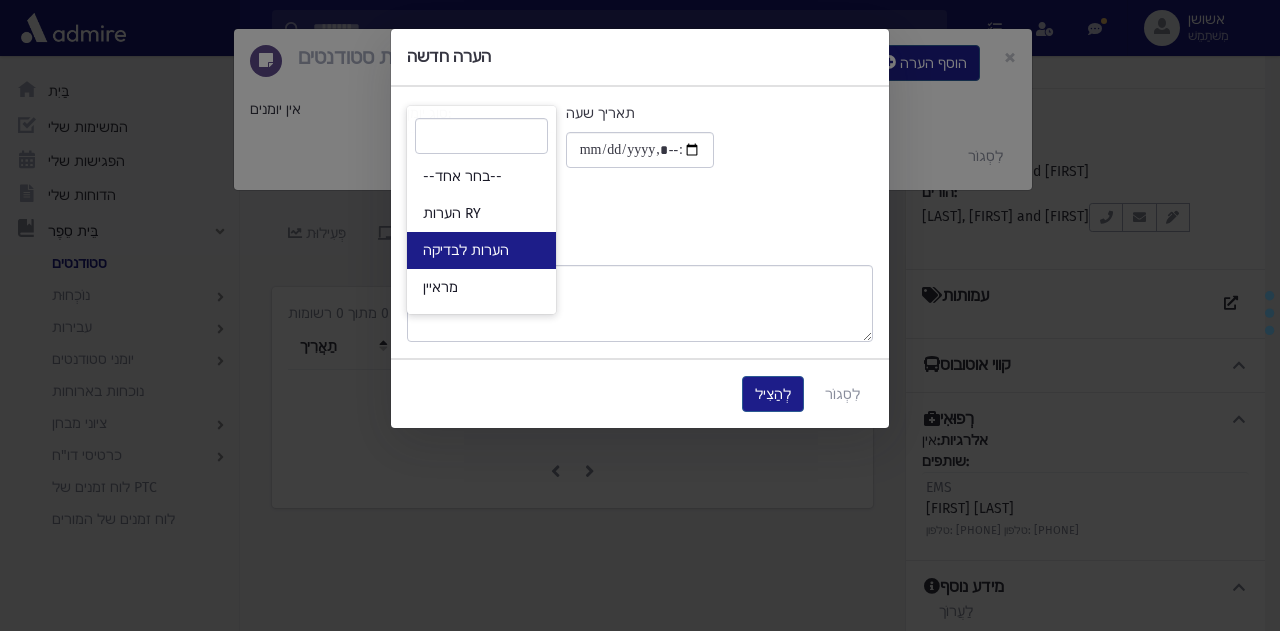 click on "הערות לבדיקה" at bounding box center [481, 250] 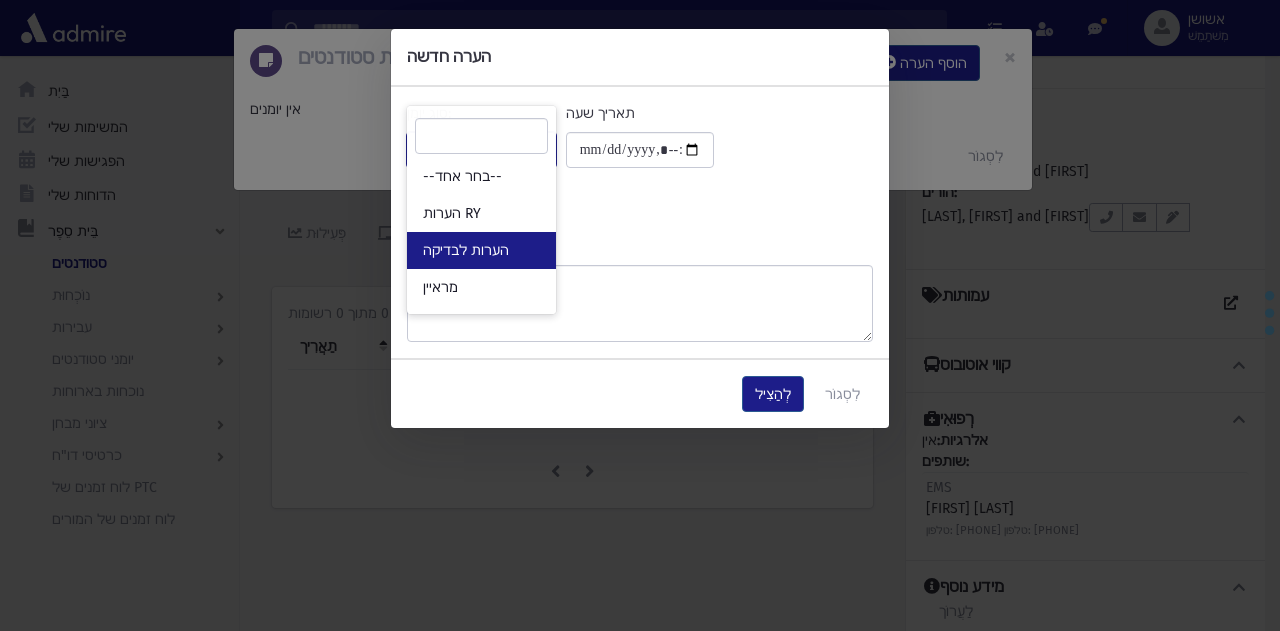 select on "*" 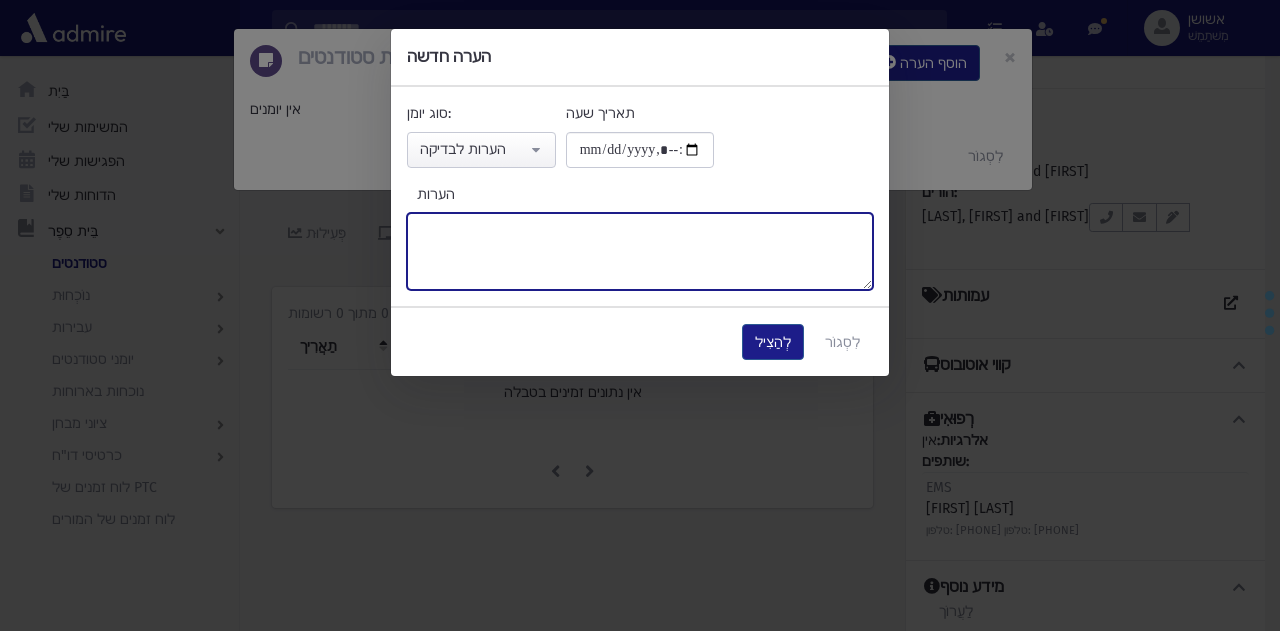 click on "הערות" at bounding box center [640, 251] 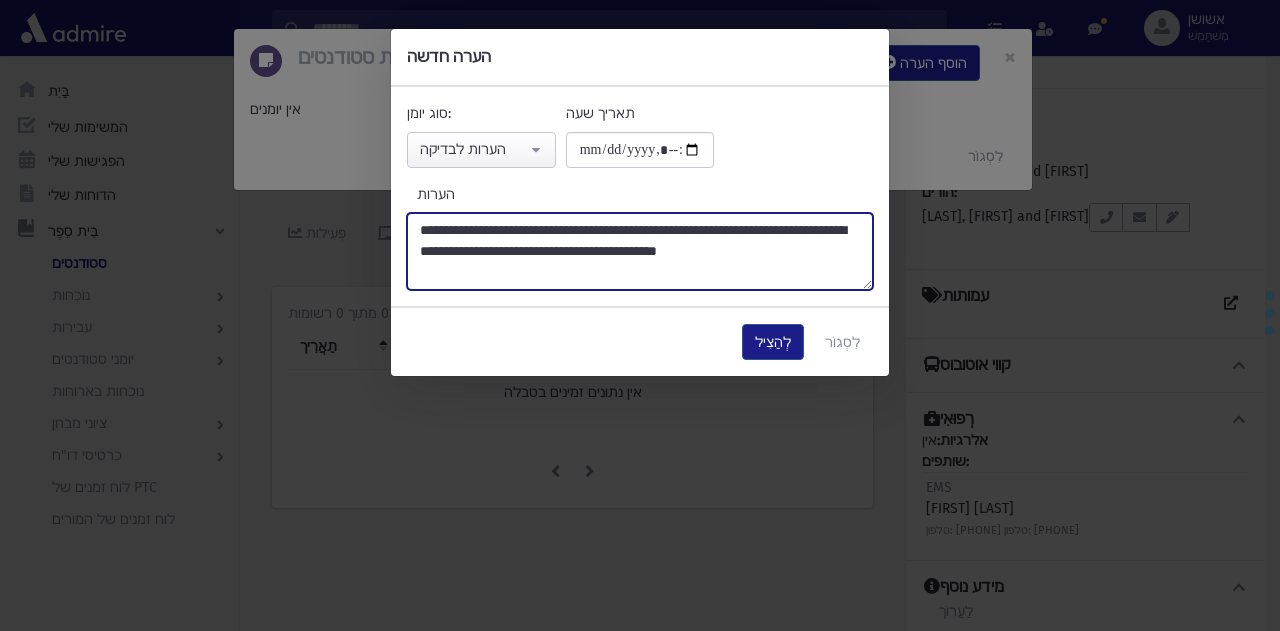 type on "**********" 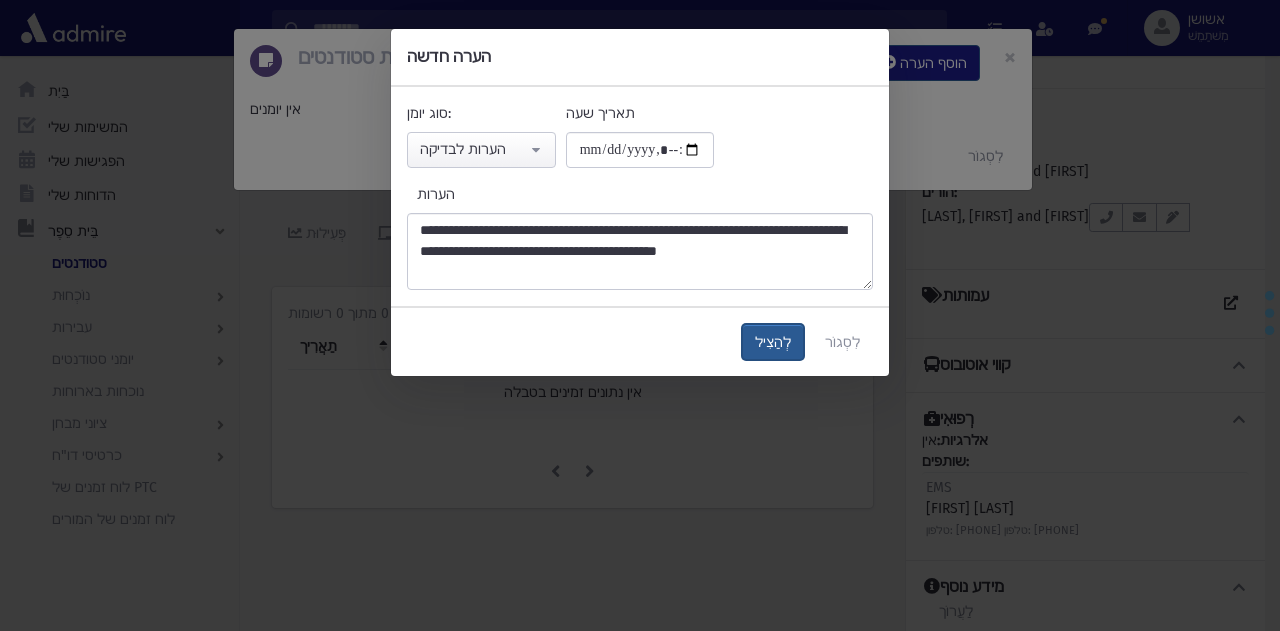 click on "לְהַצִיל" at bounding box center (773, 342) 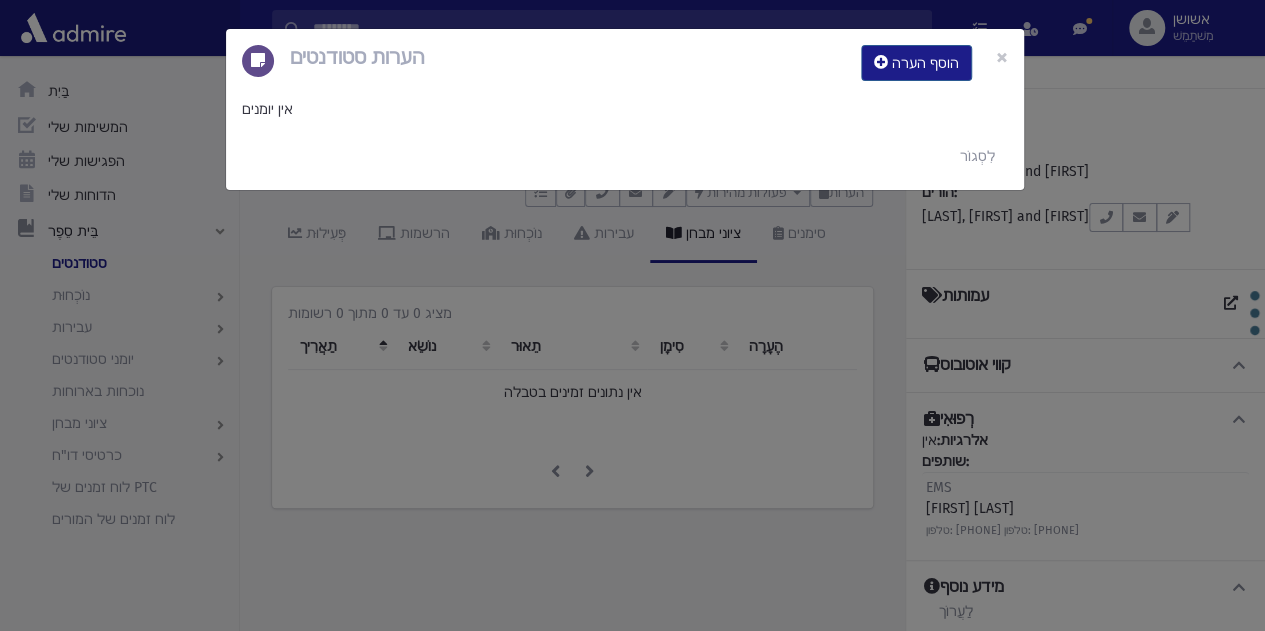 click on "הערות סטודנטים
הוסף הערה
×
אין יומנים
לִסְגוֹר" at bounding box center (632, 315) 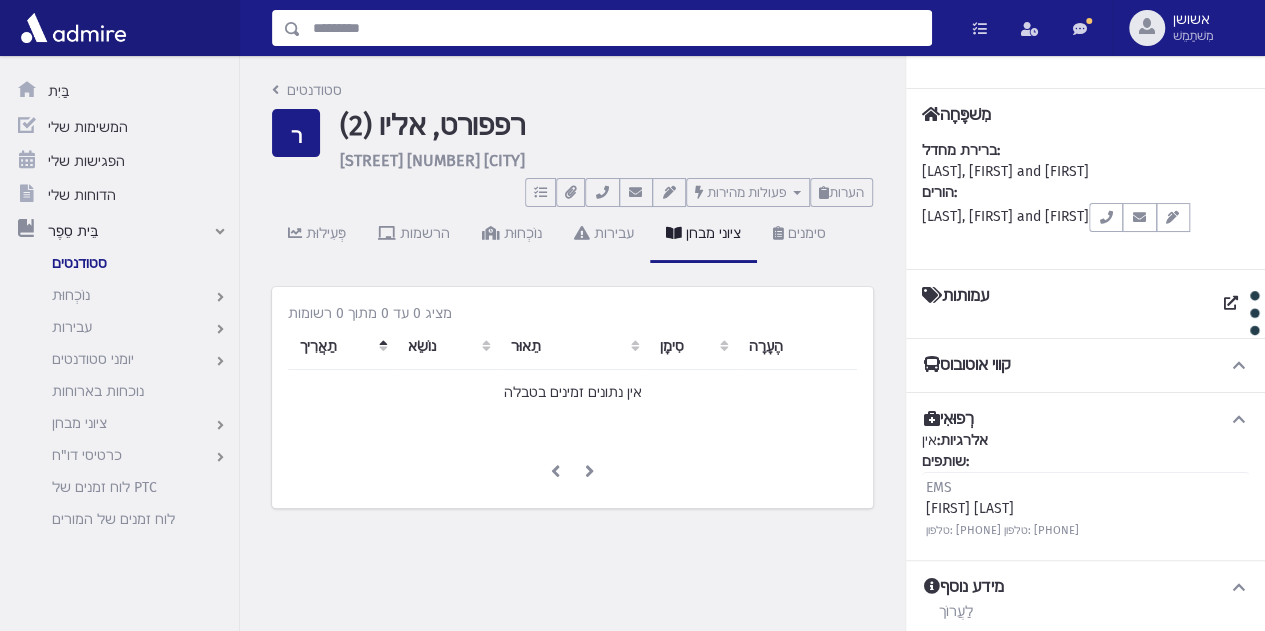 click at bounding box center (616, 28) 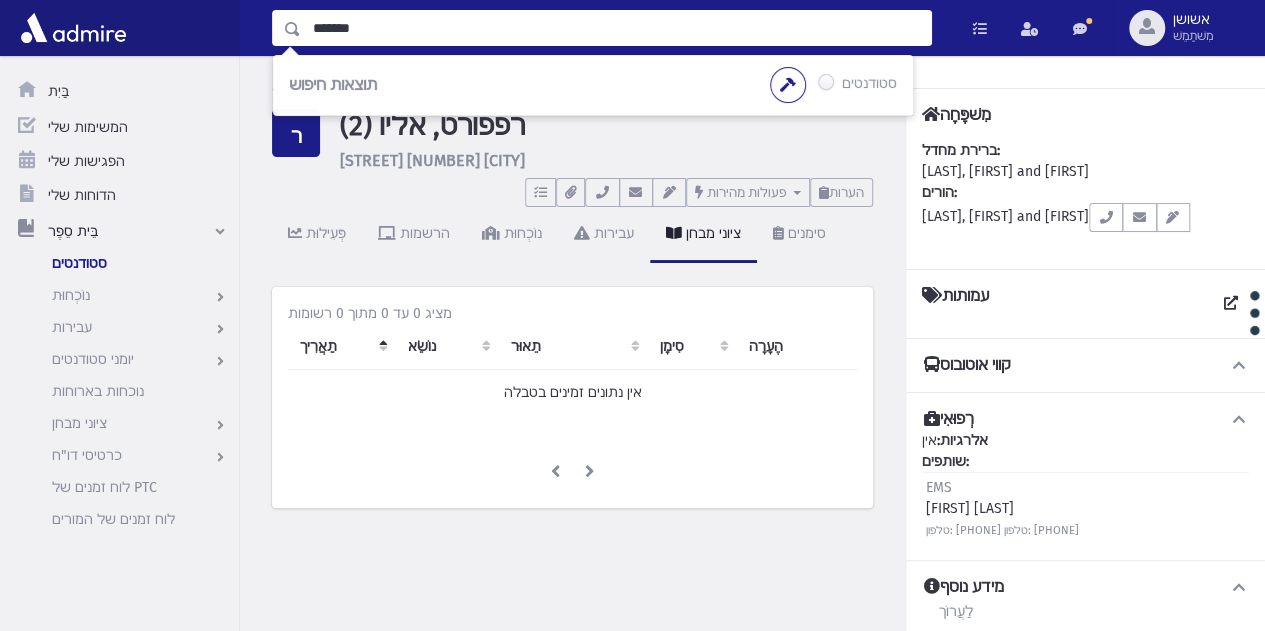 type on "*******" 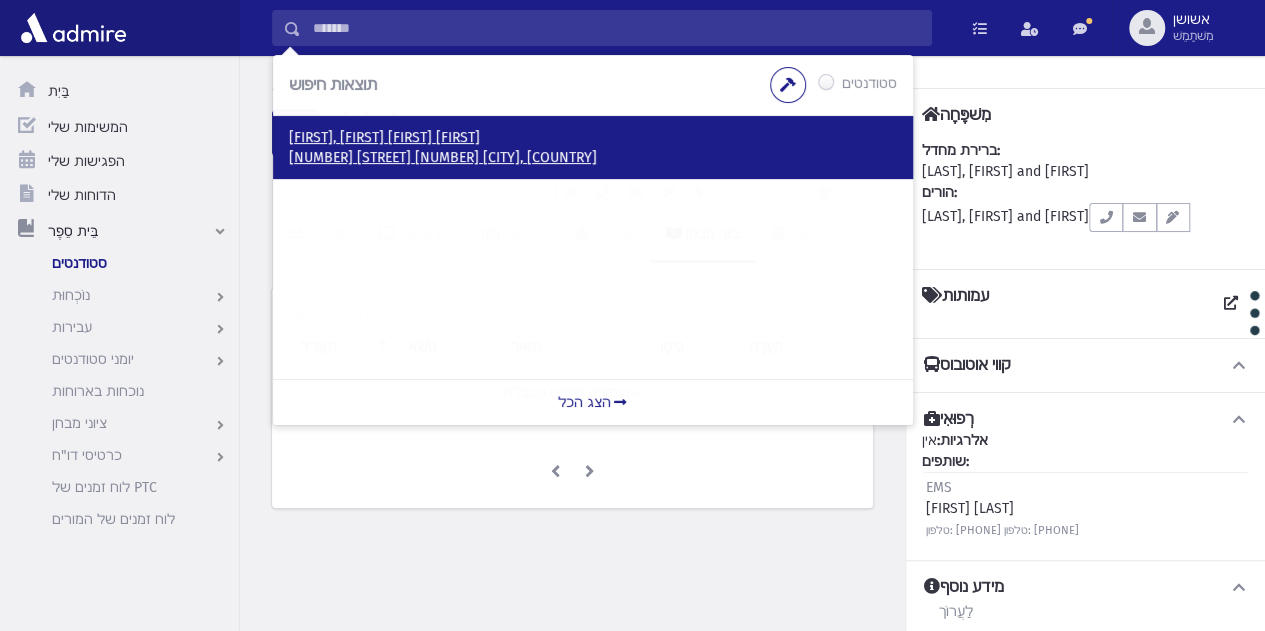 click on "30 דברי חיים 6 י-ם, ישראל" at bounding box center [443, 157] 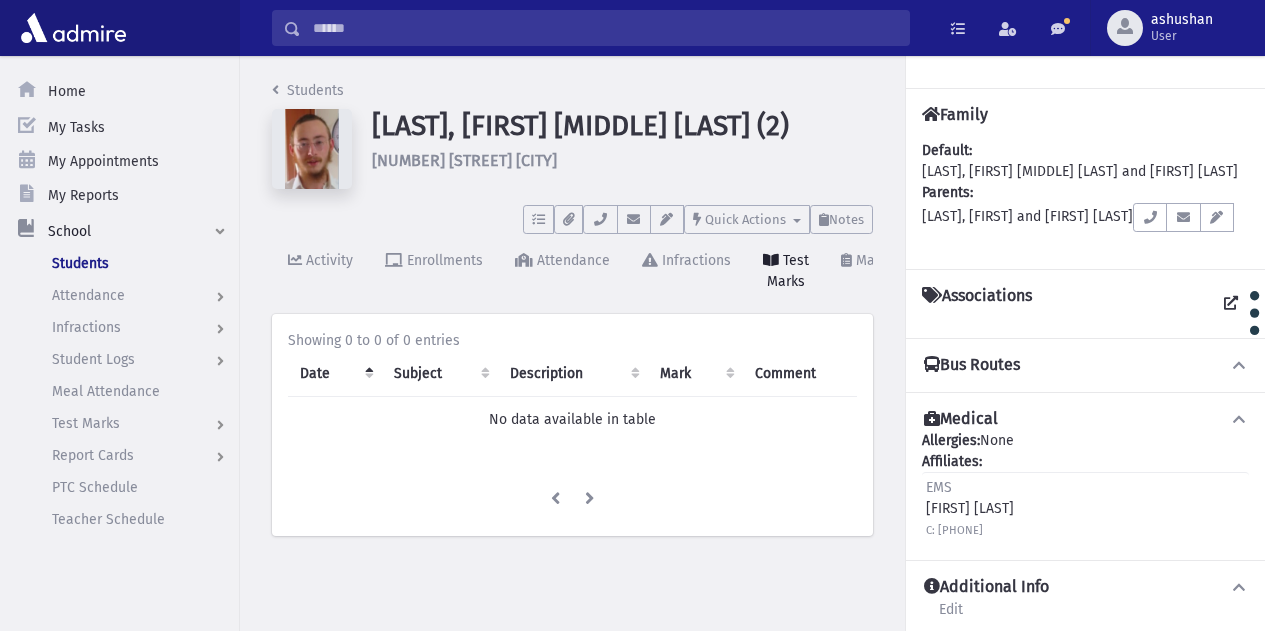 scroll, scrollTop: 0, scrollLeft: 0, axis: both 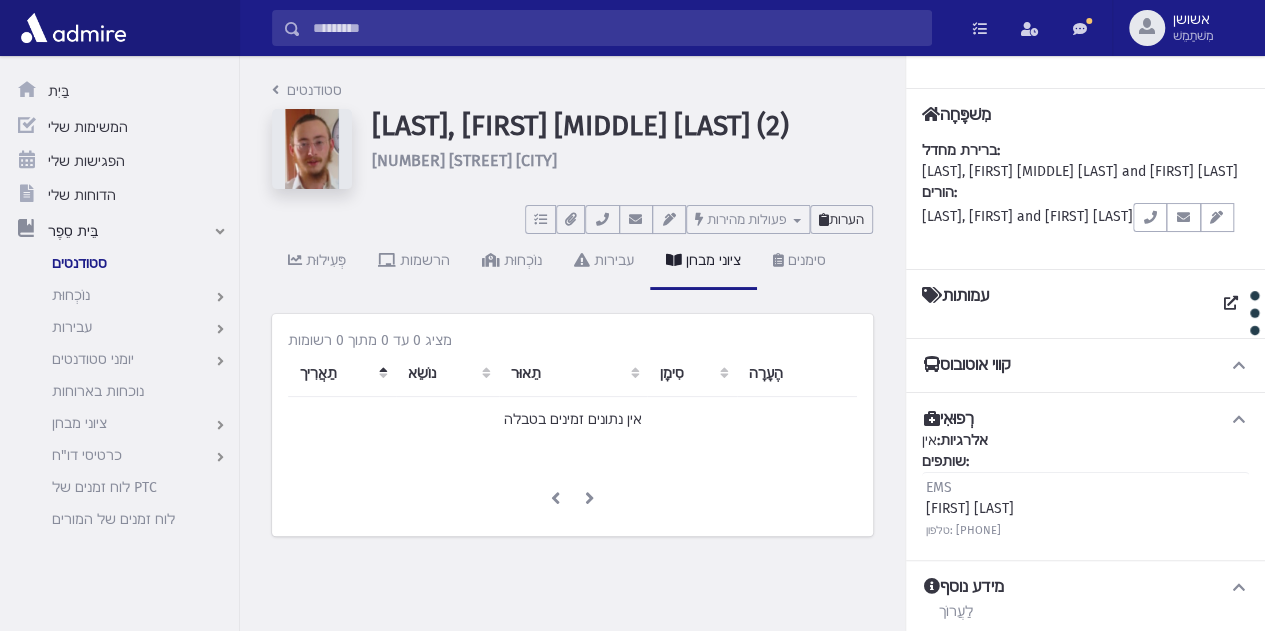 click on "הערות" at bounding box center (846, 219) 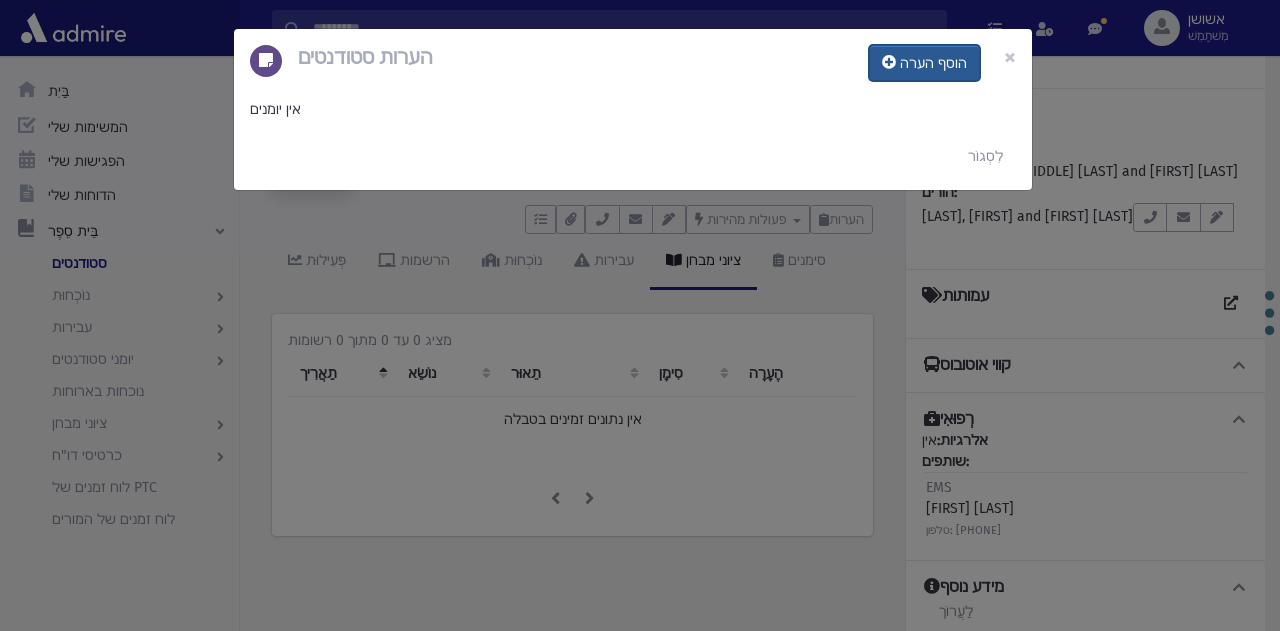 click on "הוסף הערה" at bounding box center (924, 63) 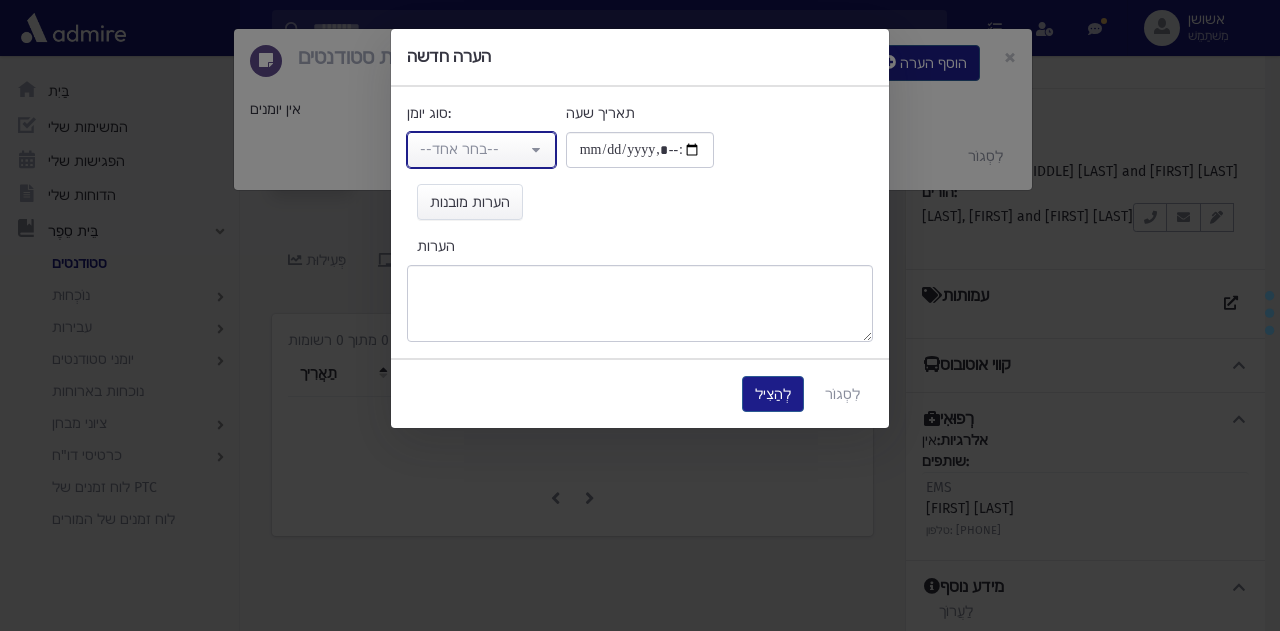 click on "--בחר אחד--" at bounding box center (481, 150) 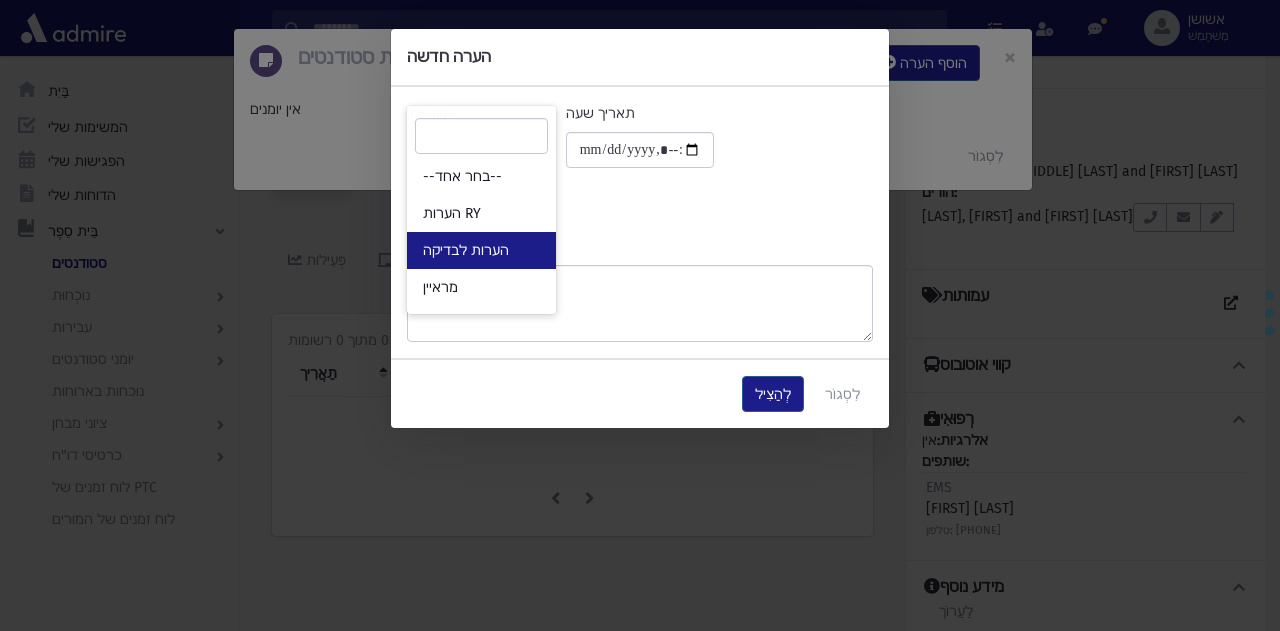 click on "הערות לבדיקה" at bounding box center (481, 250) 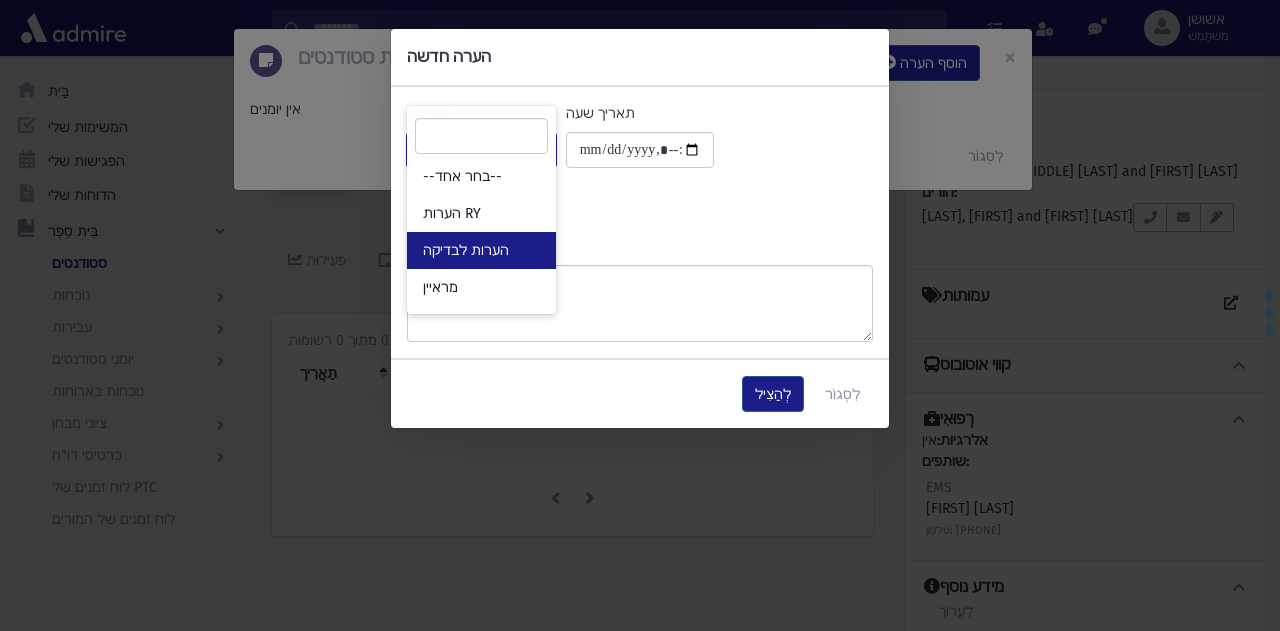 select on "*" 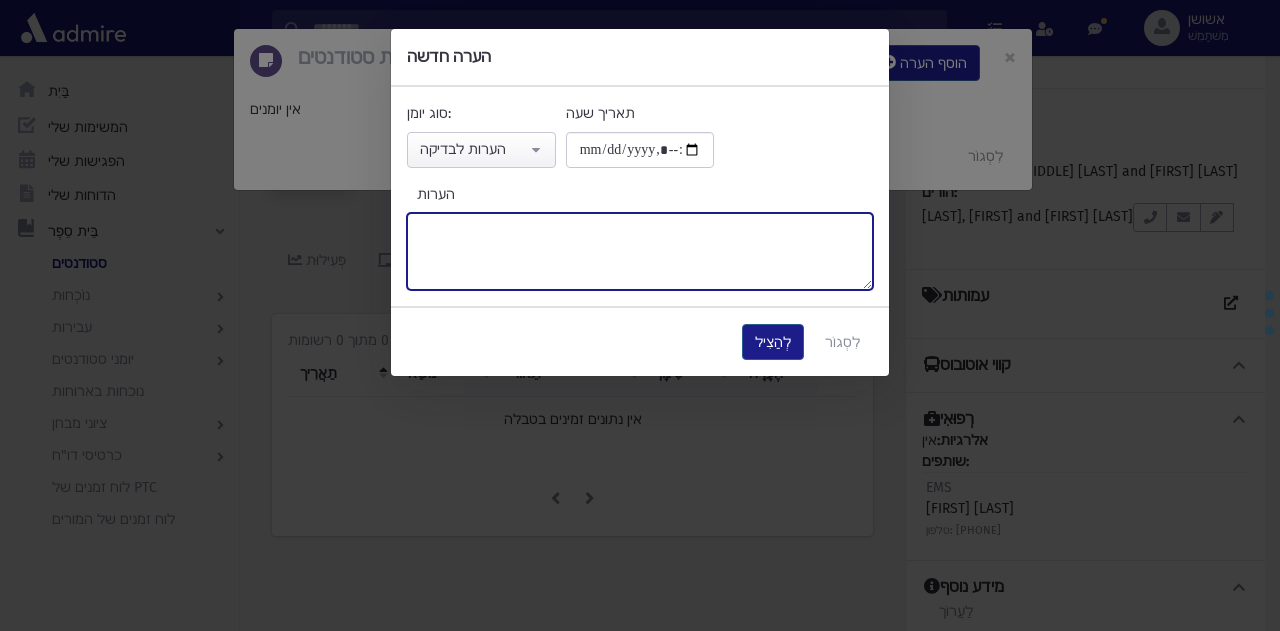 click on "הערות" at bounding box center (640, 251) 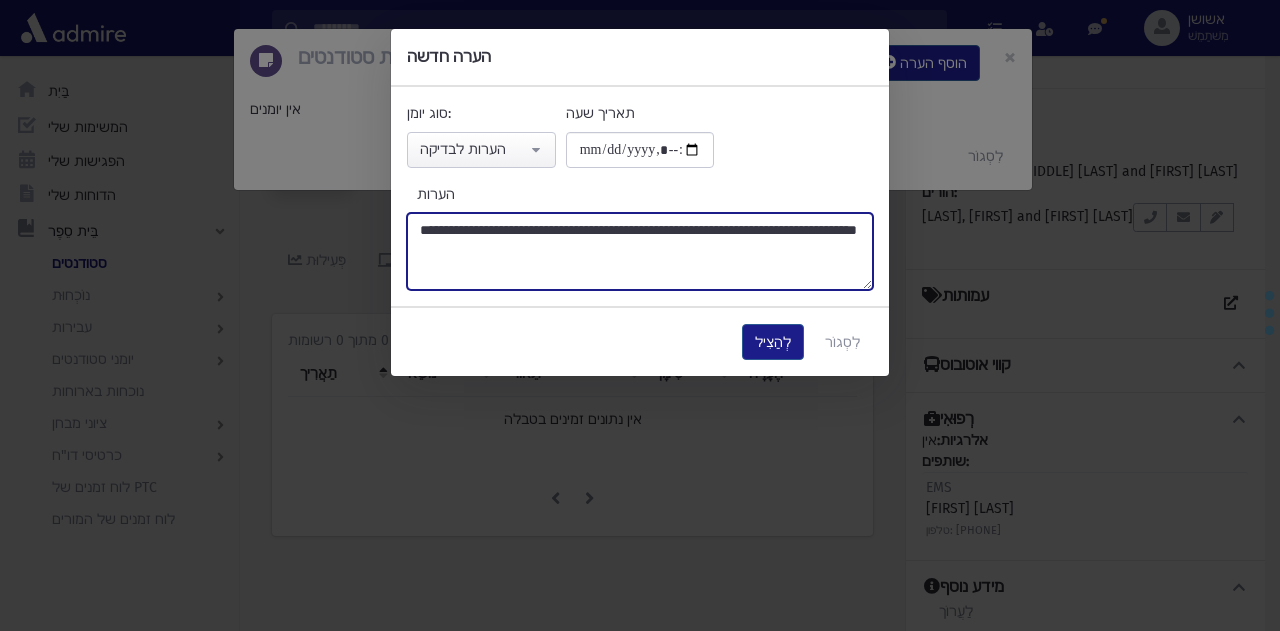 type on "**********" 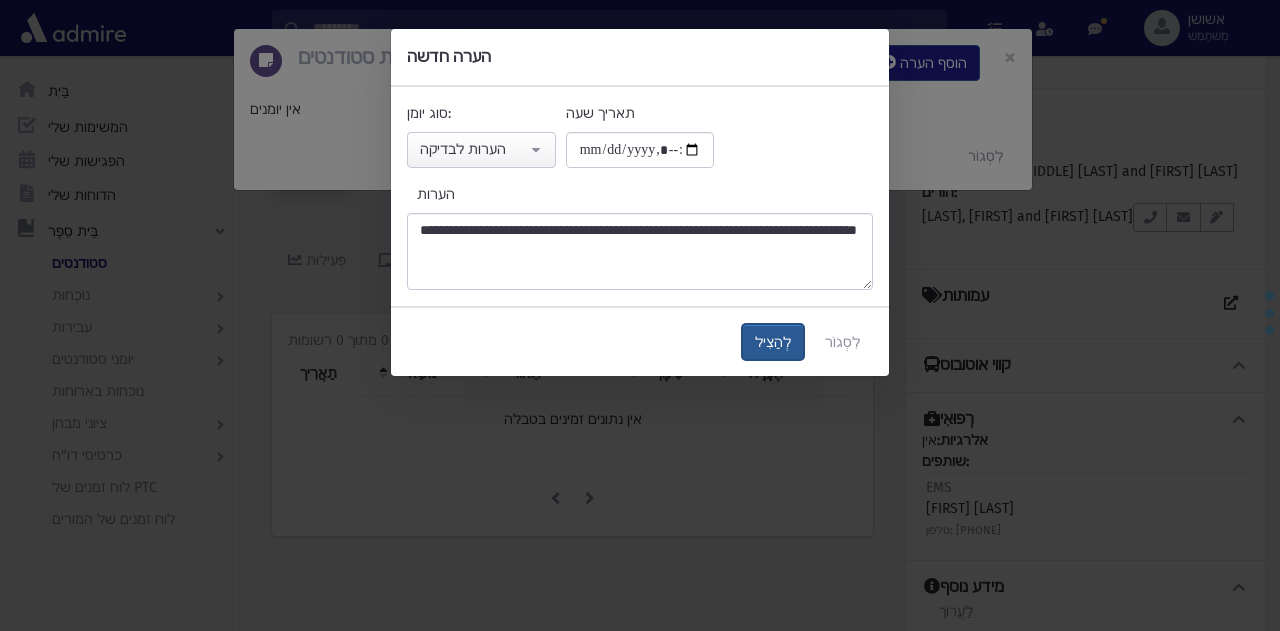 click on "לְהַצִיל" at bounding box center (773, 342) 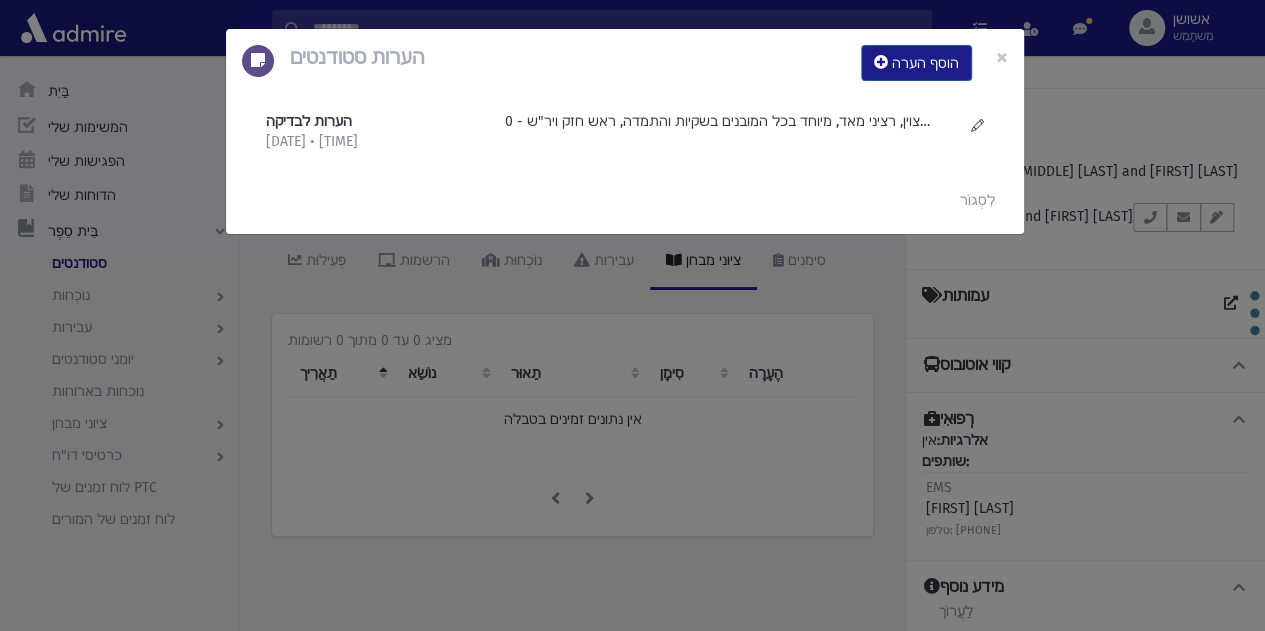 click on "הערות סטודנטים
הוסף הערה
×
הערות לבדיקה
8/4/2025 • 19:02" at bounding box center (632, 315) 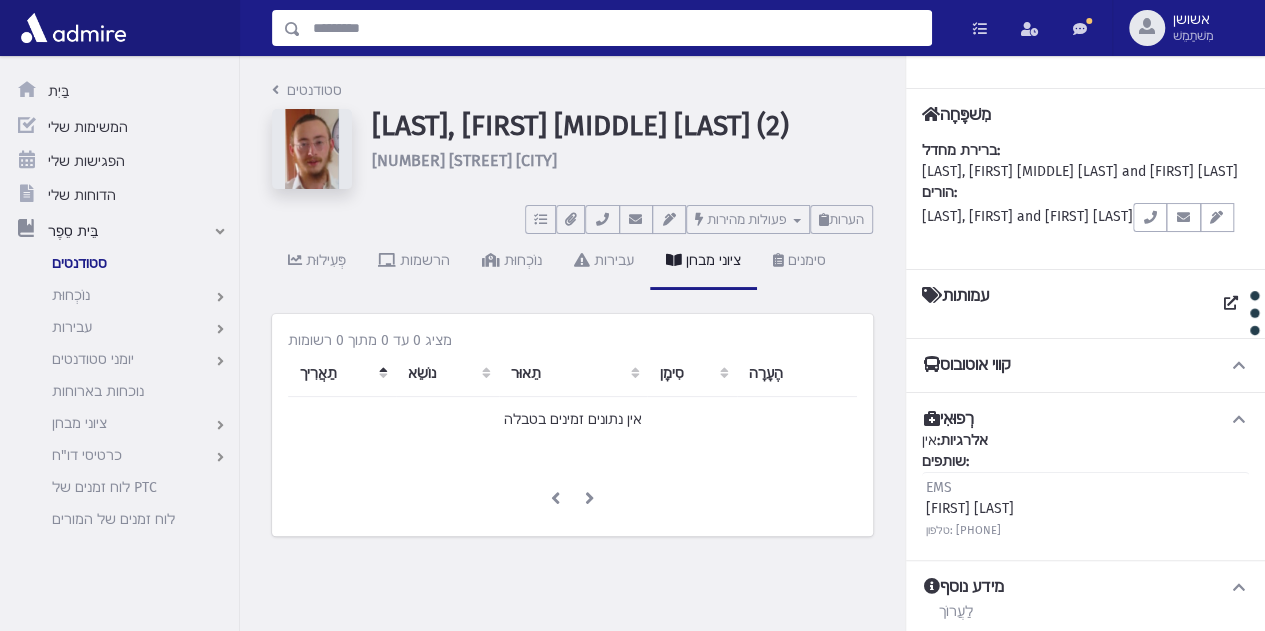 click at bounding box center (616, 28) 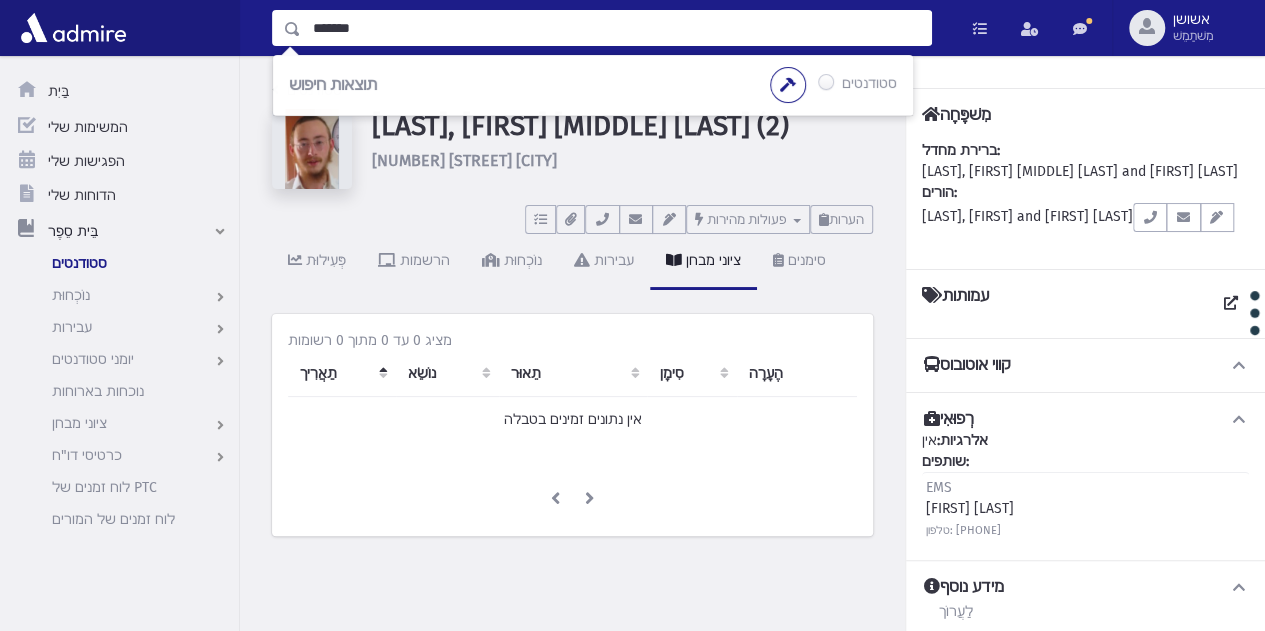 type on "*******" 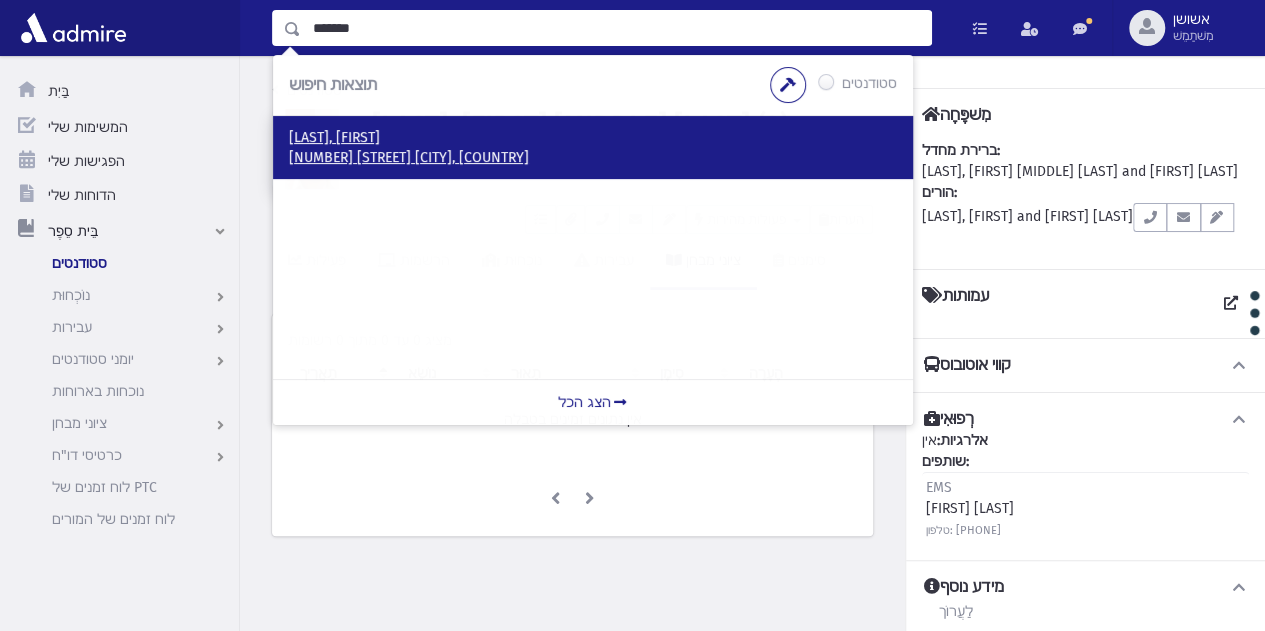 click on "מילר, יהונתן" at bounding box center (593, 138) 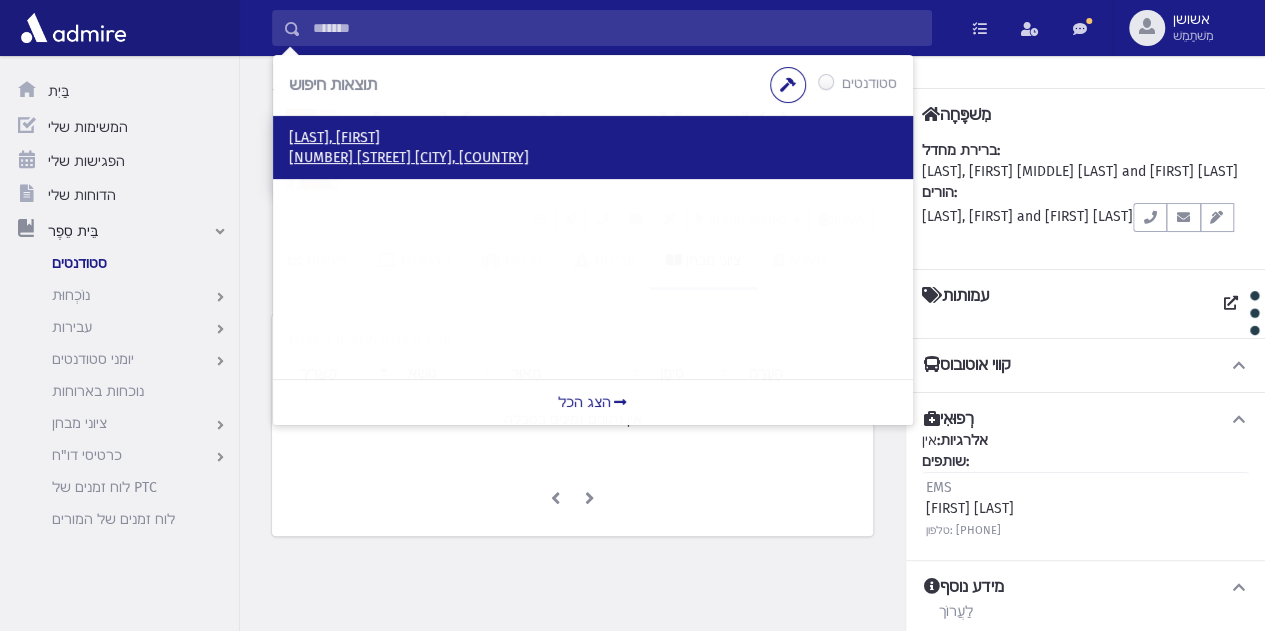 click on "מילר, יהונתן" at bounding box center [593, 138] 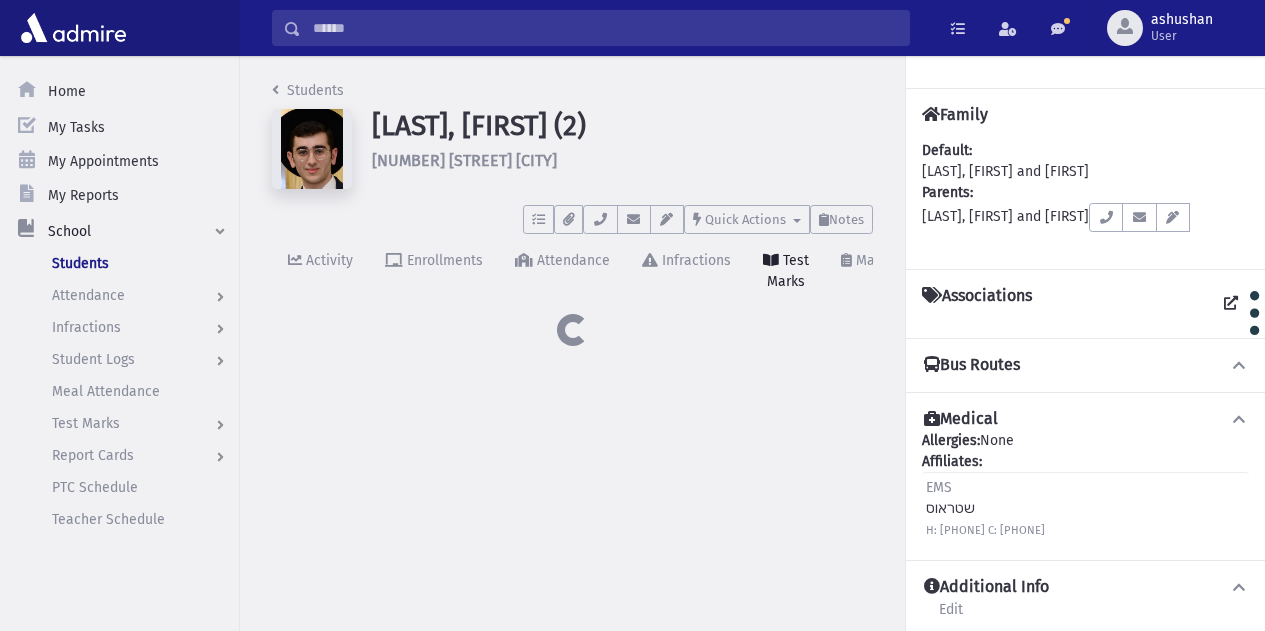 scroll, scrollTop: 0, scrollLeft: 0, axis: both 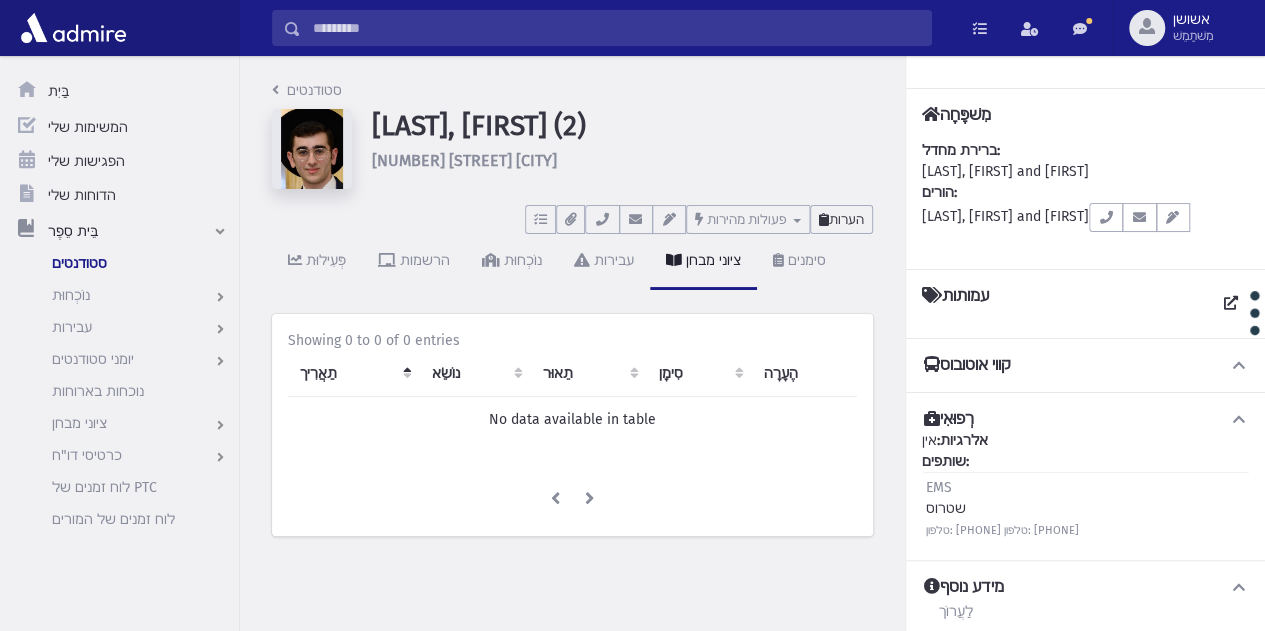 click on "הערות" at bounding box center [841, 219] 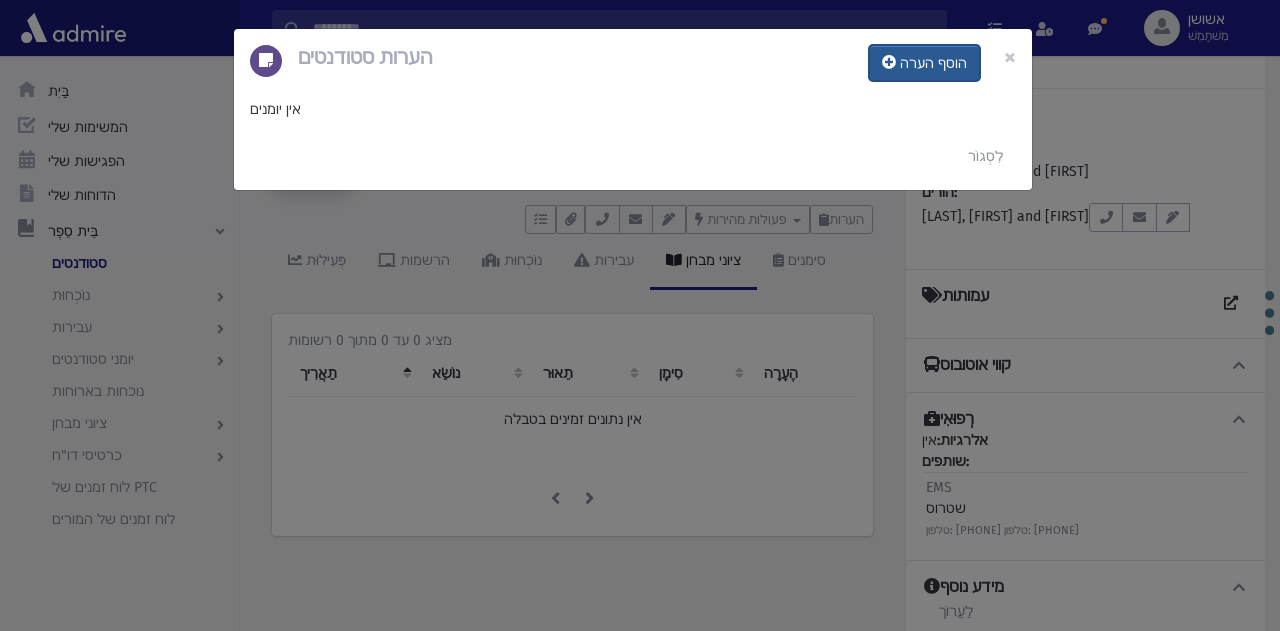 click on "הוסף הערה" at bounding box center [933, 63] 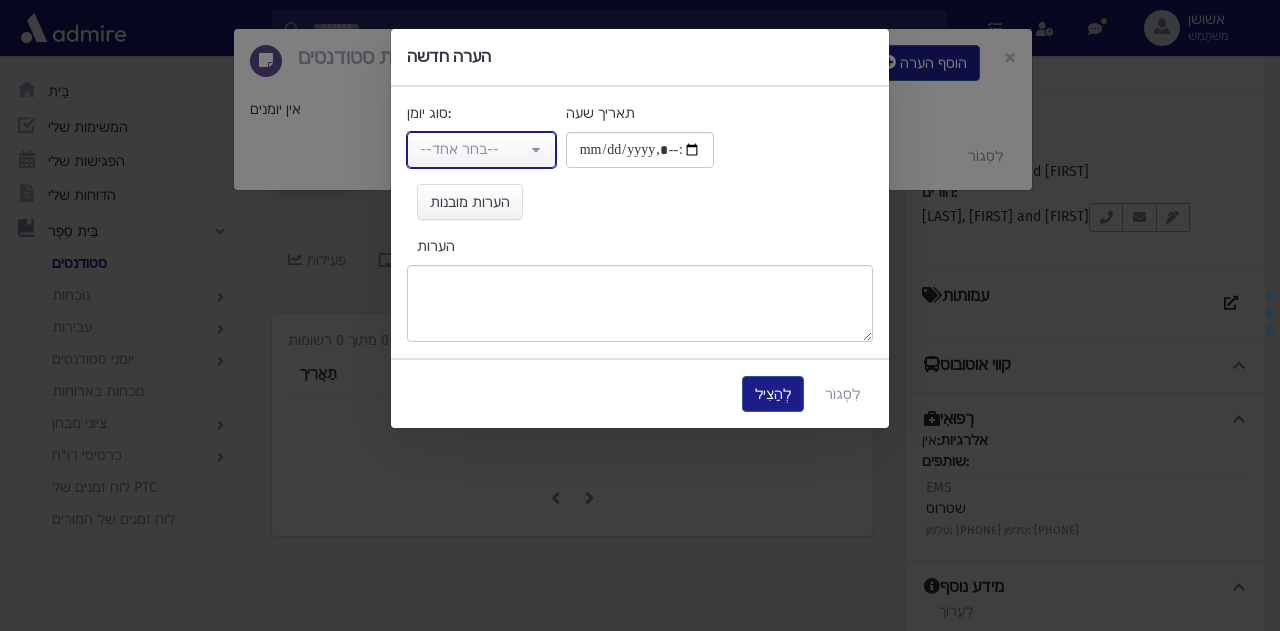 click on "--בחר אחד--" at bounding box center (473, 149) 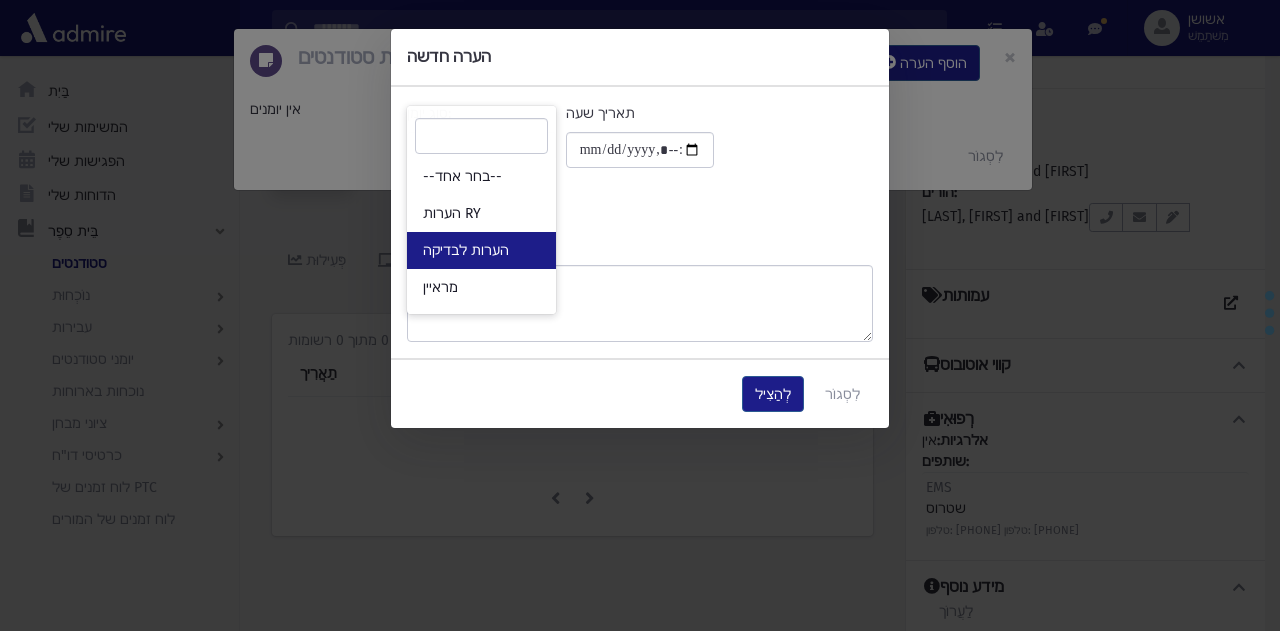 click on "הערות לבדיקה" at bounding box center (481, 250) 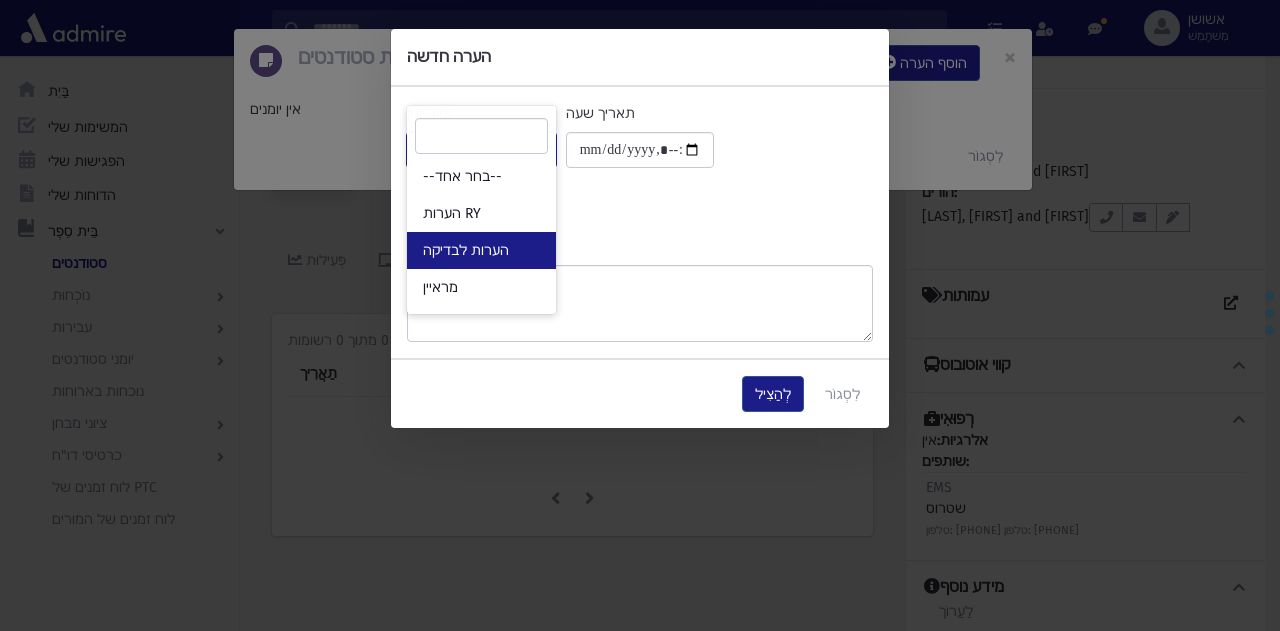 select on "*" 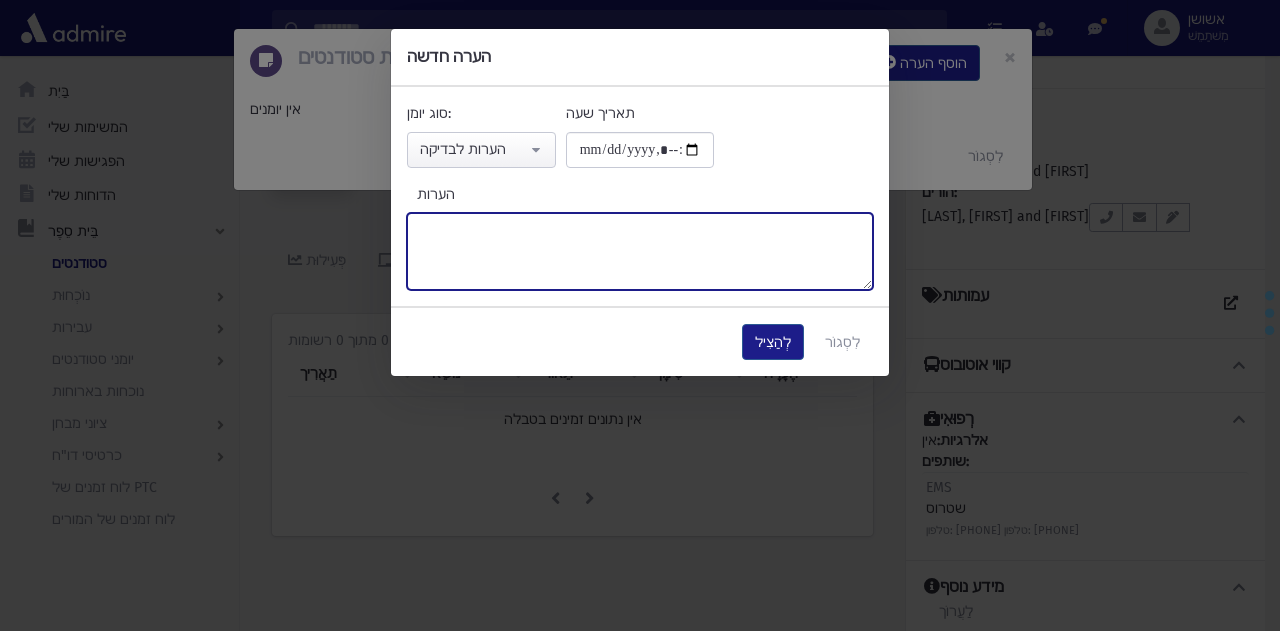click on "הערות" at bounding box center (640, 251) 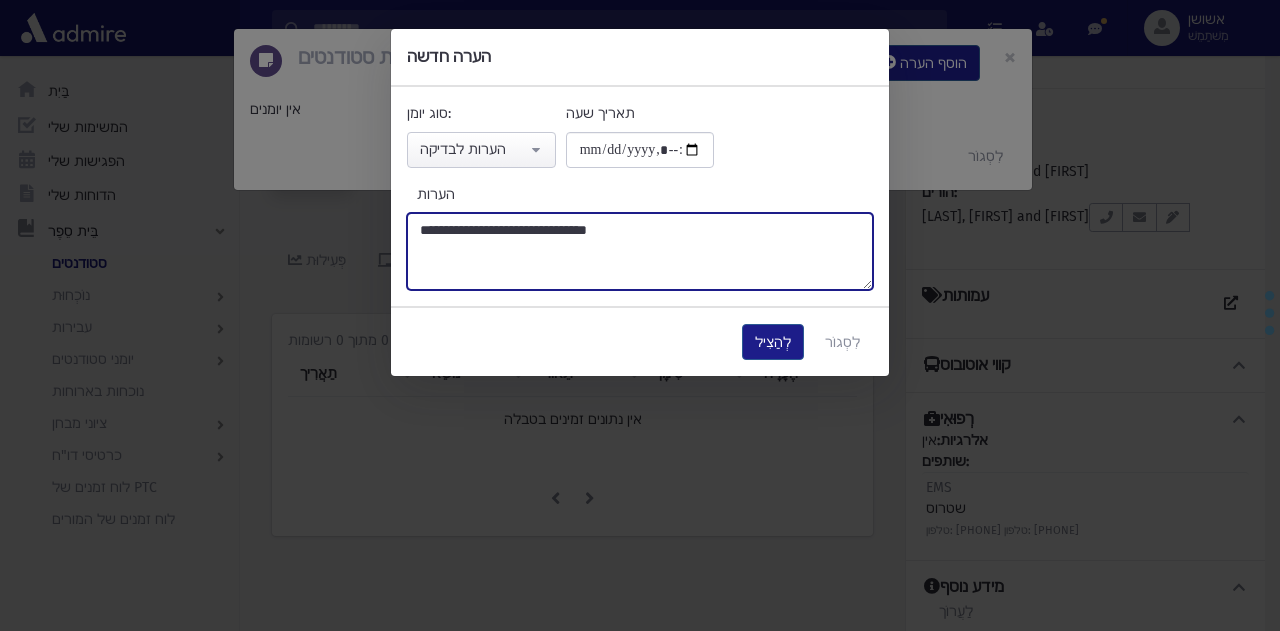 type on "**********" 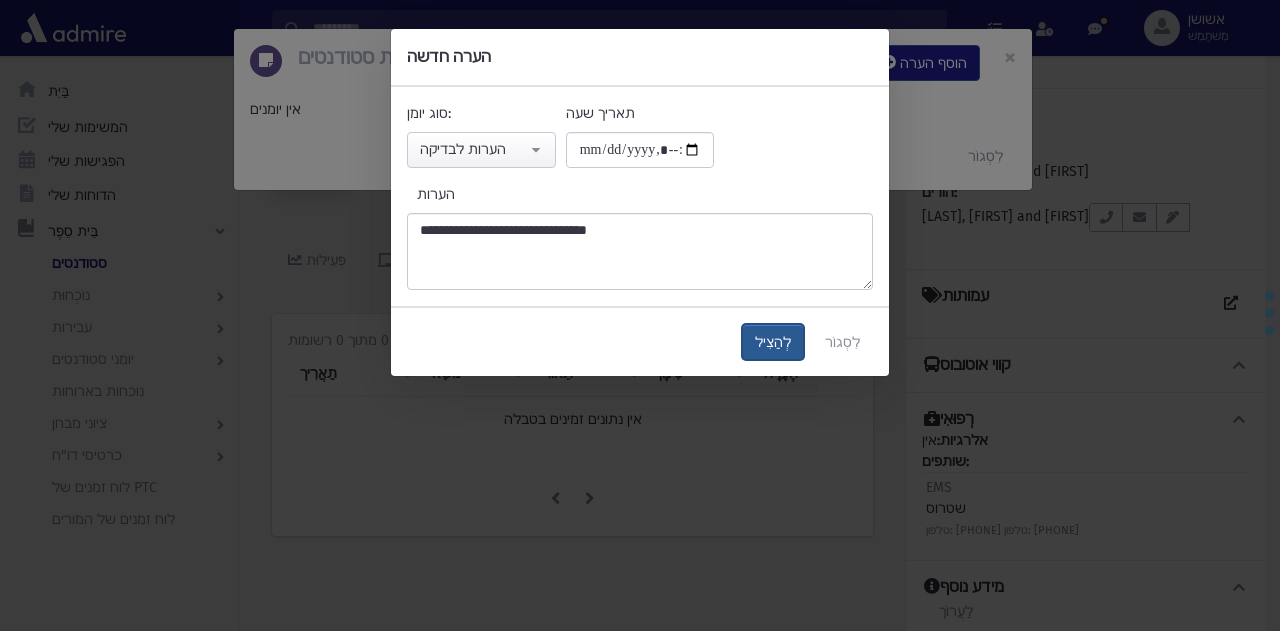 click on "לְהַצִיל" at bounding box center (773, 342) 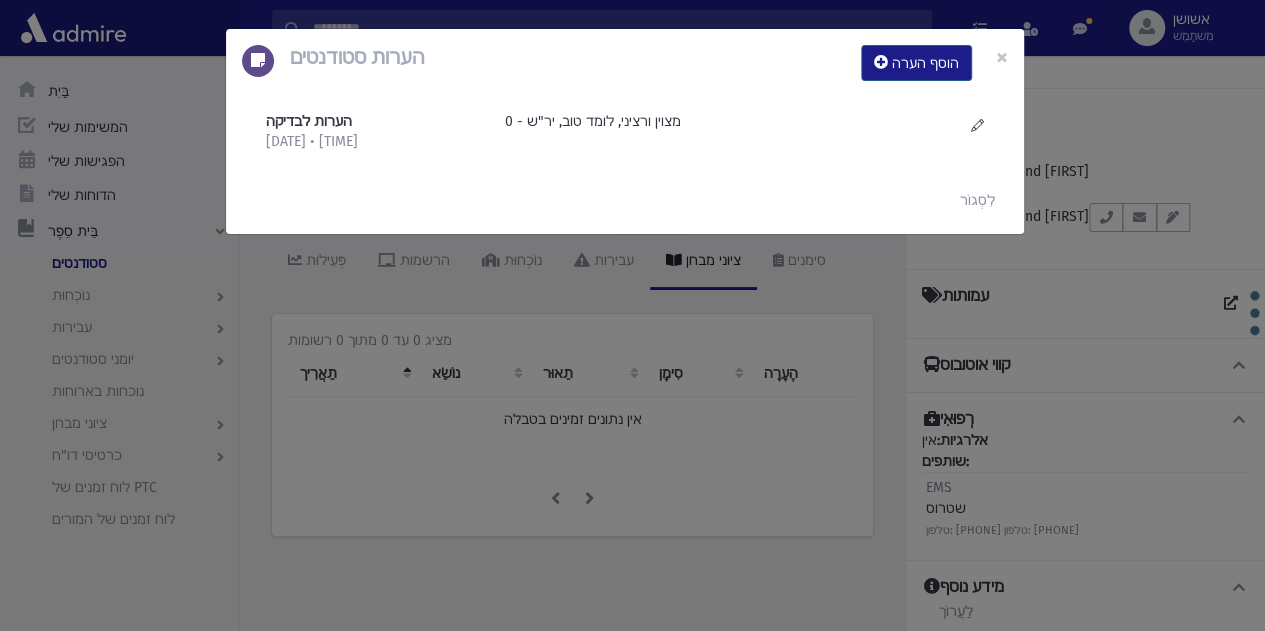 click on "הערות סטודנטים
הוסף הערה
×
הערות לבדיקה
[DATE] • [TIME]" at bounding box center (632, 315) 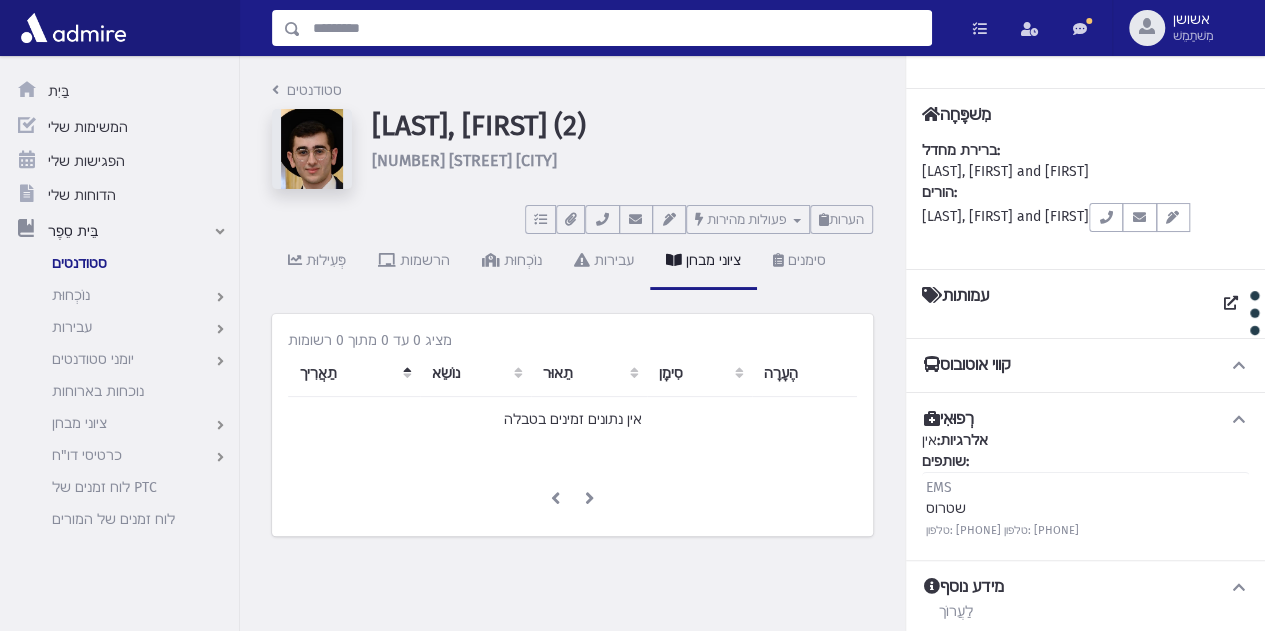 click at bounding box center (616, 28) 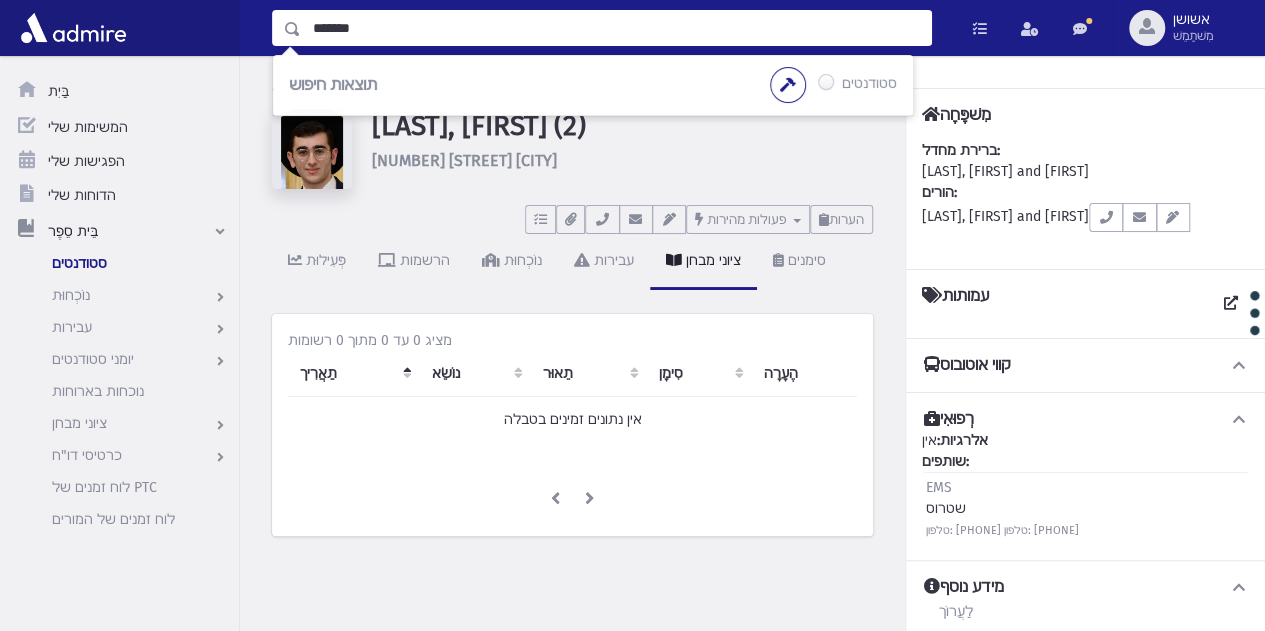 type on "*******" 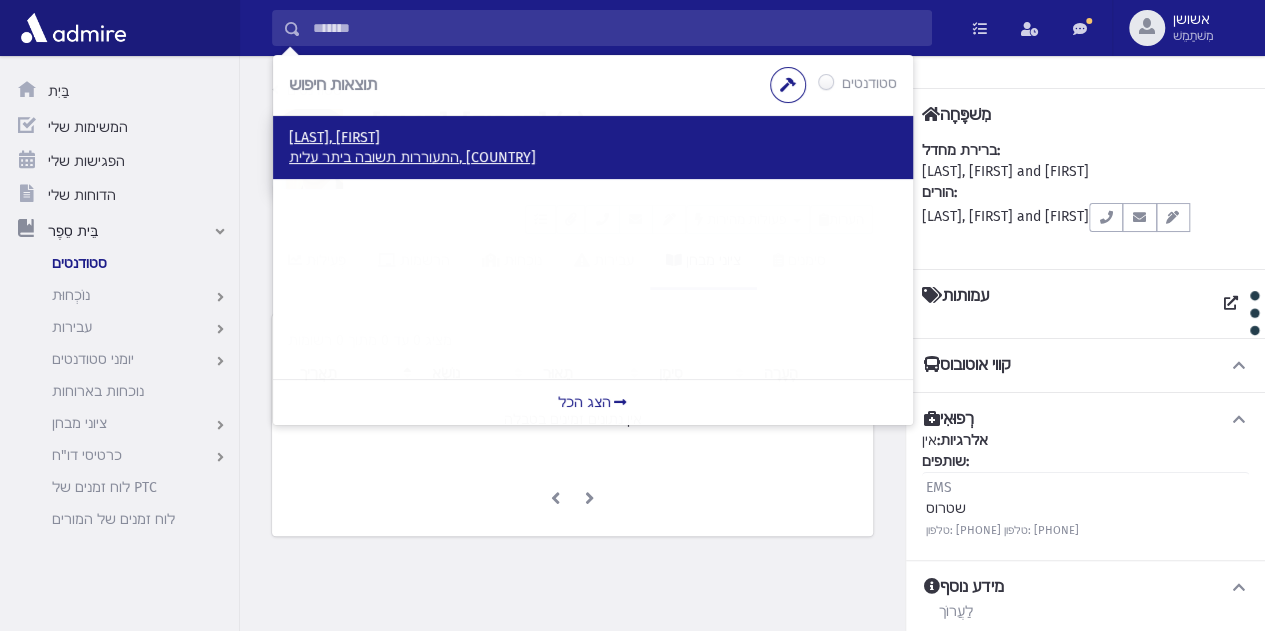 click on "עזרא, יוסף" at bounding box center [334, 137] 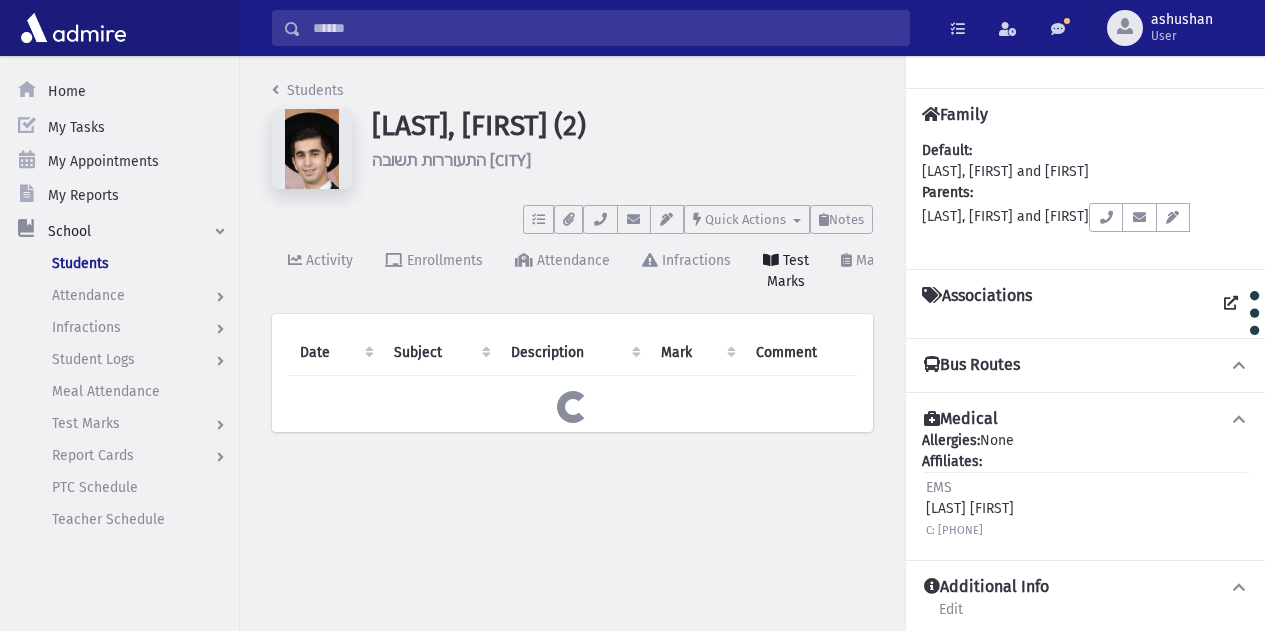 scroll, scrollTop: 0, scrollLeft: 0, axis: both 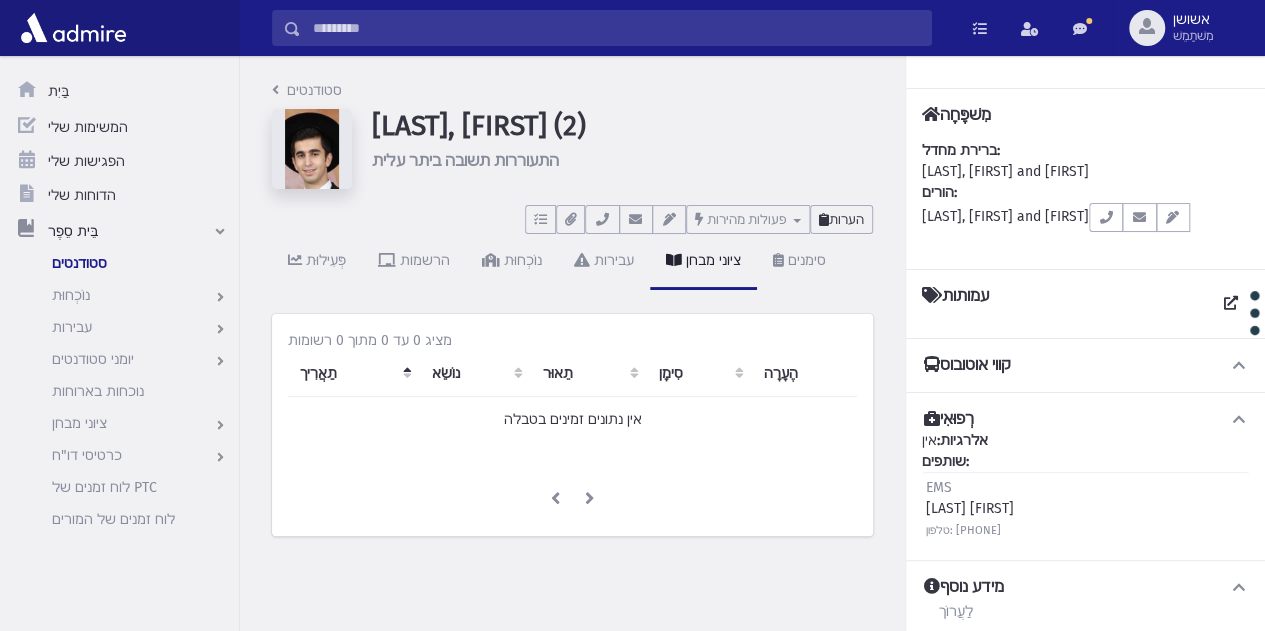 click on "הערות" at bounding box center [846, 219] 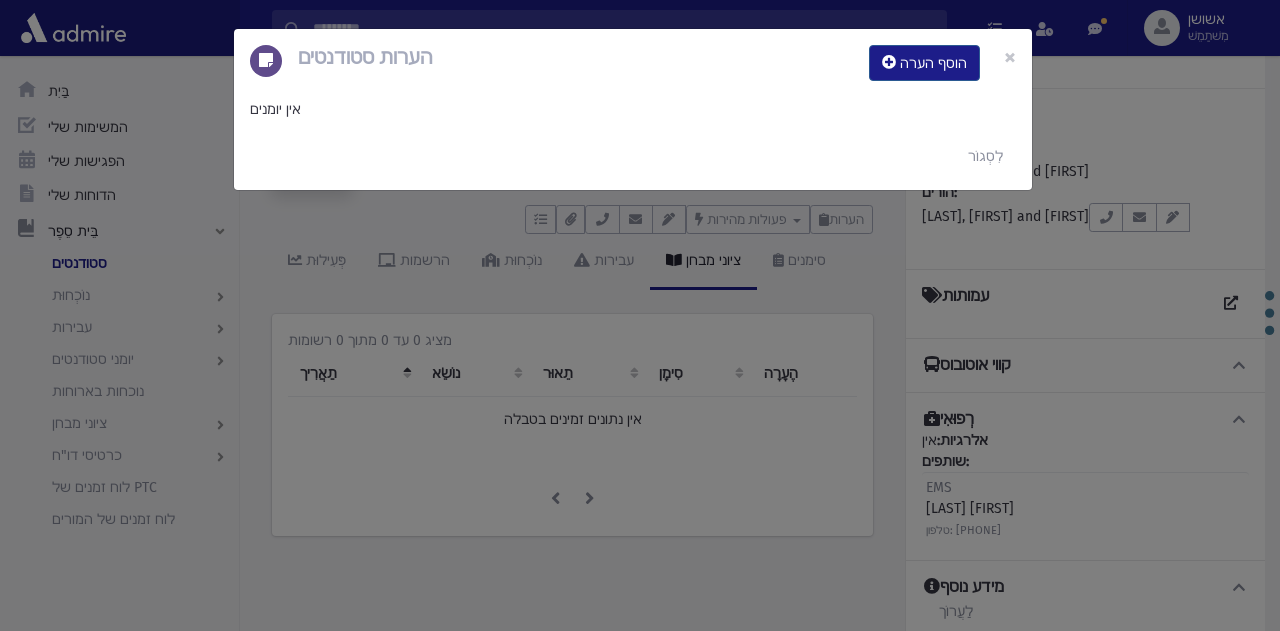 click on "הערות סטודנטים
הוסף הערה
×" at bounding box center [633, 63] 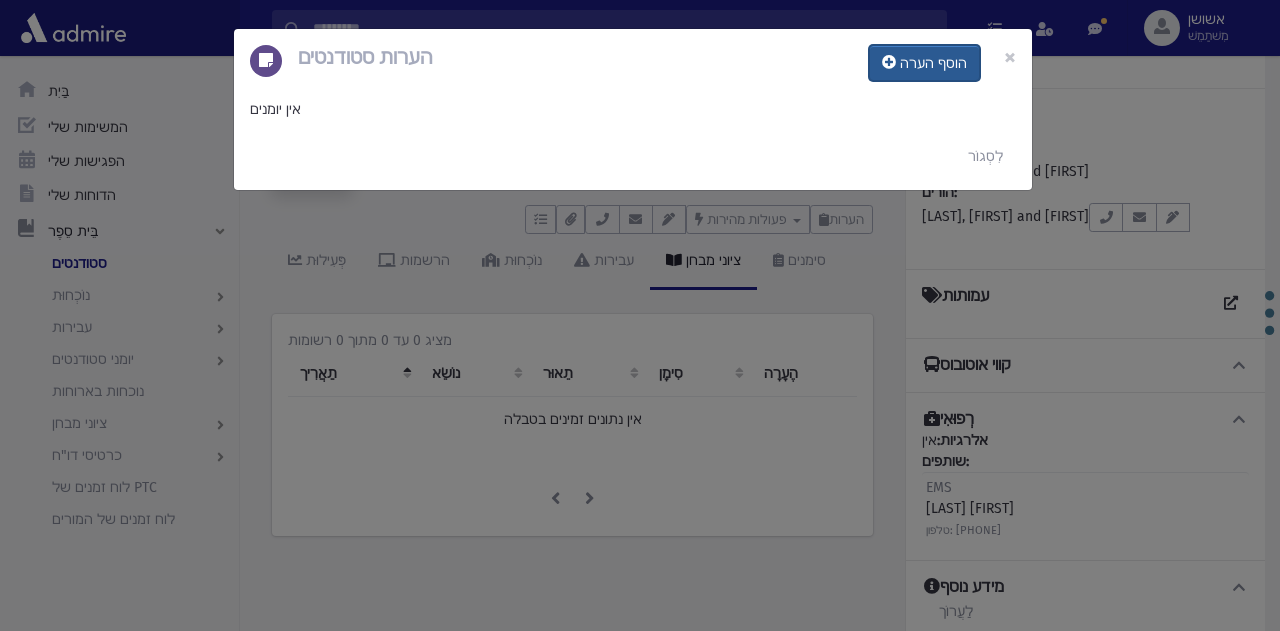 click on "הוסף הערה" at bounding box center [924, 63] 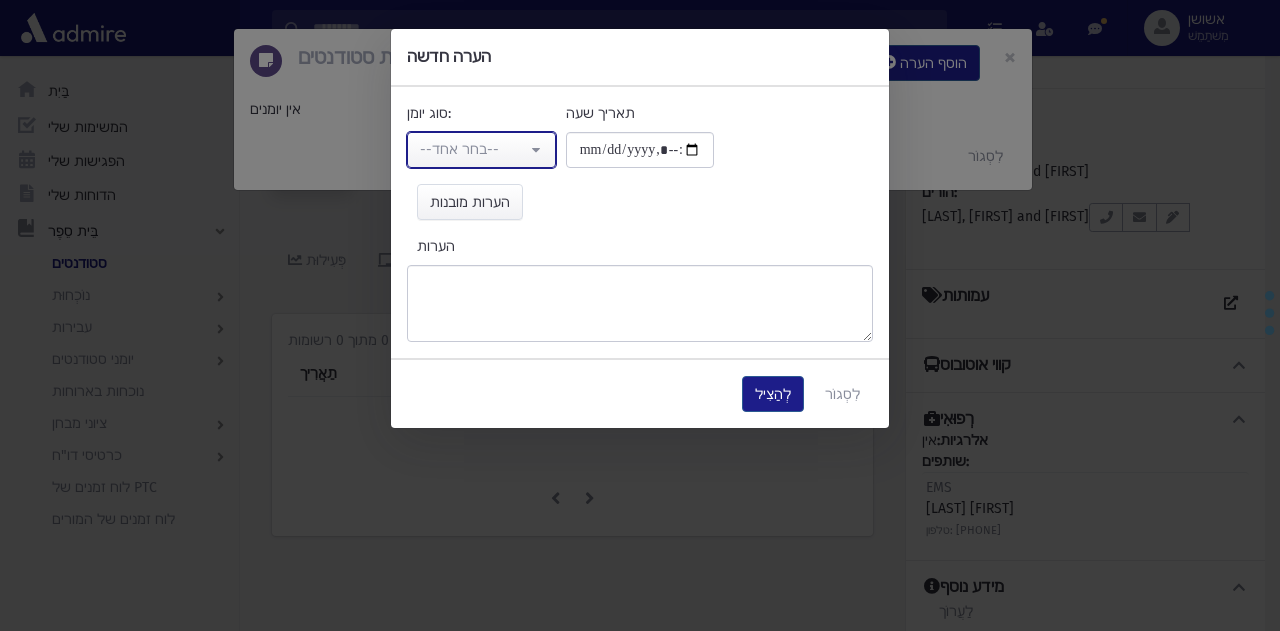 click on "--בחר אחד--" at bounding box center (473, 149) 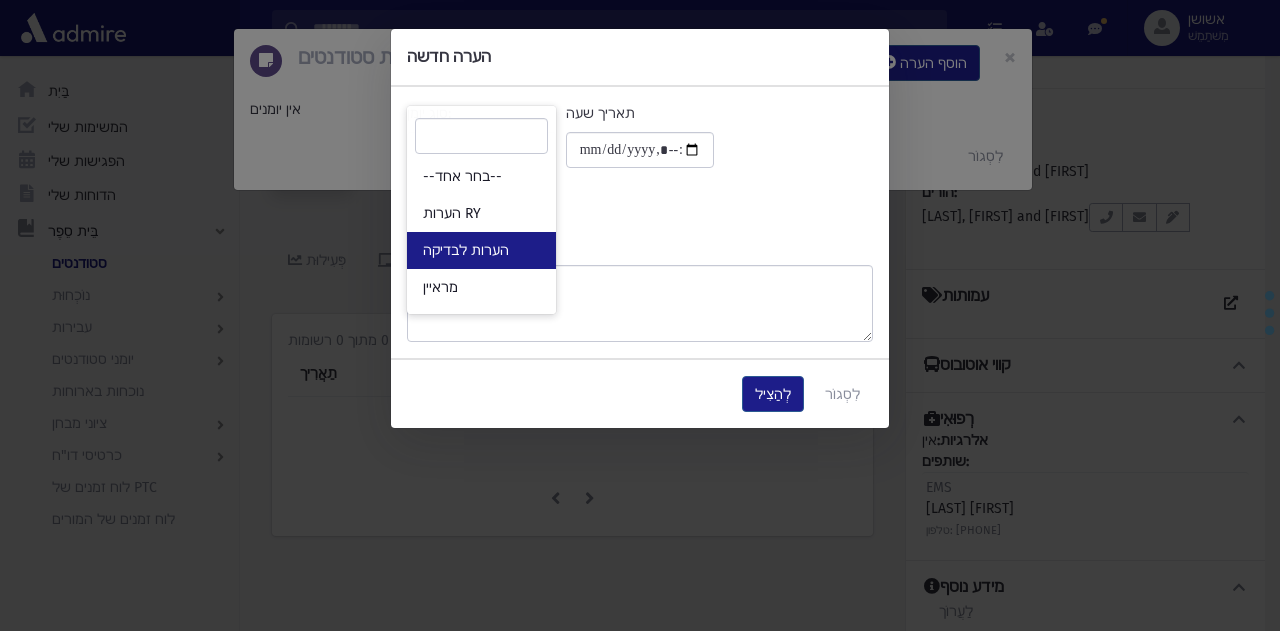 click on "הערות לבדיקה" at bounding box center [466, 250] 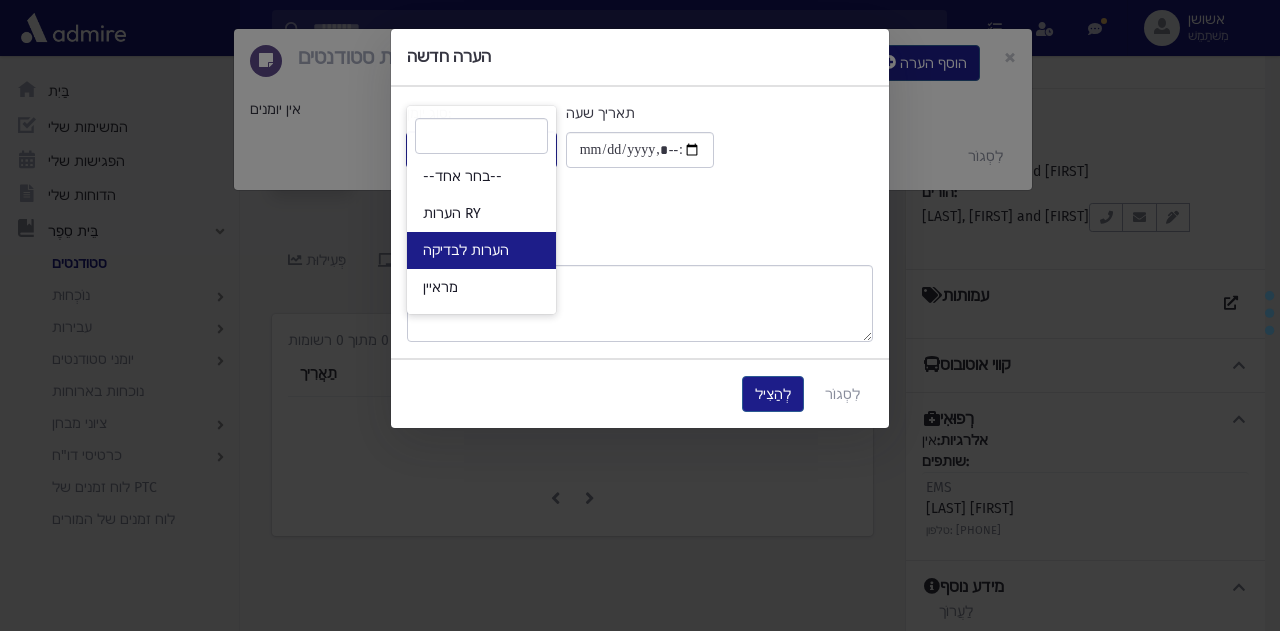 select on "*" 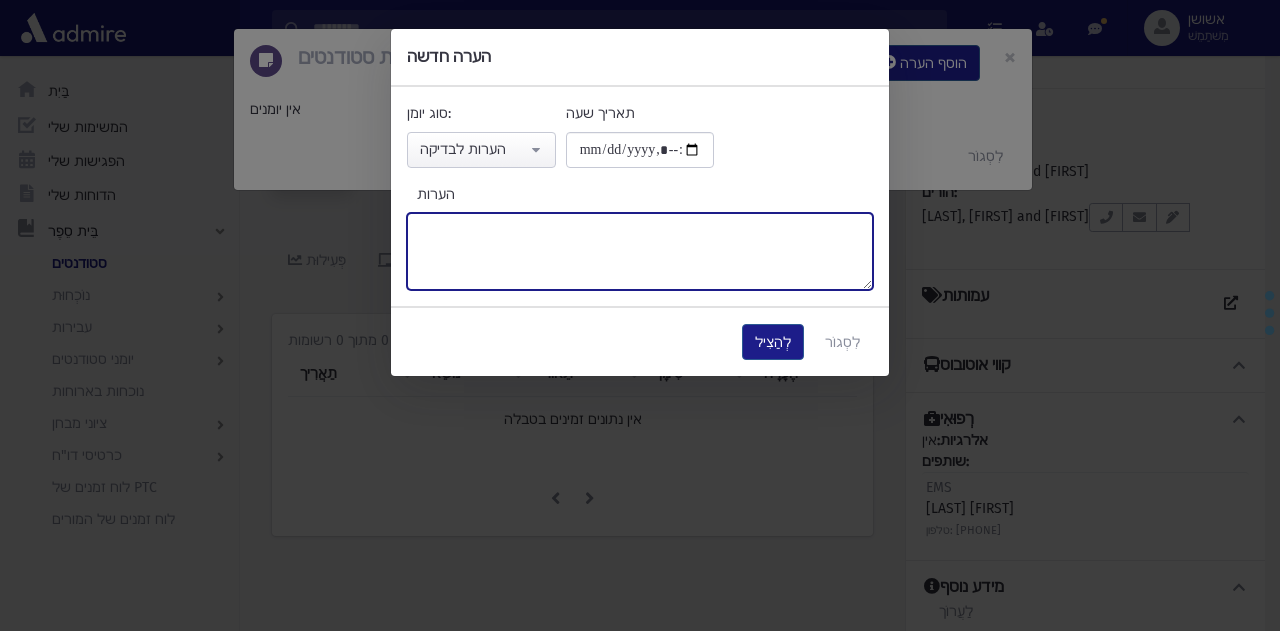 click on "הערות" at bounding box center (640, 251) 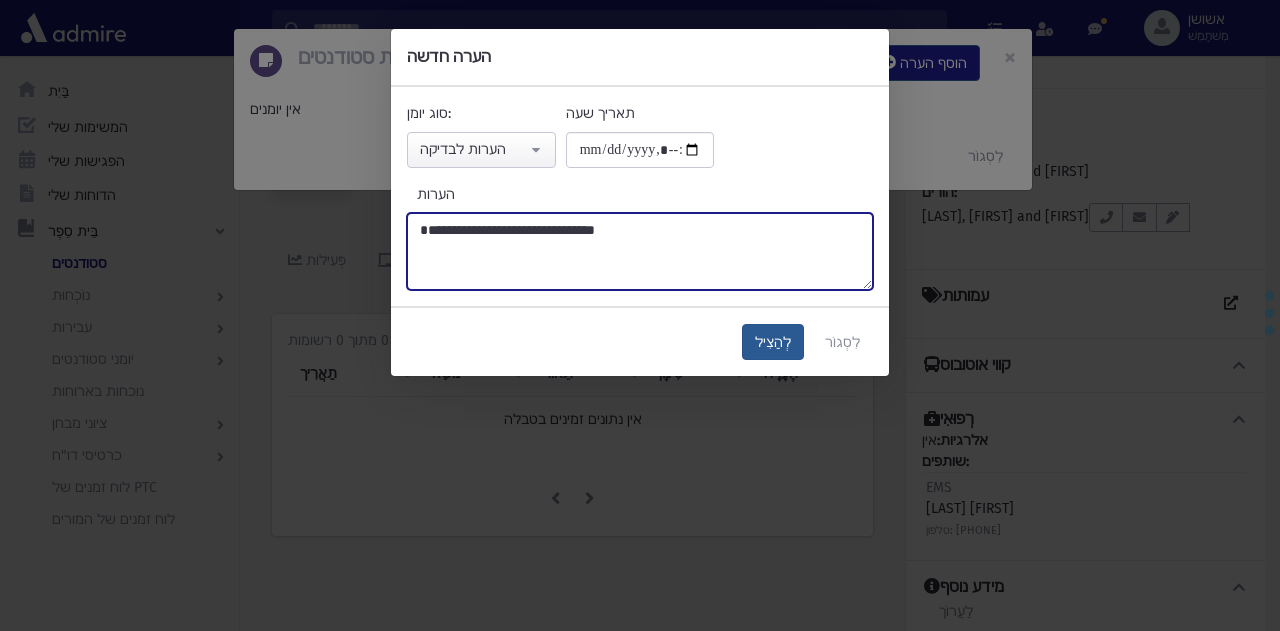 type on "**********" 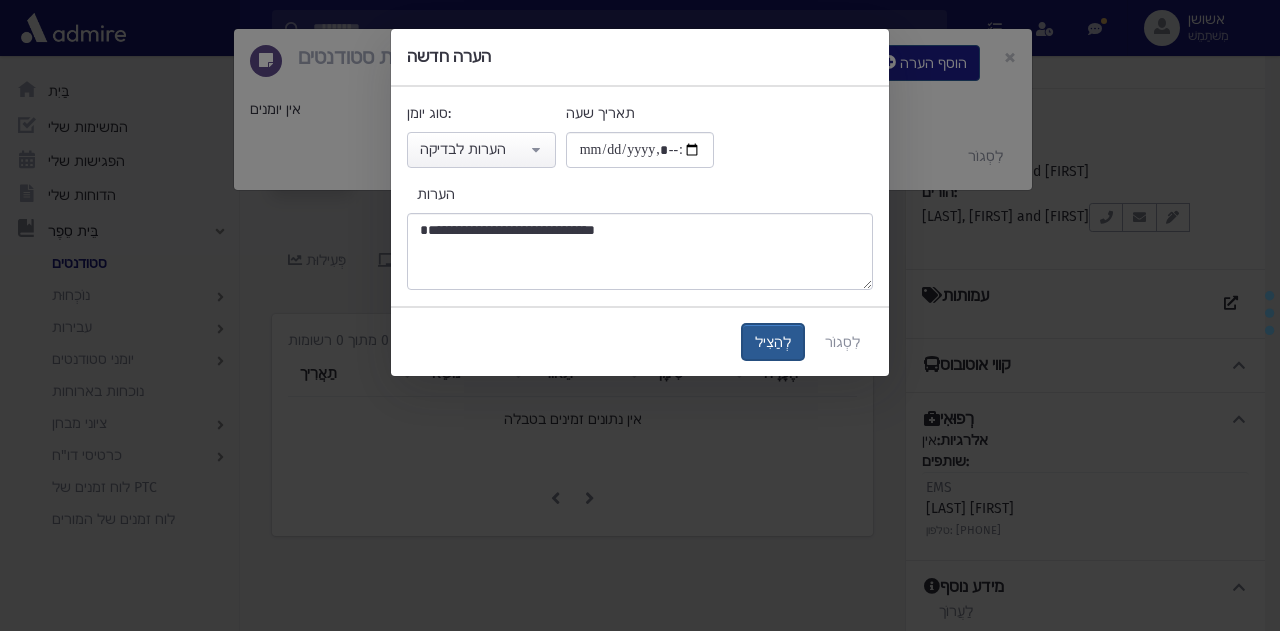 click on "לְהַצִיל" at bounding box center (773, 342) 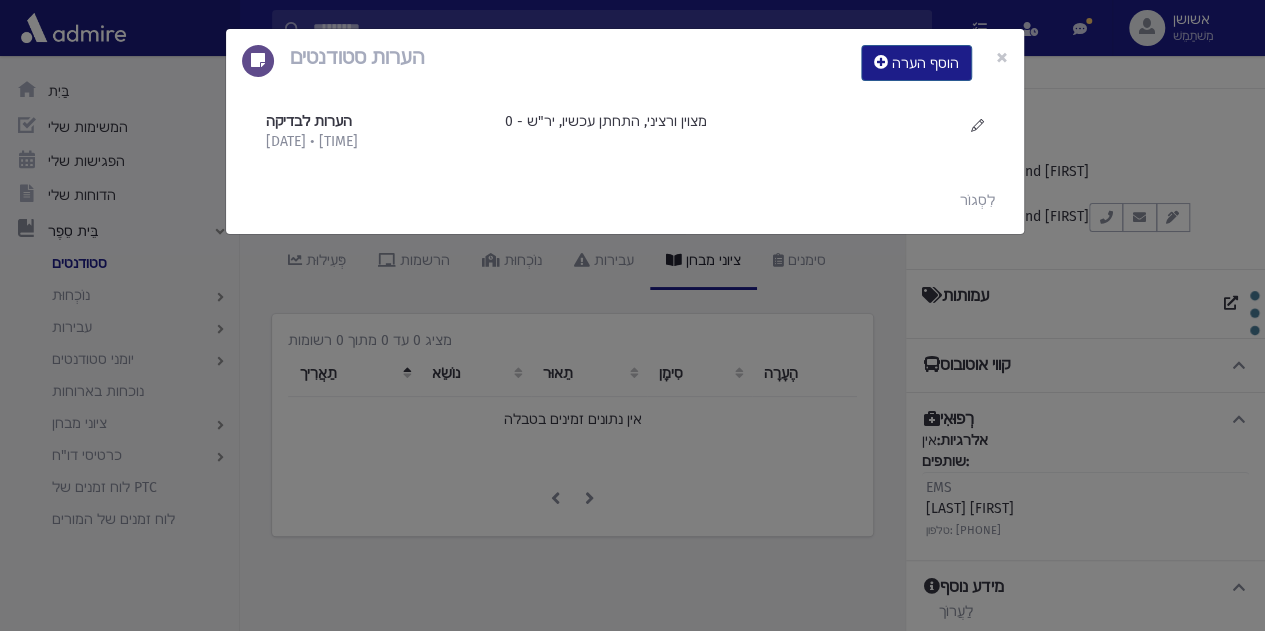 click on "הערות סטודנטים
הוסף הערה
×
הערות לבדיקה
8/4/2025 • 19:04" at bounding box center (632, 315) 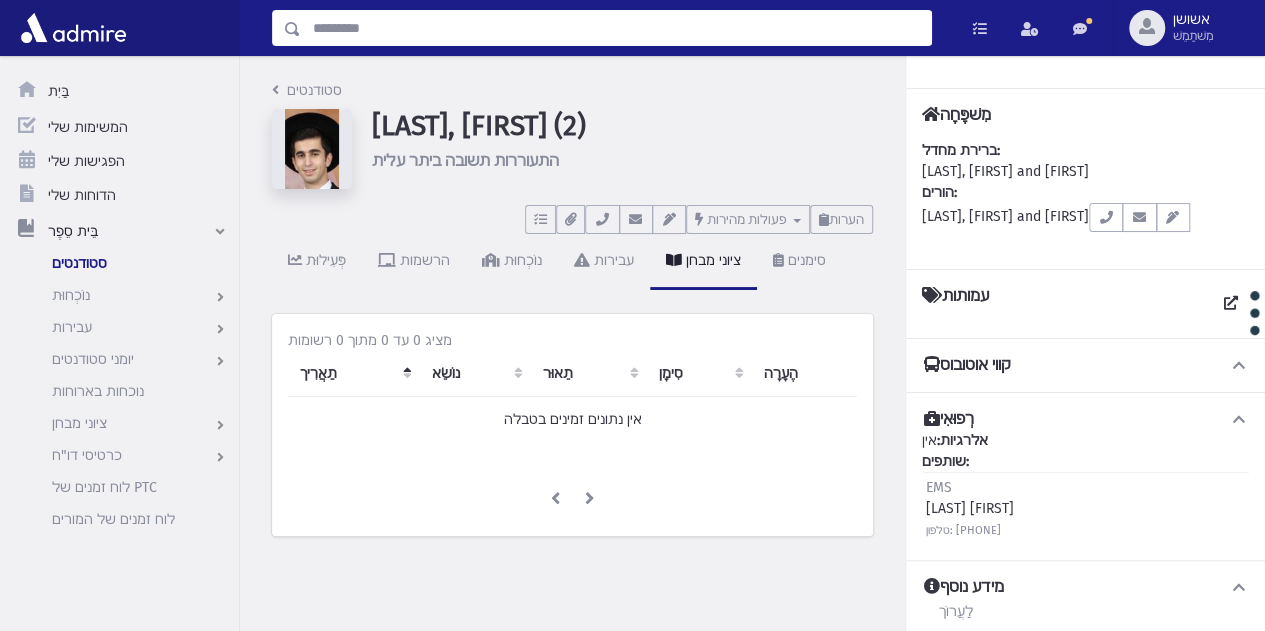 click at bounding box center (616, 28) 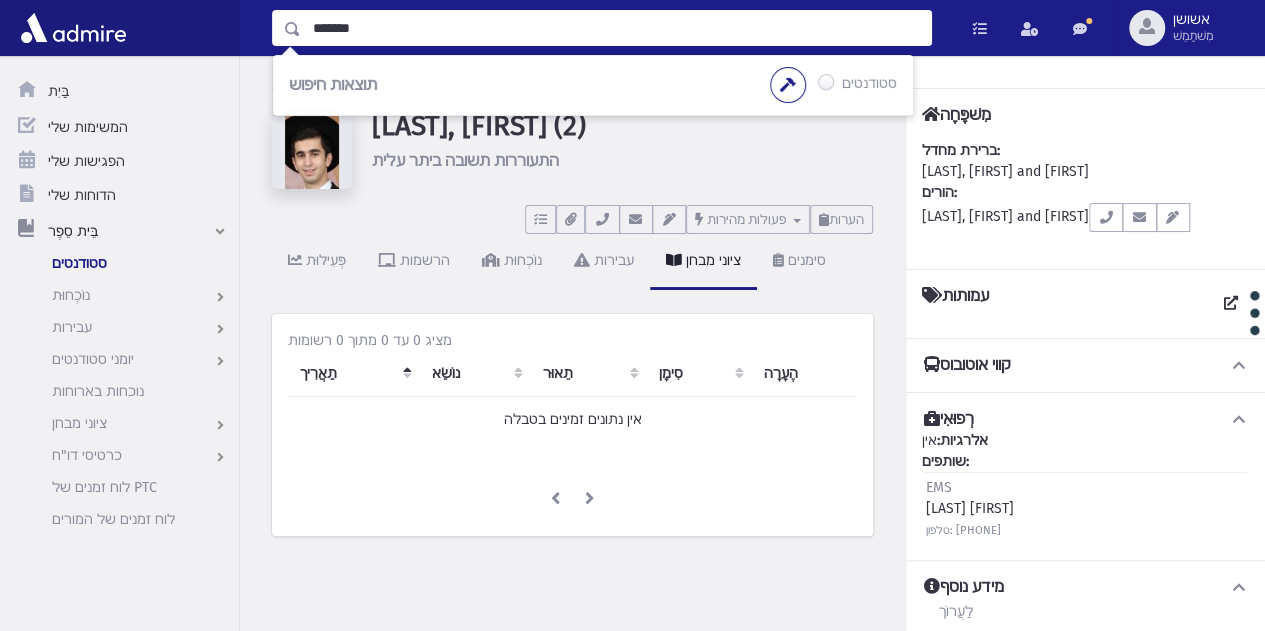 type on "*******" 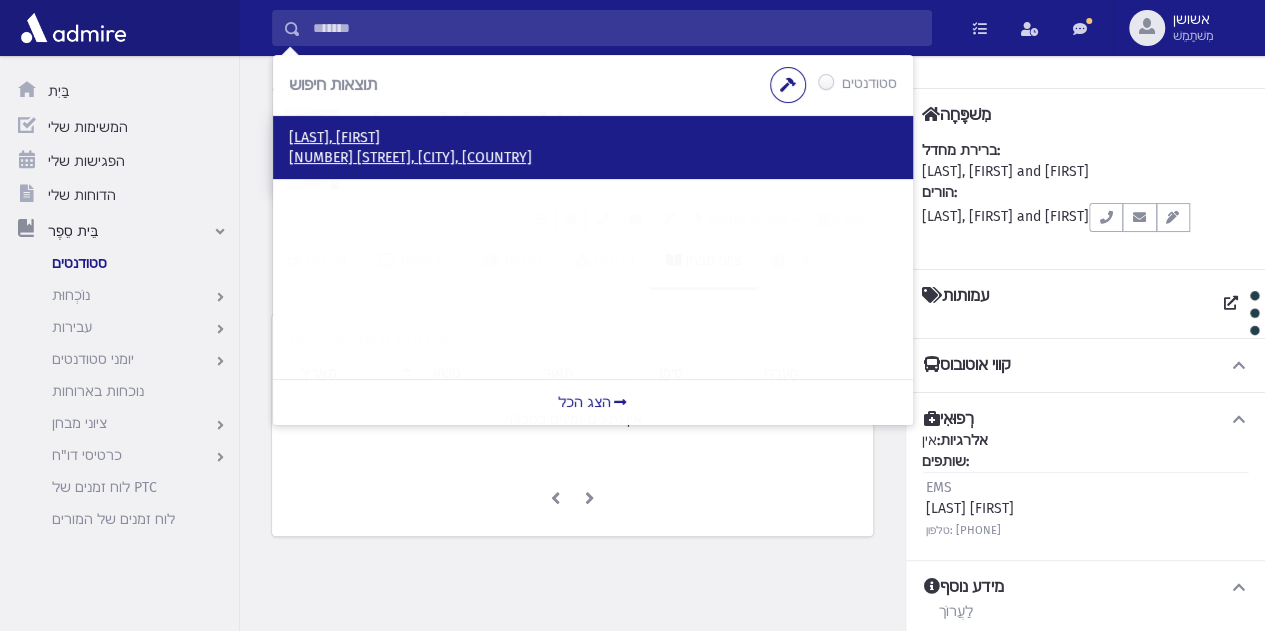 click on "שוודרון, משה חיים" at bounding box center [334, 137] 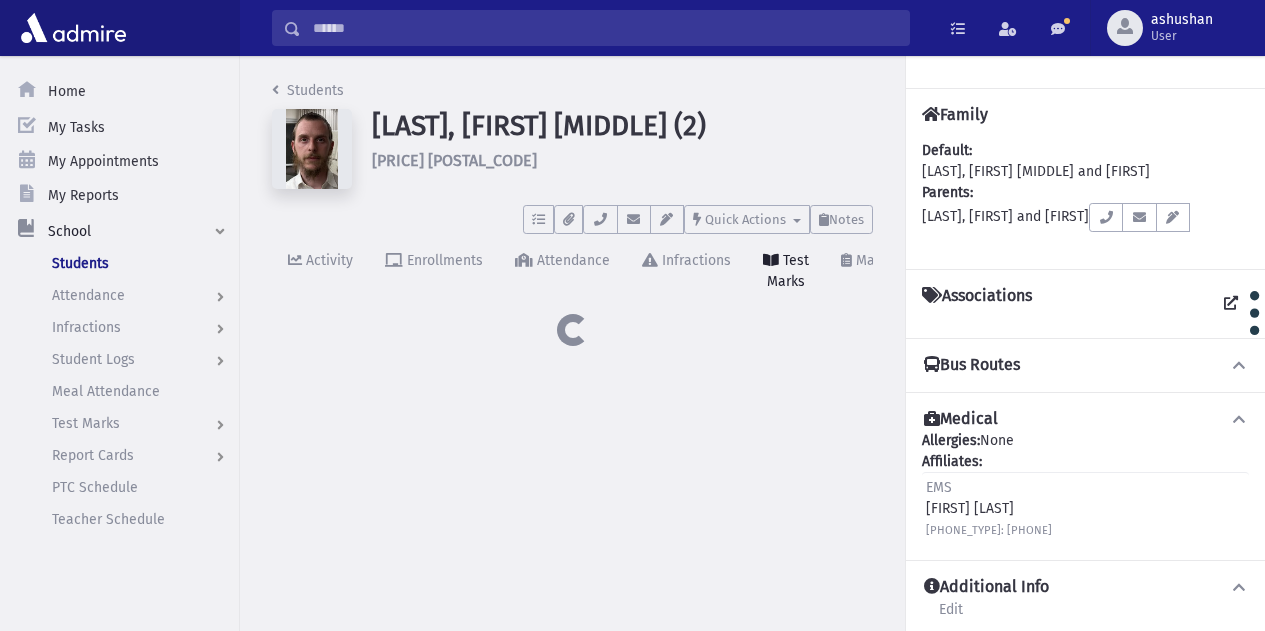 scroll, scrollTop: 0, scrollLeft: 0, axis: both 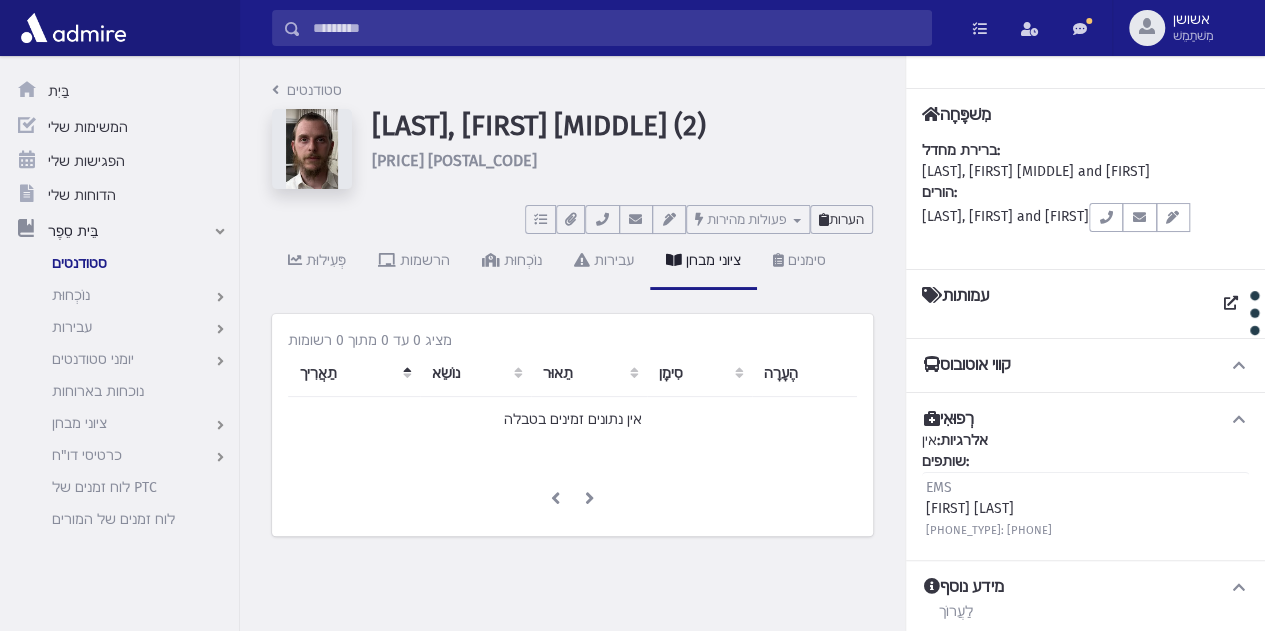 click at bounding box center [824, 219] 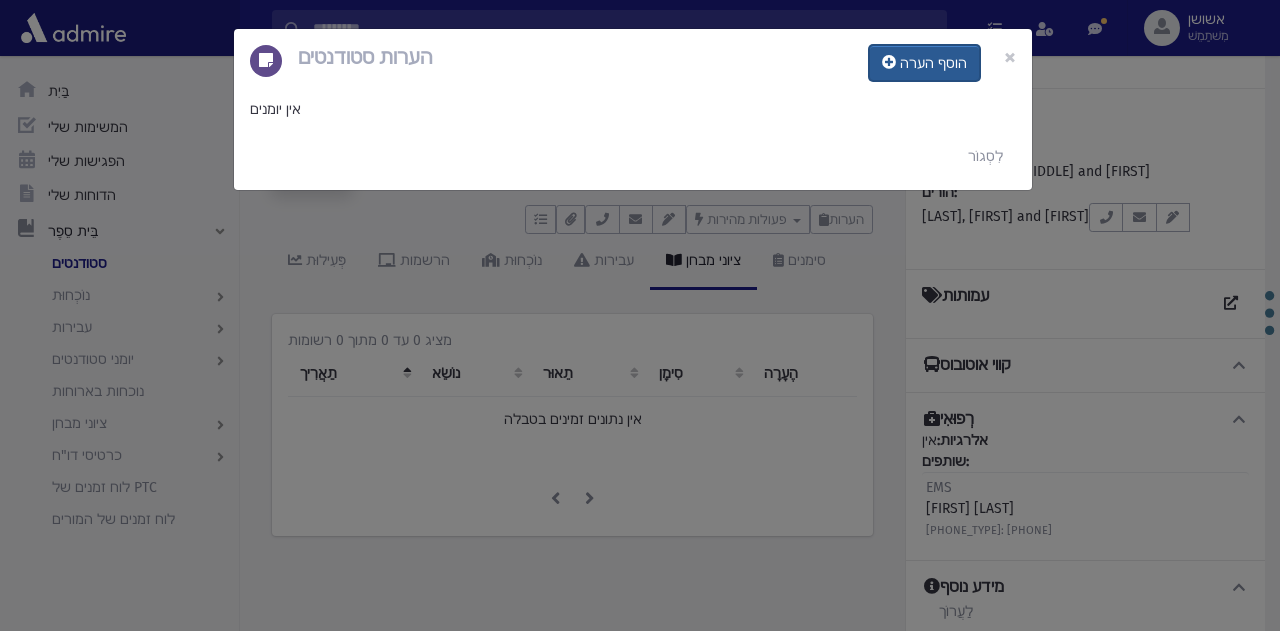 click on "הוסף הערה" at bounding box center [933, 62] 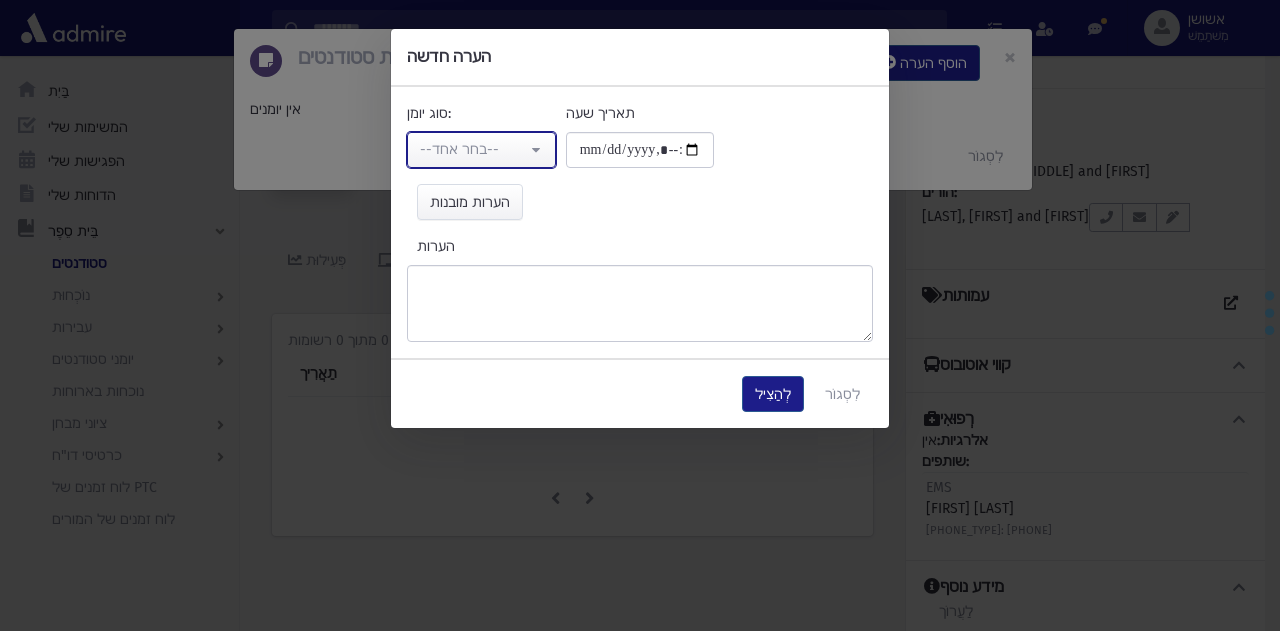 click on "--בחר אחד--" at bounding box center [459, 149] 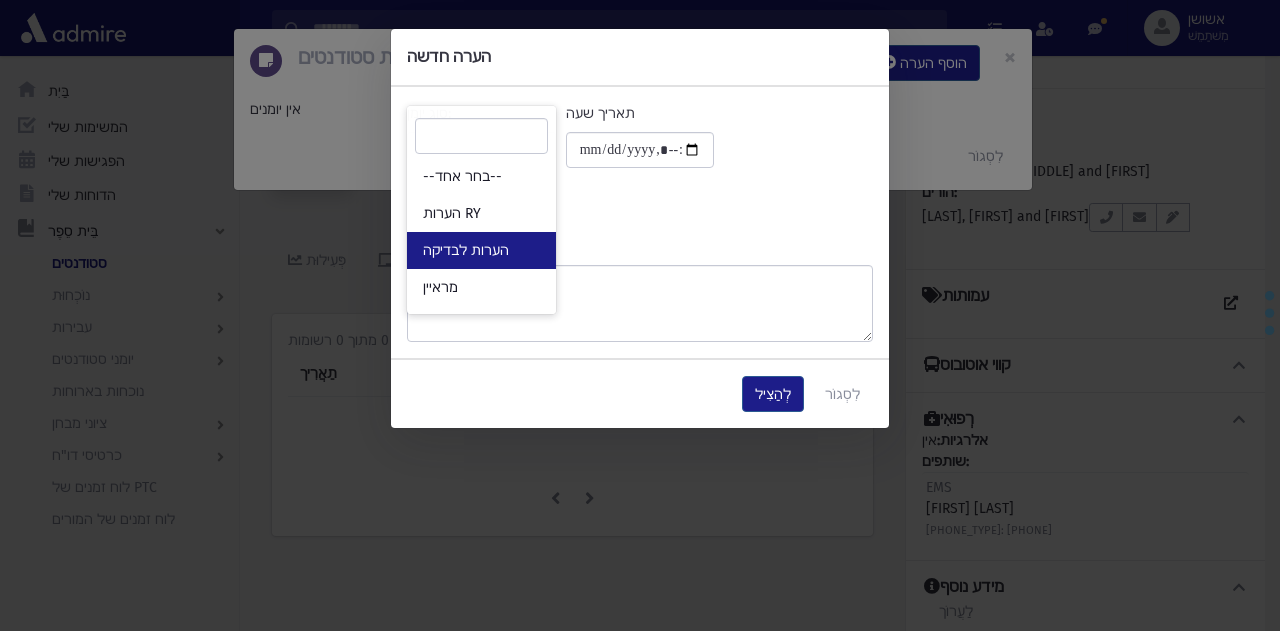 click on "הערות לבדיקה" at bounding box center (466, 250) 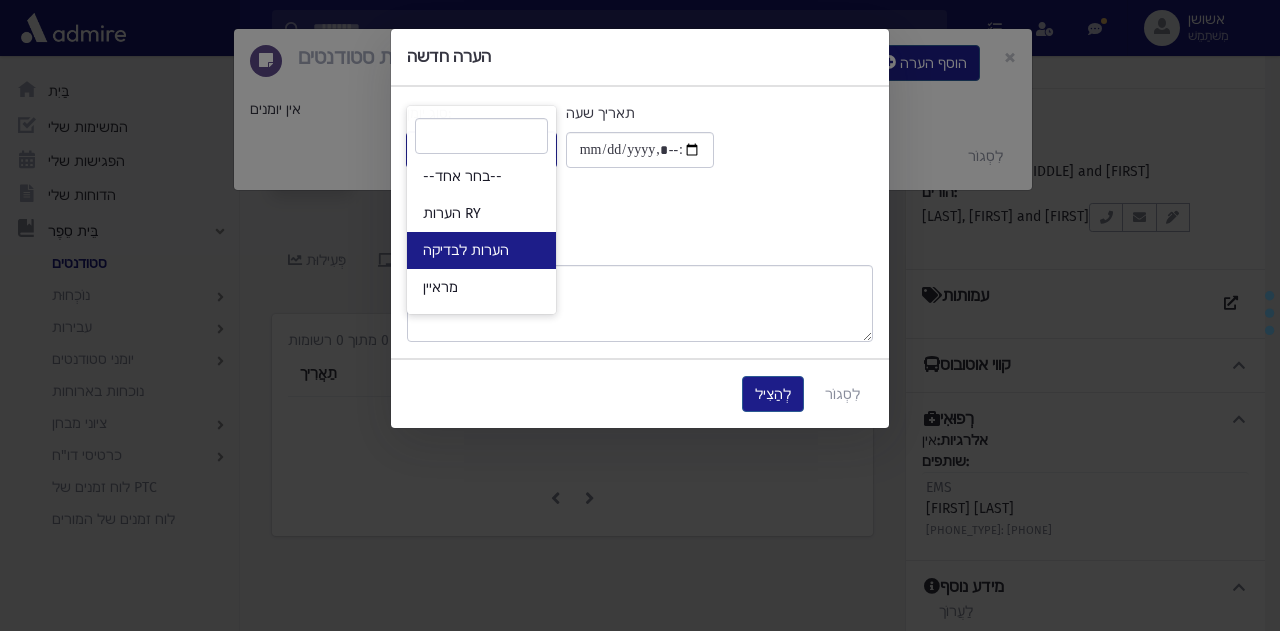 select on "*" 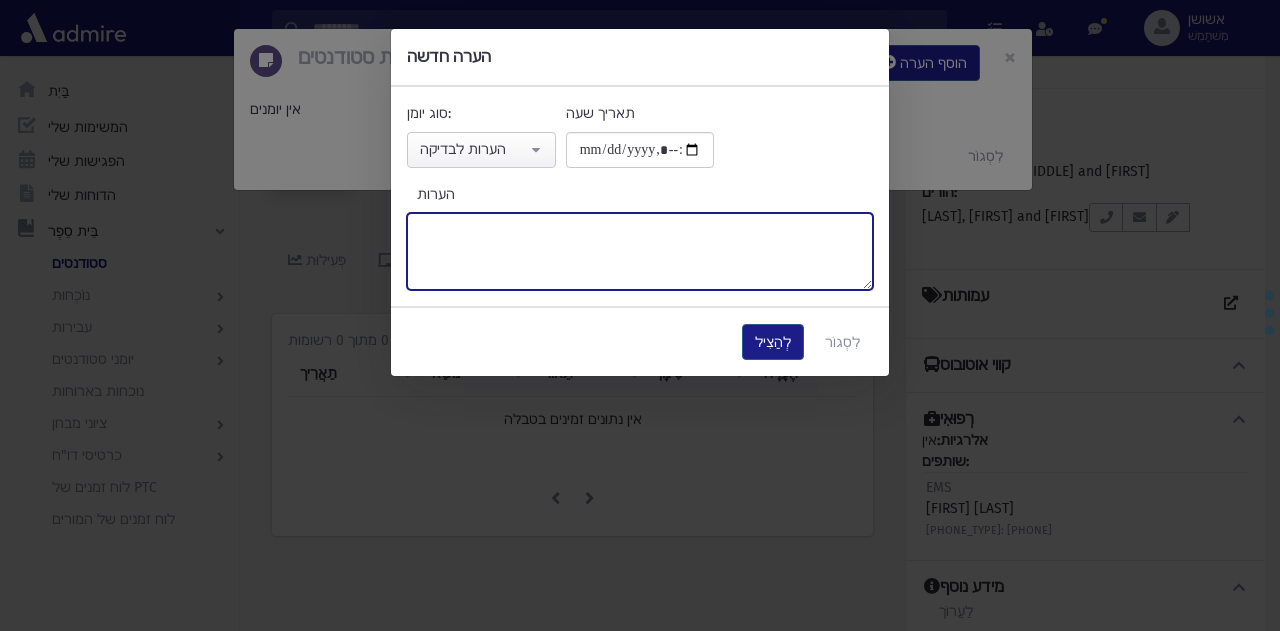 click on "הערות" at bounding box center (640, 251) 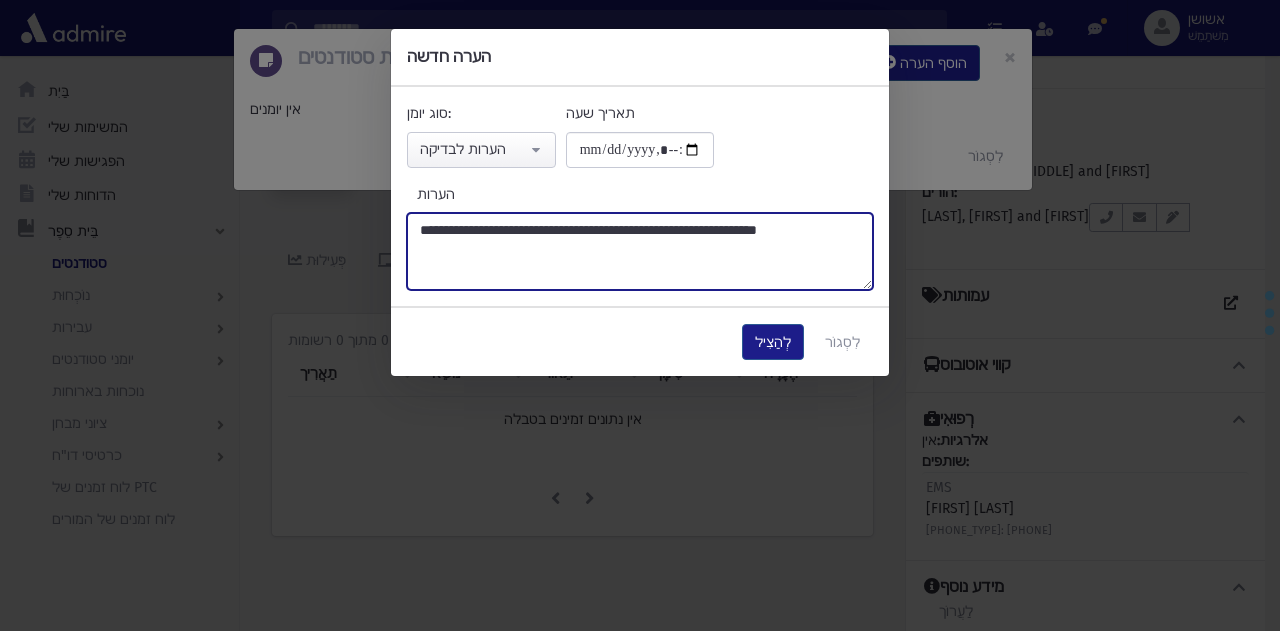 type on "**********" 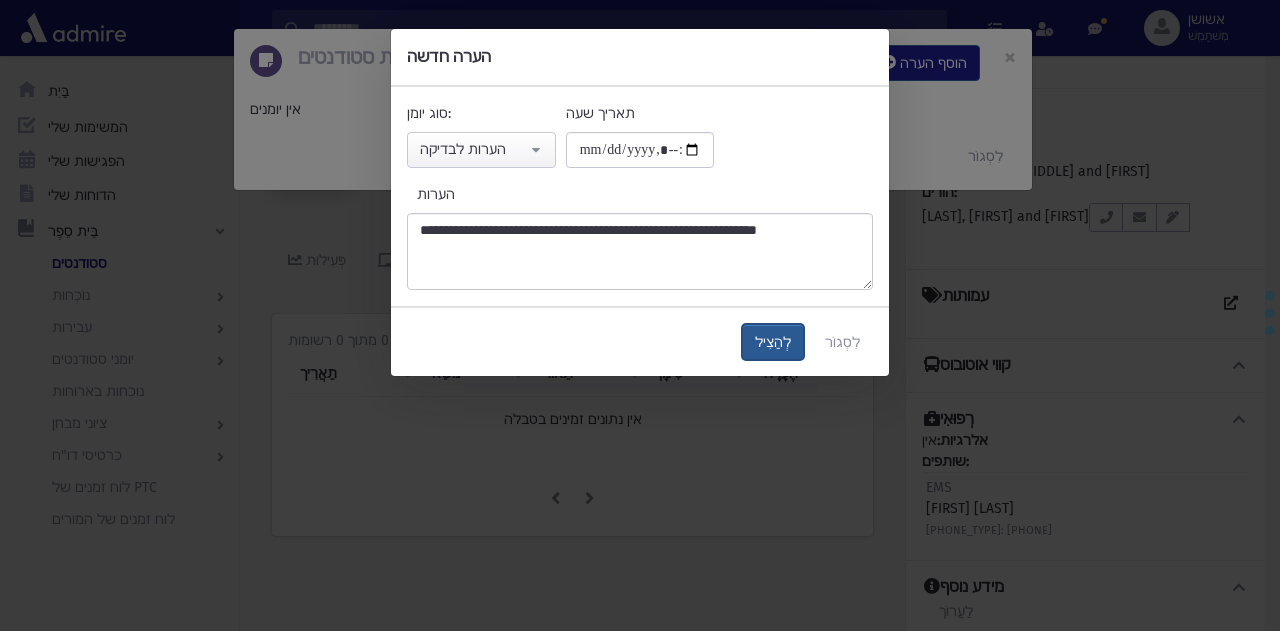 click on "לְהַצִיל" at bounding box center [773, 342] 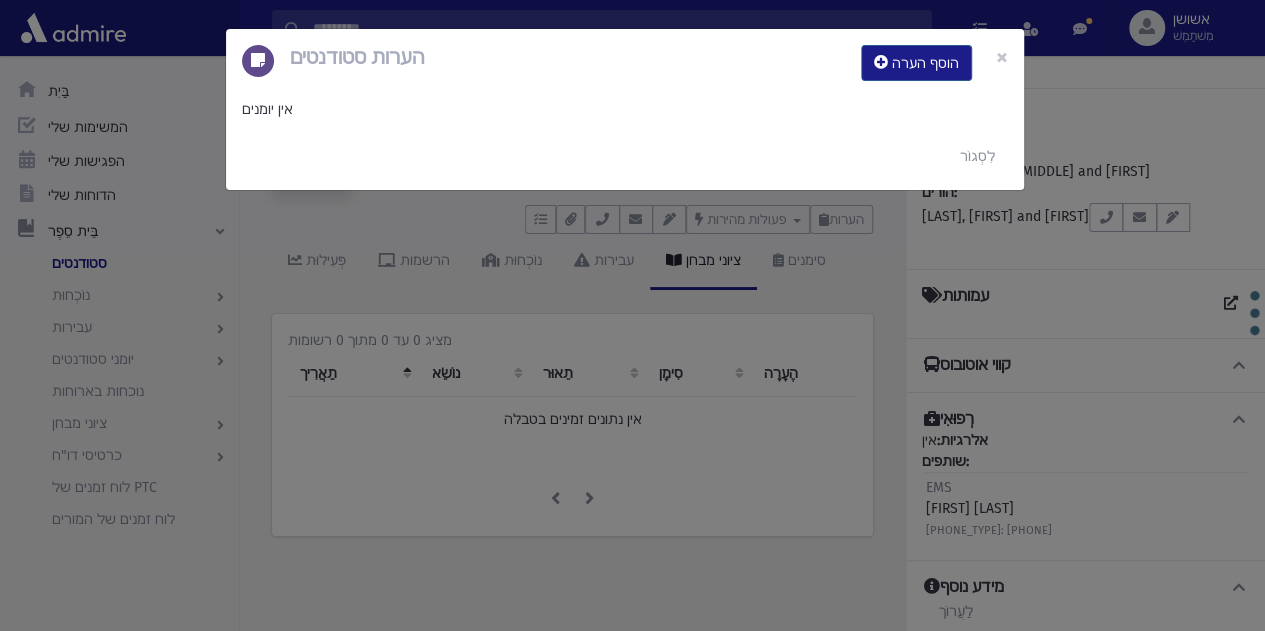 click on "הערות סטודנטים
הוסף הערה
×
אין יומנים
לִסְגוֹר" at bounding box center (632, 315) 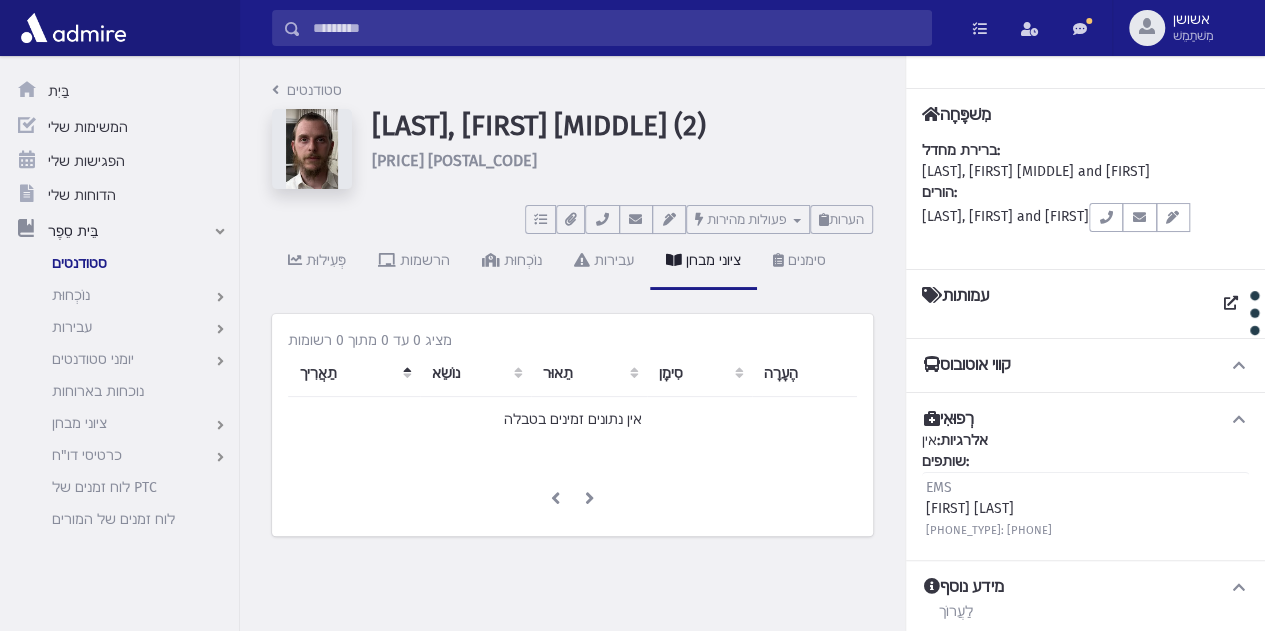 click at bounding box center [616, 28] 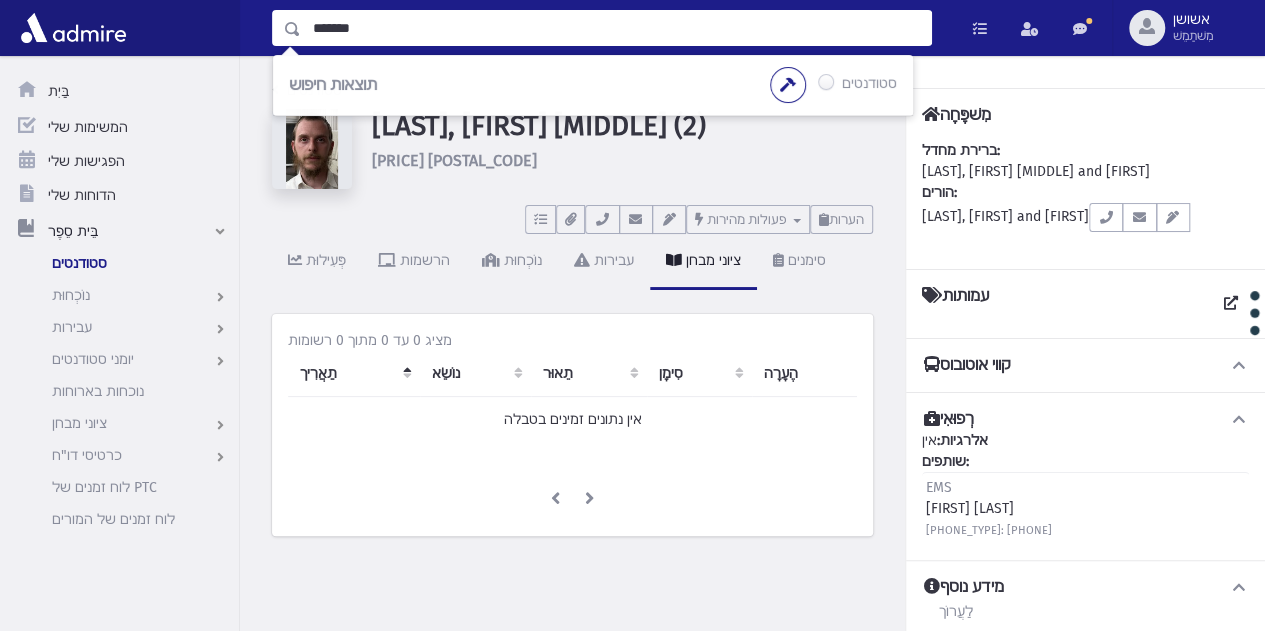 type on "*******" 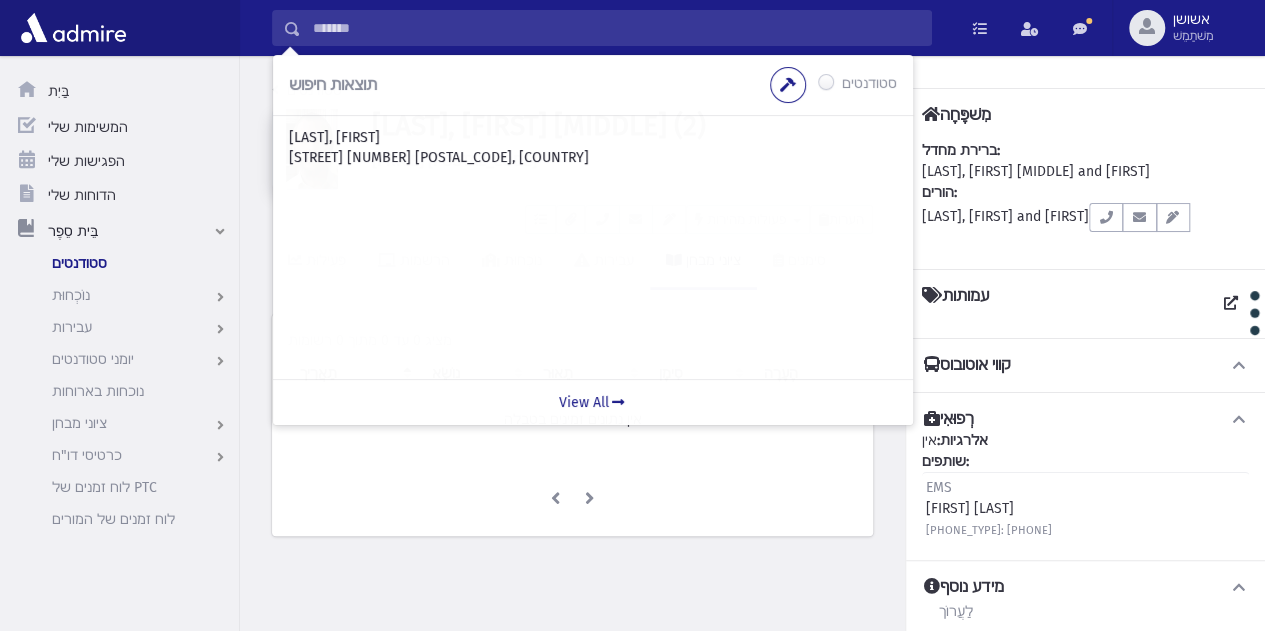 click on "[LAST], [FIRST]" at bounding box center [593, 138] 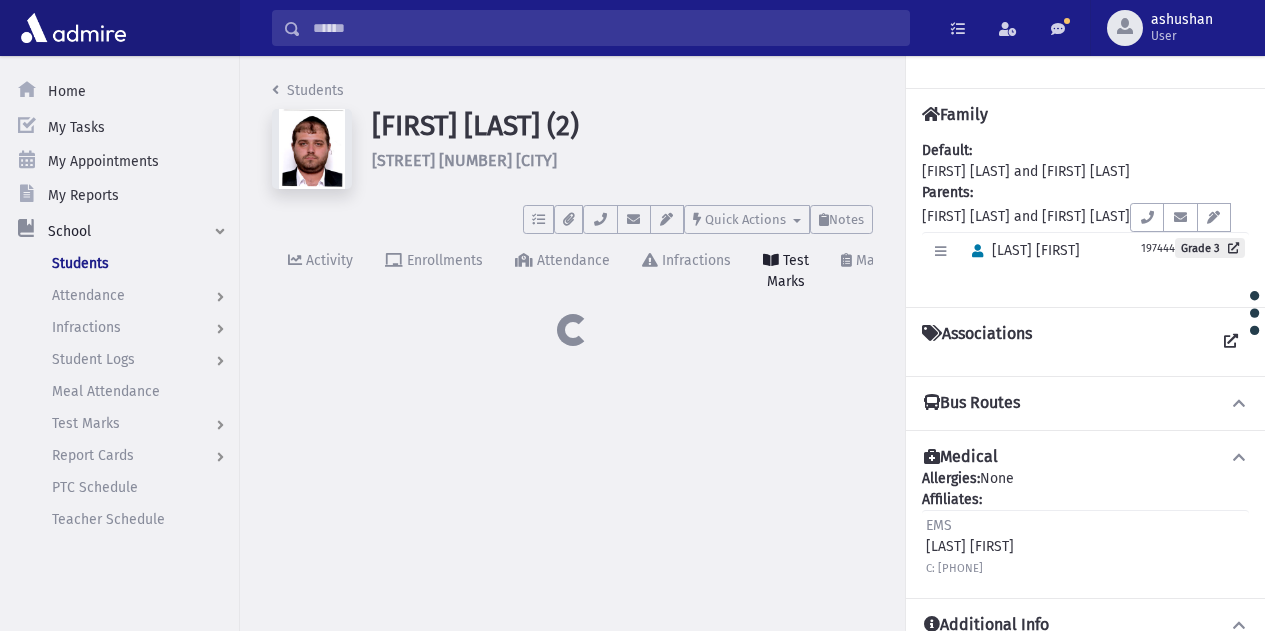 scroll, scrollTop: 0, scrollLeft: 0, axis: both 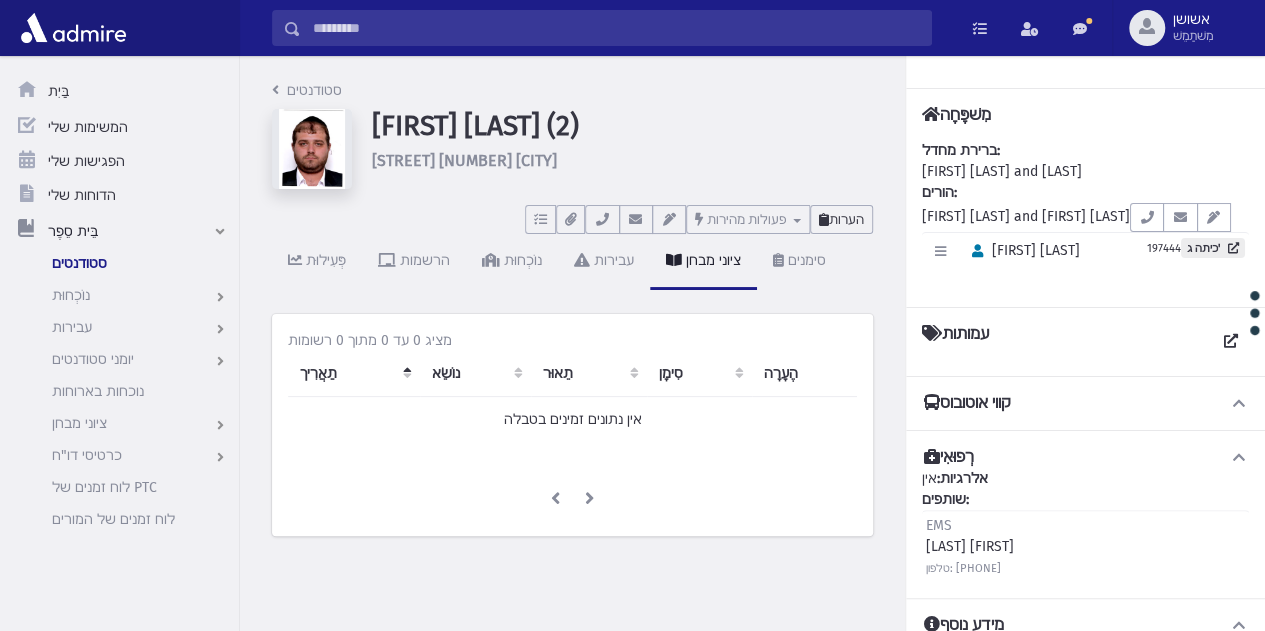 click on "הערות" at bounding box center [846, 219] 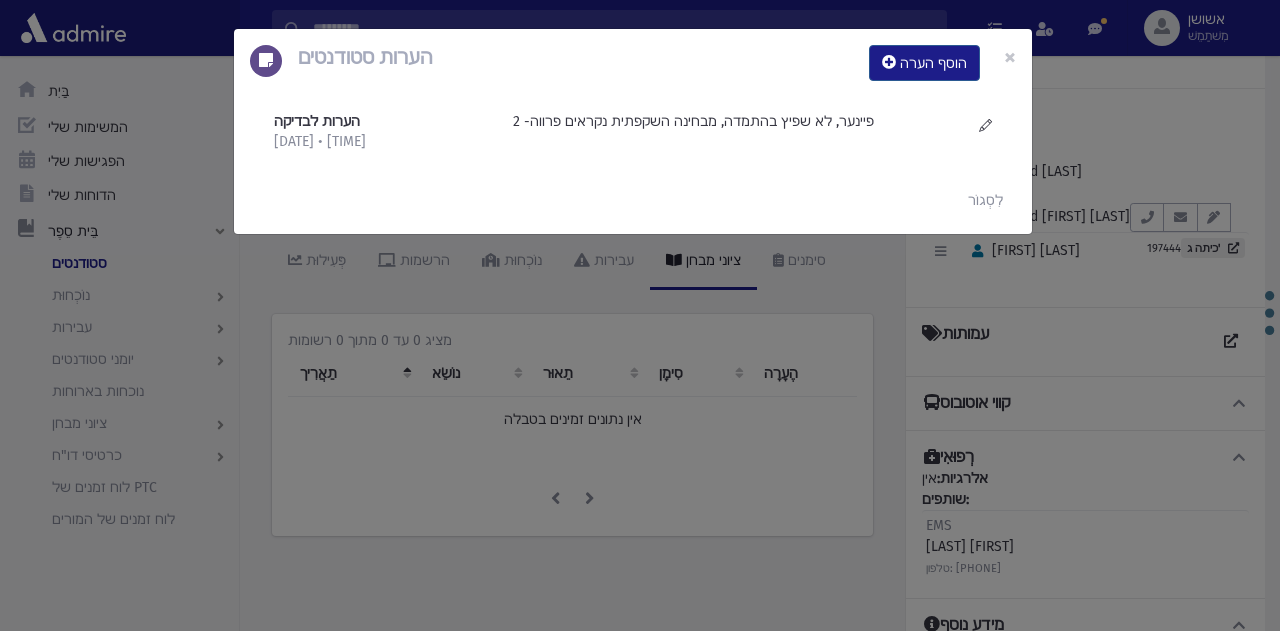 click on "[DATE] • [TIME]" at bounding box center [640, 315] 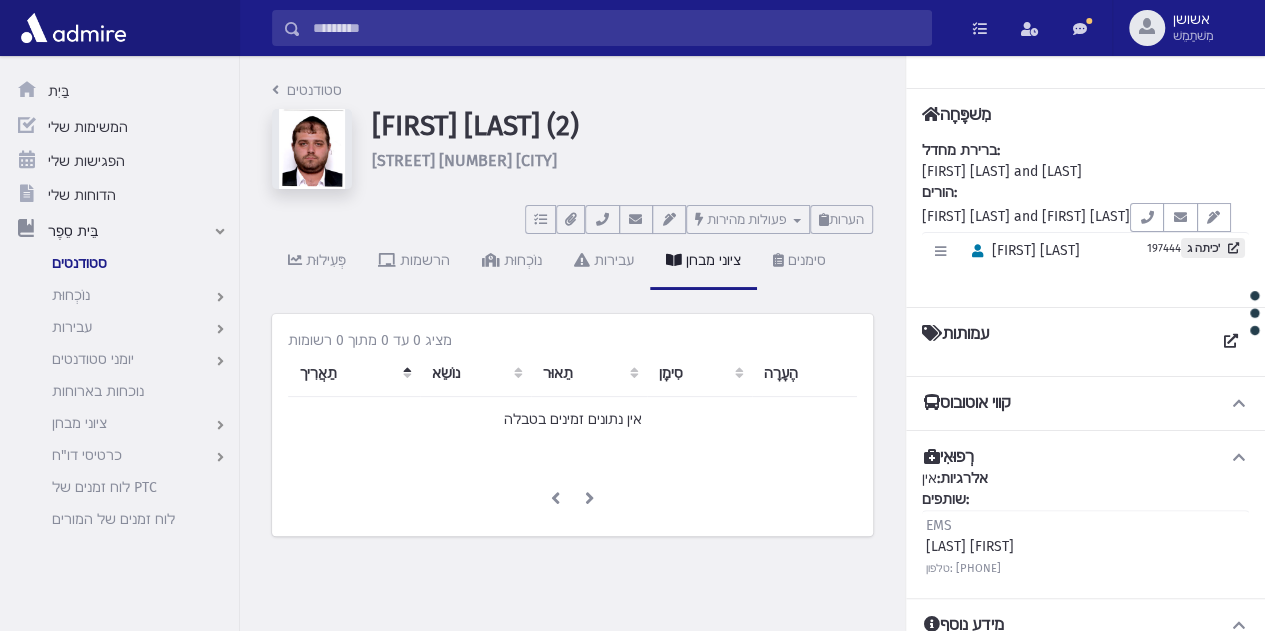 click at bounding box center [616, 28] 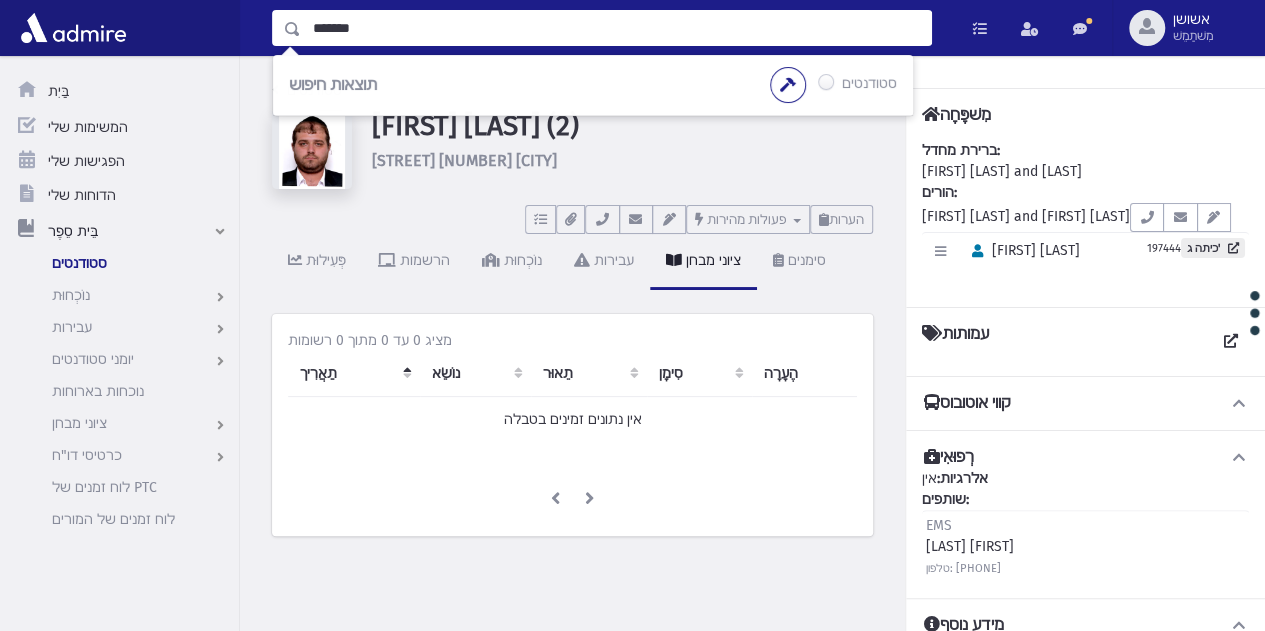 type on "*******" 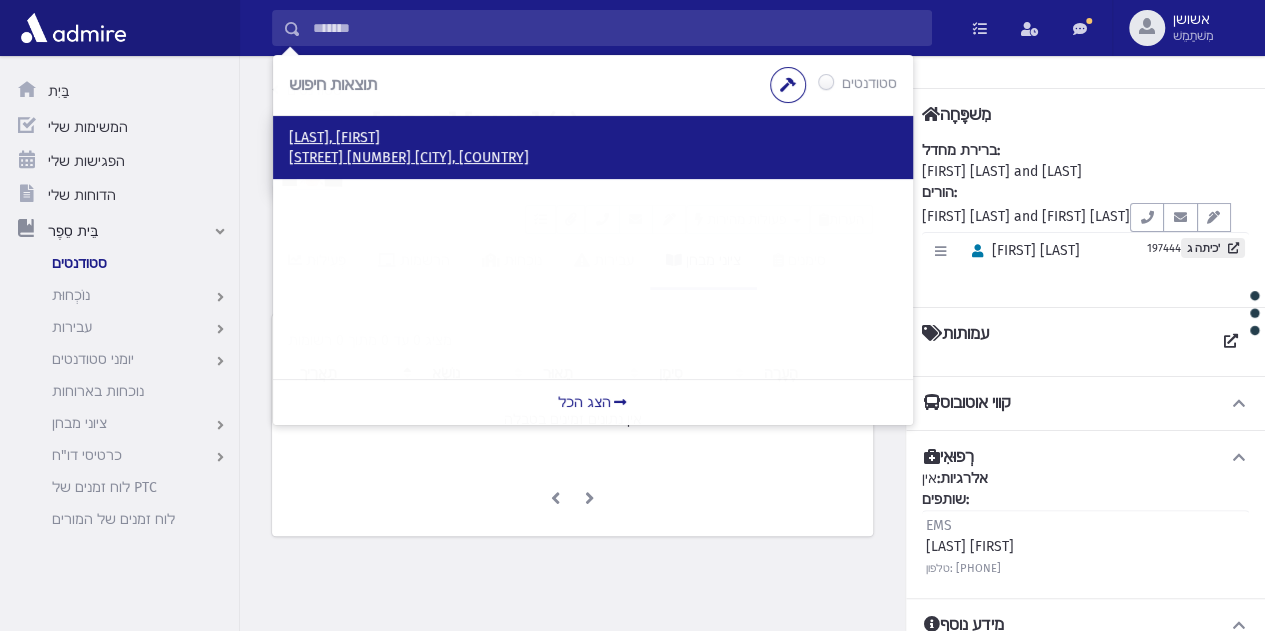 click on "[STREET] [NUMBER] [CITY], [COUNTRY]" at bounding box center (409, 157) 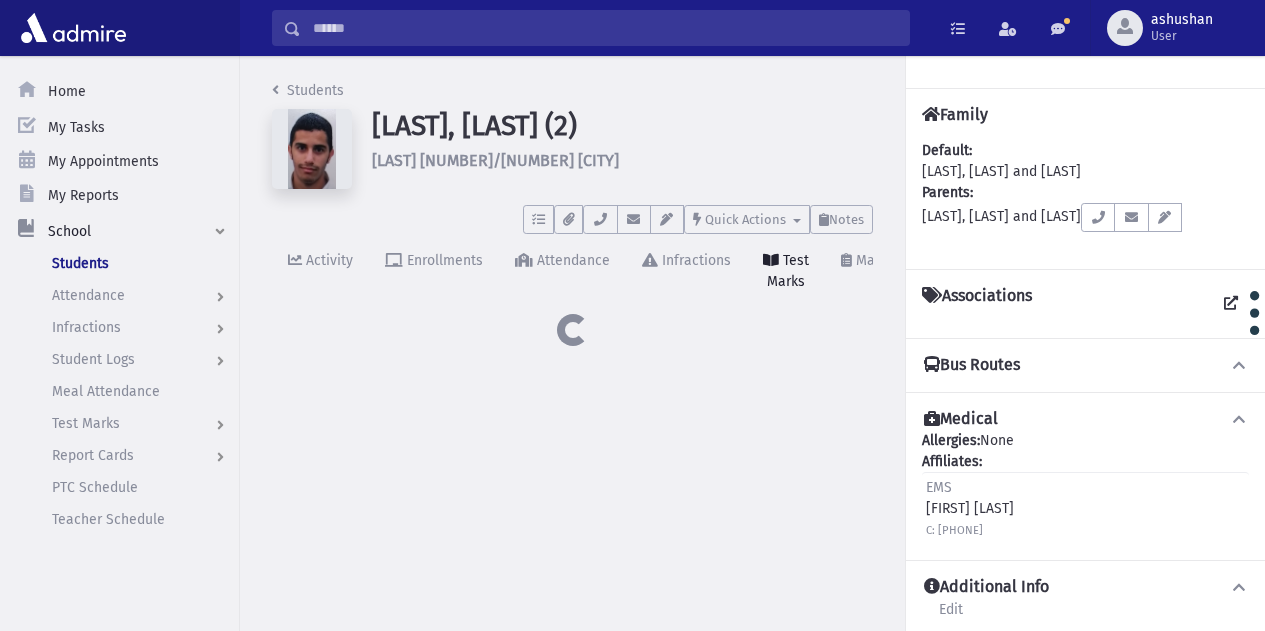 scroll, scrollTop: 0, scrollLeft: 0, axis: both 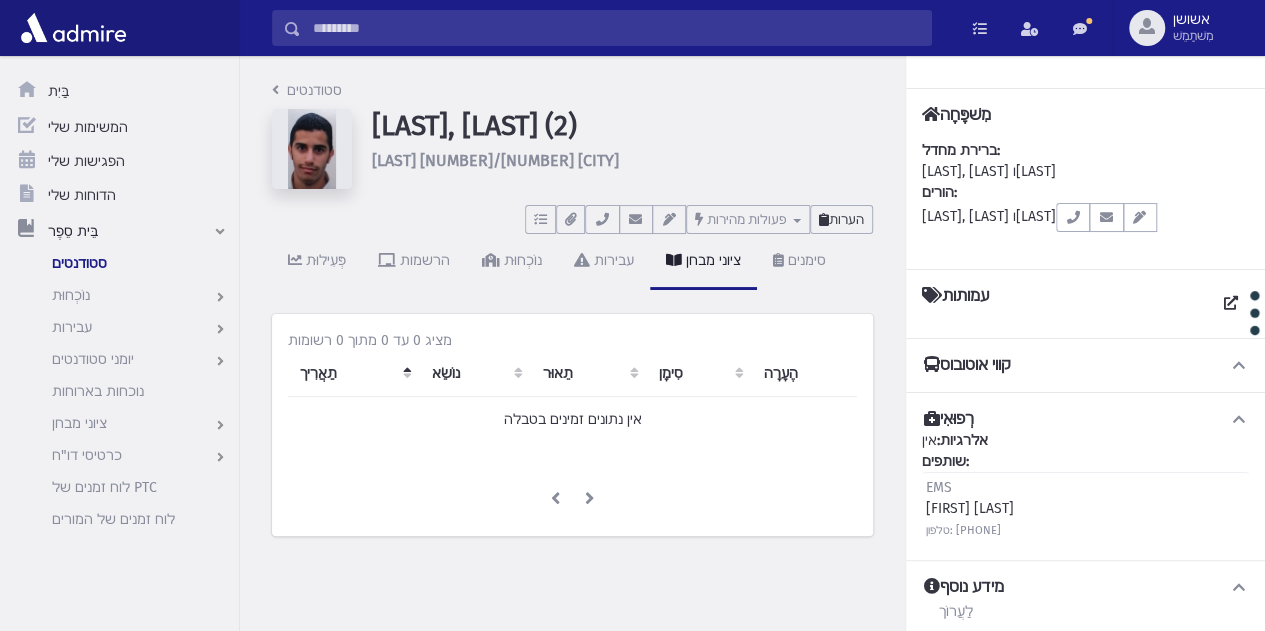 click on "הערות" at bounding box center (841, 219) 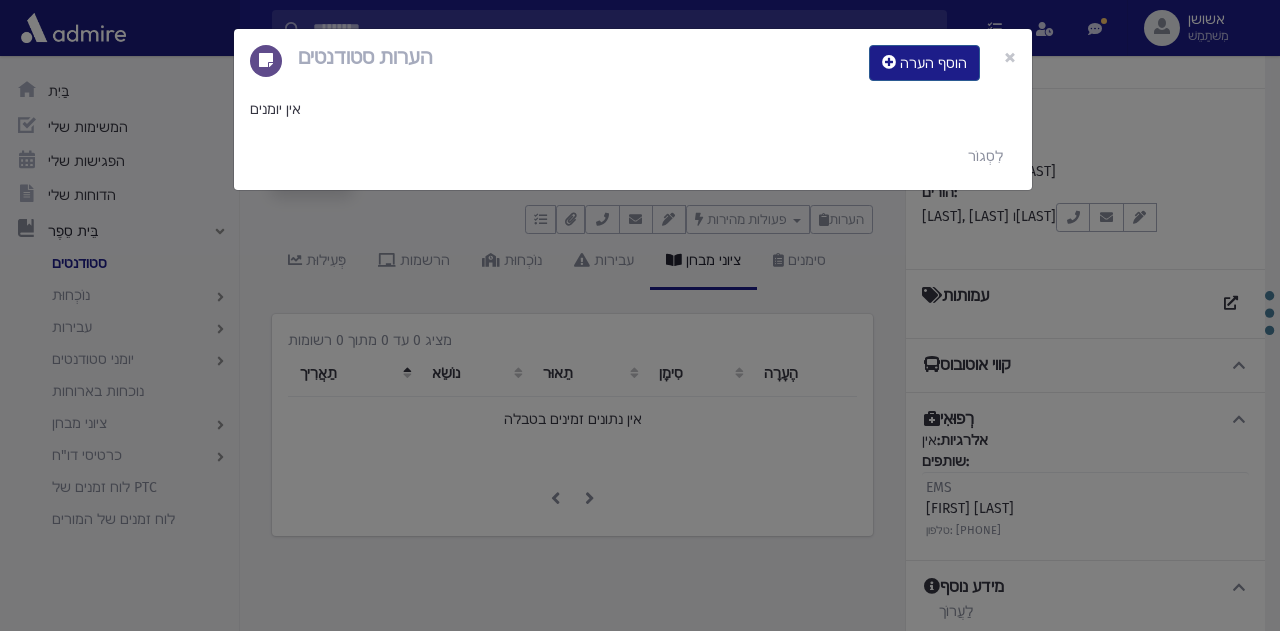 click on "הערות סטודנטים
הוסף הערה
×" at bounding box center (633, 63) 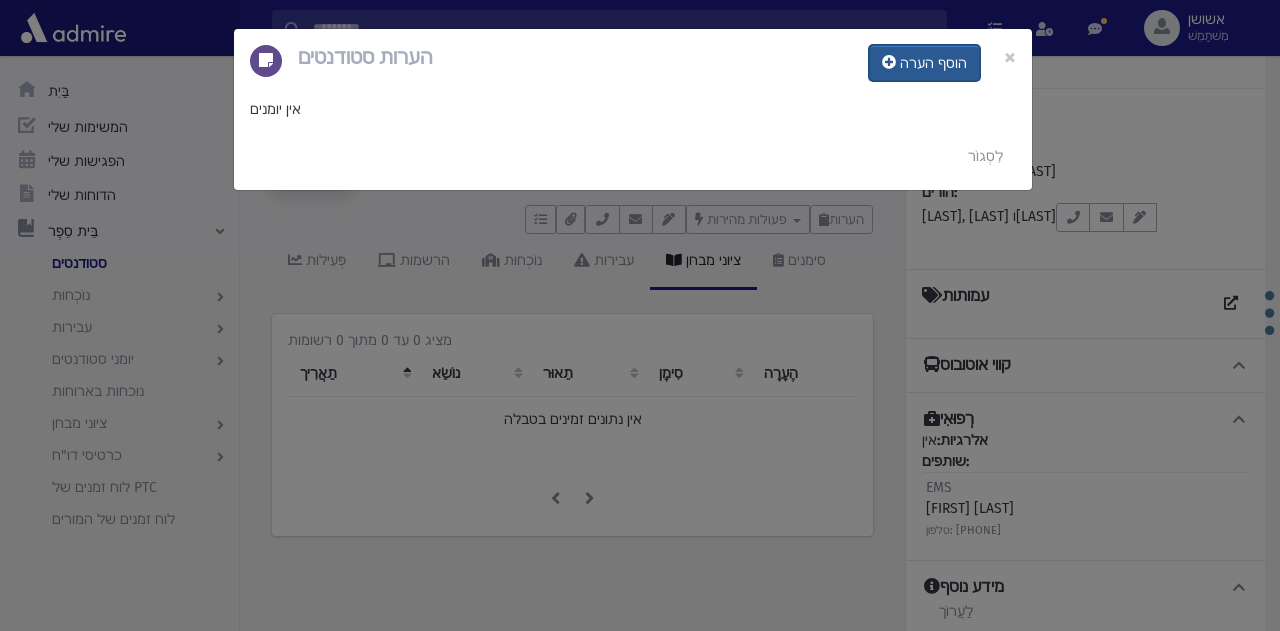 click on "הוסף הערה" at bounding box center (924, 63) 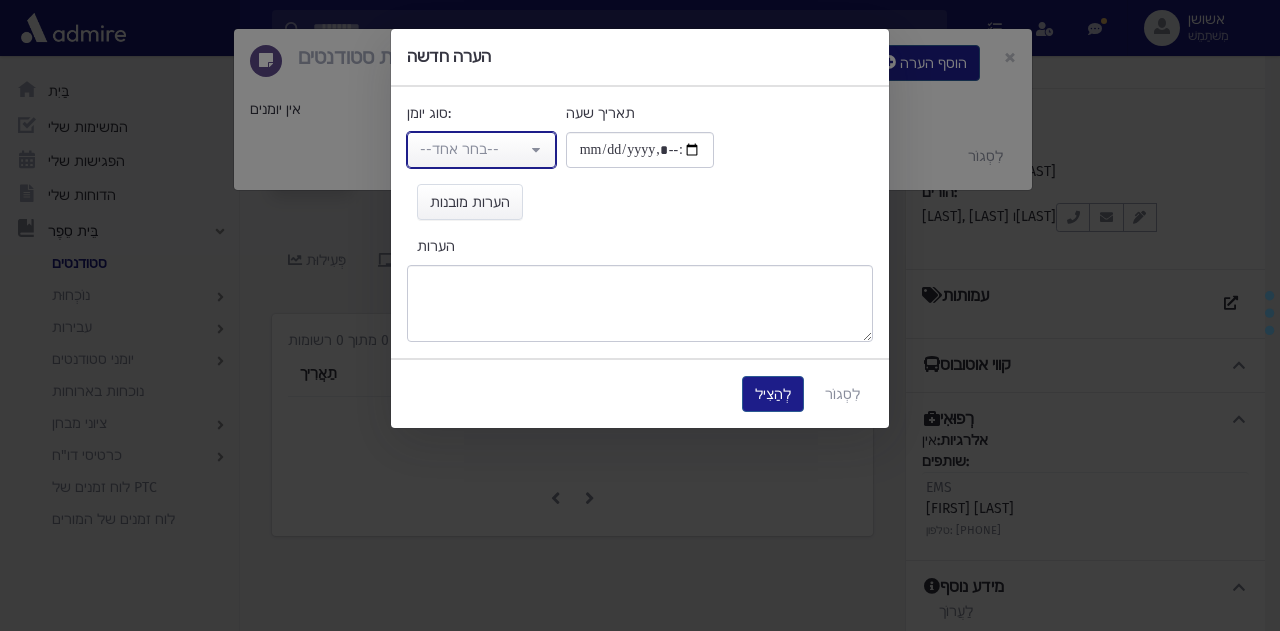 click on "--בחר אחד--" at bounding box center [459, 149] 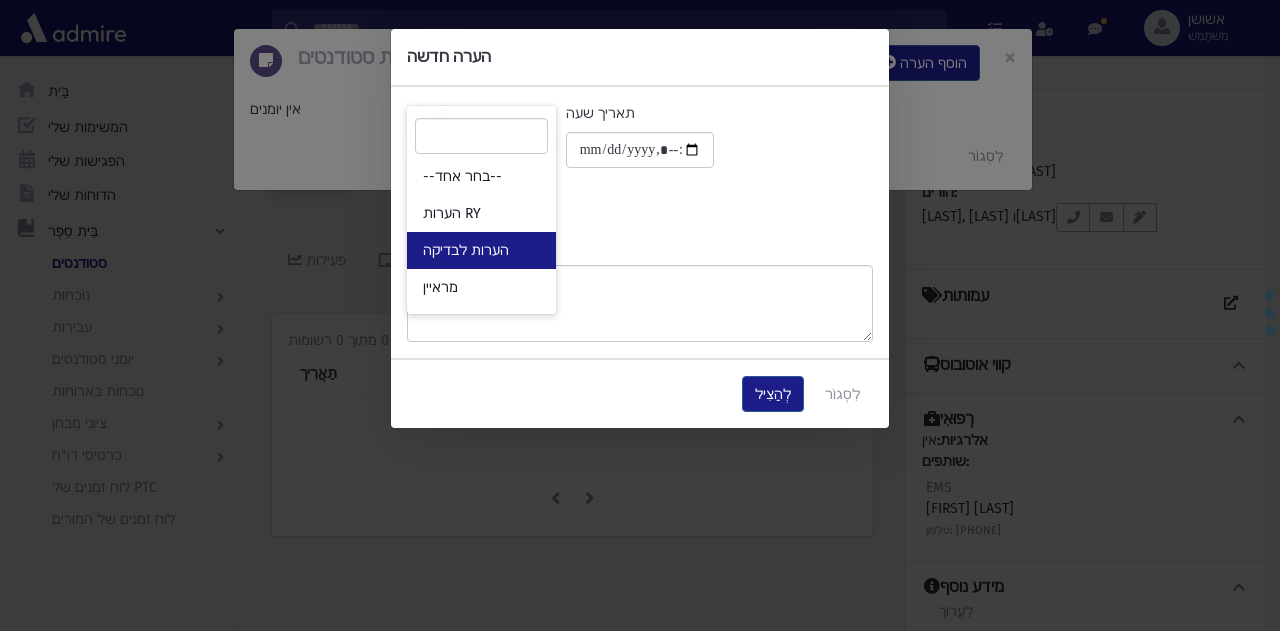 click on "הערות לבדיקה" at bounding box center (481, 250) 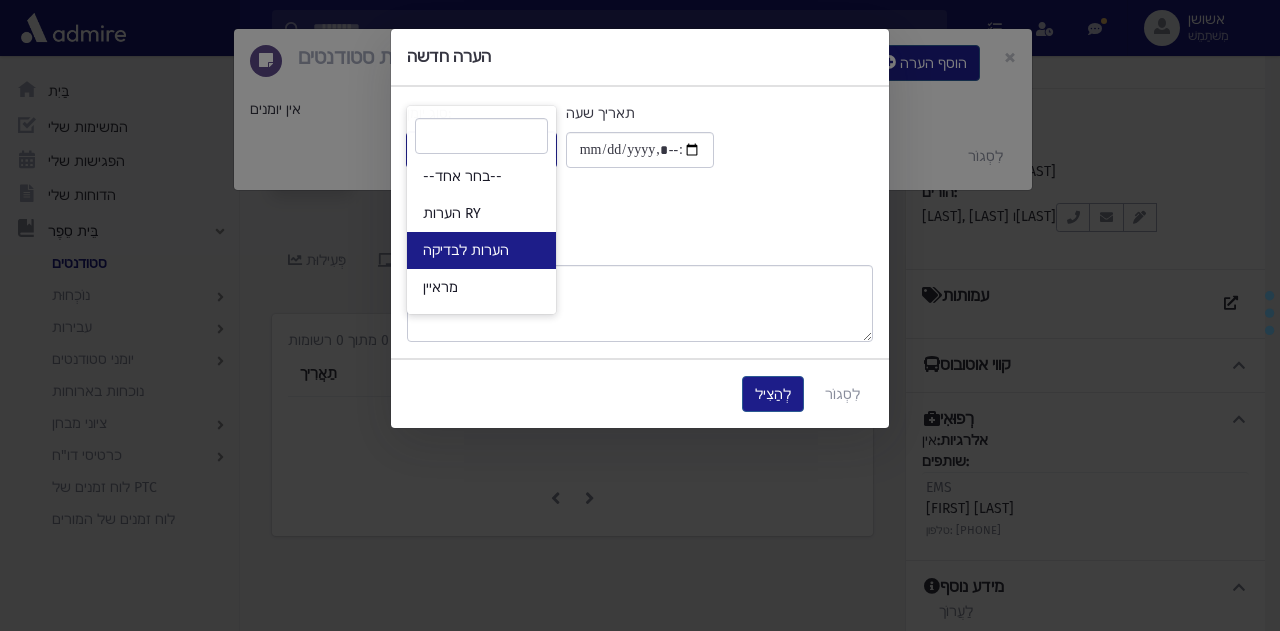 select on "*" 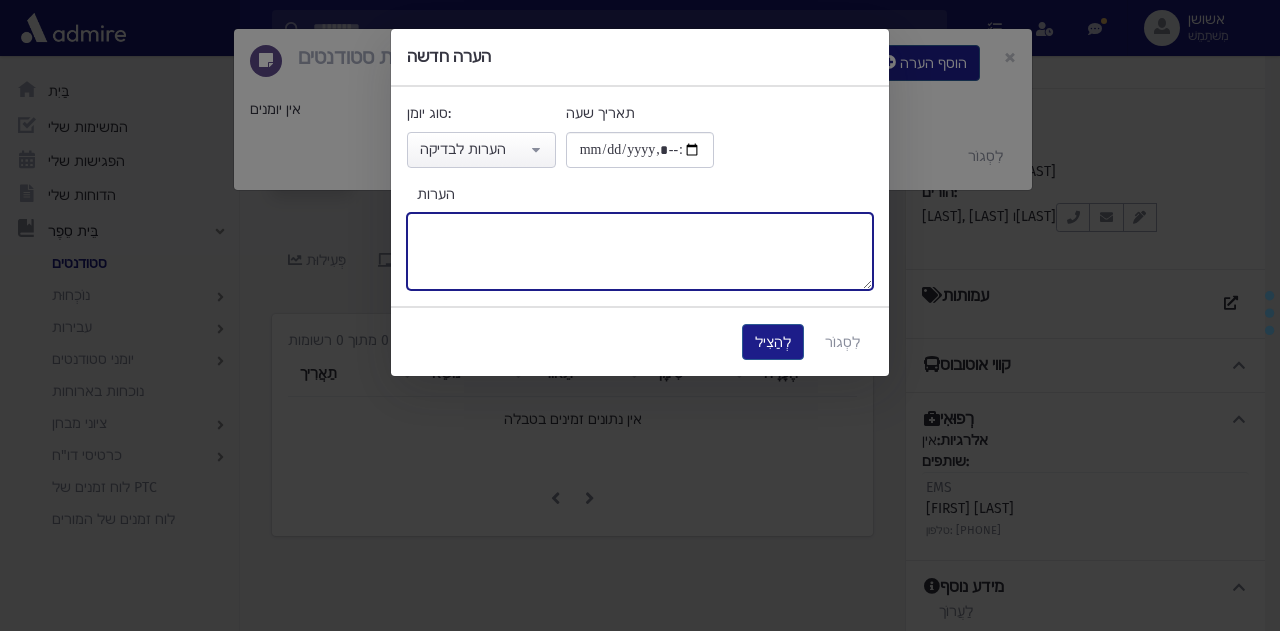 click on "הערות" at bounding box center [640, 251] 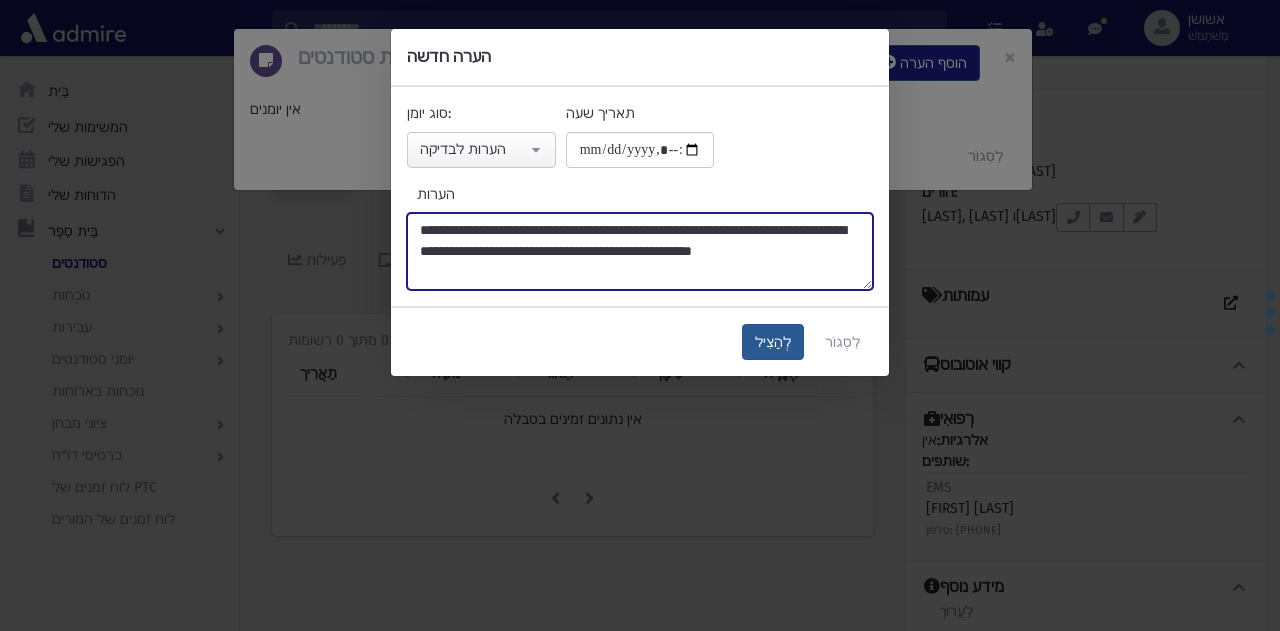 type on "**********" 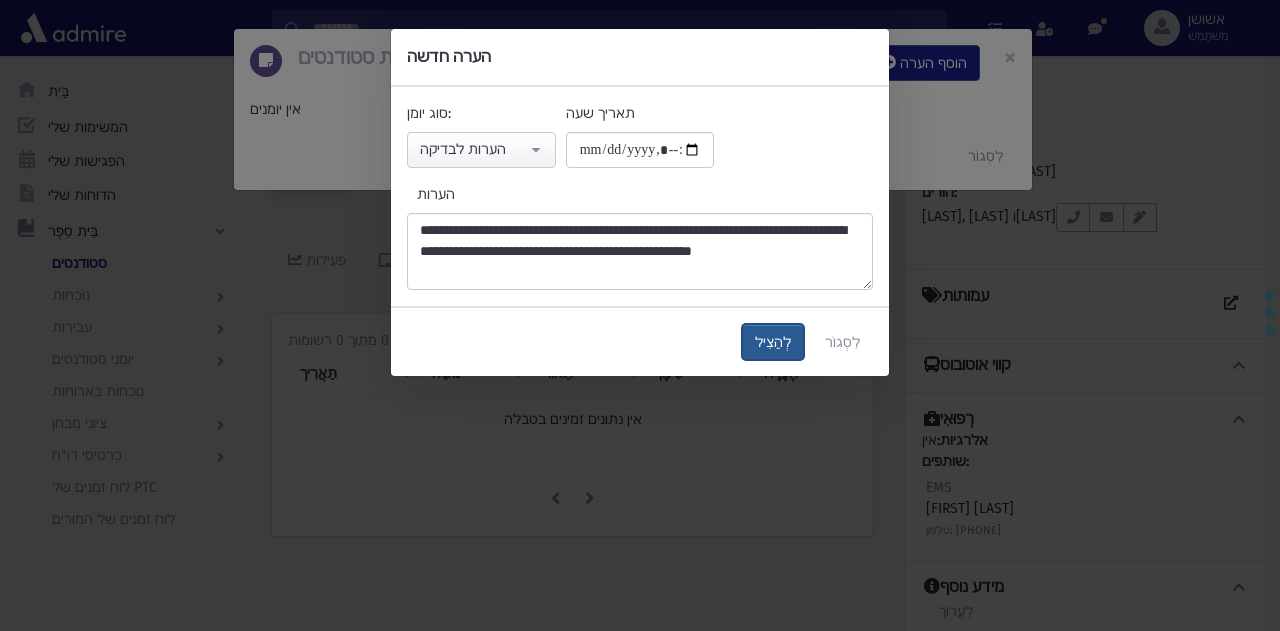 click on "לְהַצִיל" at bounding box center [773, 342] 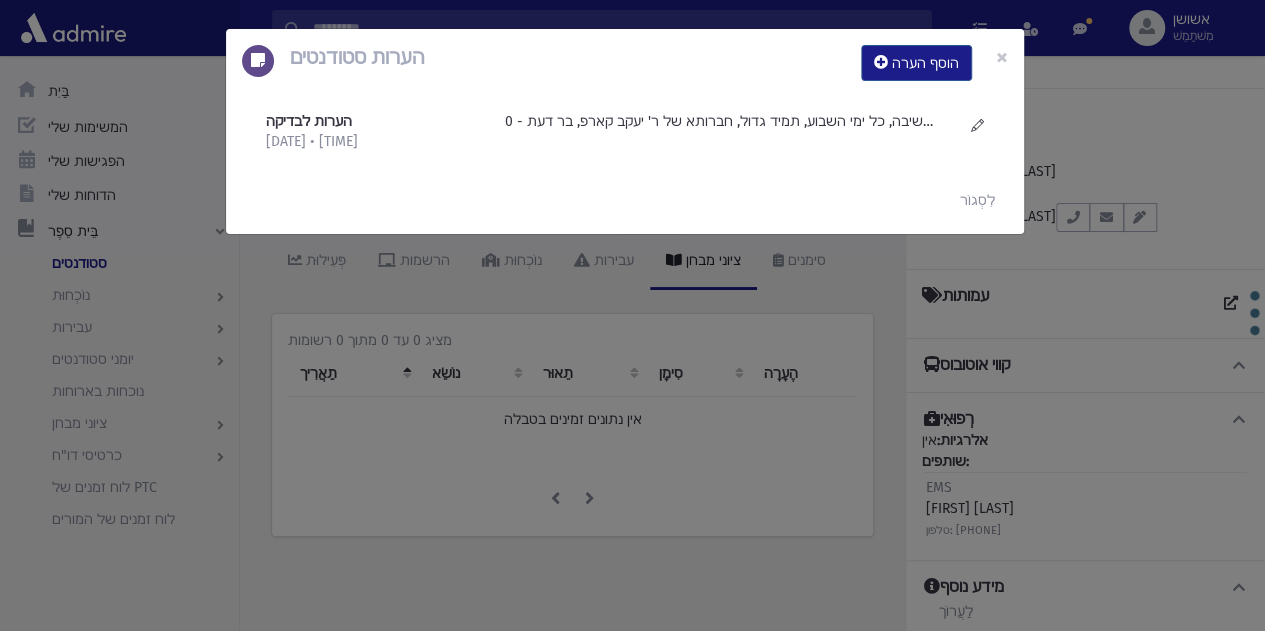 click on "הערות סטודנטים
הוסף הערה
×
הערות לבדיקה
[DATE] • [TIME]" at bounding box center [632, 315] 